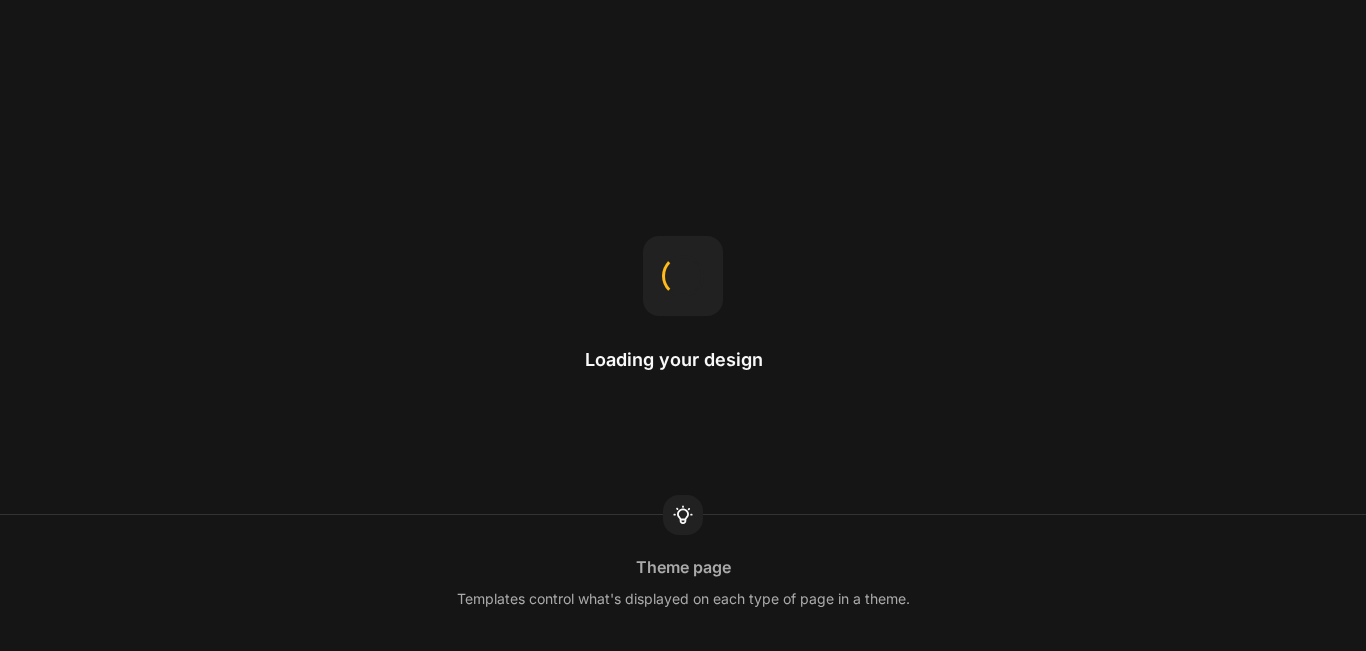 scroll, scrollTop: 0, scrollLeft: 0, axis: both 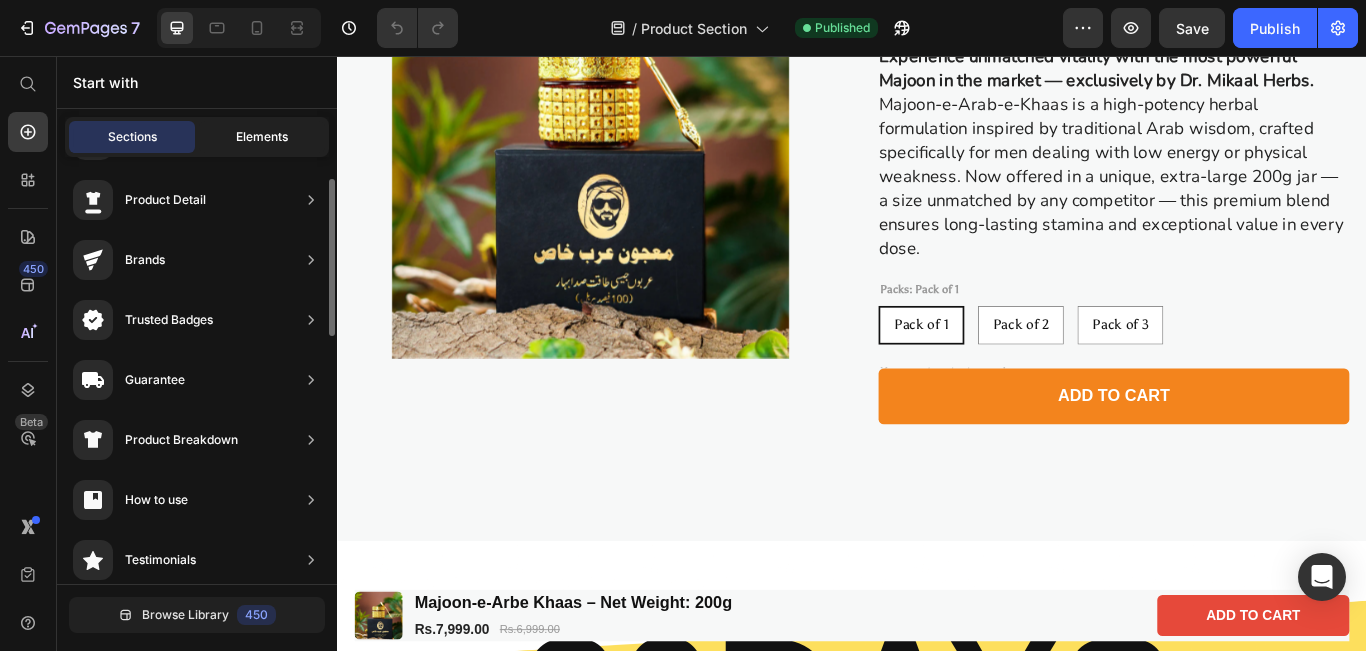 click on "Elements" at bounding box center (262, 137) 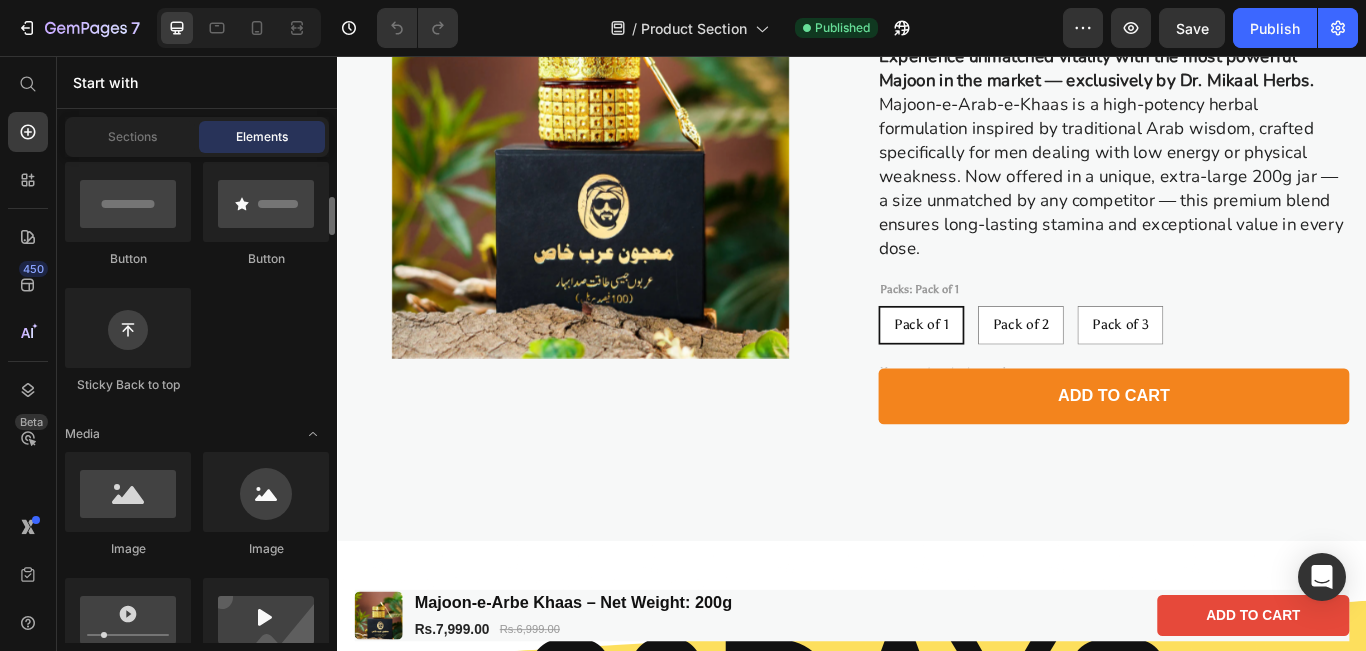 scroll, scrollTop: 501, scrollLeft: 0, axis: vertical 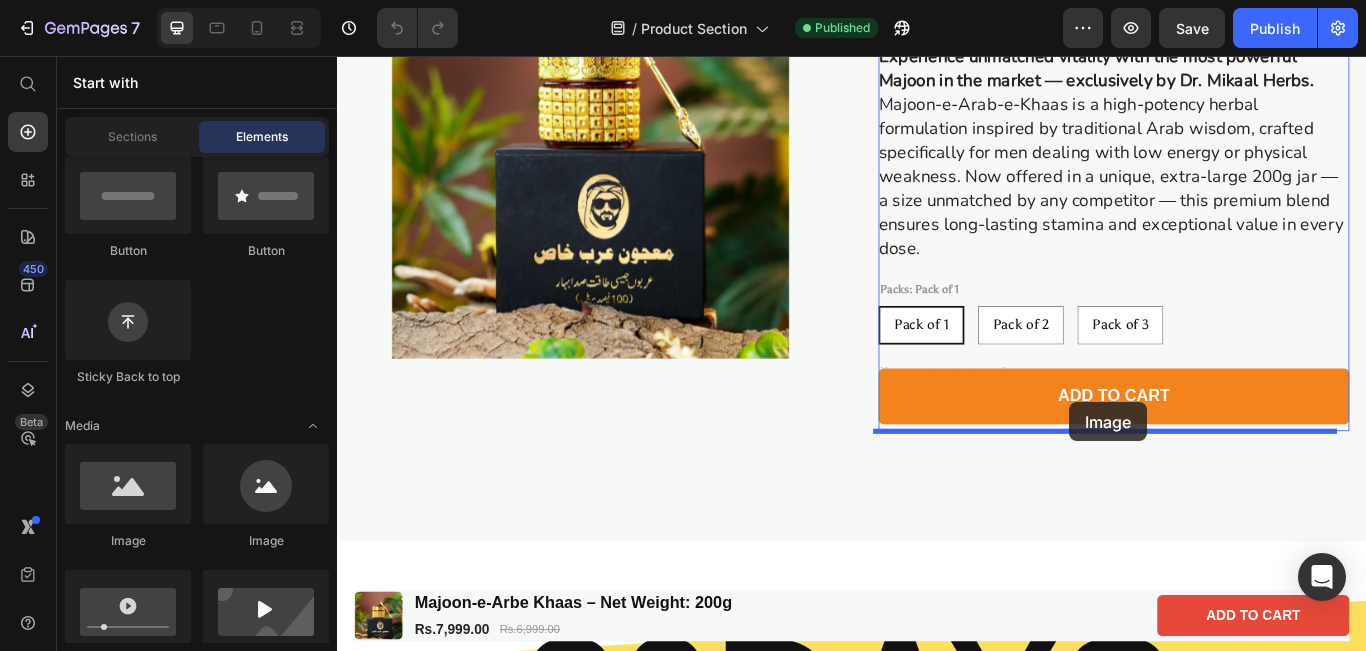 drag, startPoint x: 678, startPoint y: 562, endPoint x: 1191, endPoint y: 460, distance: 523.04205 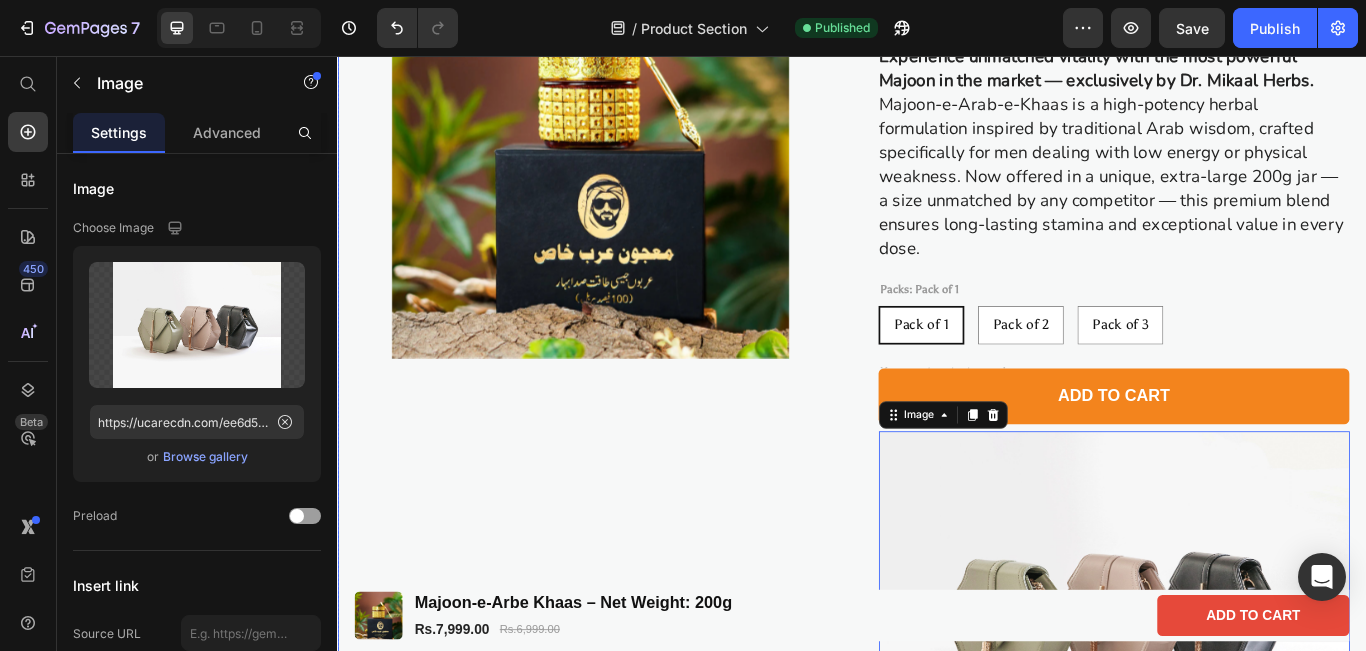 scroll, scrollTop: 658, scrollLeft: 0, axis: vertical 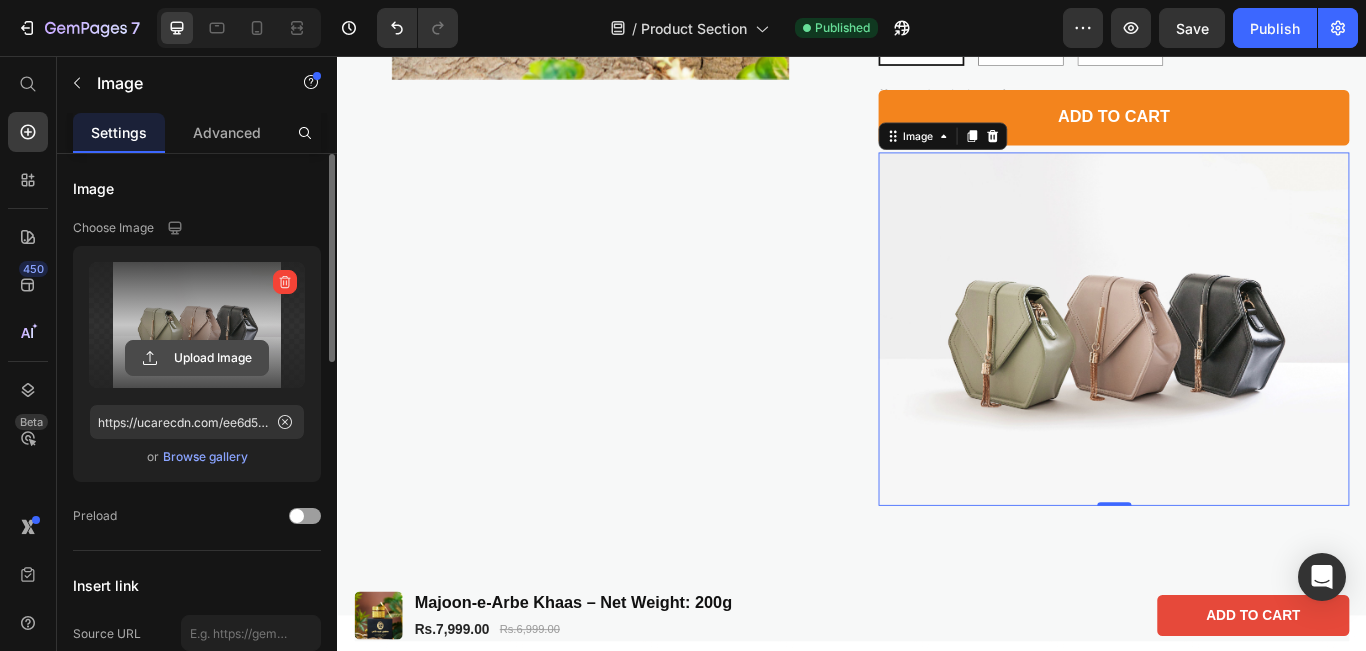 click 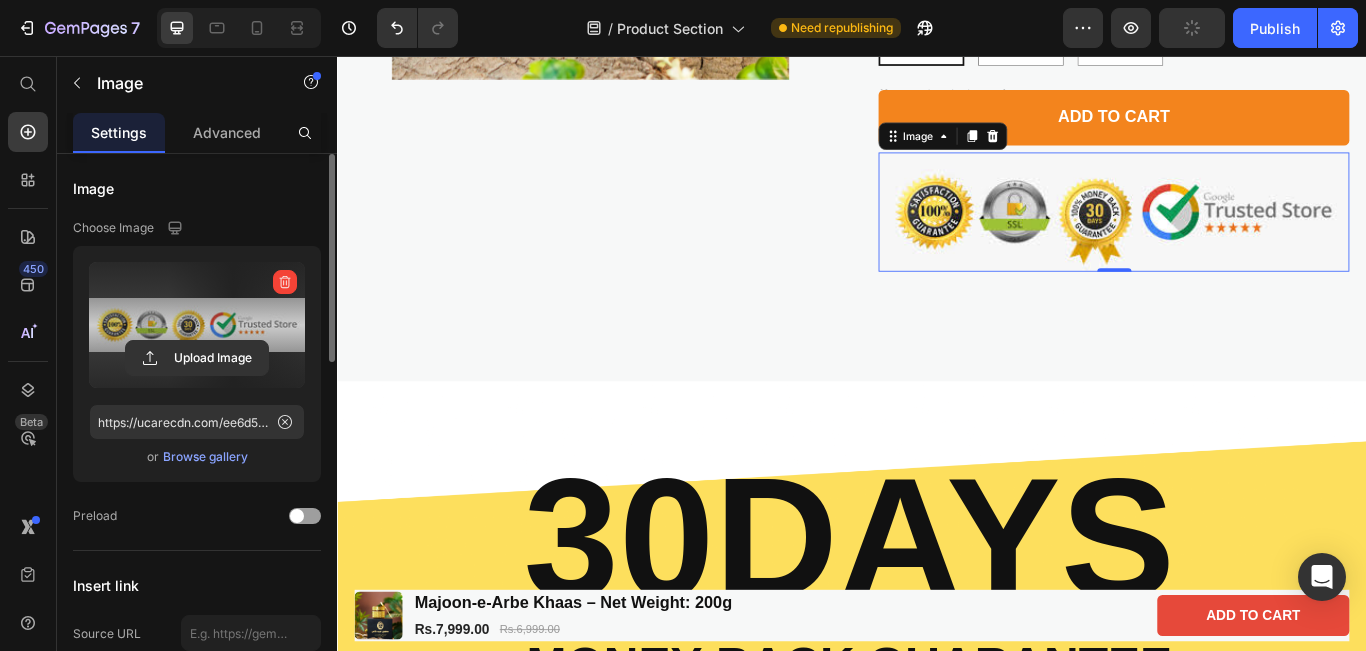 type on "https://cdn.shopify.com/s/files/1/0932/5176/4528/files/gempages_575040167744636133-30dc239e-789d-4bfc-acd1-2c9dc5917d72.jpg" 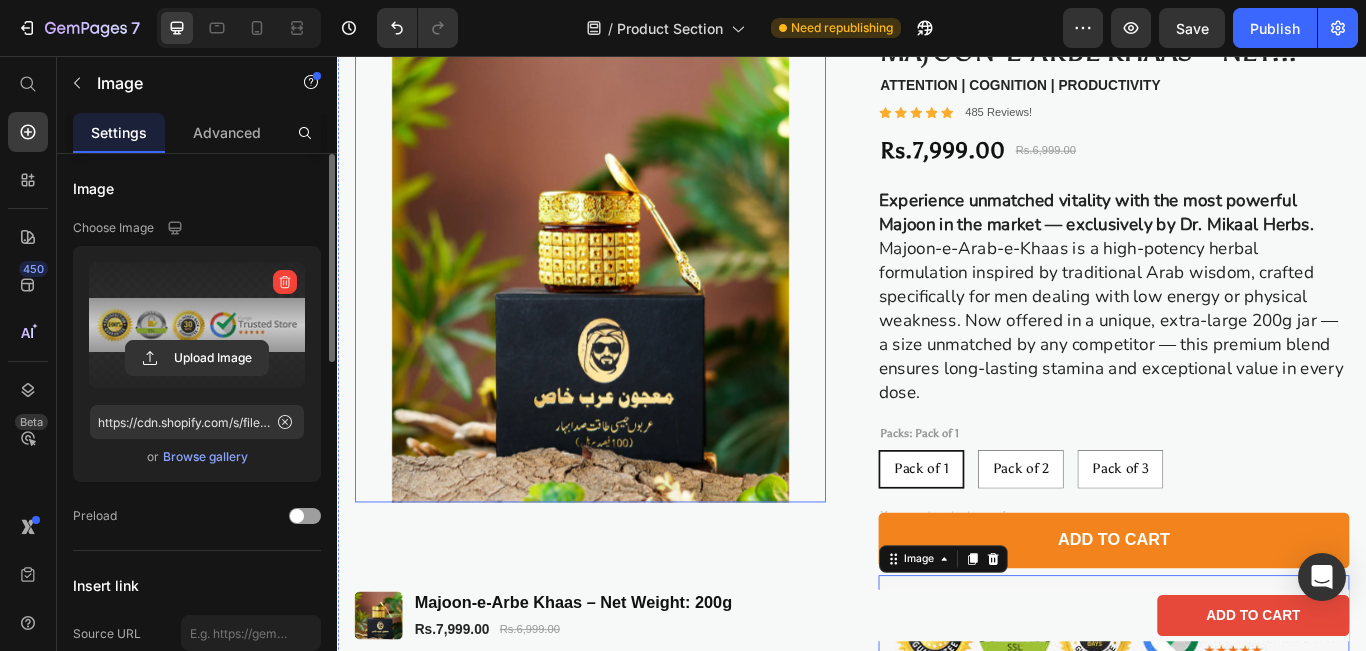 scroll, scrollTop: 0, scrollLeft: 0, axis: both 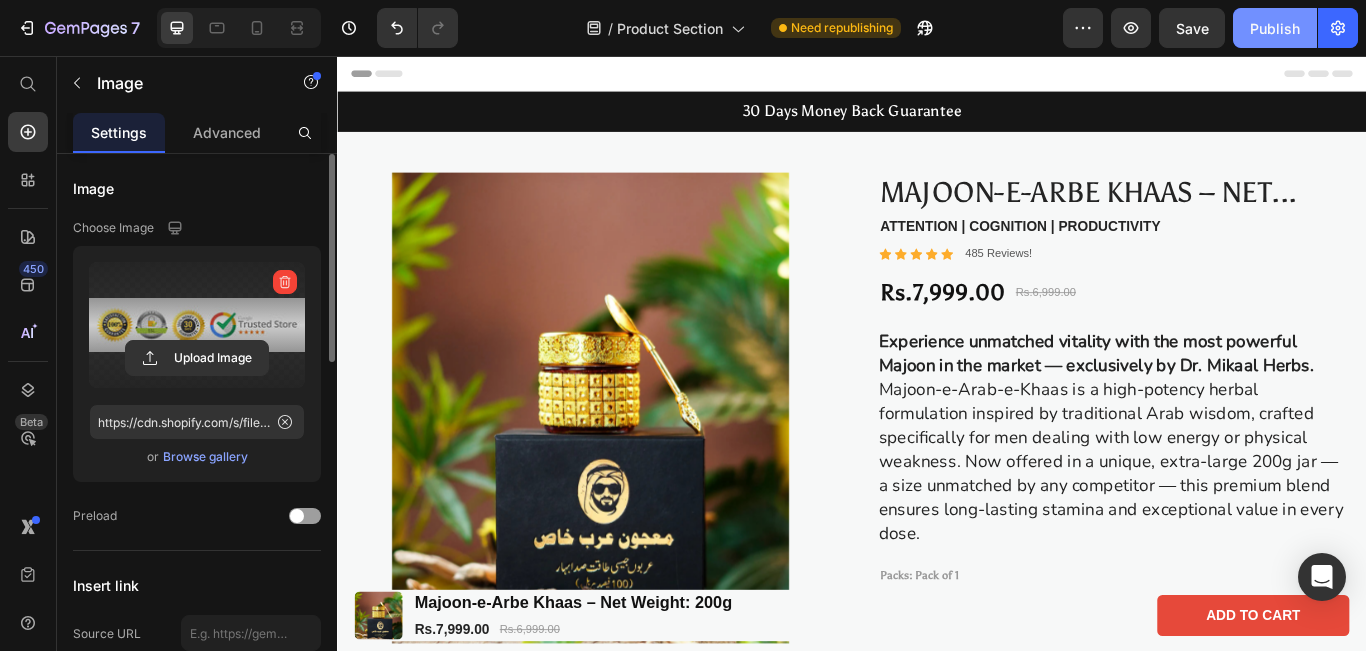 click on "Publish" at bounding box center [1275, 28] 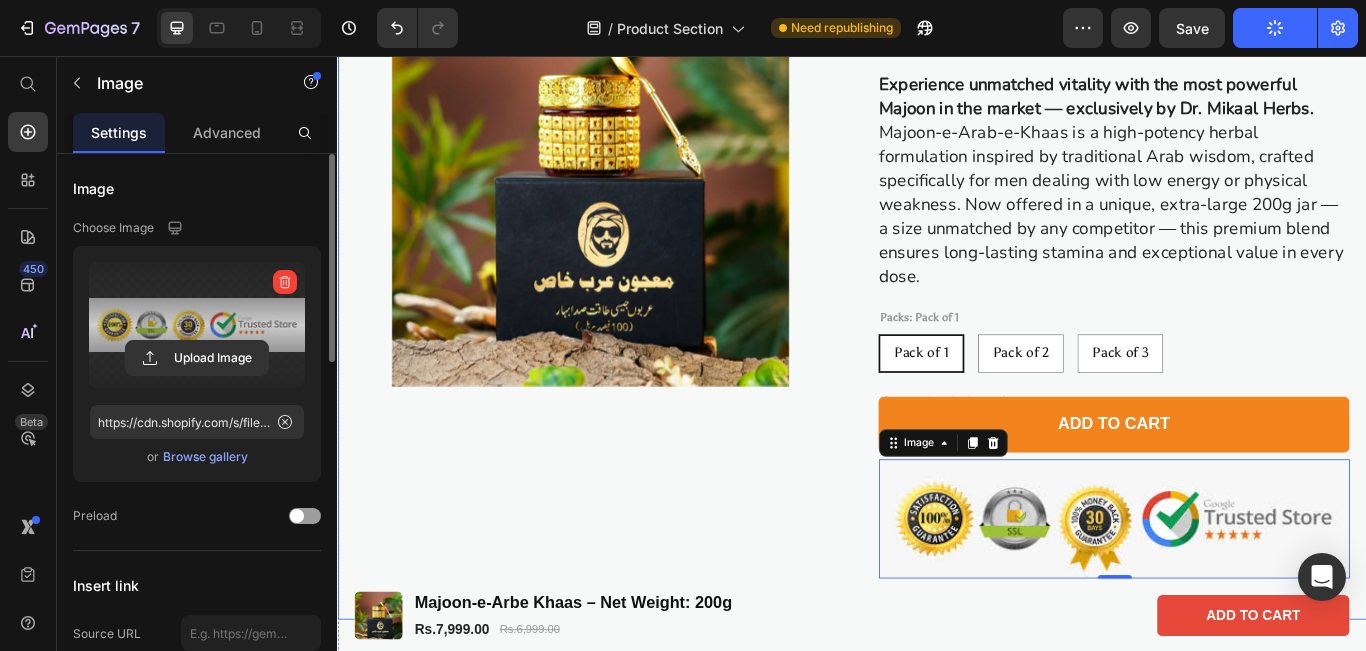 scroll, scrollTop: 299, scrollLeft: 0, axis: vertical 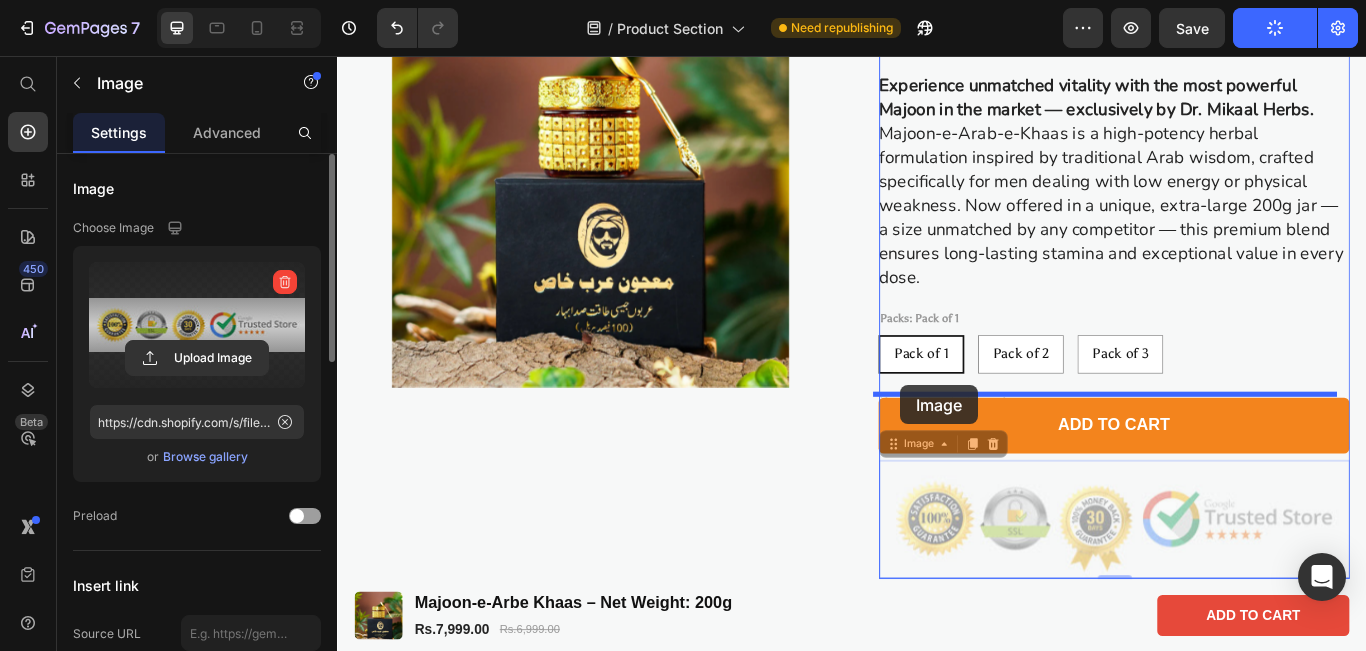 drag, startPoint x: 978, startPoint y: 511, endPoint x: 994, endPoint y: 440, distance: 72.780495 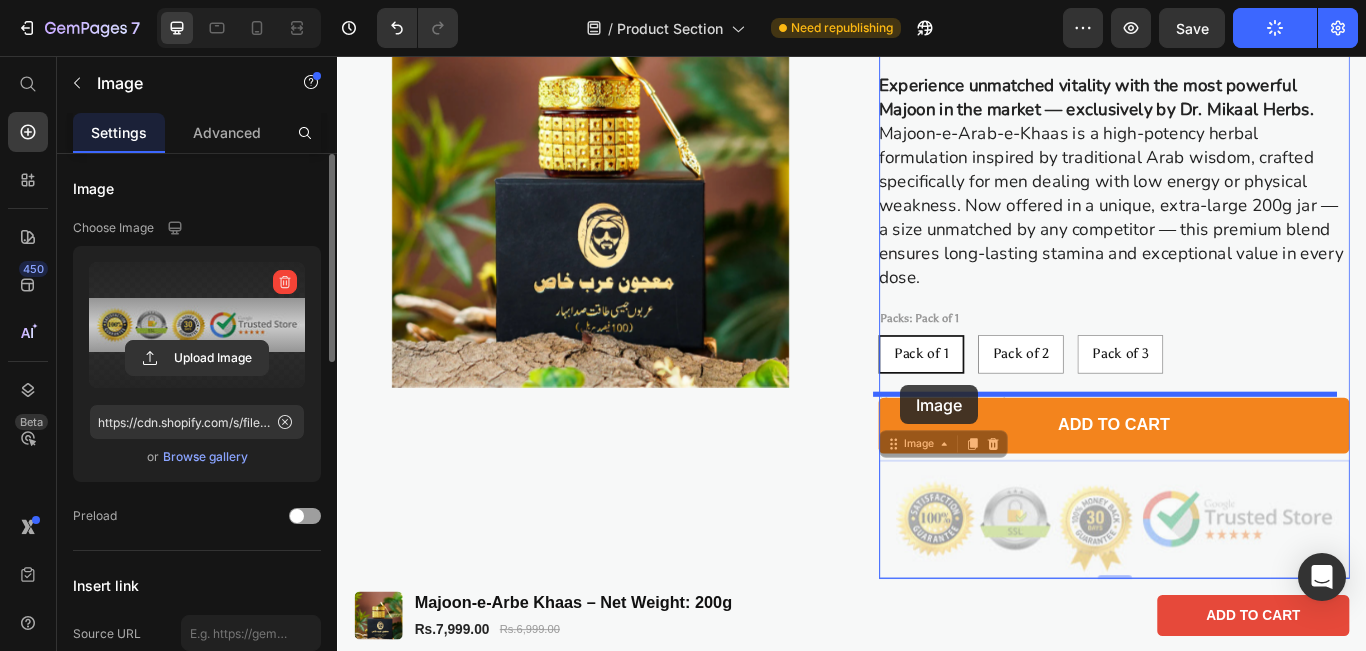click on "Header Product Images Majoon-e-Arbe Khaas – Net Weight: 200g Product Title Rs.7,999.00 Product Price Rs.6,999.00 Product Price Row Row Add to cart Button Product Sticky 30 Days Money Back Guarantee Text Block Product Images Majoon-e-Arbe Khaas – Net Weight: 200g Product Title ATTENTION | COGNITION | PRODUCTIVITY Text Block
Icon
Icon
Icon
Icon
Icon Icon List 485 Reviews! Text Block Row Rs.7,999.00 Product Price Rs.6,999.00 Product Price Row Experience unmatched vitality with the most powerful Majoon in the market — exclusively by Dr. Mikaal Herbs. Majoon-e-Arab-e-Khaas is a high-potency herbal formulation inspired by traditional Arab wisdom, crafted specifically for men dealing with low energy or physical weakness. Now offered in a unique, extra-large 200g jar — a size unmatched by any competitor — this premium blend ensures long-lasting stamina and exceptional value in every dose. Product Description Pack of 1" at bounding box center (937, 651) 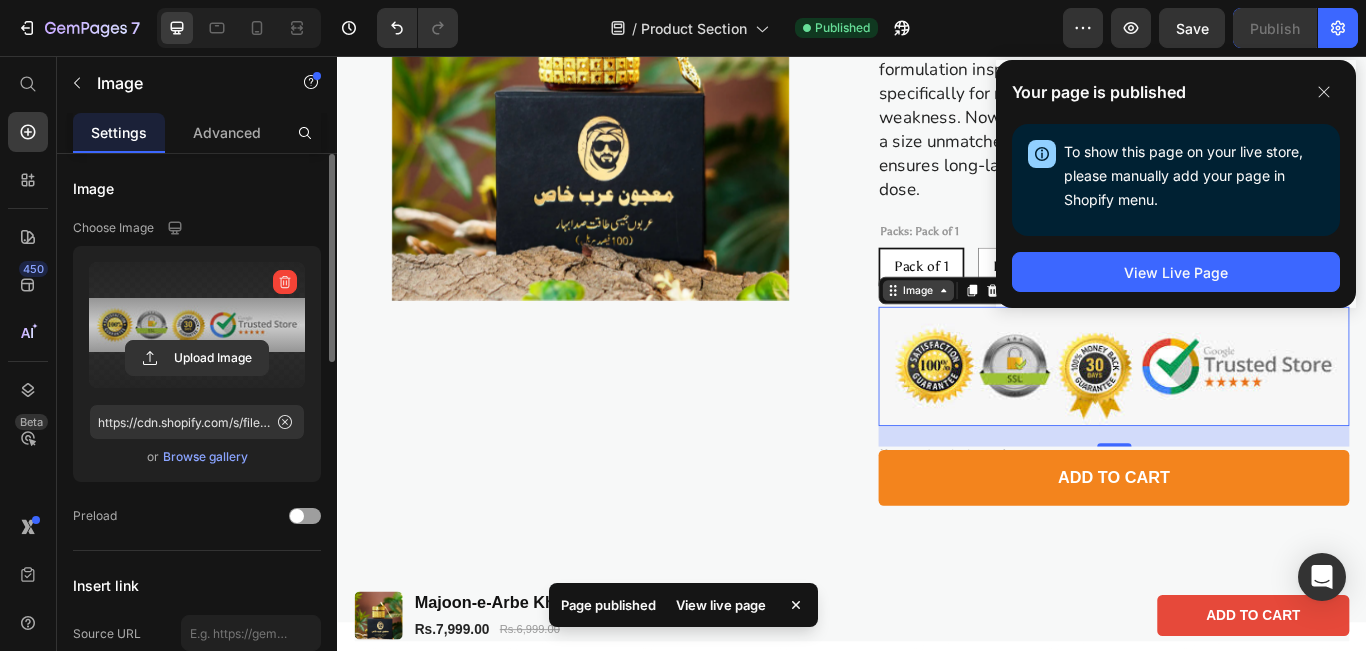 scroll, scrollTop: 388, scrollLeft: 0, axis: vertical 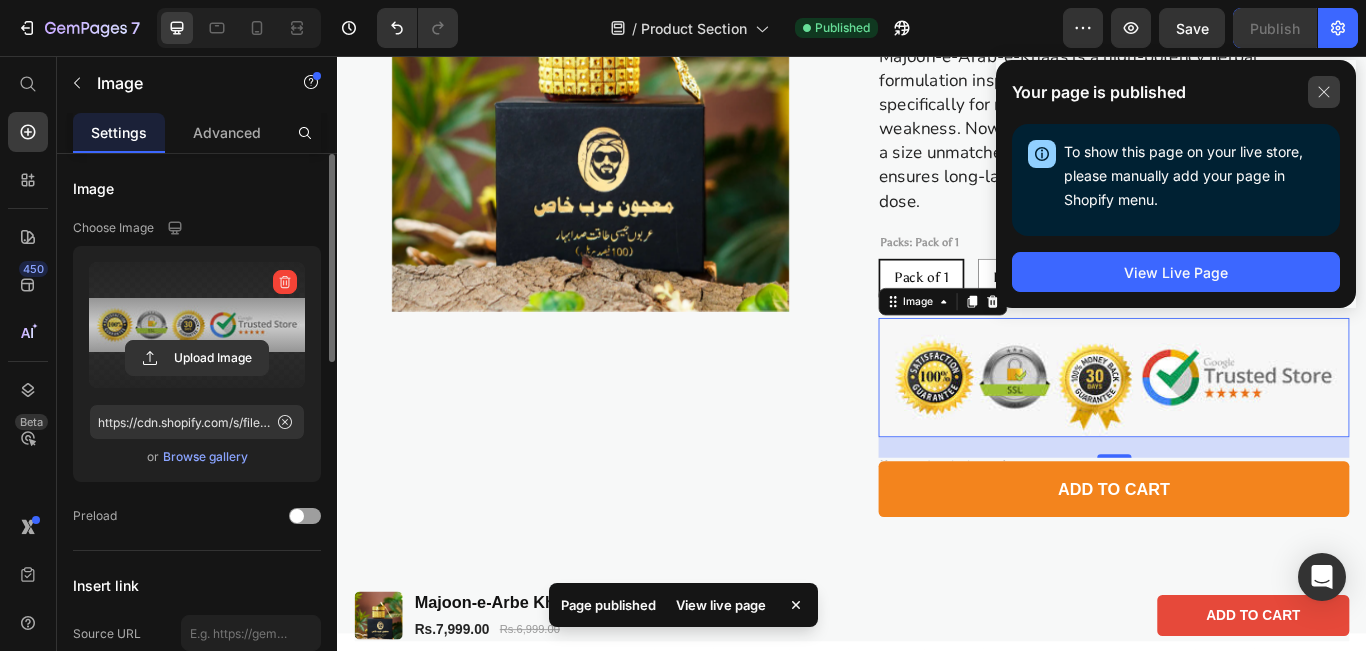 click 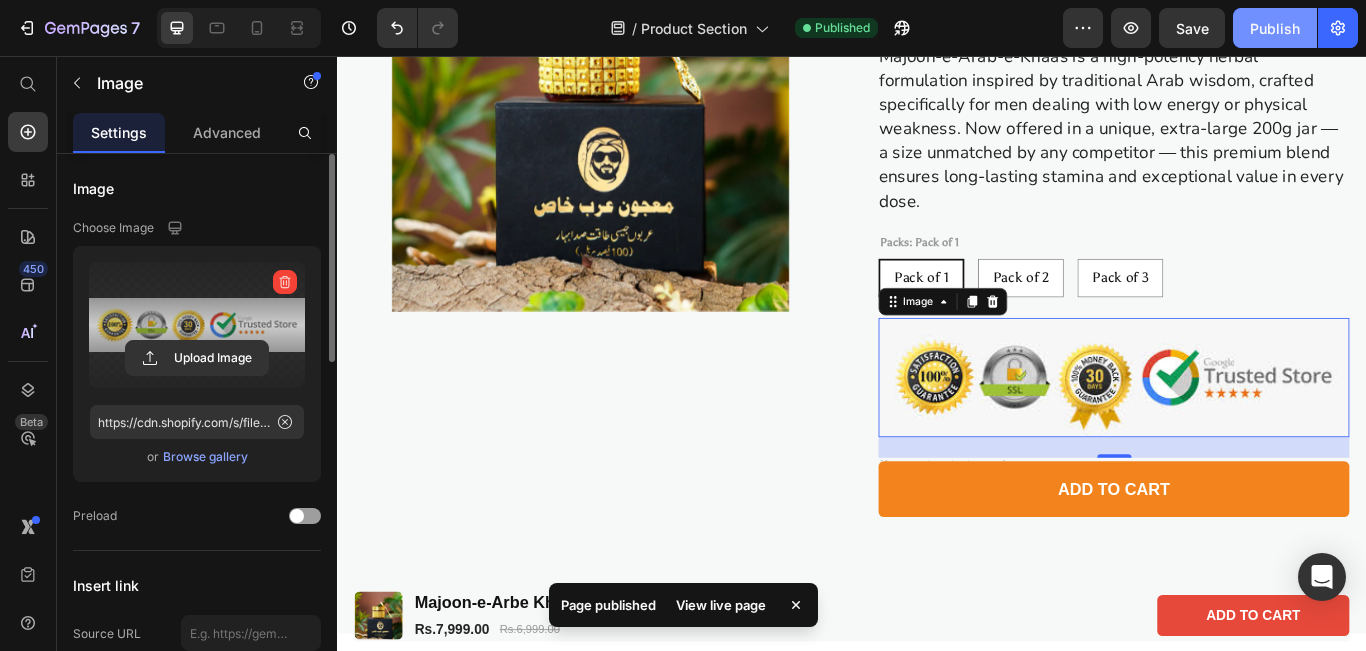 click on "Publish" at bounding box center [1275, 28] 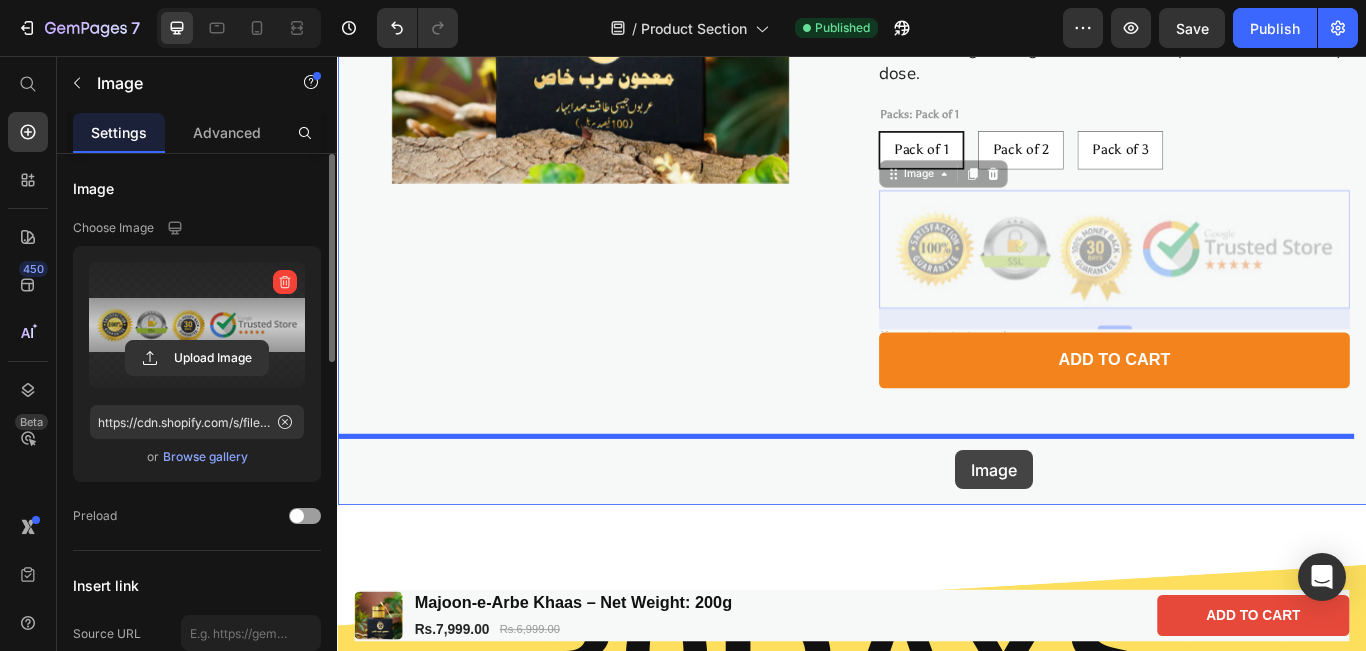 scroll, scrollTop: 572, scrollLeft: 0, axis: vertical 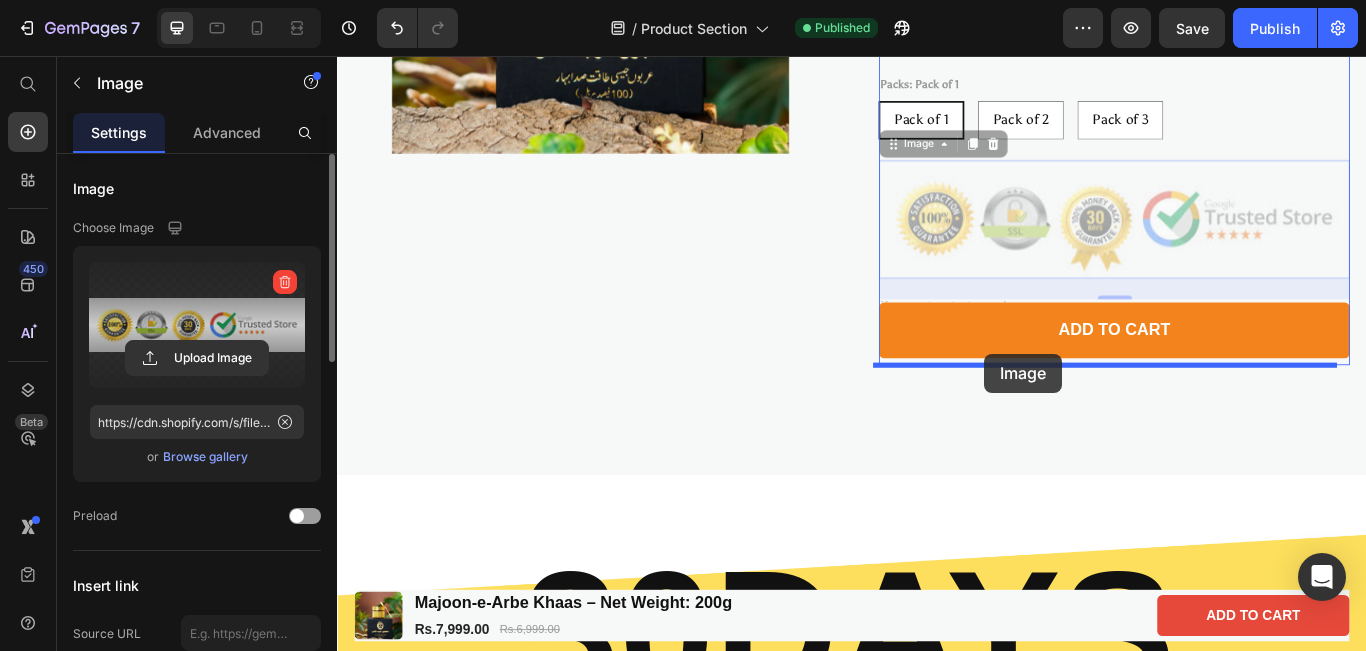drag, startPoint x: 977, startPoint y: 340, endPoint x: 1091, endPoint y: 403, distance: 130.24976 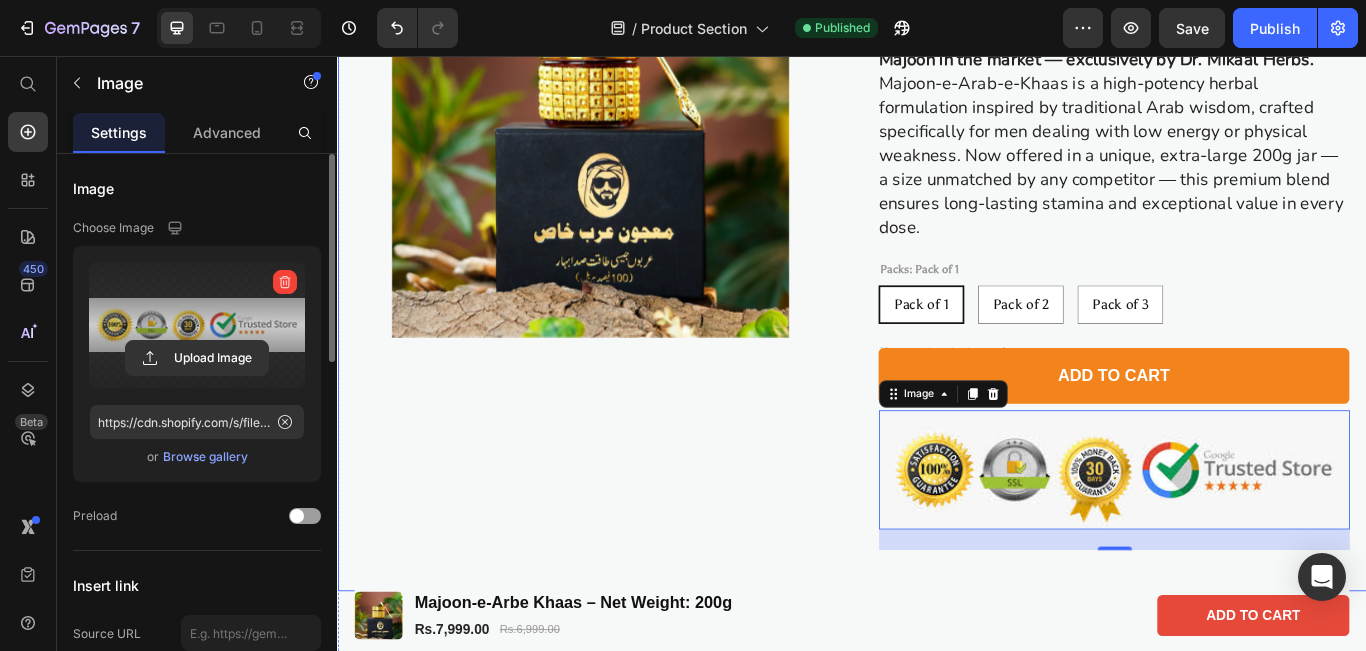 scroll, scrollTop: 345, scrollLeft: 0, axis: vertical 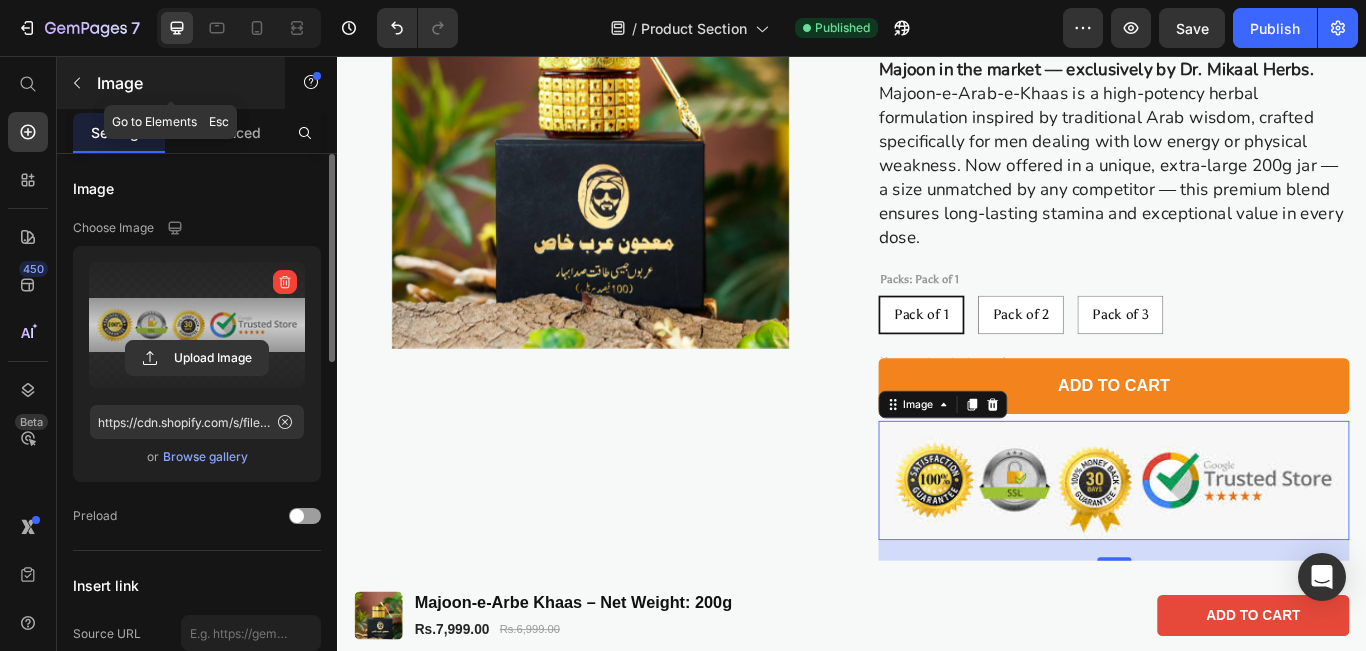 click 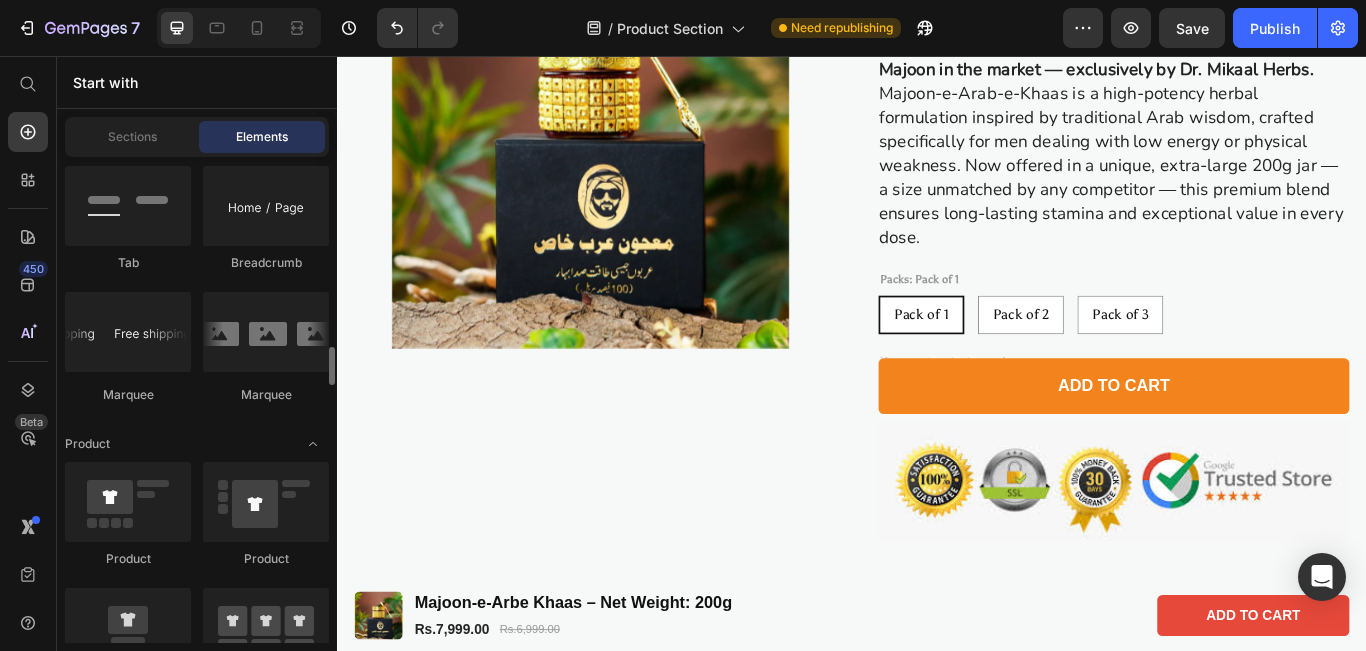 scroll, scrollTop: 2412, scrollLeft: 0, axis: vertical 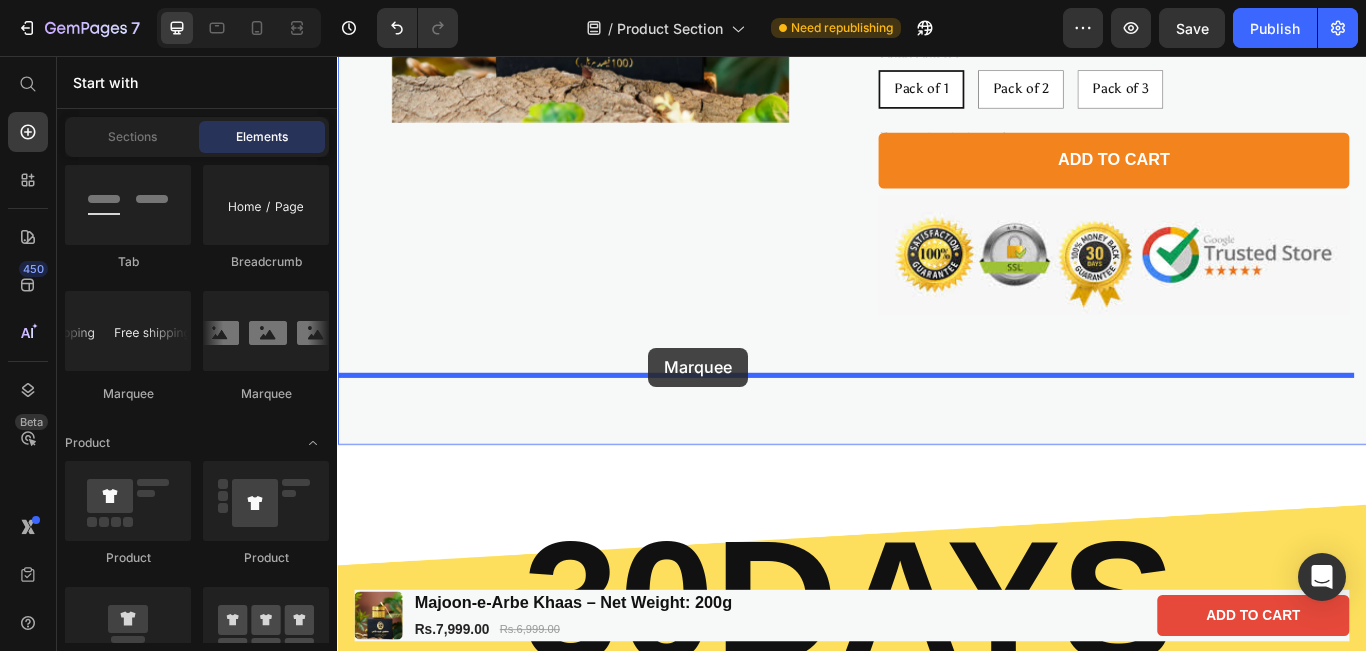drag, startPoint x: 682, startPoint y: 393, endPoint x: 700, endPoint y: 396, distance: 18.248287 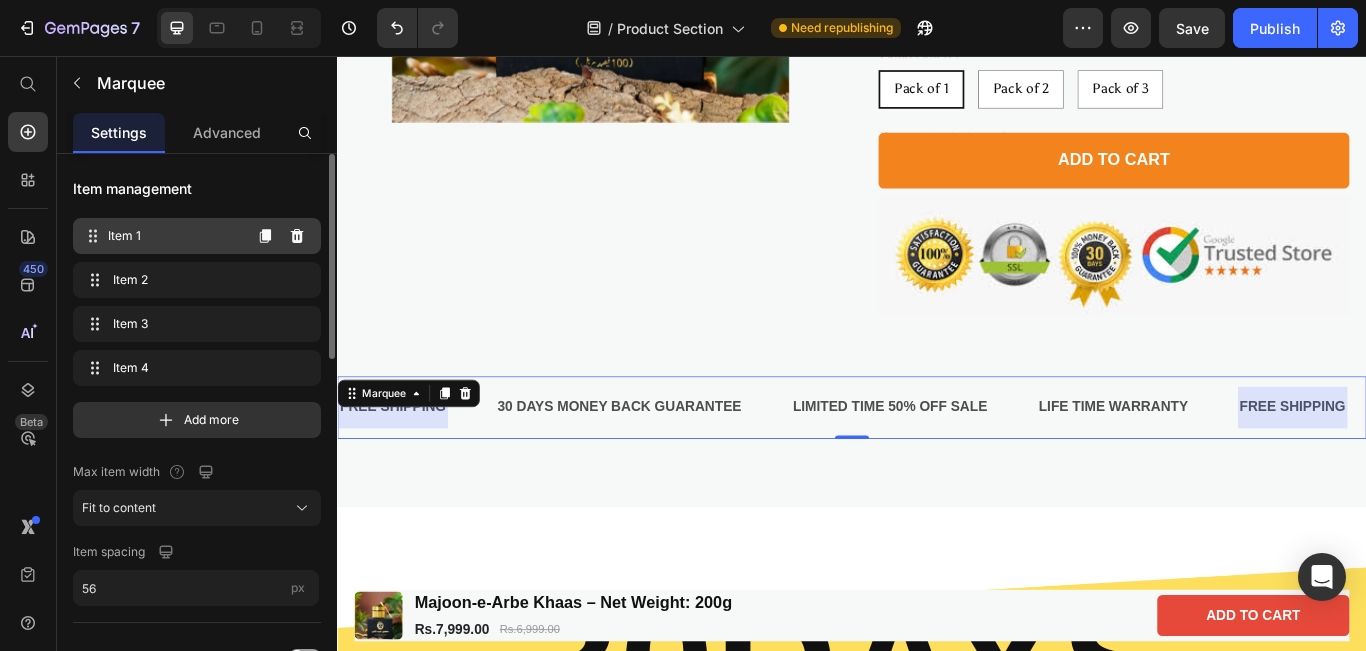 click on "Item 1" at bounding box center [174, 236] 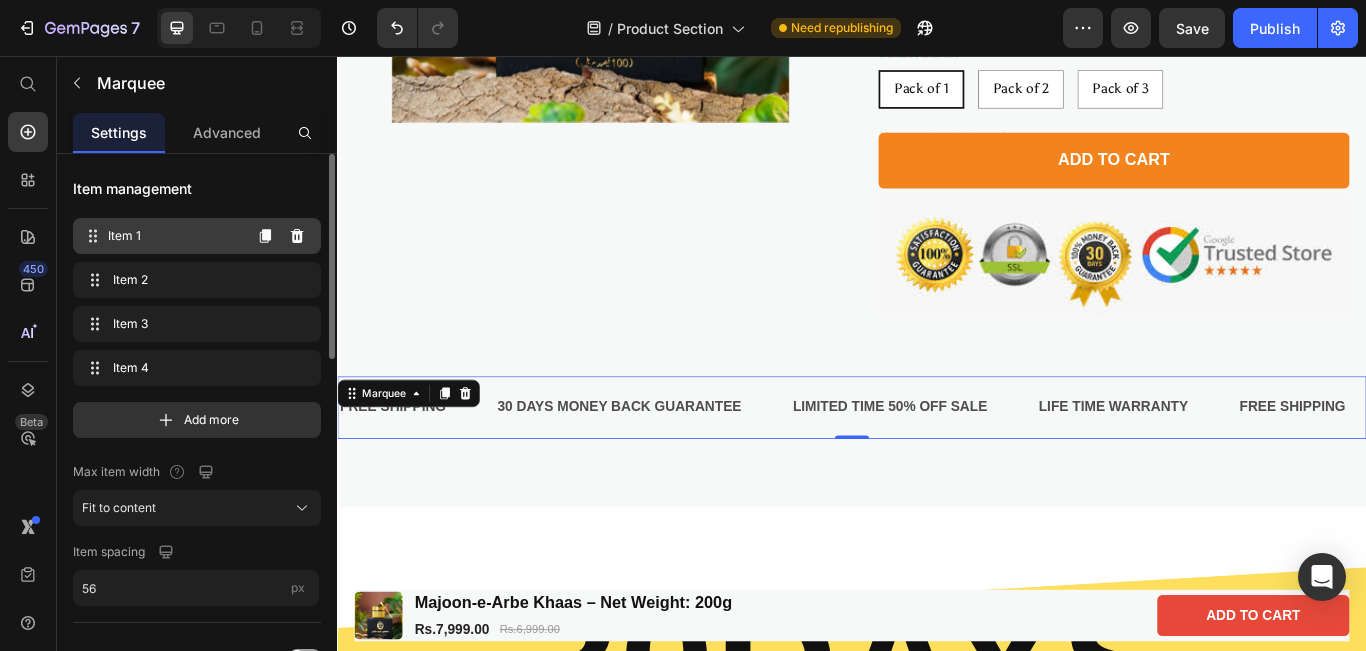 click on "Item 1" at bounding box center (174, 236) 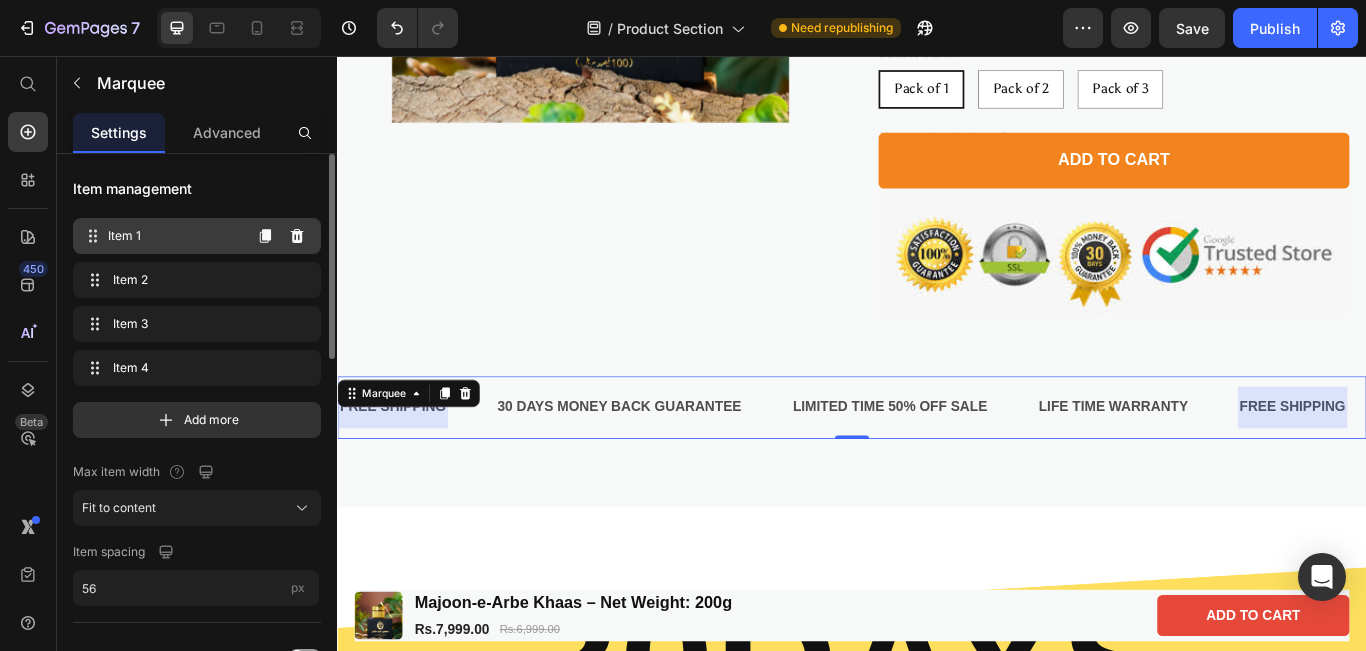 click on "Item 1" at bounding box center [174, 236] 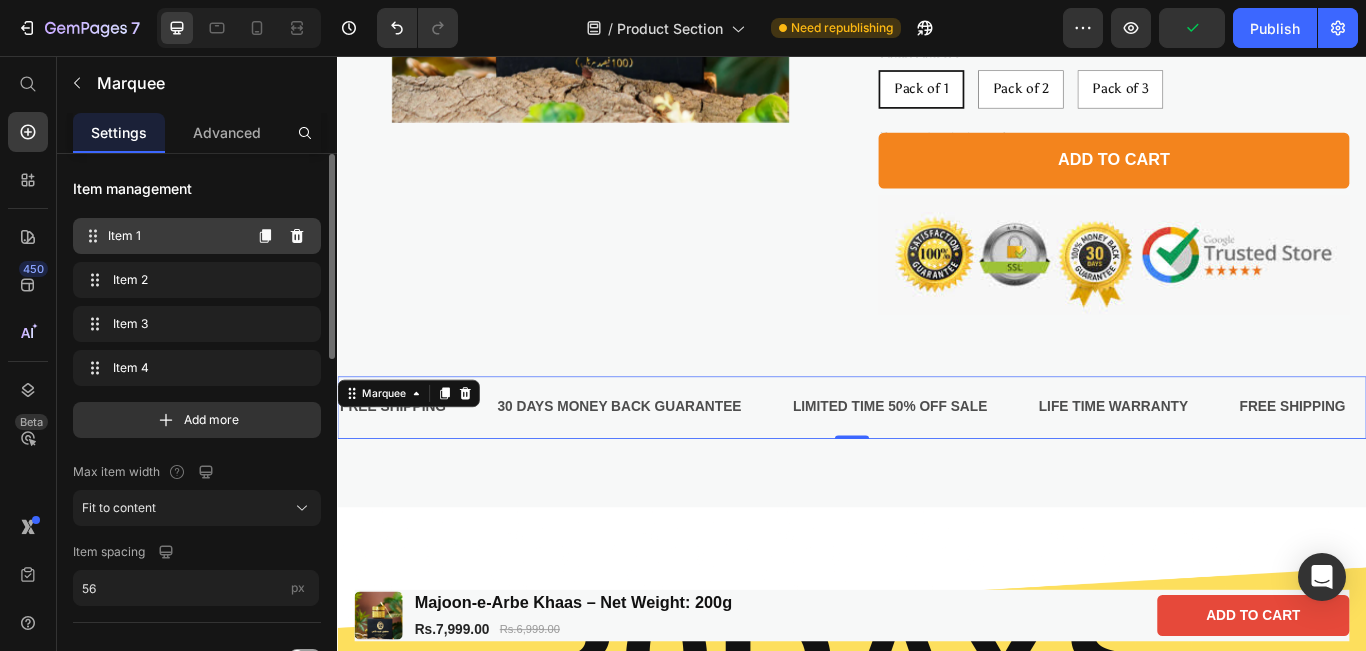 click on "Item 1" at bounding box center [174, 236] 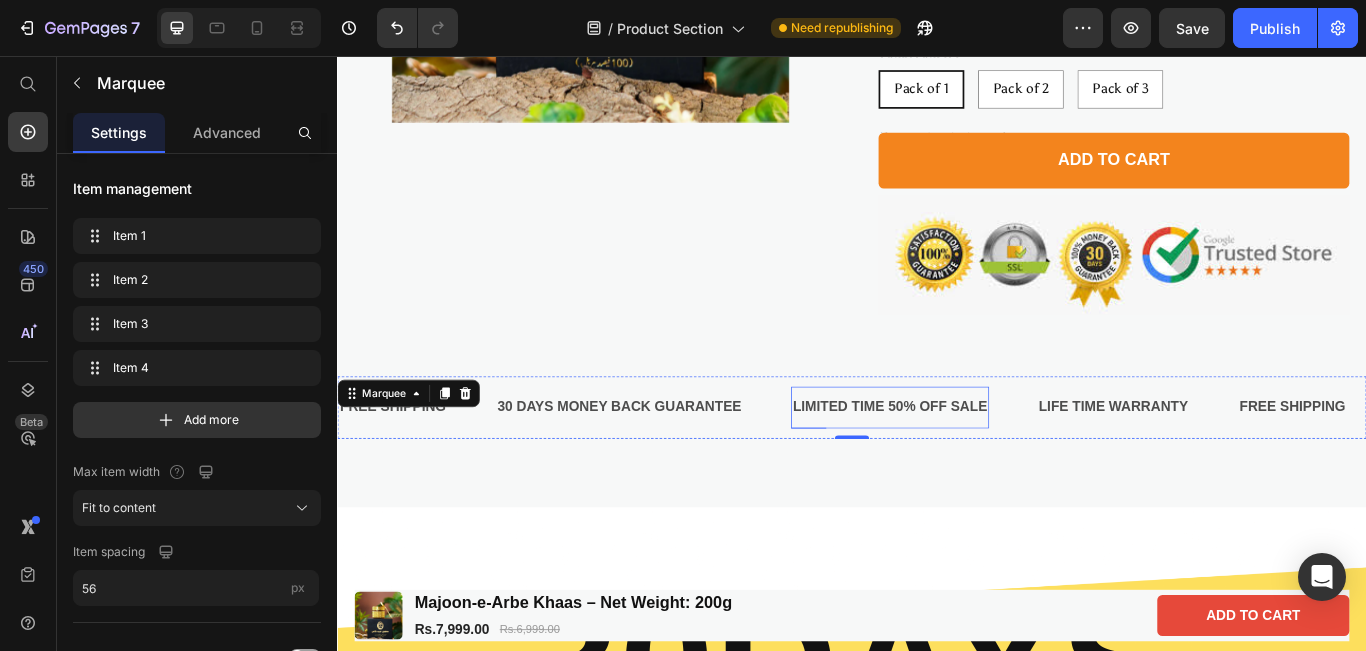 click on "LIMITED TIME 50% OFF SALE" at bounding box center [981, 465] 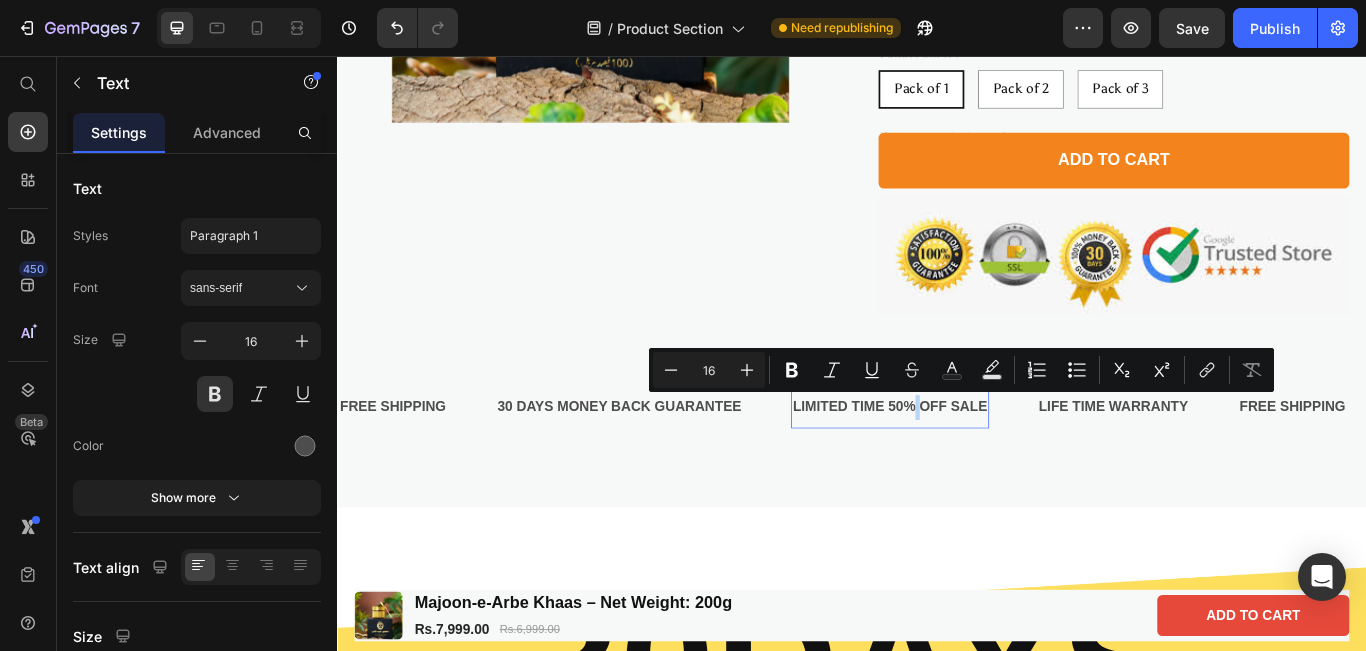click on "LIMITED TIME 50% OFF SALE" at bounding box center [981, 465] 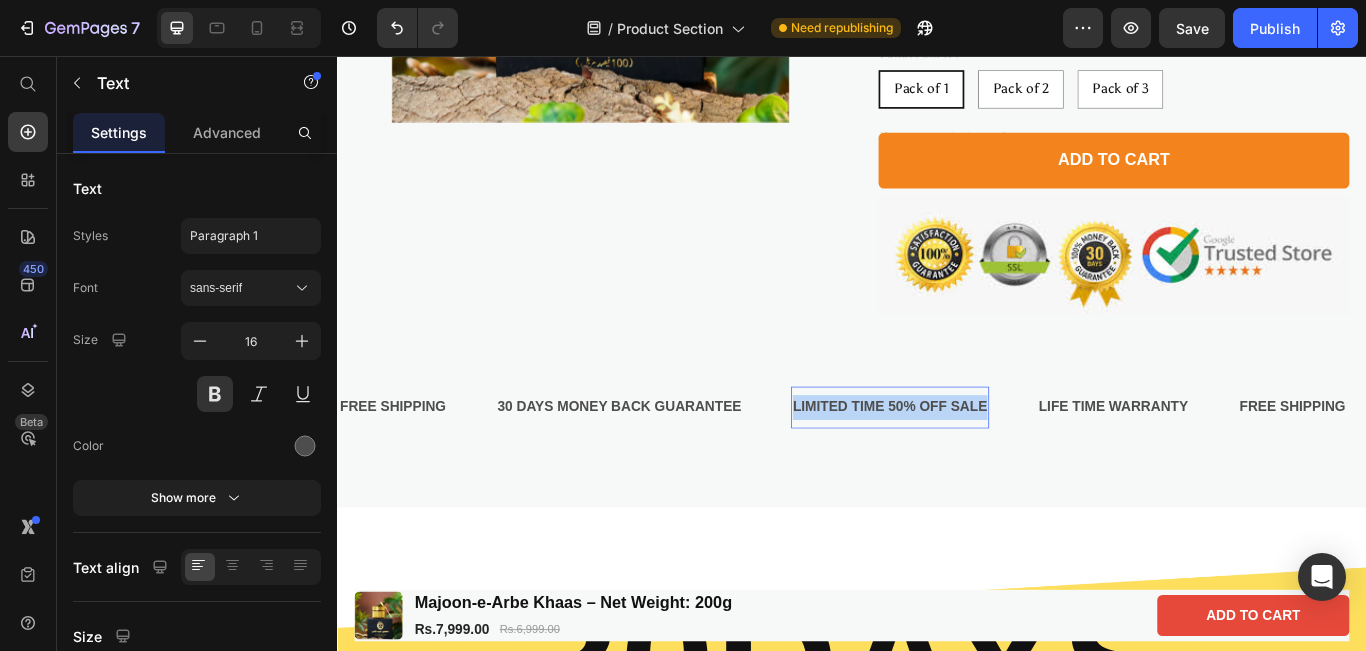 click on "LIMITED TIME 50% OFF SALE" at bounding box center (981, 465) 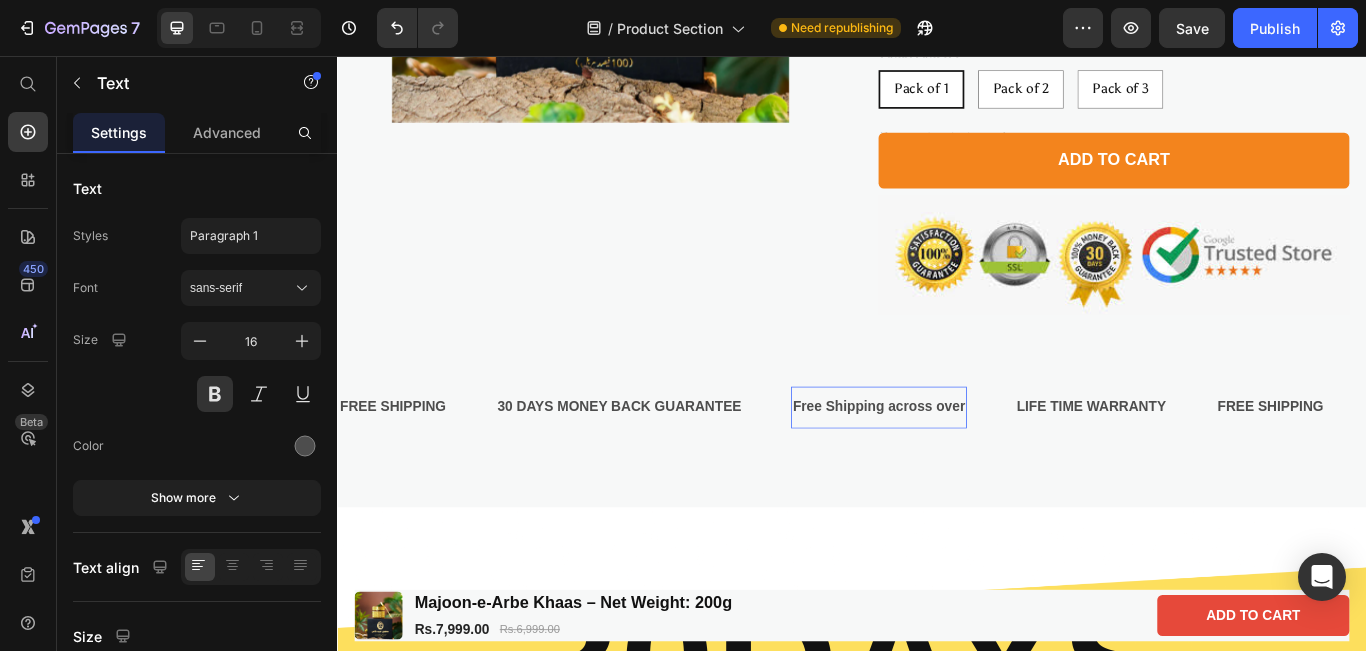 click on "Free Shipping across over" at bounding box center [968, 465] 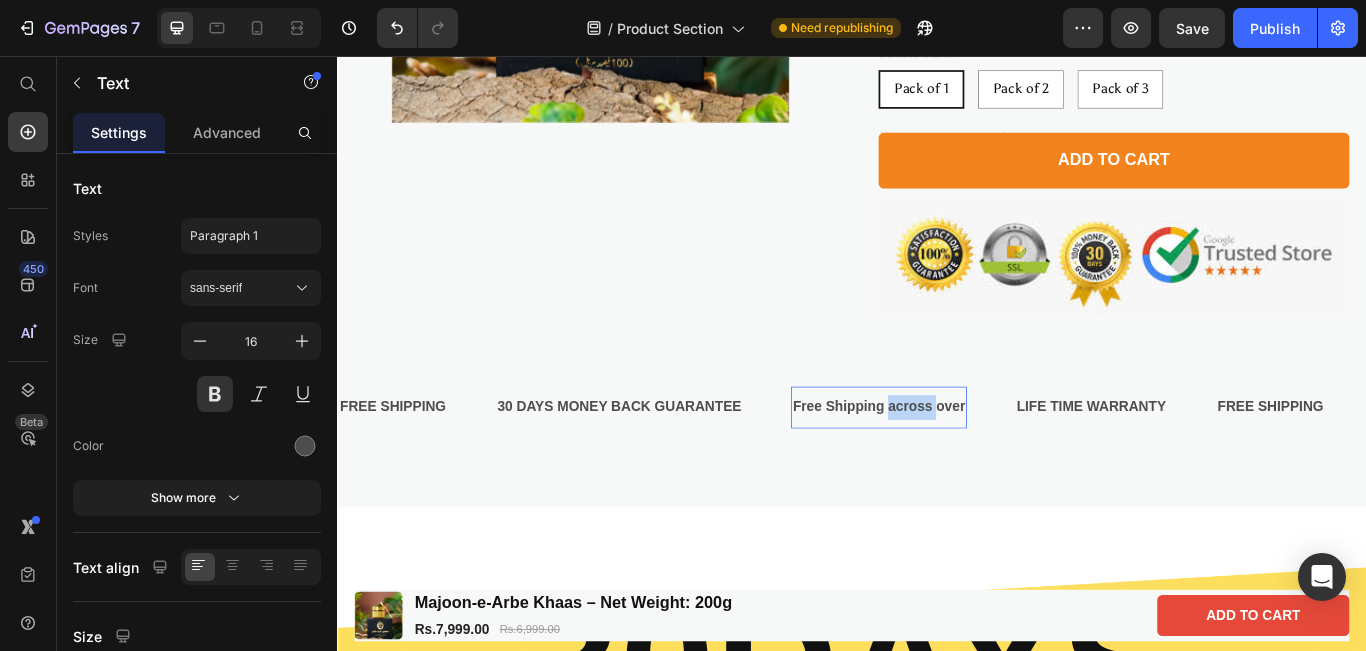 click on "Free Shipping across over" at bounding box center (968, 465) 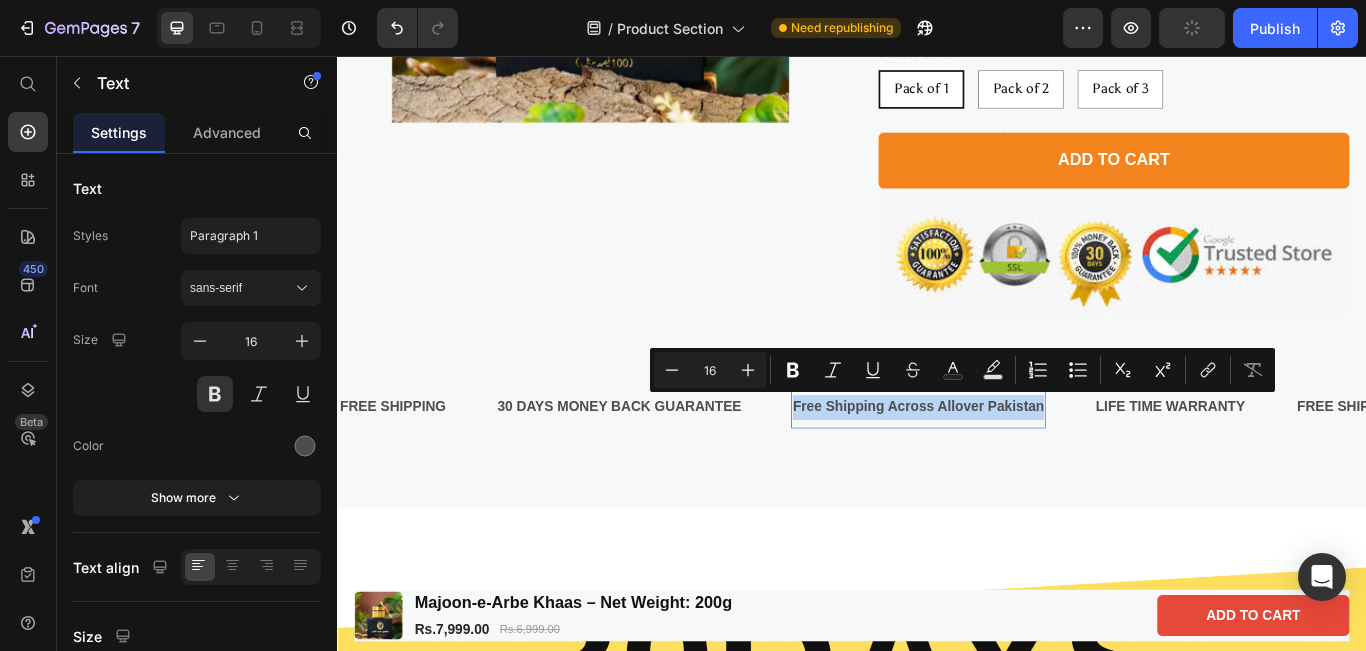 copy on "Free Shipping Across Allover Pakistan" 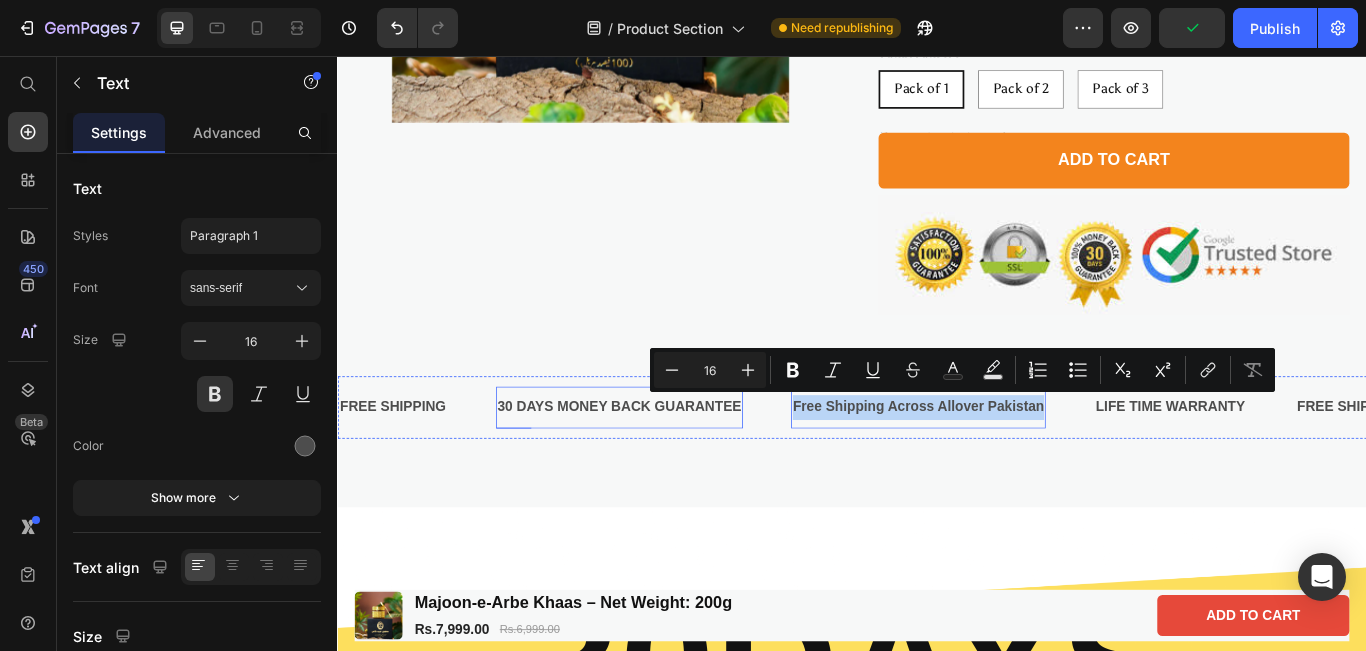 click on "30 DAYS MONEY BACK GUARANTEE" at bounding box center [666, 465] 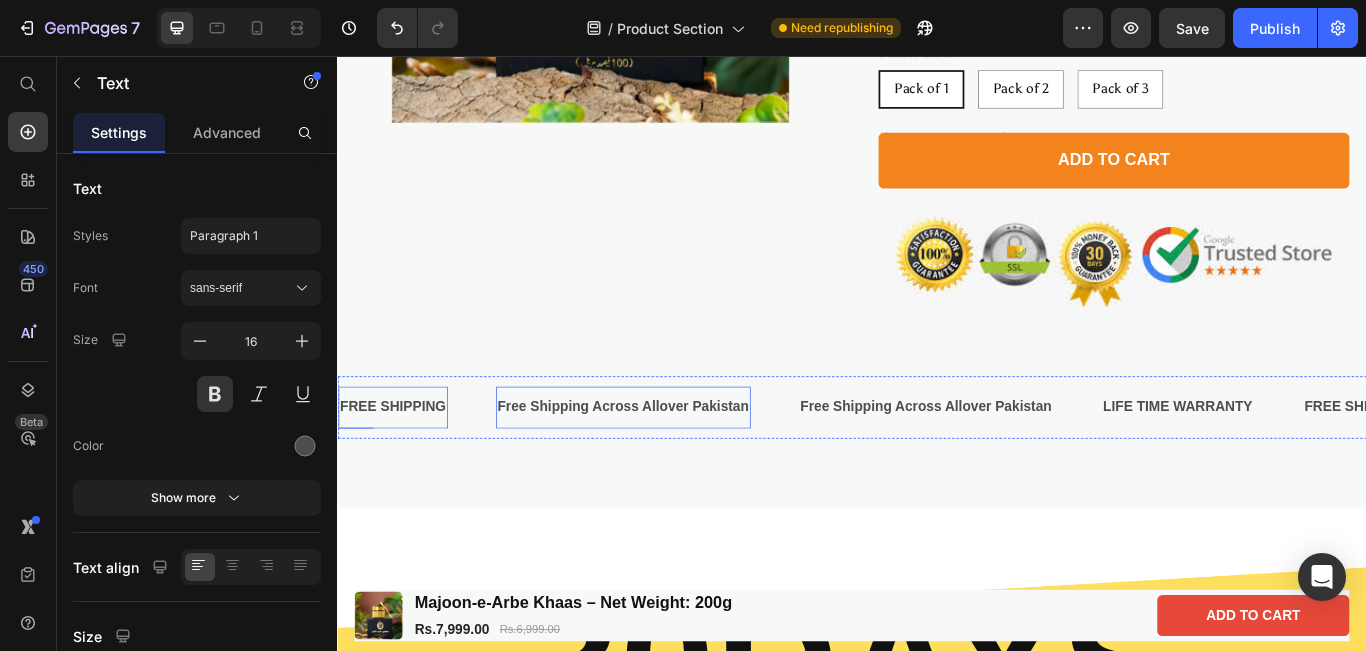 click on "FREE SHIPPING" at bounding box center (402, 465) 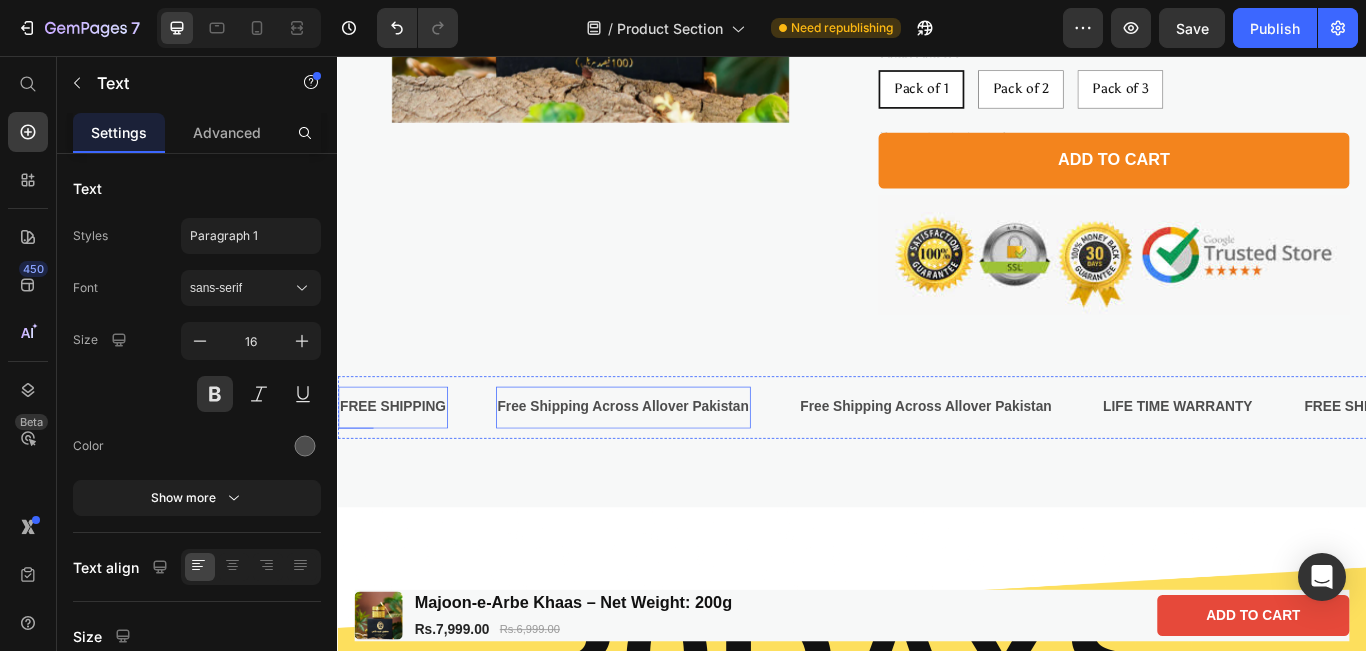 click on "FREE SHIPPING" at bounding box center [402, 465] 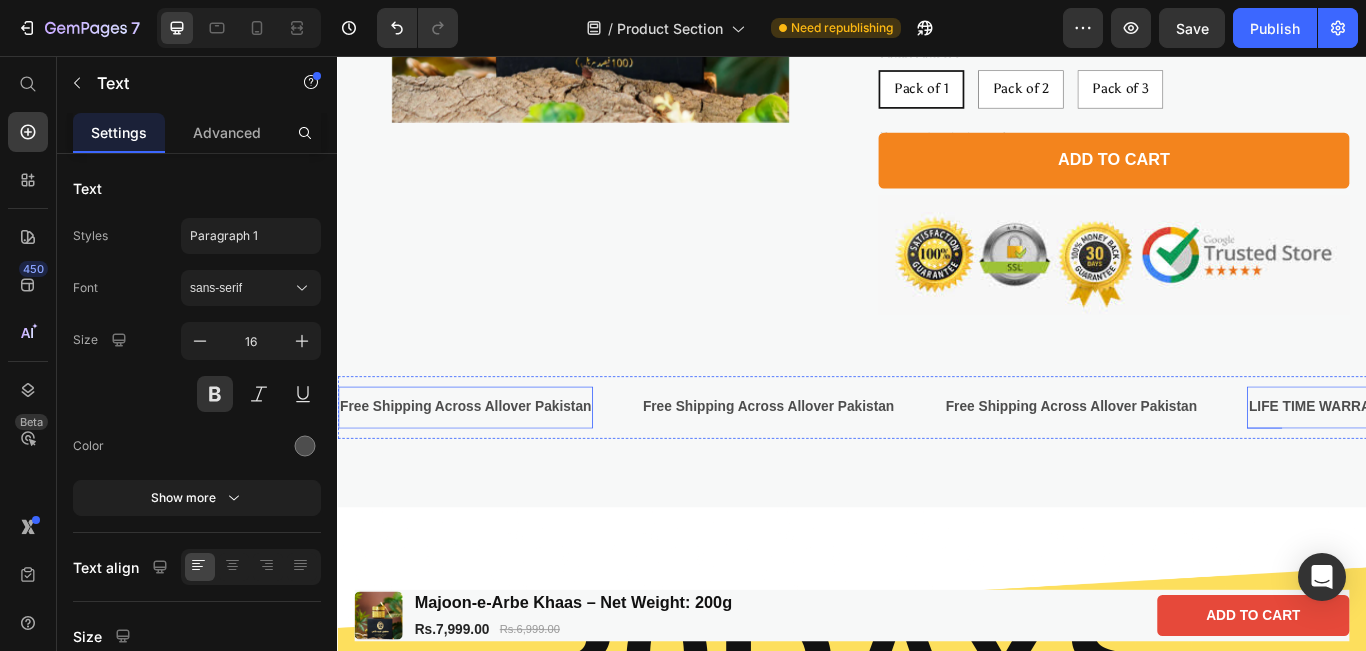 click on "LIFE TIME WARRANTY" at bounding box center (1486, 465) 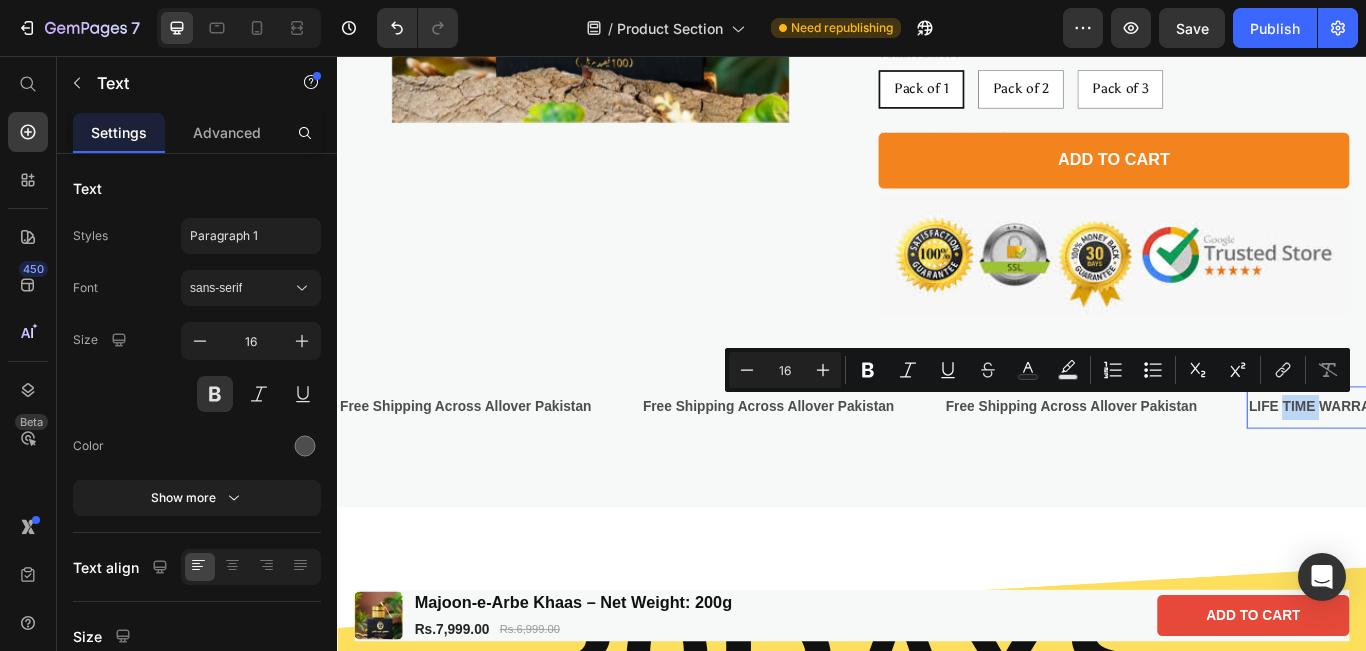 click on "LIFE TIME WARRANTY" at bounding box center (1486, 465) 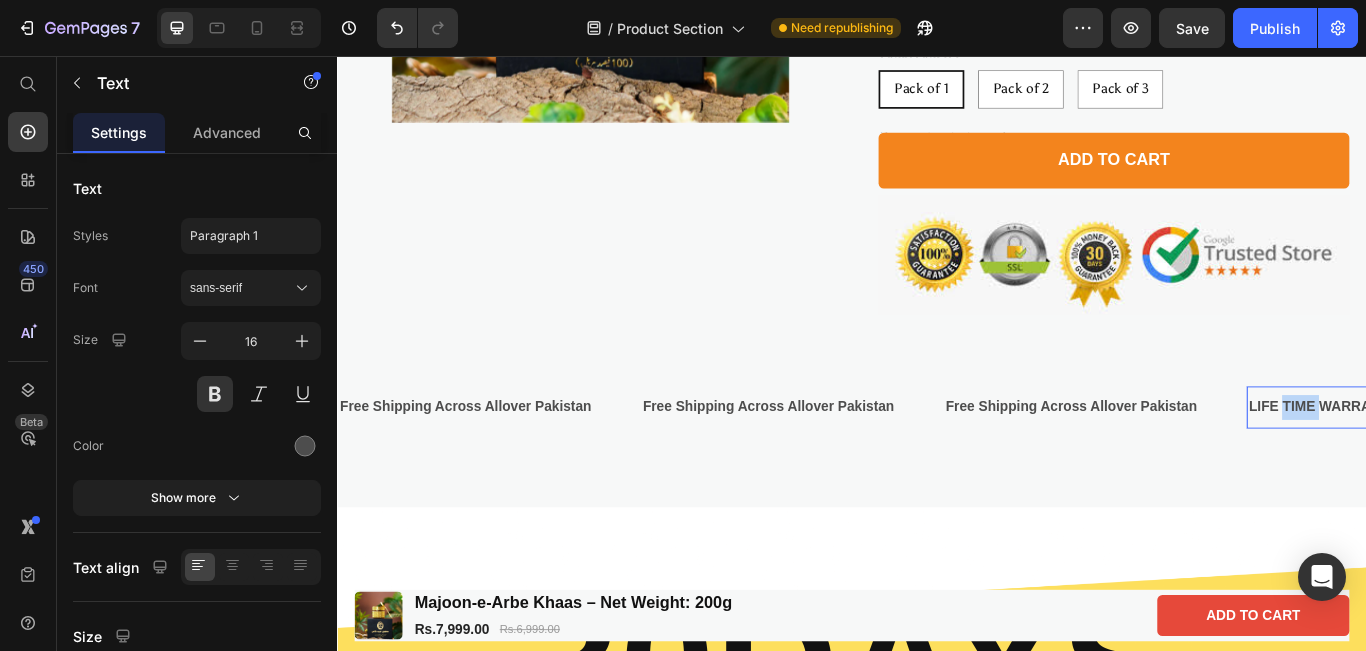 click on "LIFE TIME WARRANTY" at bounding box center (1486, 465) 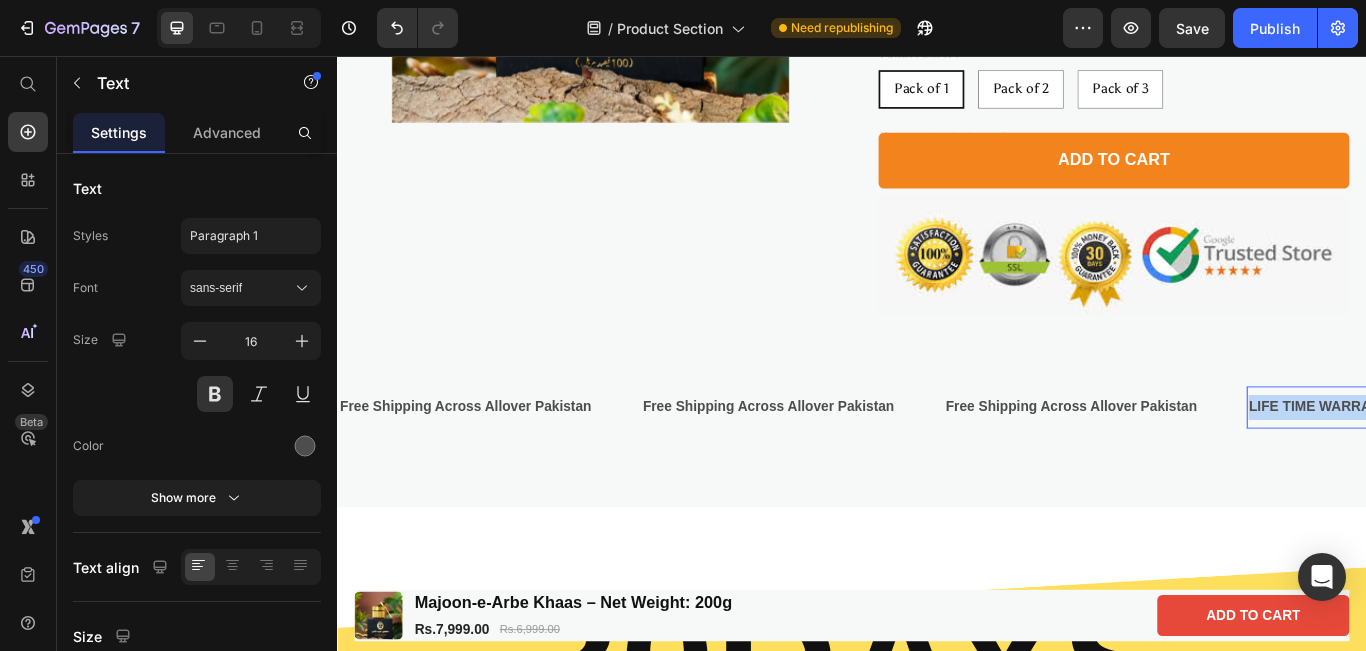 click on "LIFE TIME WARRANTY" at bounding box center [1486, 465] 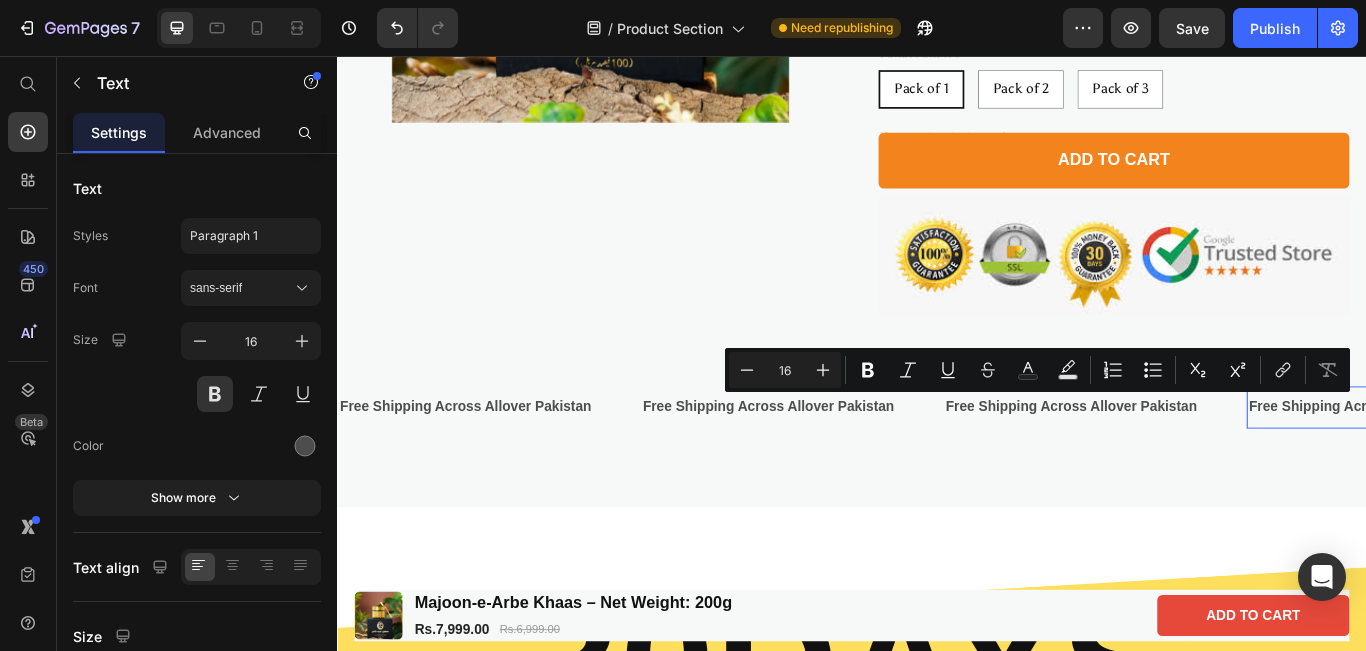 scroll, scrollTop: 0, scrollLeft: 191, axis: horizontal 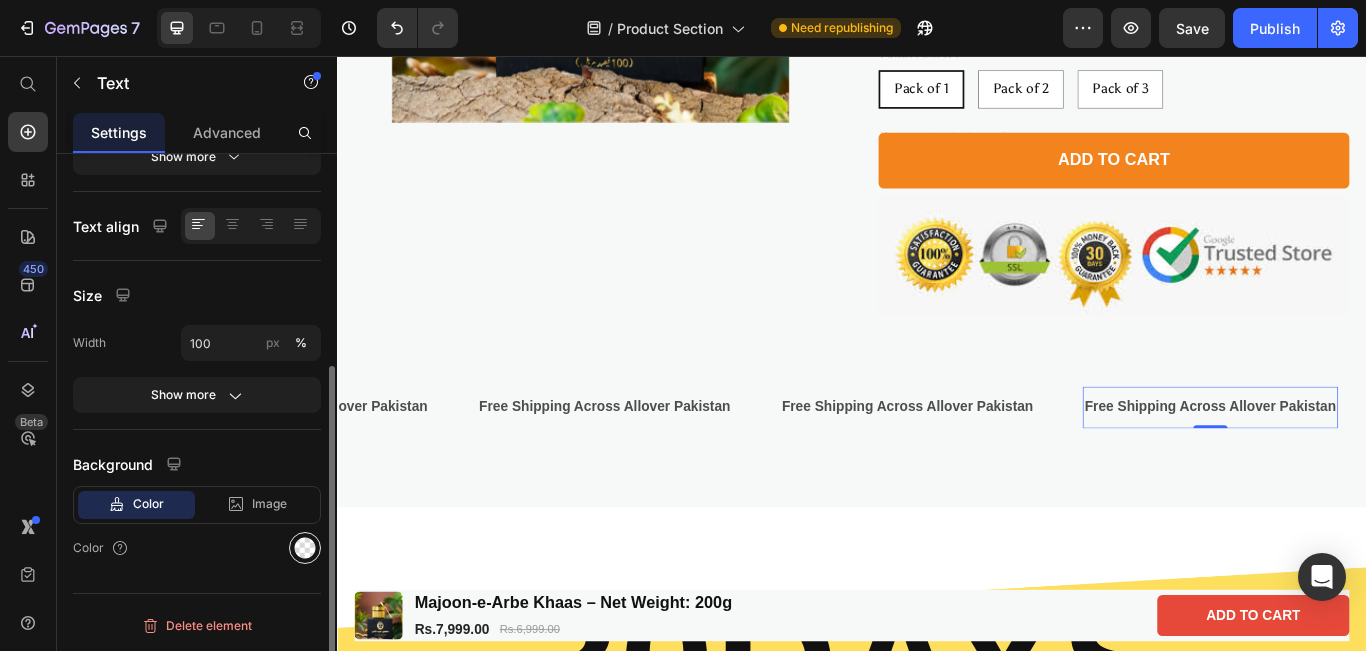 click at bounding box center (305, 548) 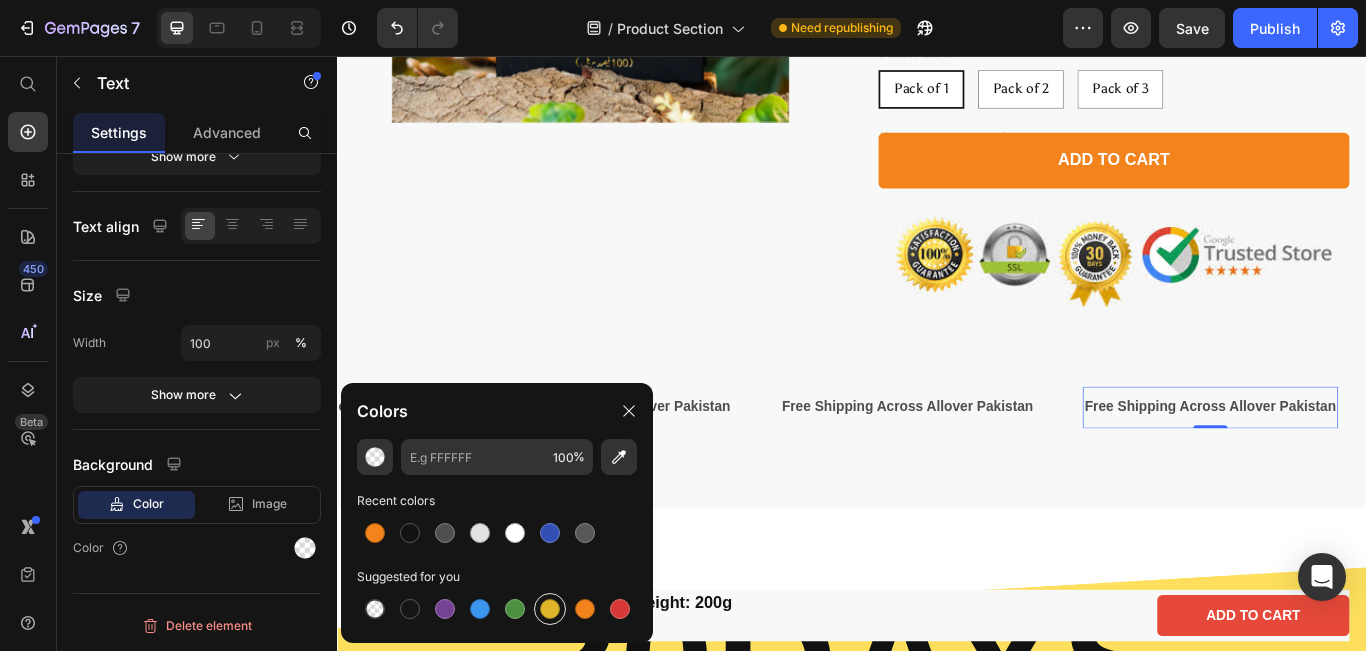 click at bounding box center (550, 609) 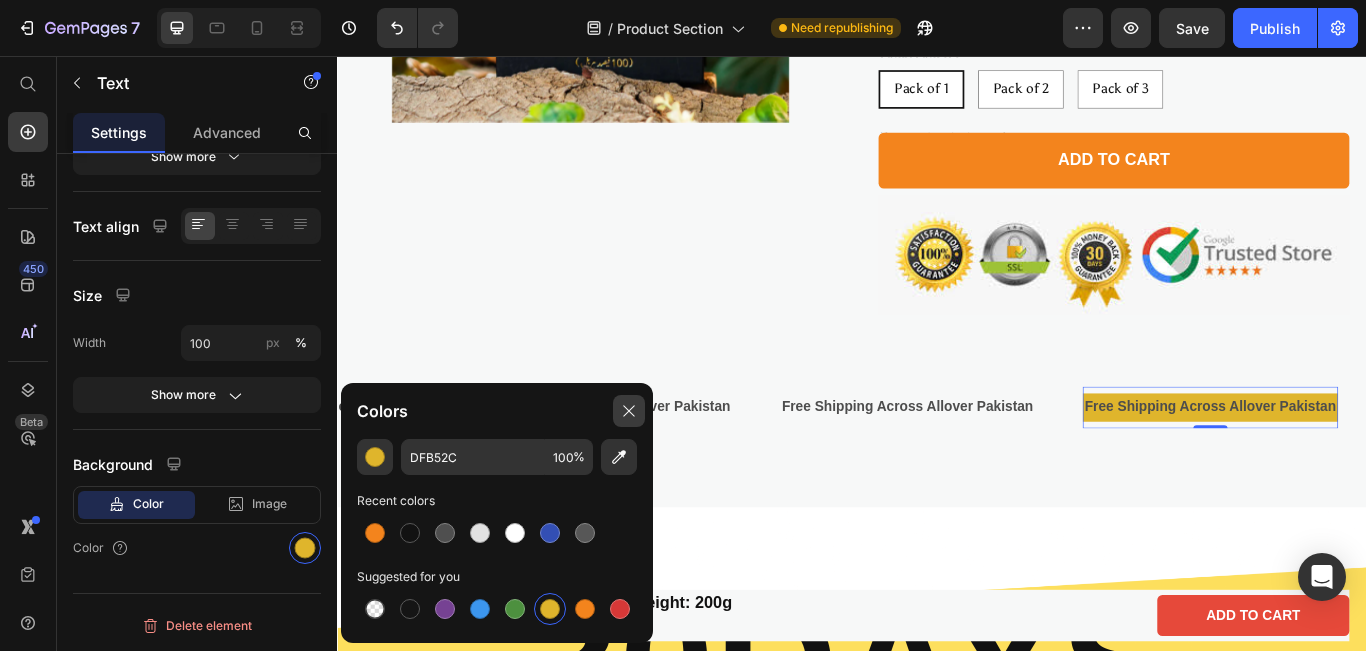 click 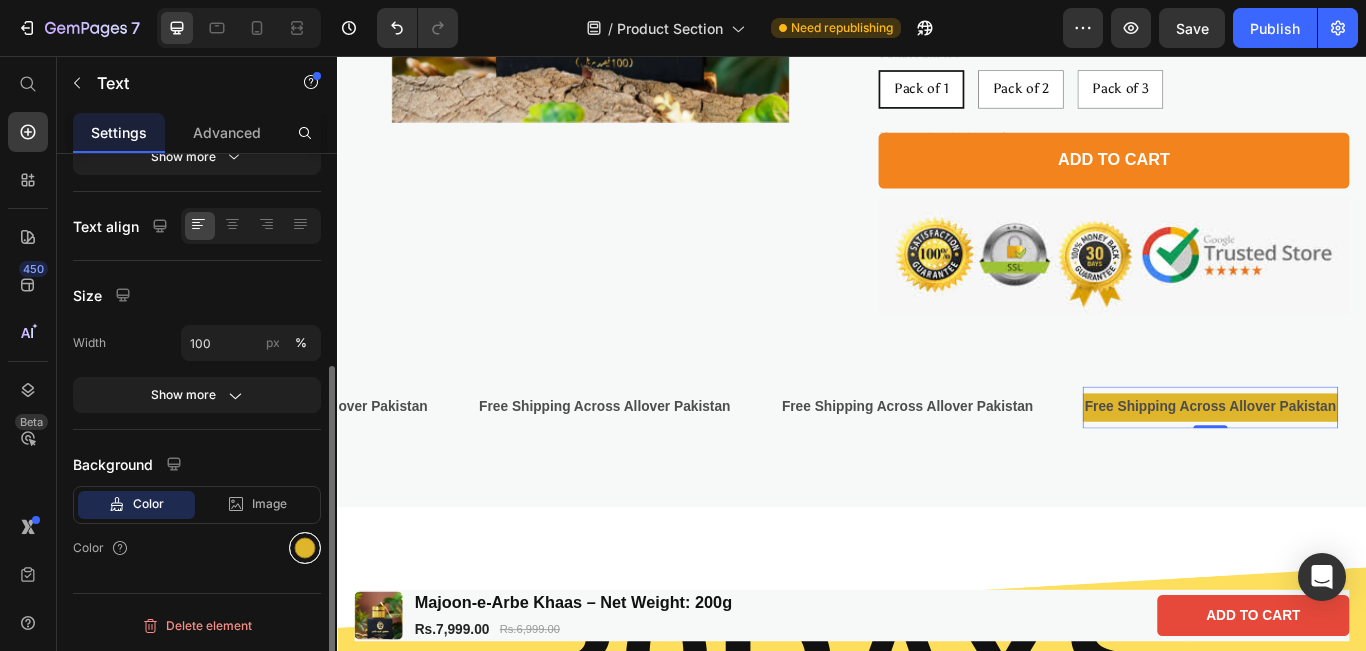 click at bounding box center (305, 548) 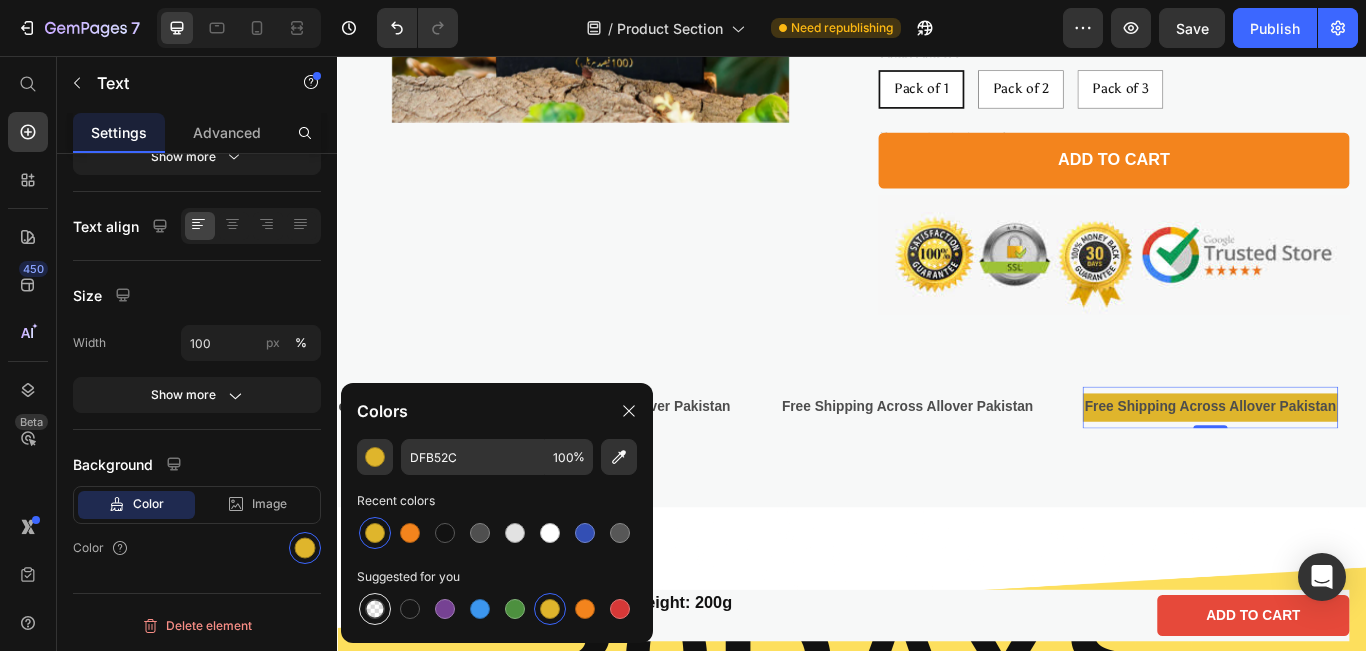 click at bounding box center [375, 609] 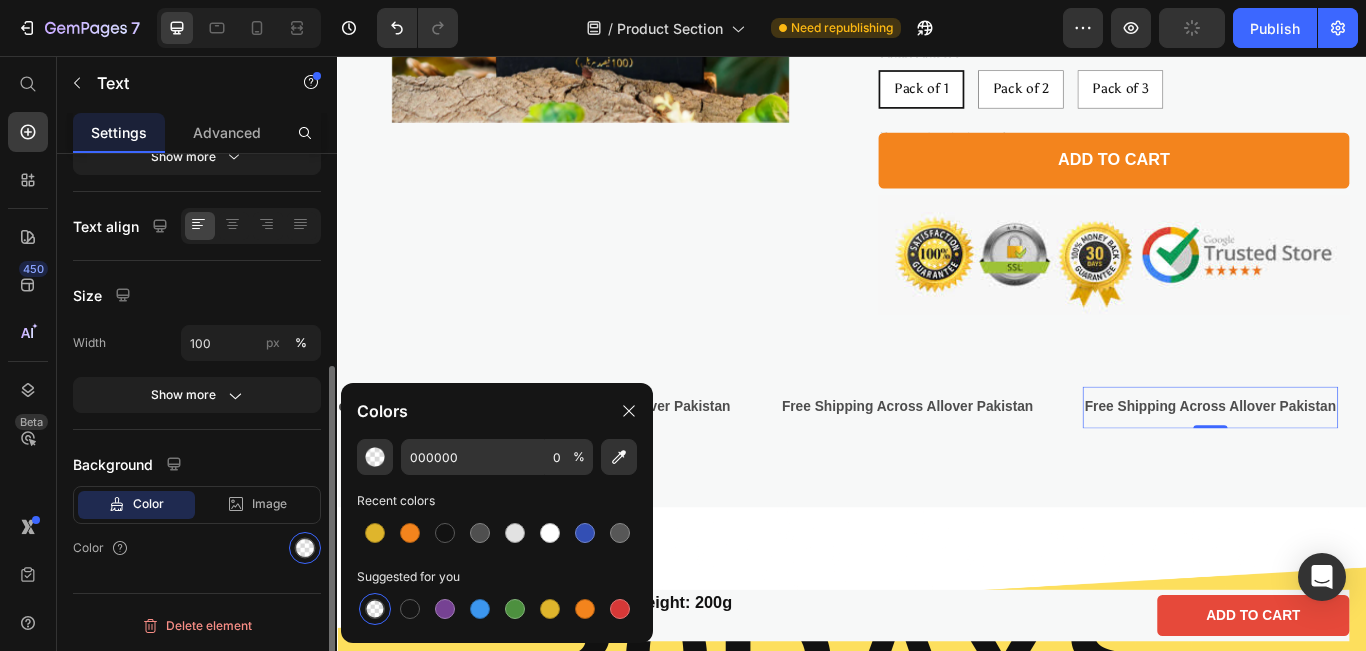 click on "Color" at bounding box center (197, 548) 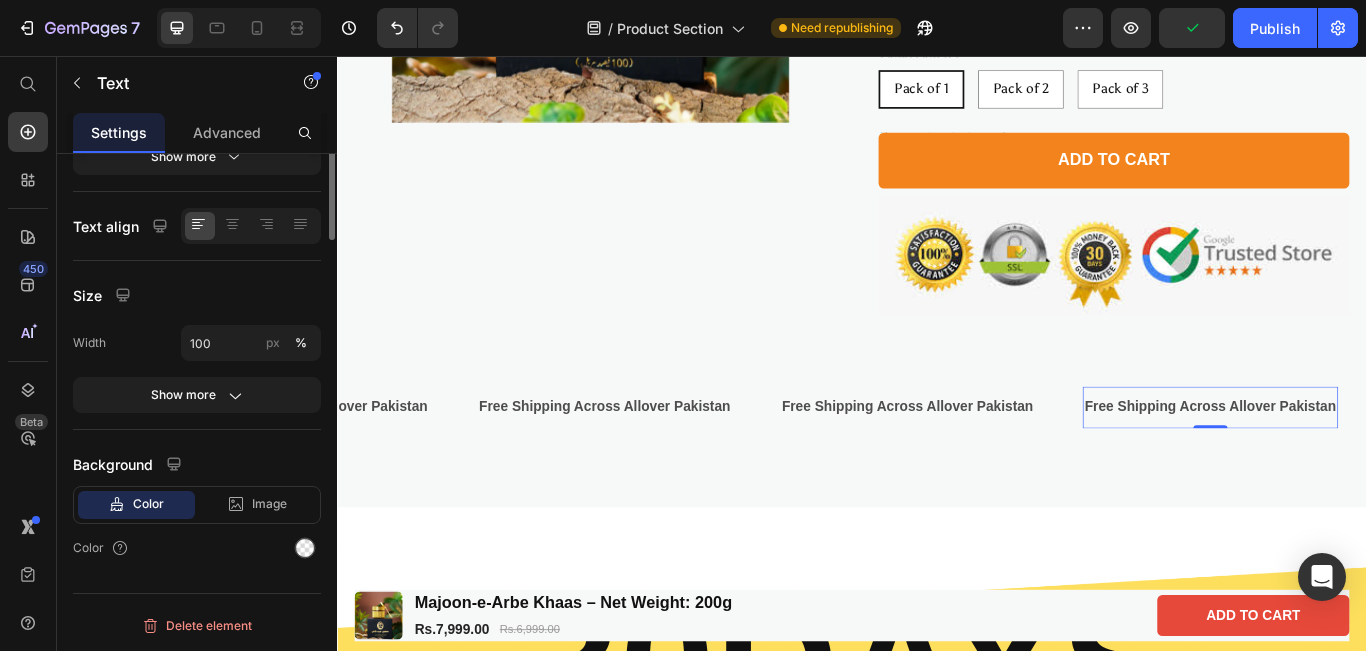 scroll, scrollTop: 0, scrollLeft: 0, axis: both 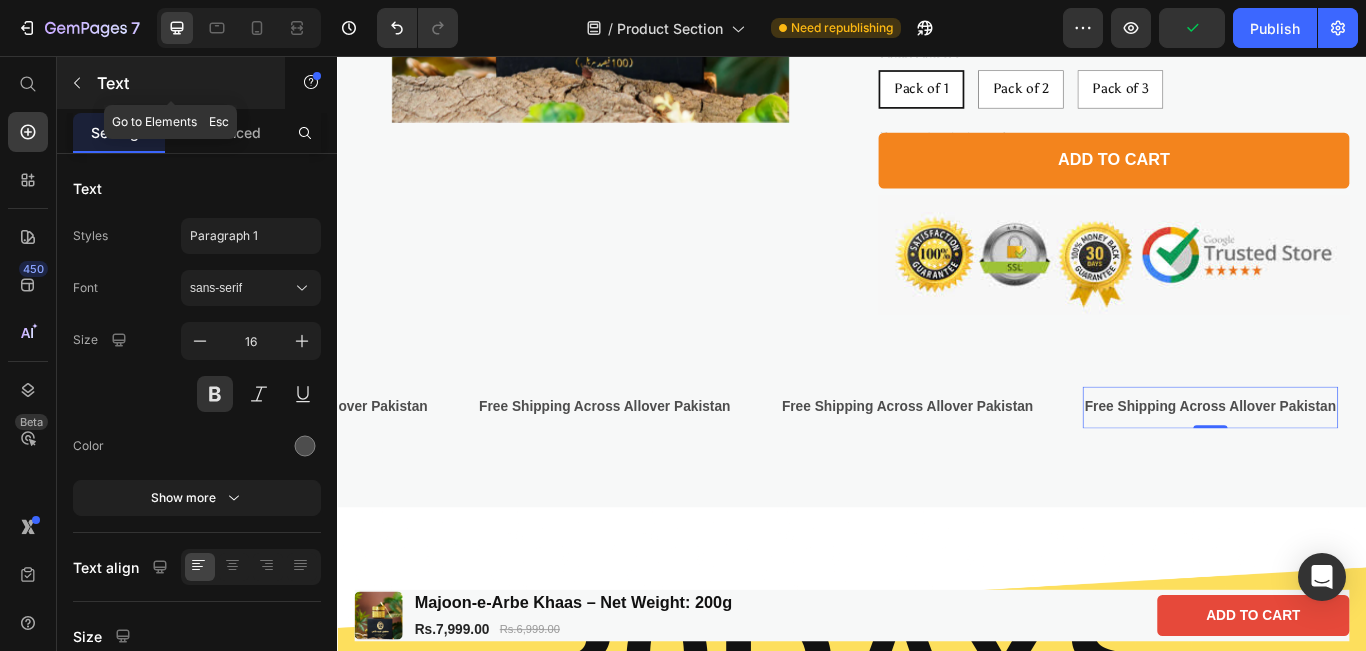 click 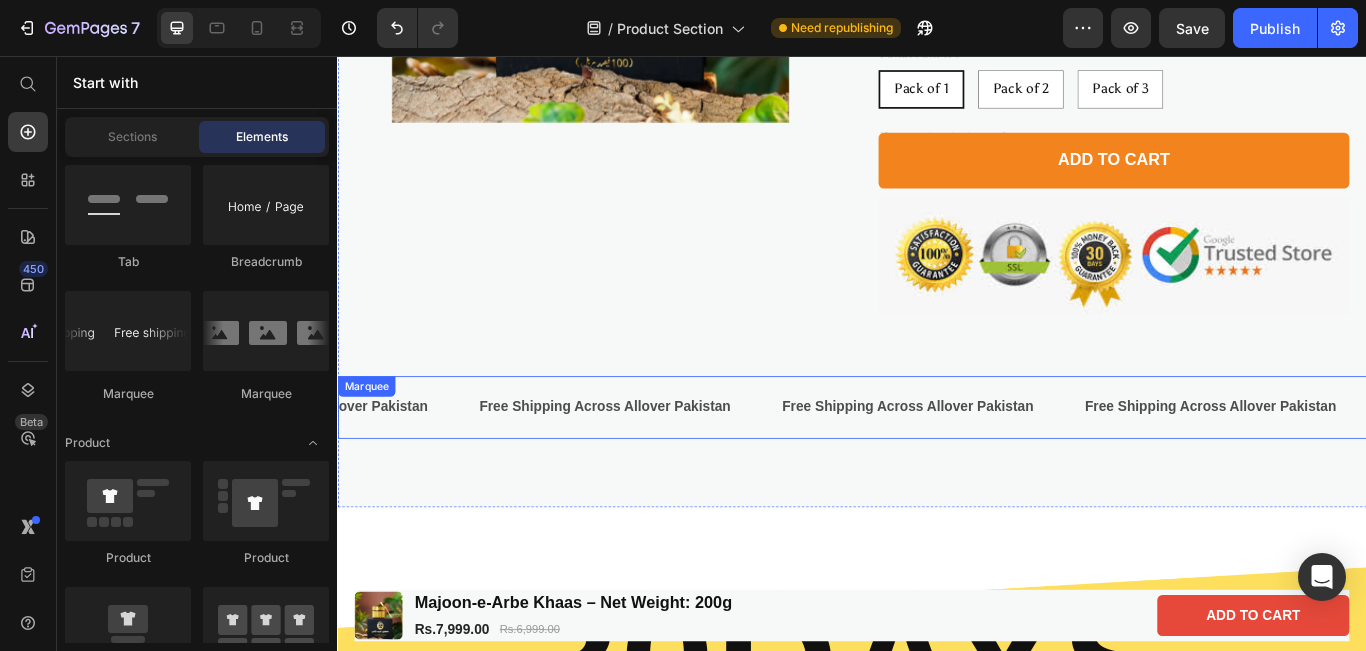 click on "Free Shipping Across Allover Pakistan Text" at bounding box center [676, 465] 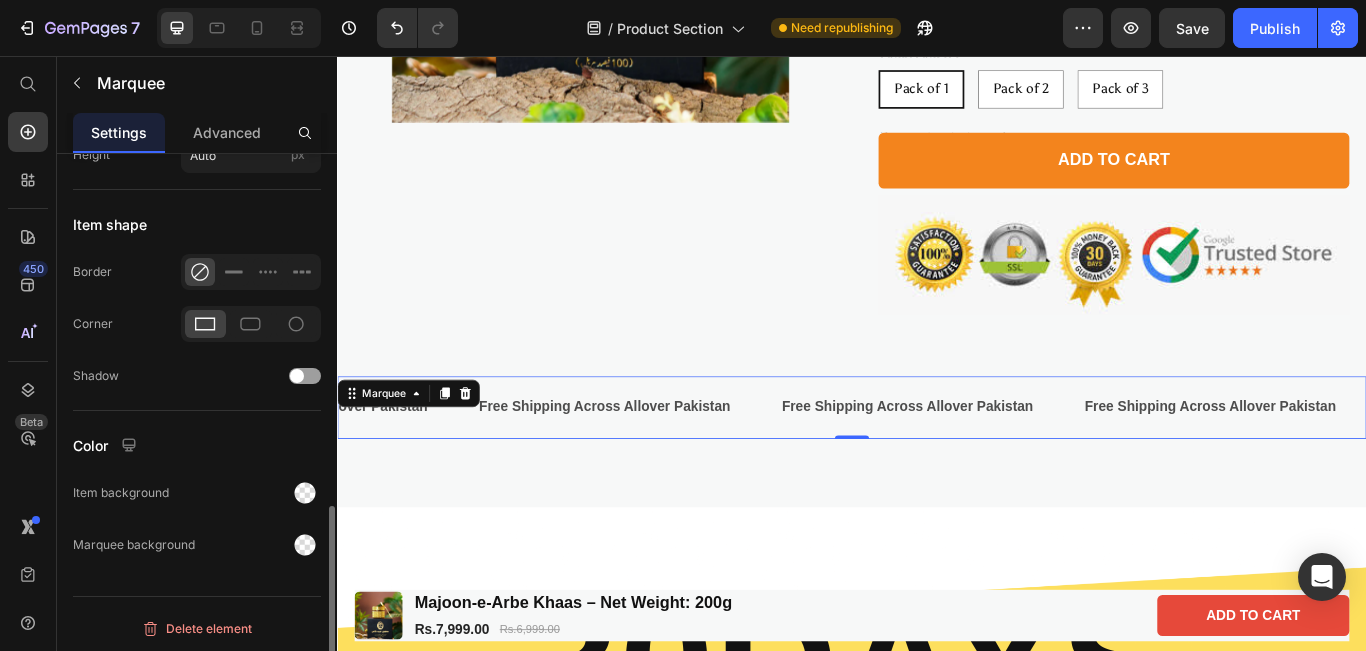 scroll, scrollTop: 943, scrollLeft: 0, axis: vertical 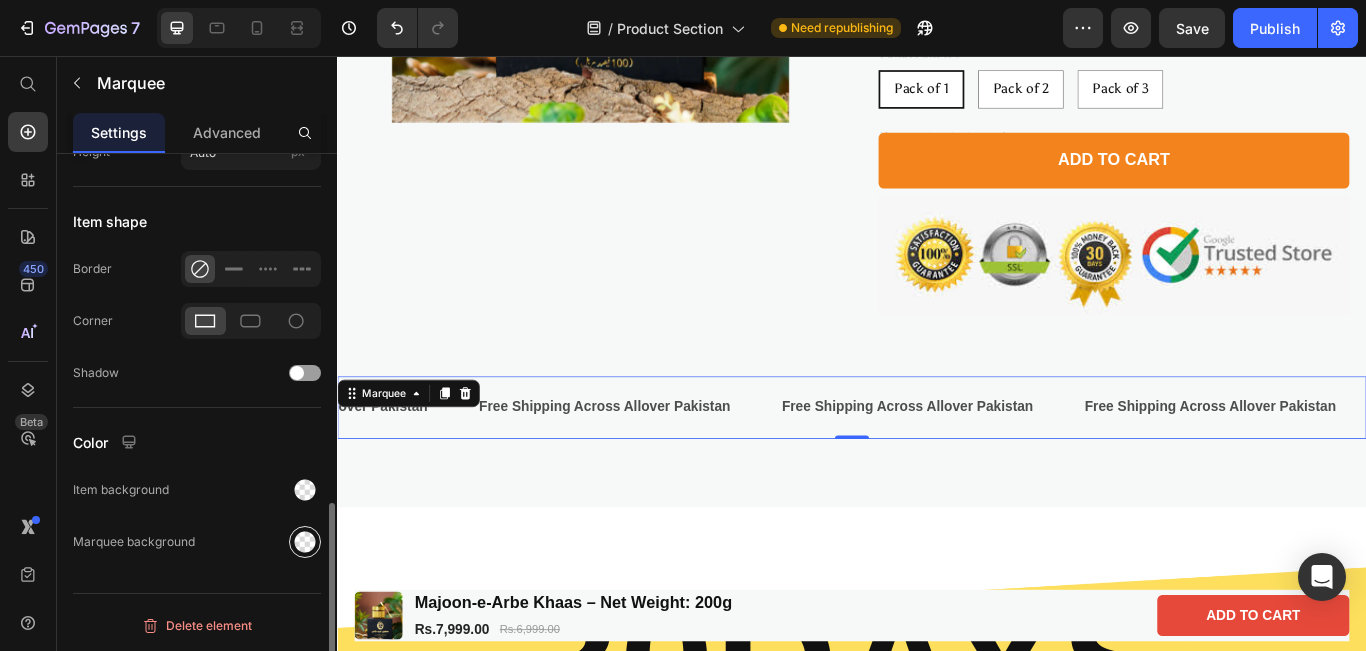 click 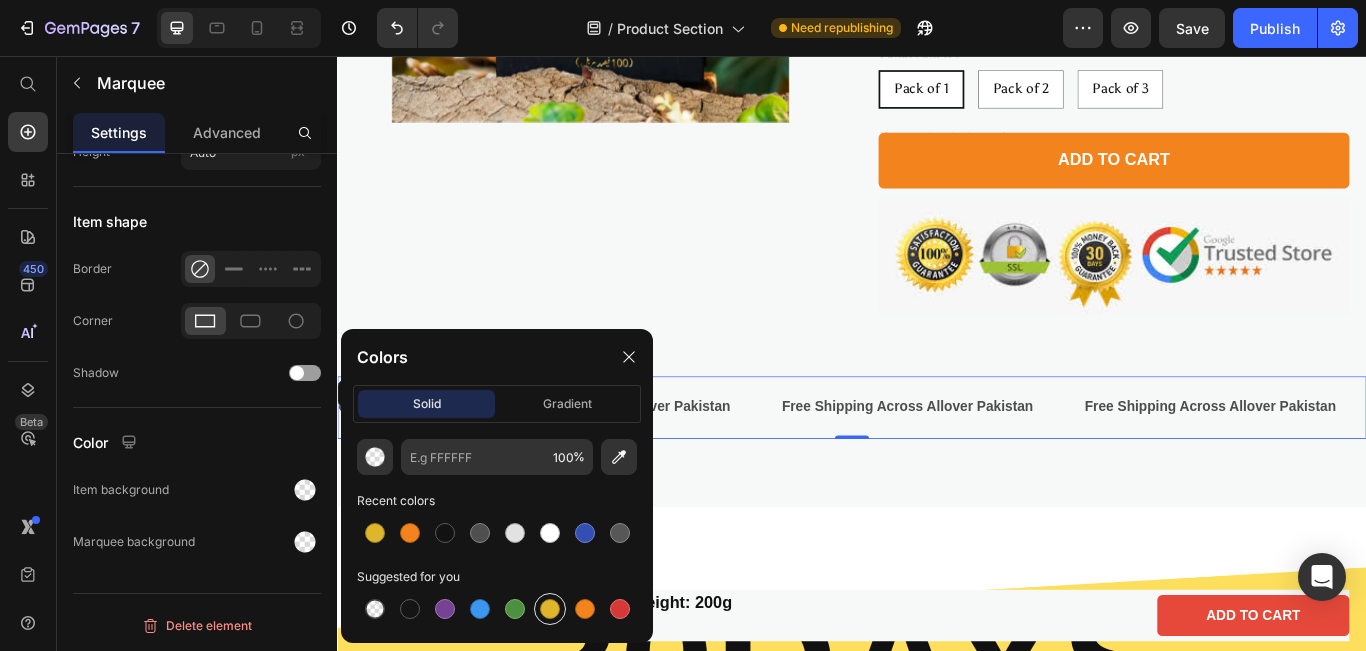 click at bounding box center [550, 609] 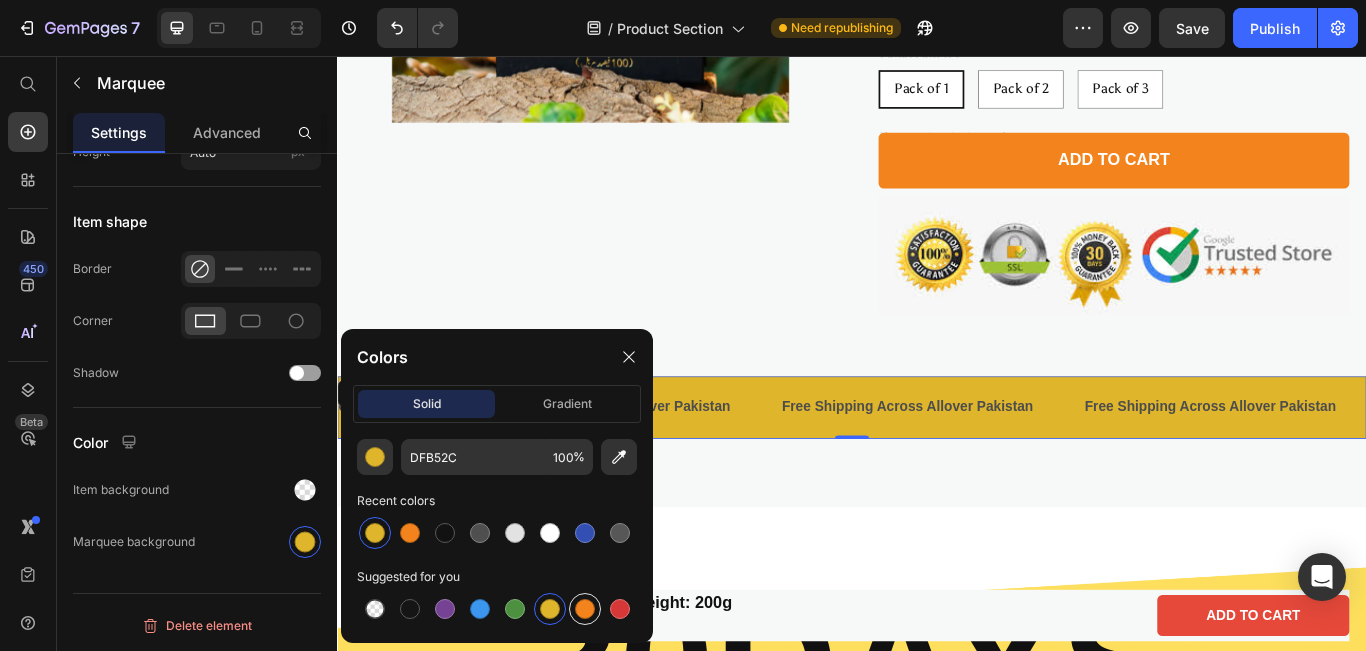 click at bounding box center (585, 609) 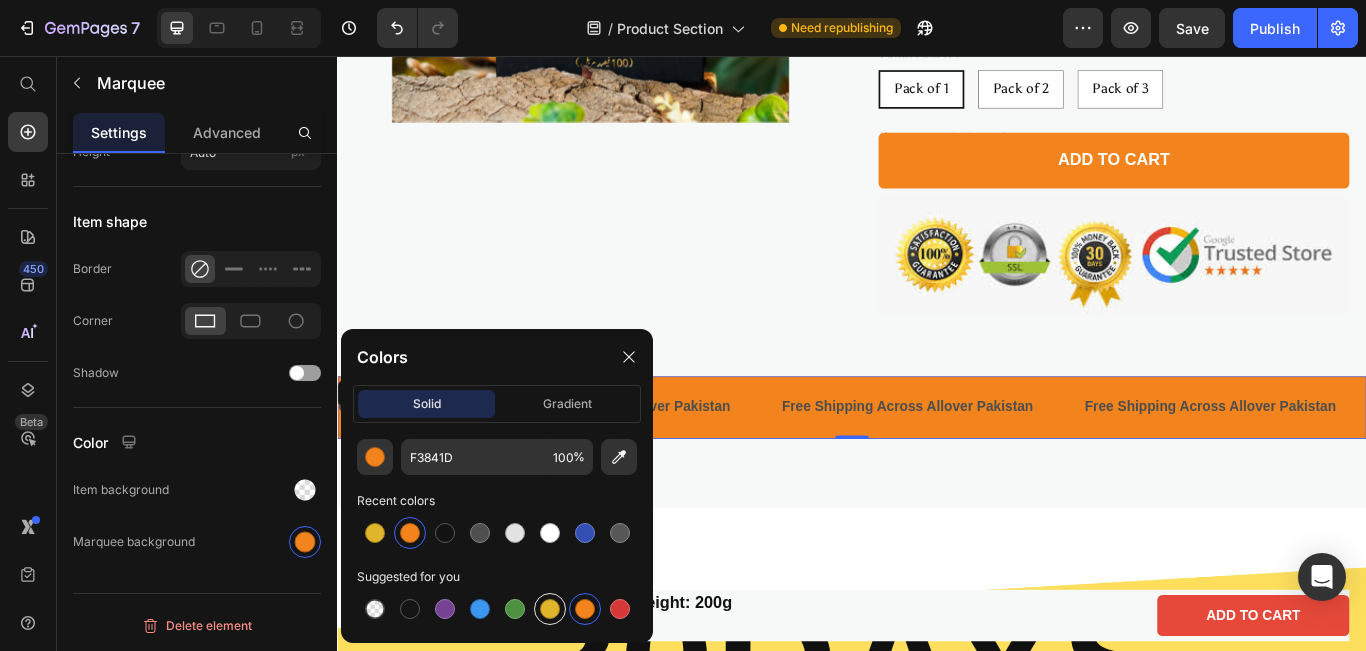 click at bounding box center [550, 609] 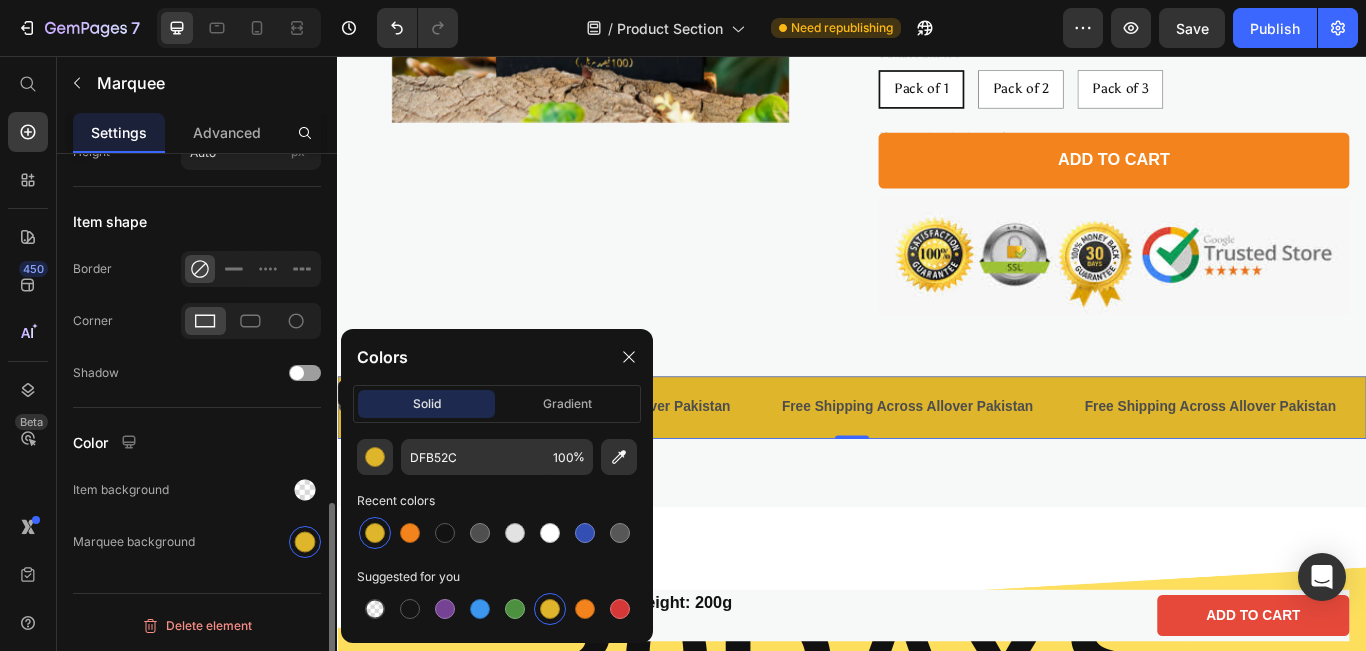 click on "Item management Item 1 Item 1 Item 2 Item 2 Item 3 Item 3 Item 4 Item 4 Add more Max item width Fit to content Item spacing 56 px Icon separator Interaction Stop on hover Speed Direction Preview Size Width 100 px % Height Auto px Item shape Border Corner Shadow Color Item background Marquee background" at bounding box center [197, -90] 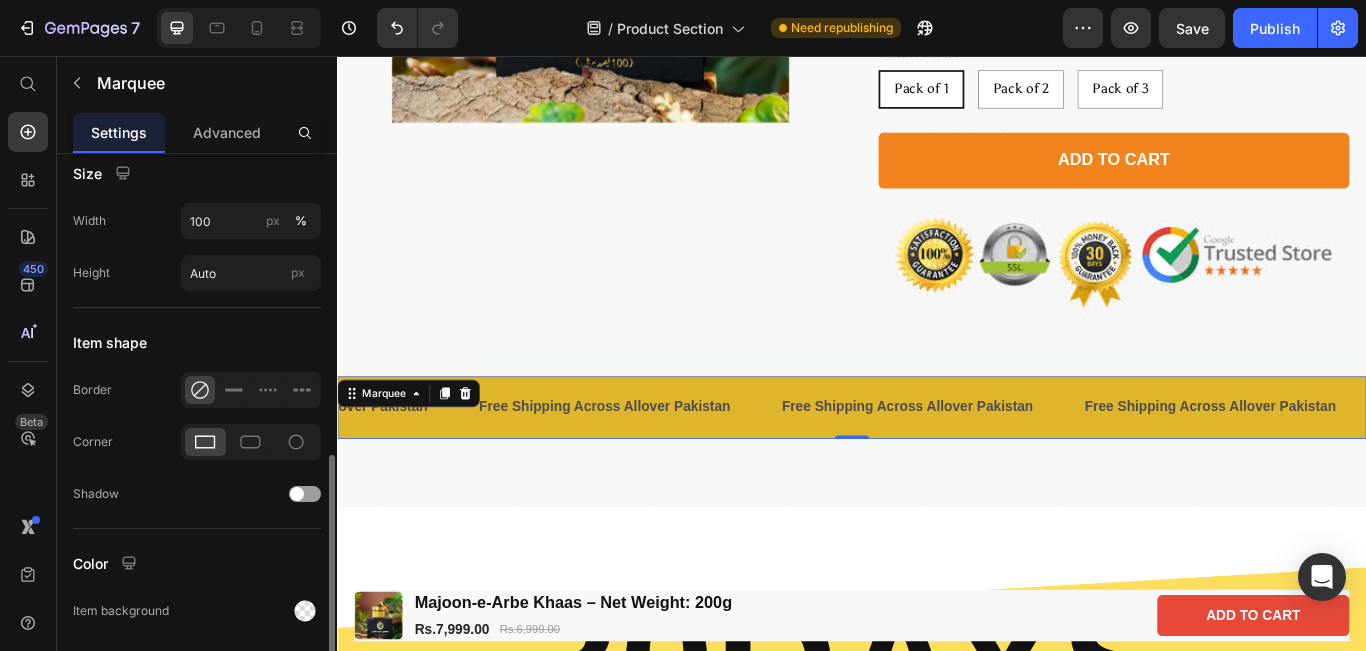scroll, scrollTop: 820, scrollLeft: 0, axis: vertical 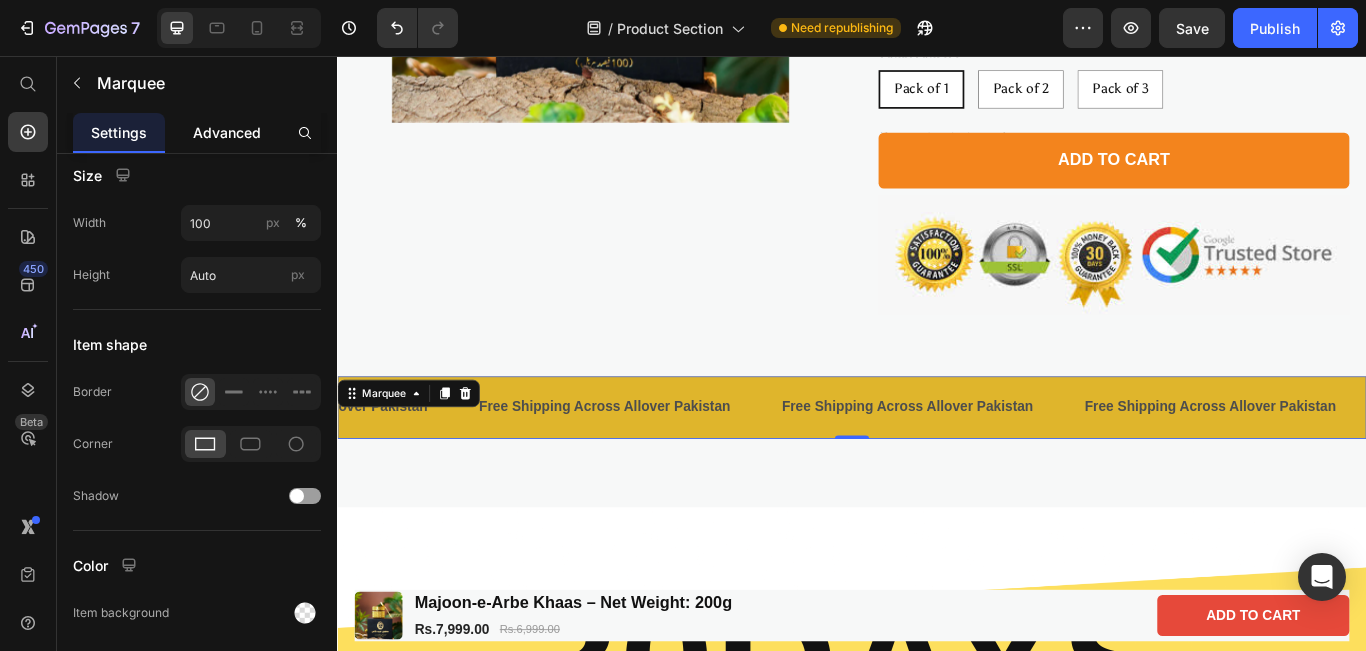 click on "Advanced" at bounding box center [227, 132] 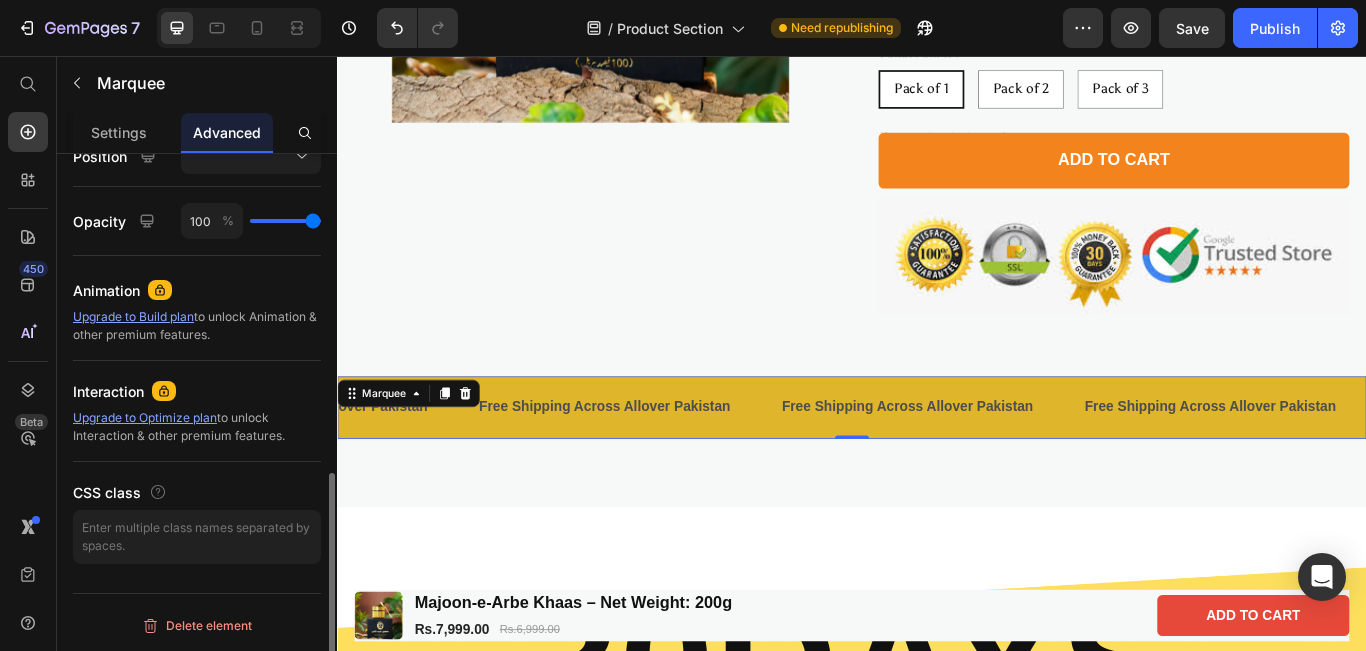 scroll, scrollTop: 0, scrollLeft: 0, axis: both 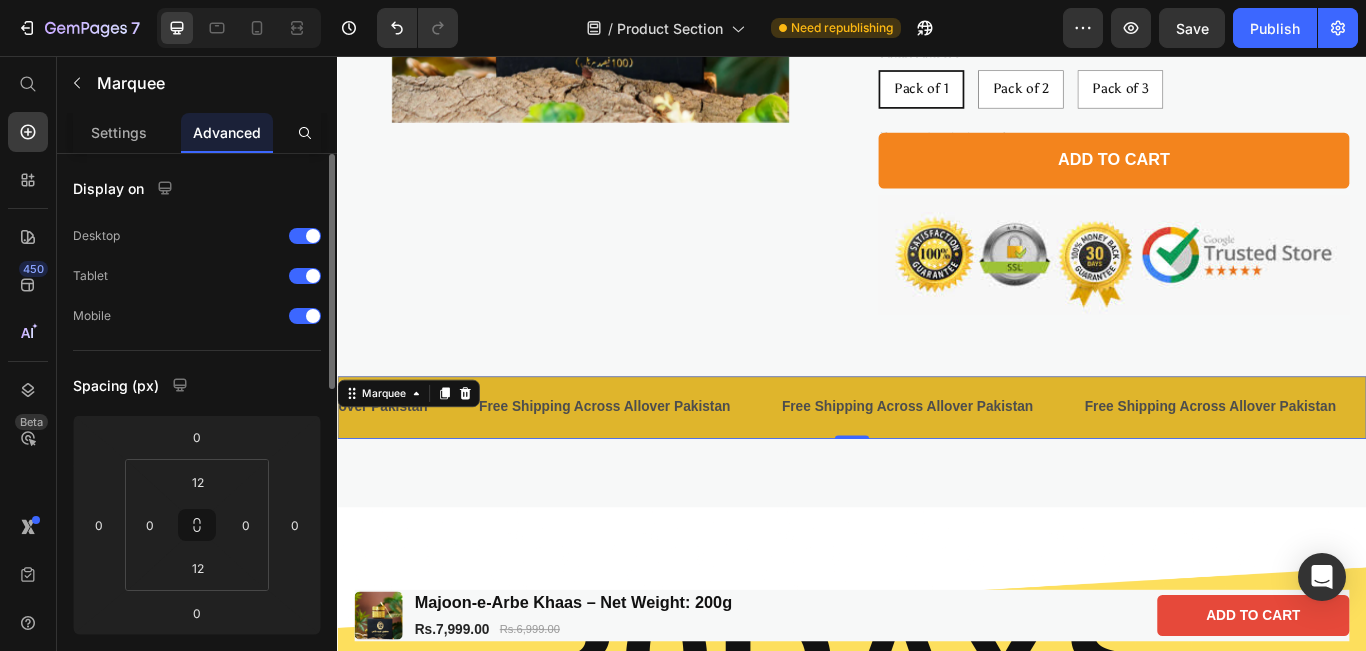click on "Advanced" at bounding box center (227, 132) 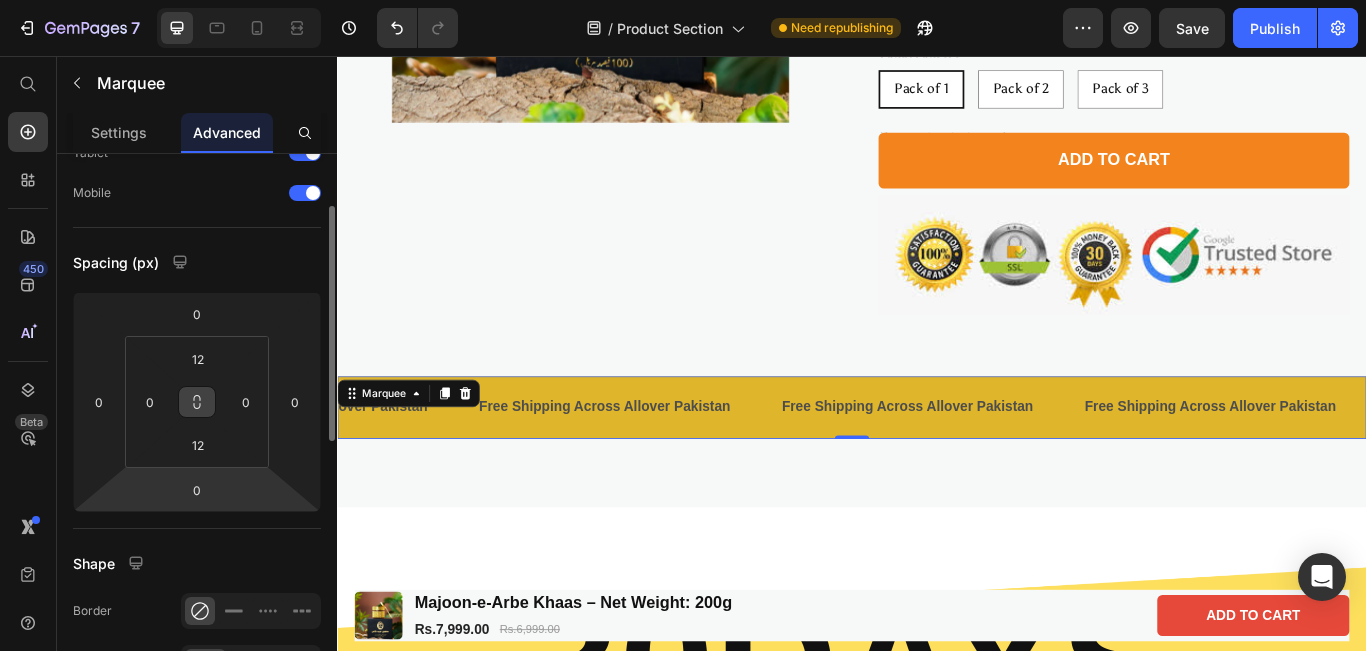 scroll, scrollTop: 0, scrollLeft: 0, axis: both 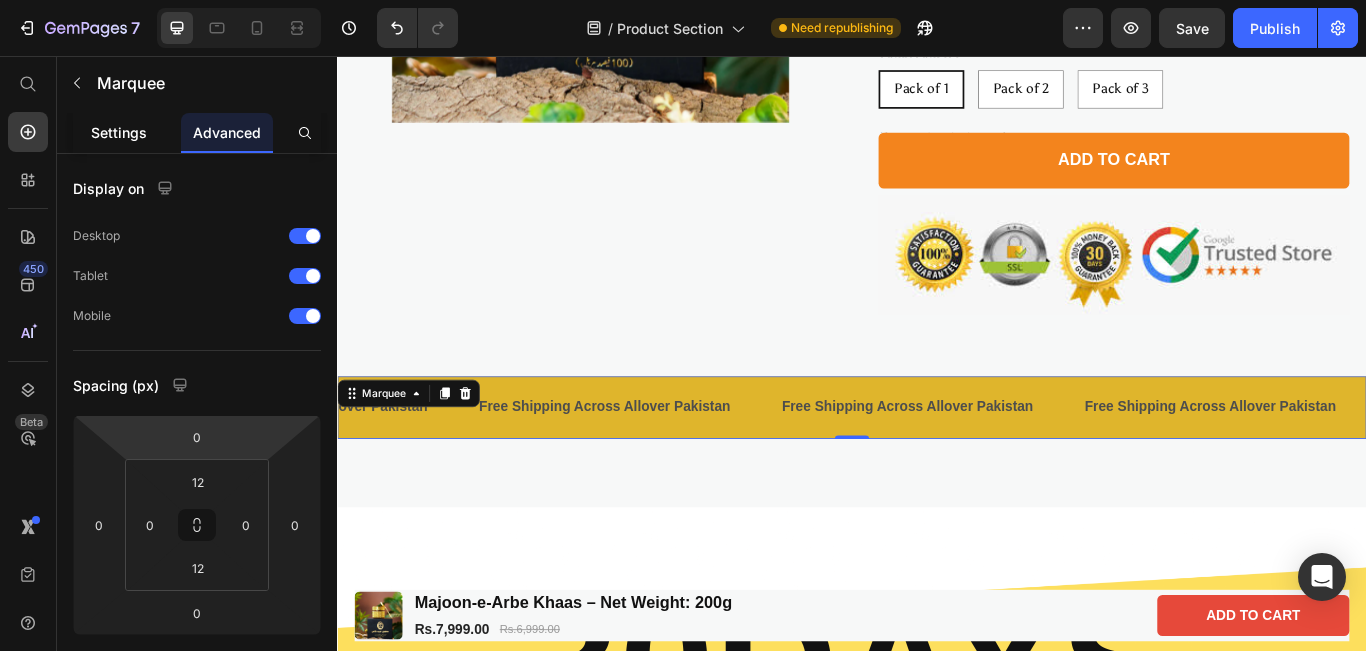 click on "Settings" at bounding box center (119, 132) 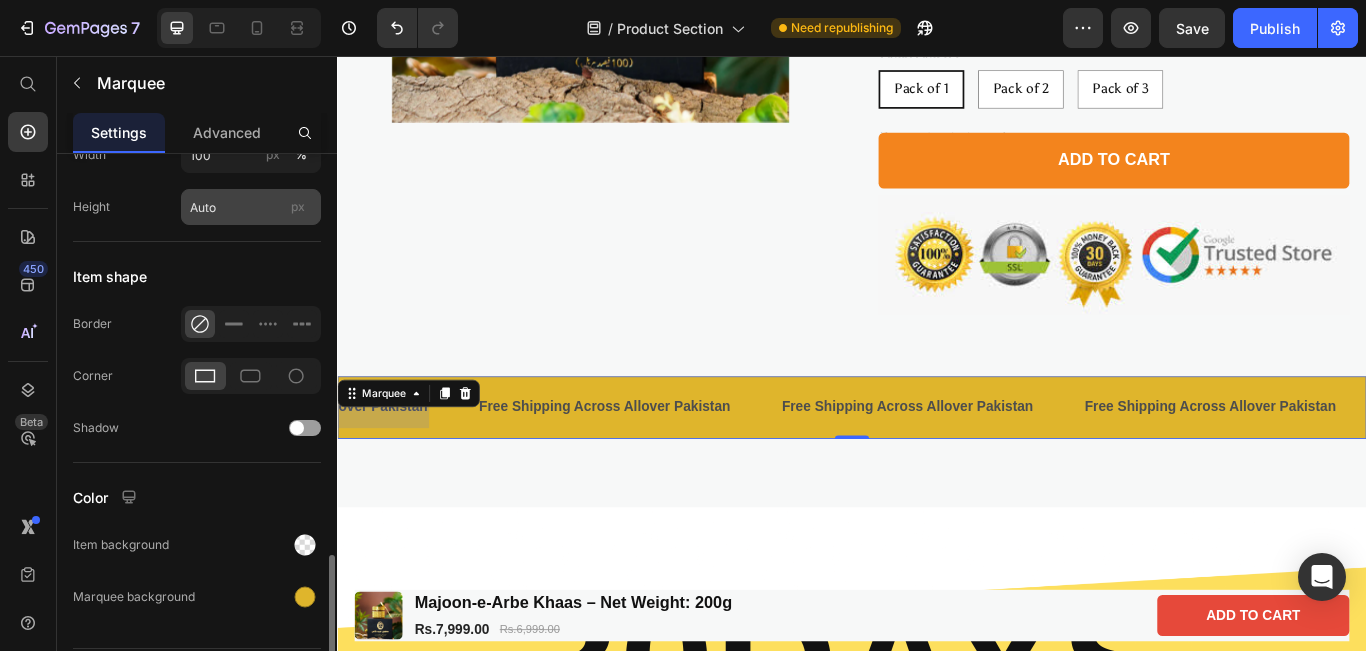 scroll, scrollTop: 943, scrollLeft: 0, axis: vertical 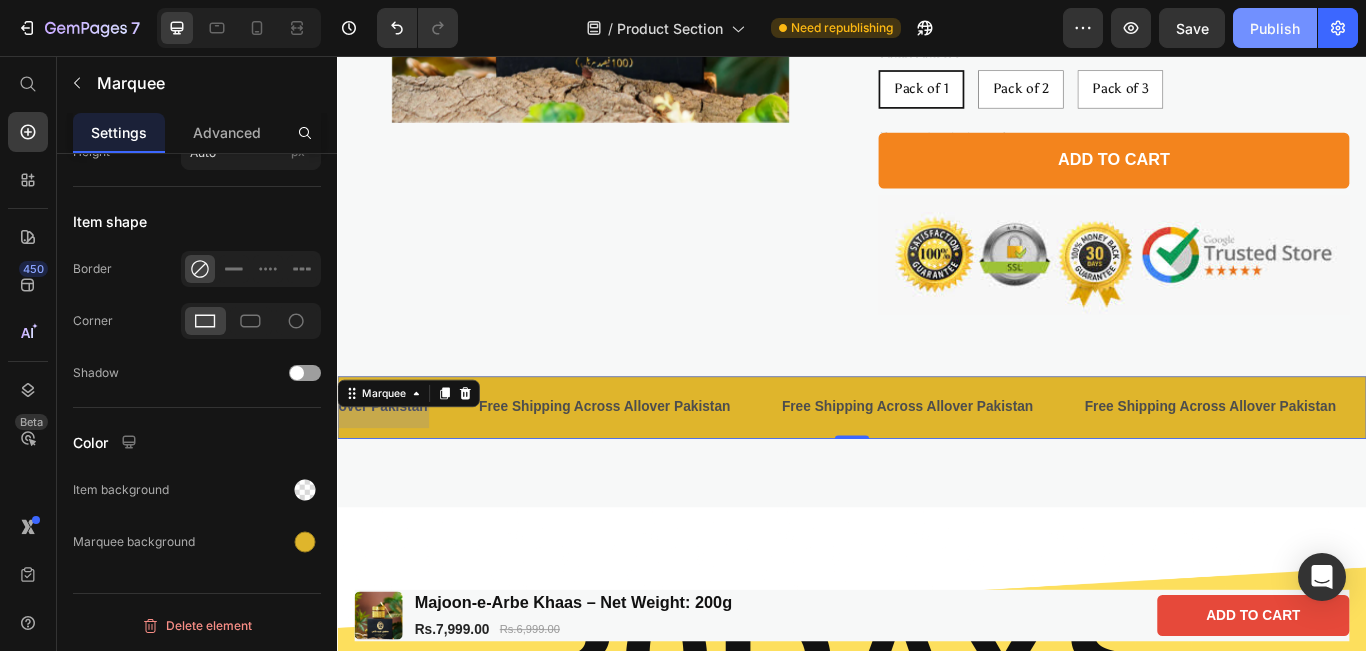 click on "Publish" at bounding box center [1275, 28] 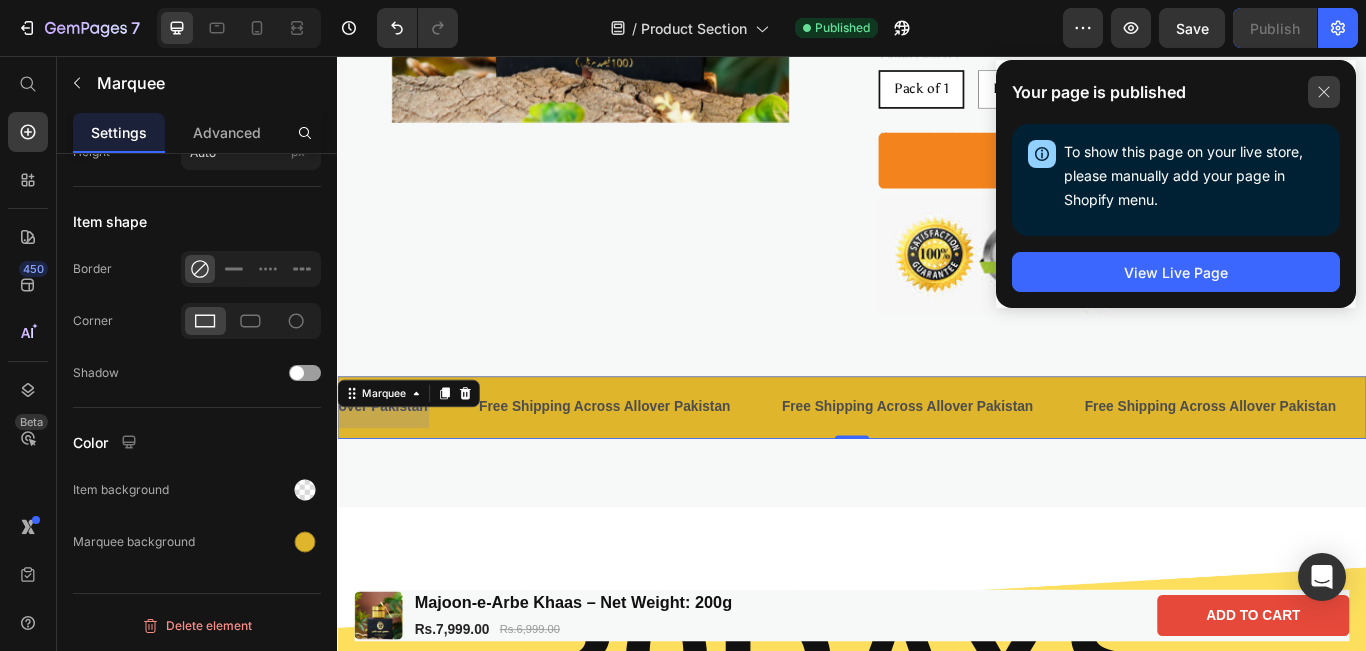 click 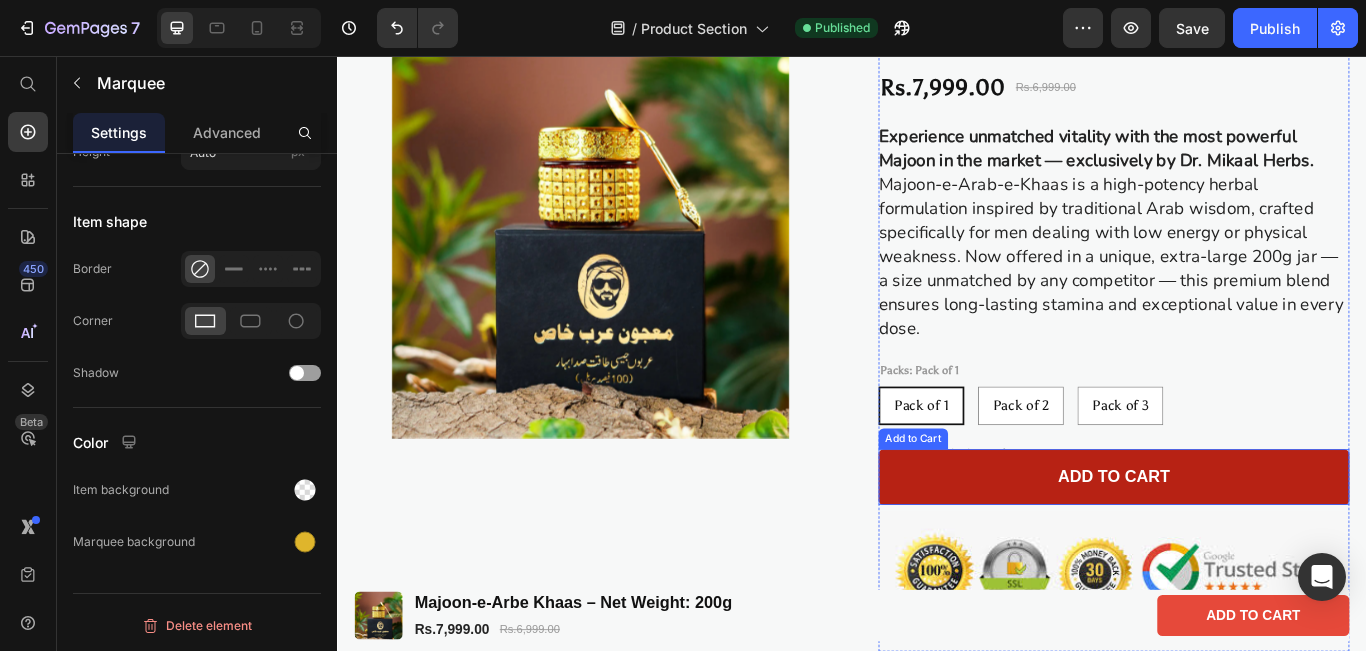 scroll, scrollTop: 238, scrollLeft: 0, axis: vertical 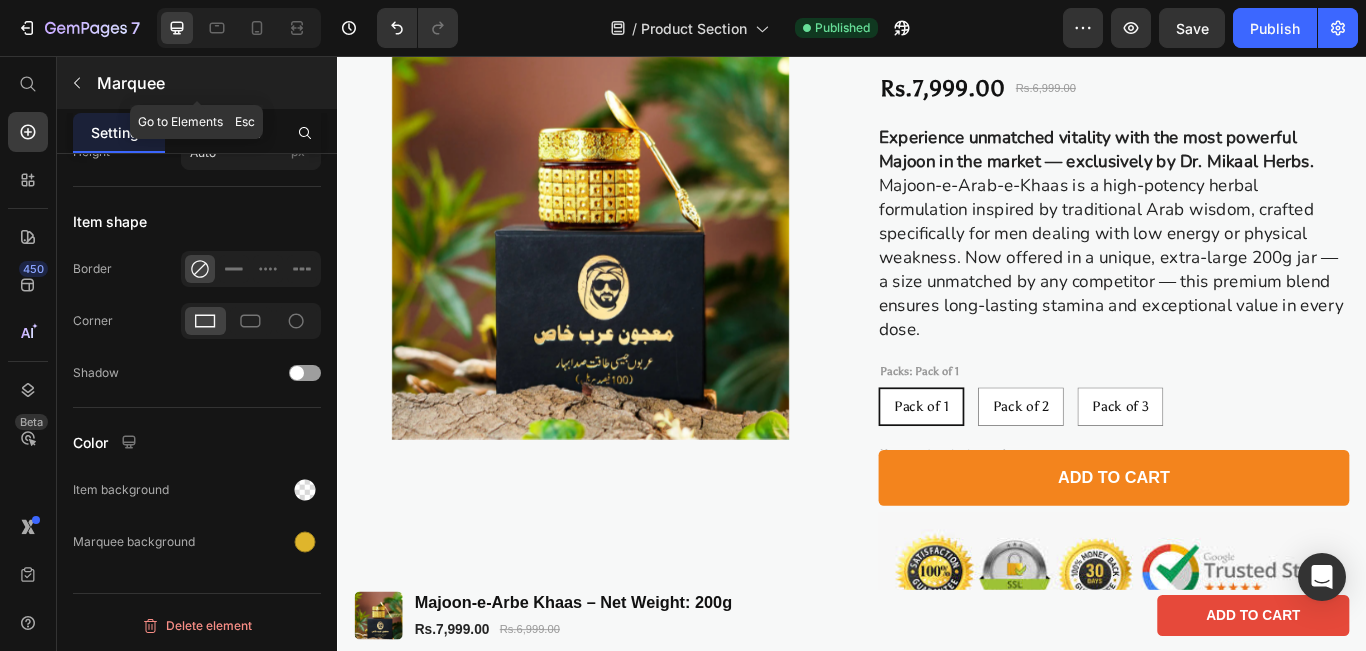click 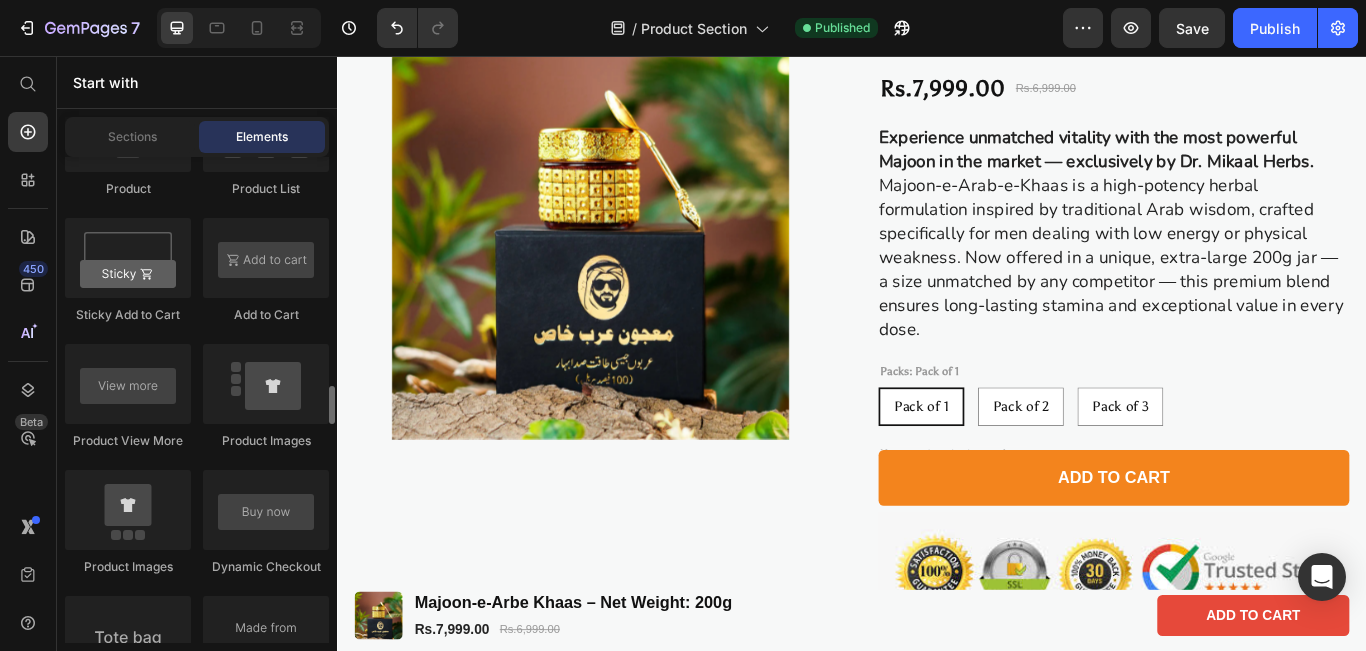 scroll, scrollTop: 2909, scrollLeft: 0, axis: vertical 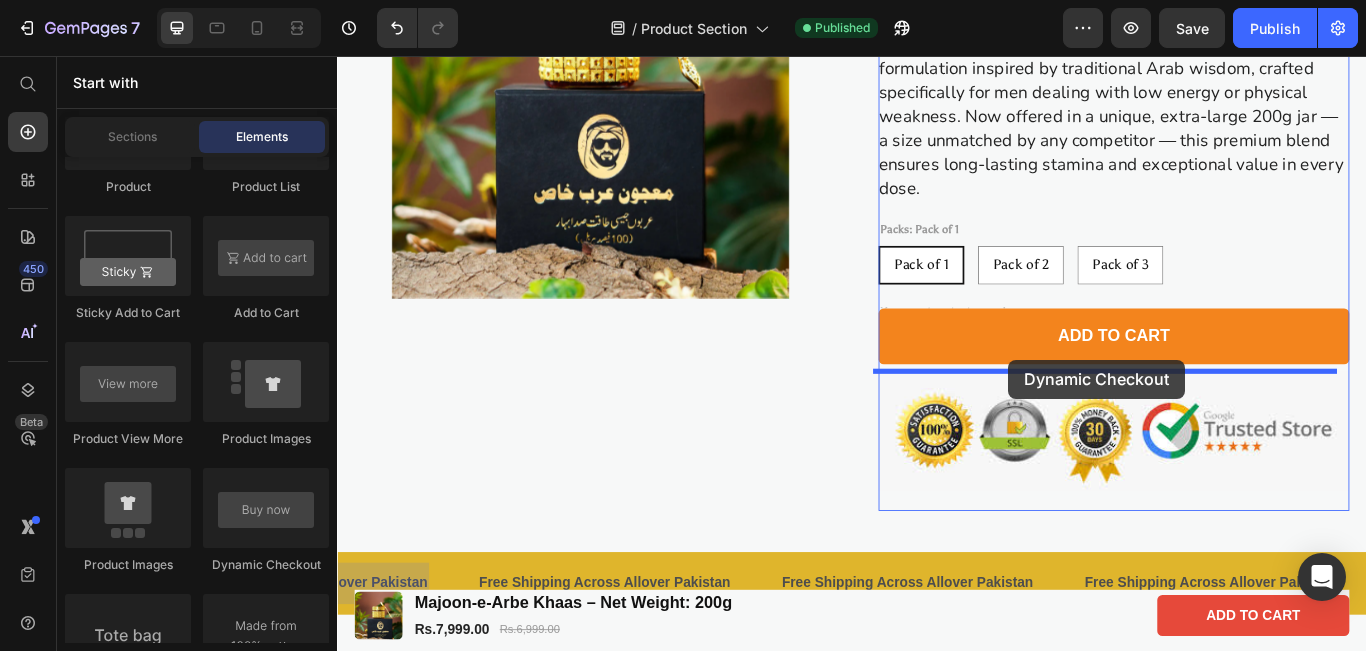 drag, startPoint x: 653, startPoint y: 600, endPoint x: 1119, endPoint y: 410, distance: 503.24545 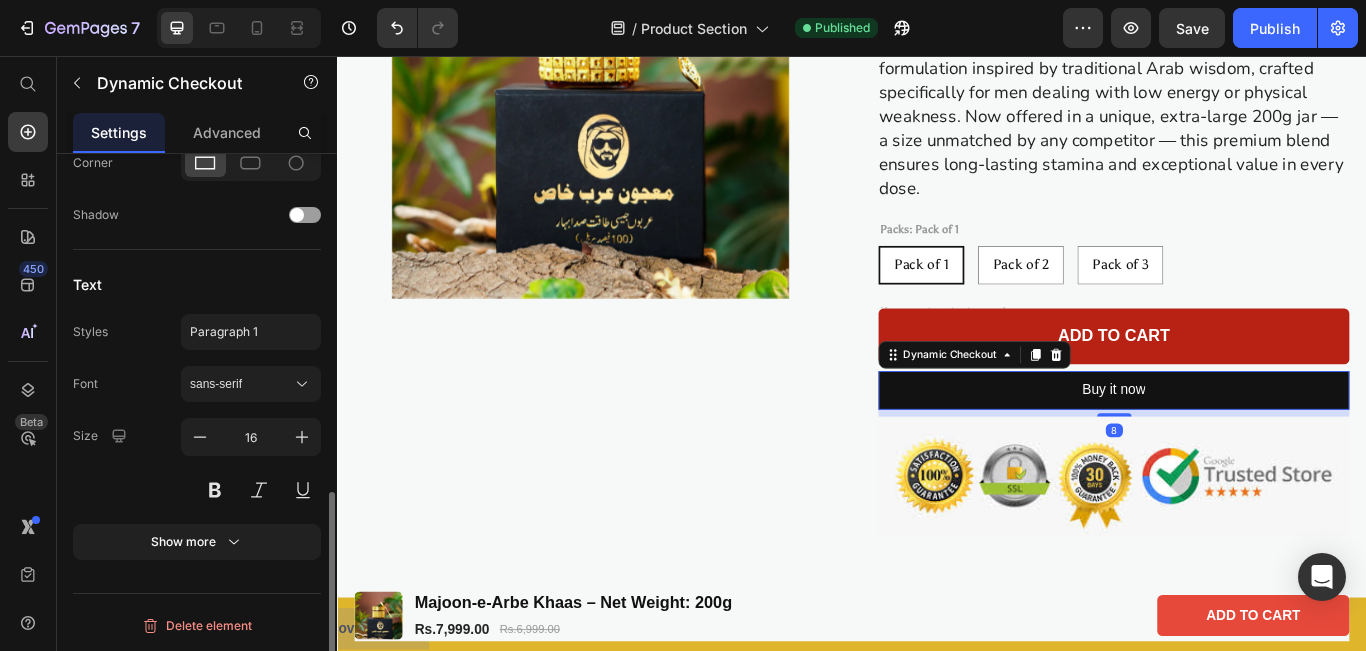 scroll, scrollTop: 0, scrollLeft: 0, axis: both 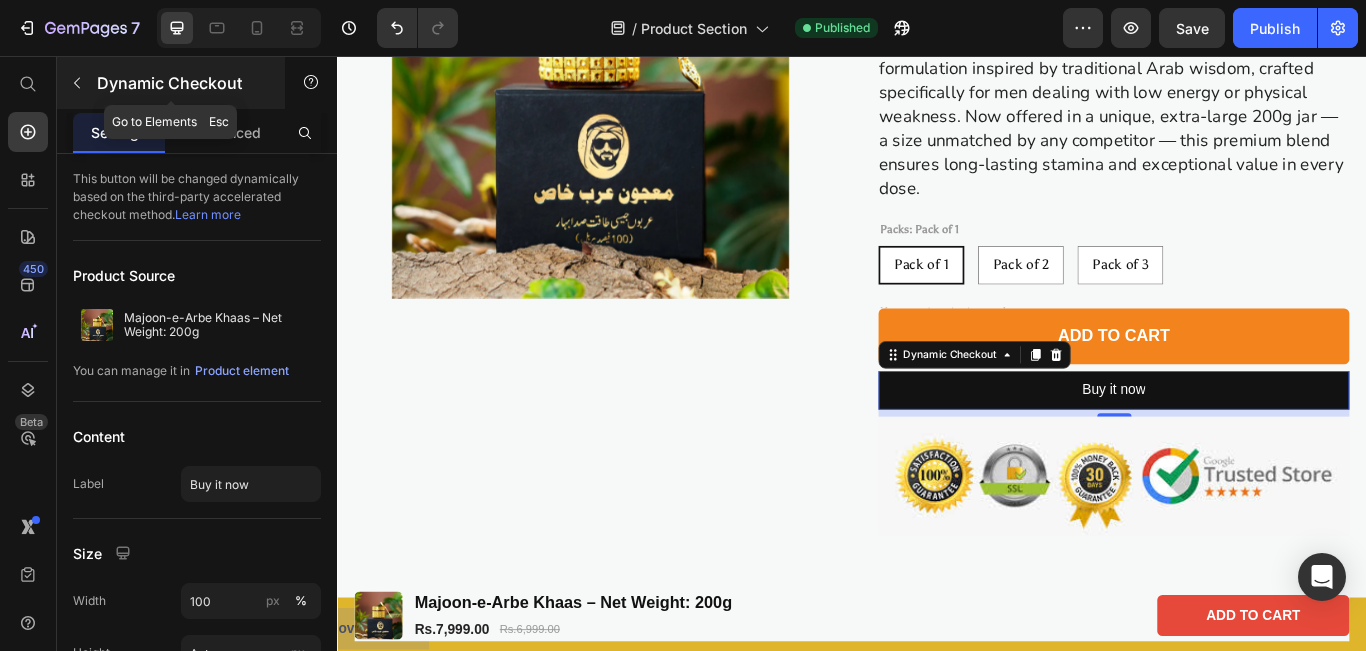 click 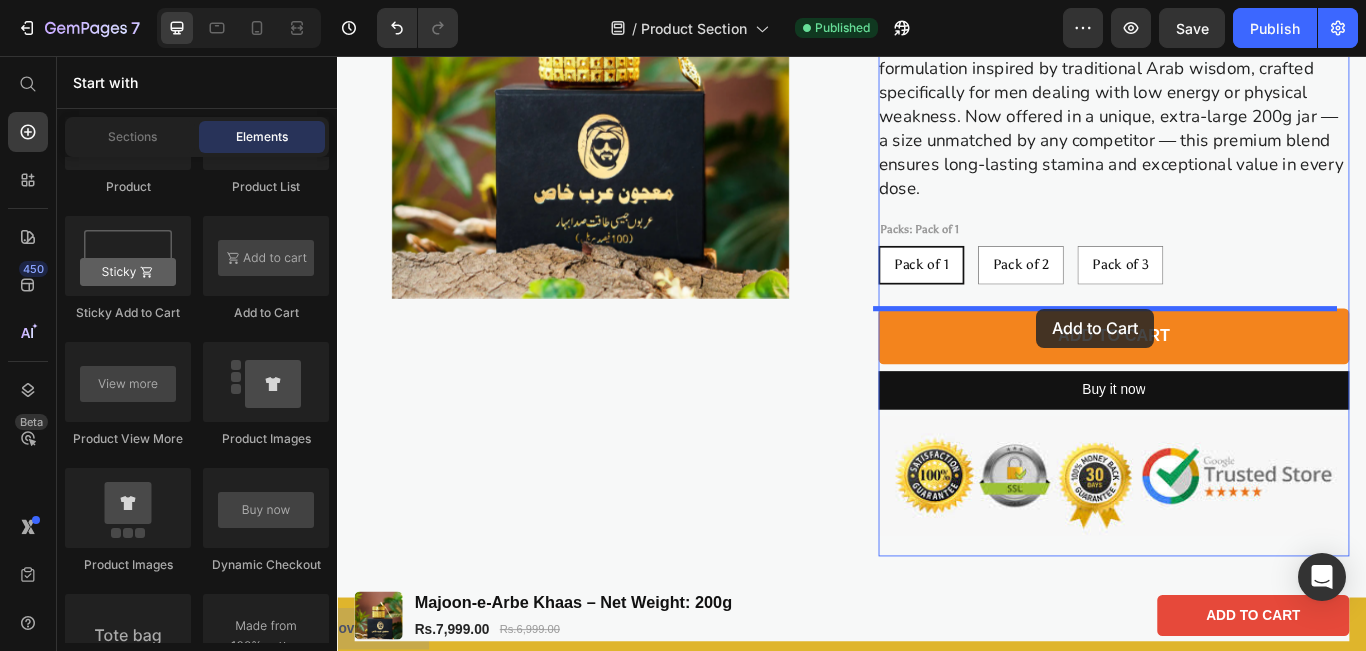 drag, startPoint x: 600, startPoint y: 328, endPoint x: 1152, endPoint y: 351, distance: 552.47894 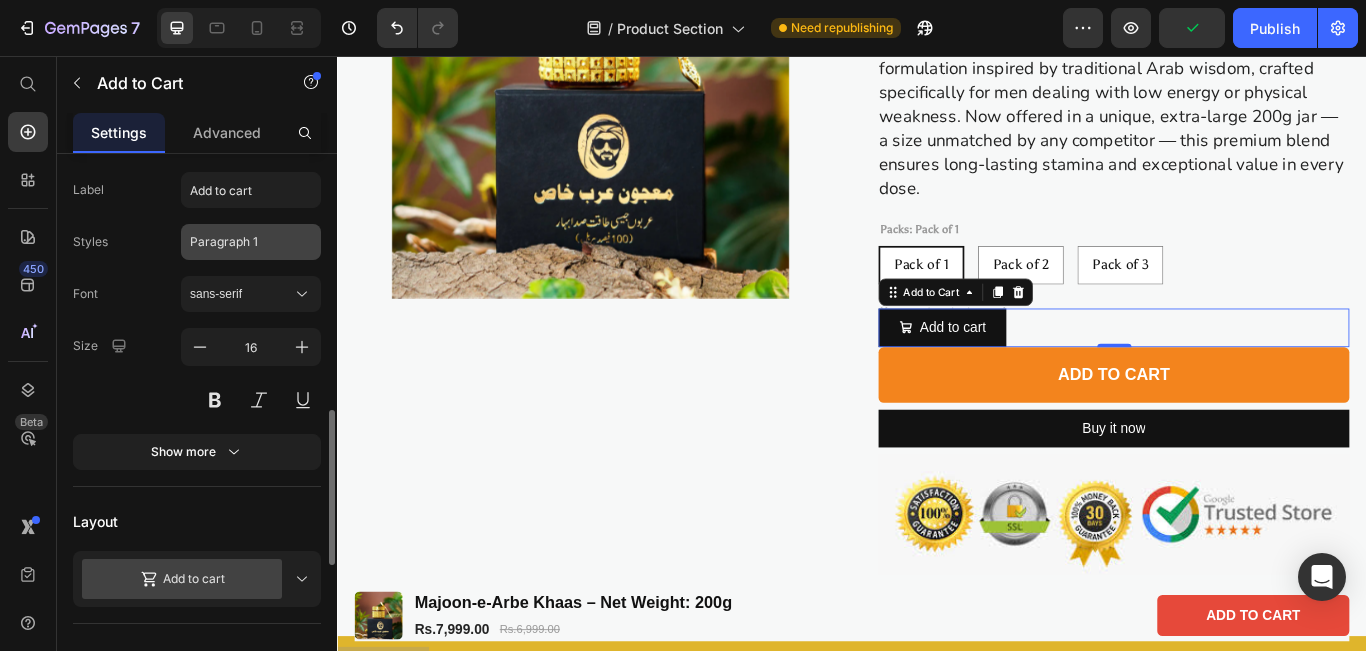 scroll, scrollTop: 366, scrollLeft: 0, axis: vertical 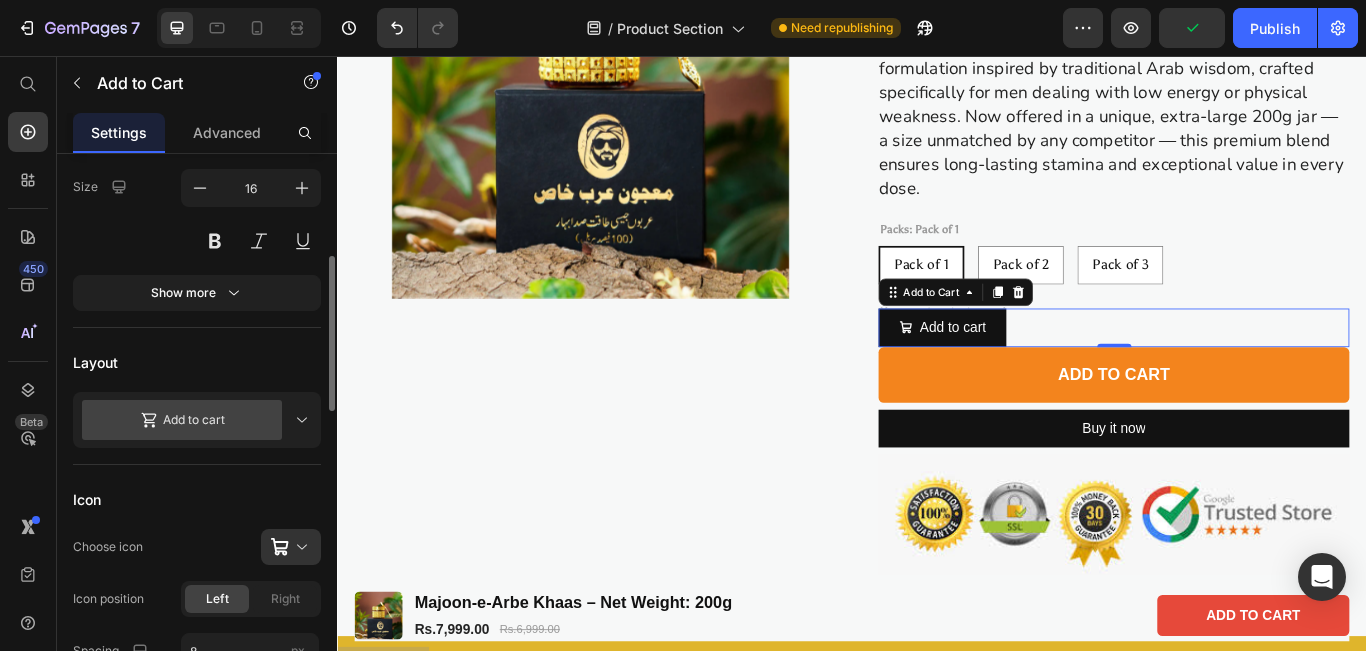 click 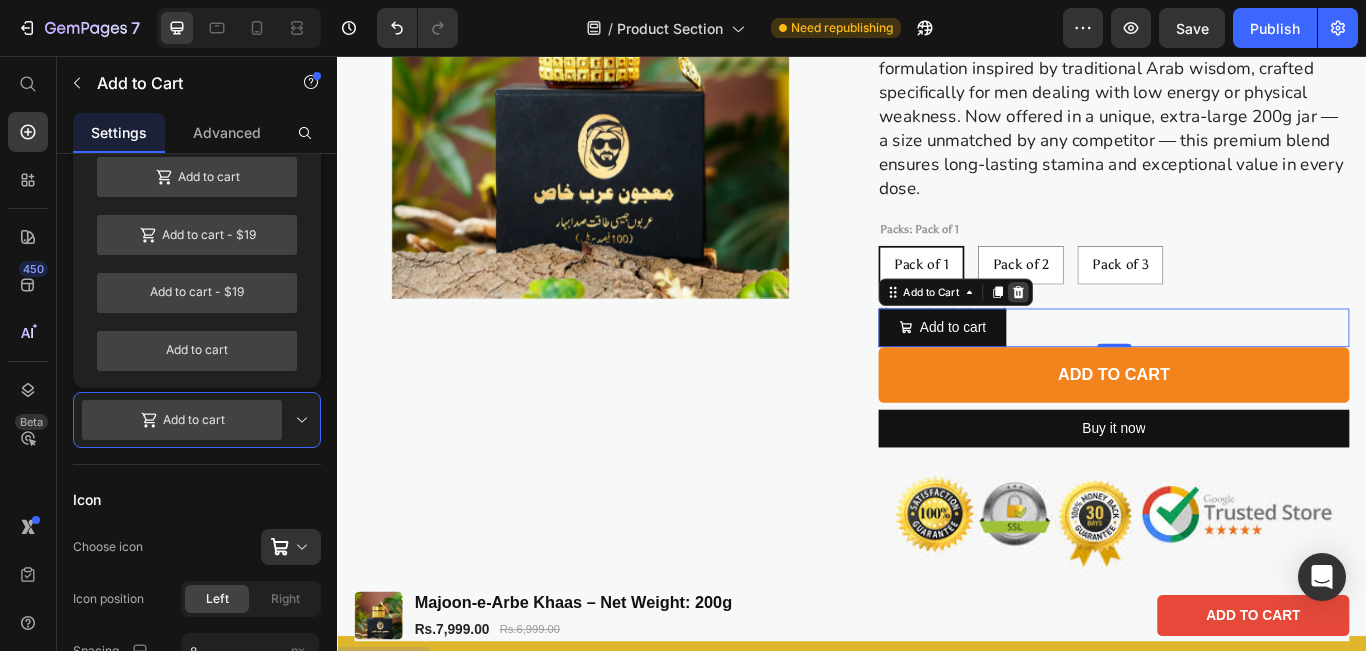 click 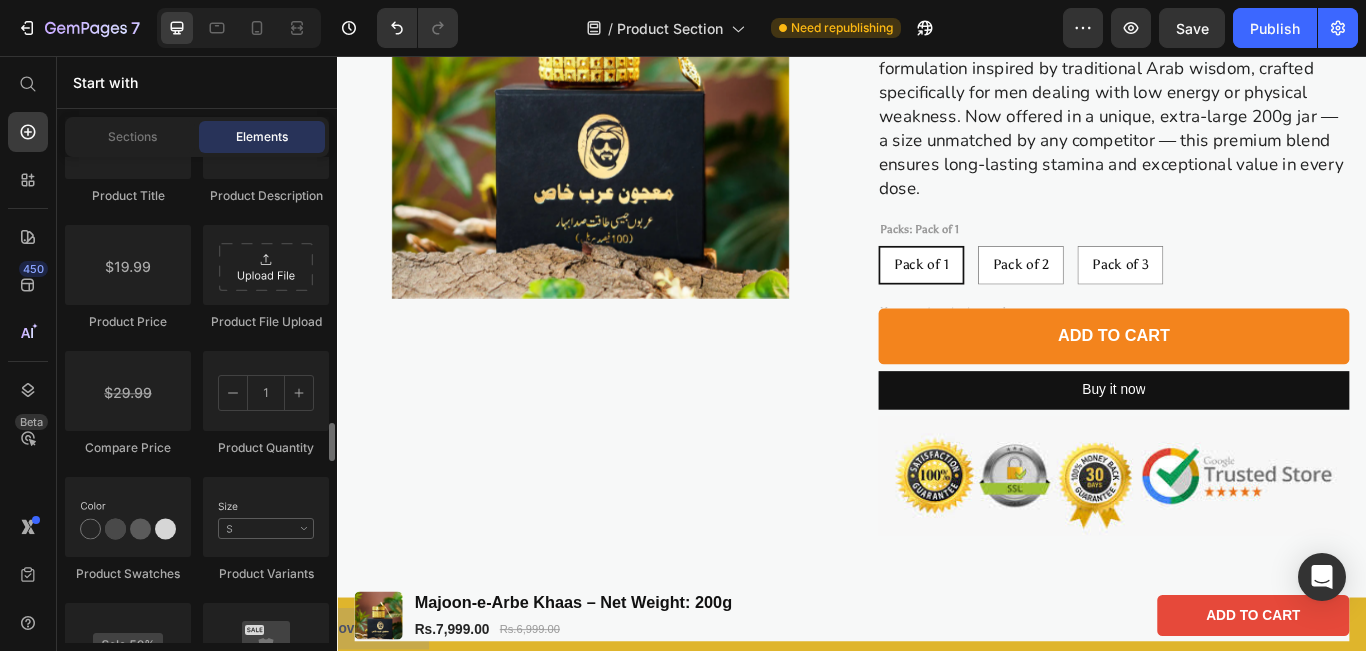 scroll, scrollTop: 3415, scrollLeft: 0, axis: vertical 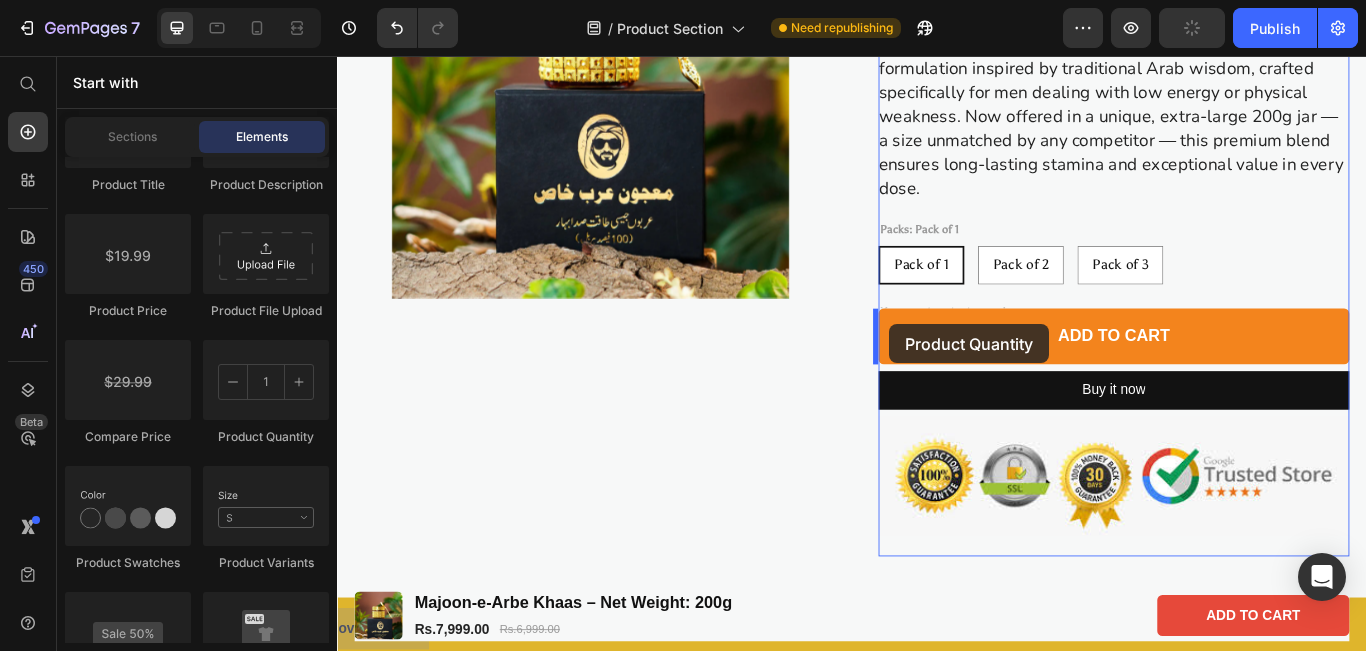 drag, startPoint x: 813, startPoint y: 473, endPoint x: 981, endPoint y: 369, distance: 197.58542 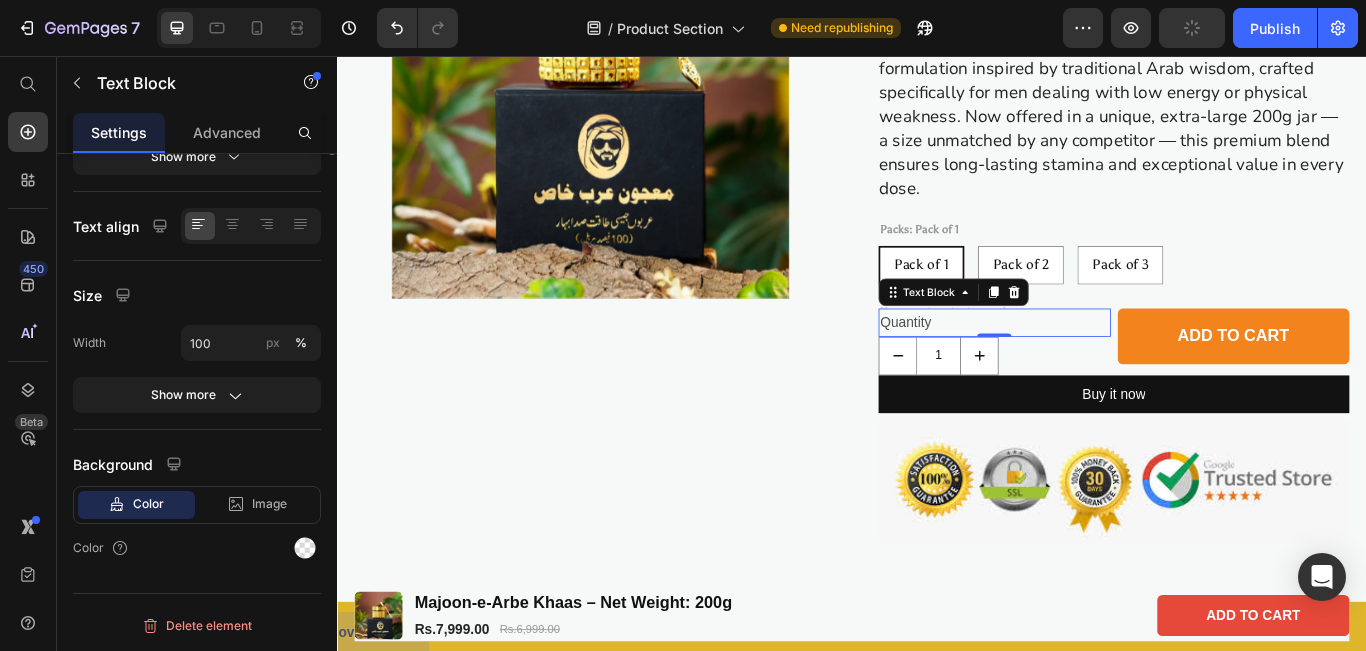 scroll, scrollTop: 0, scrollLeft: 0, axis: both 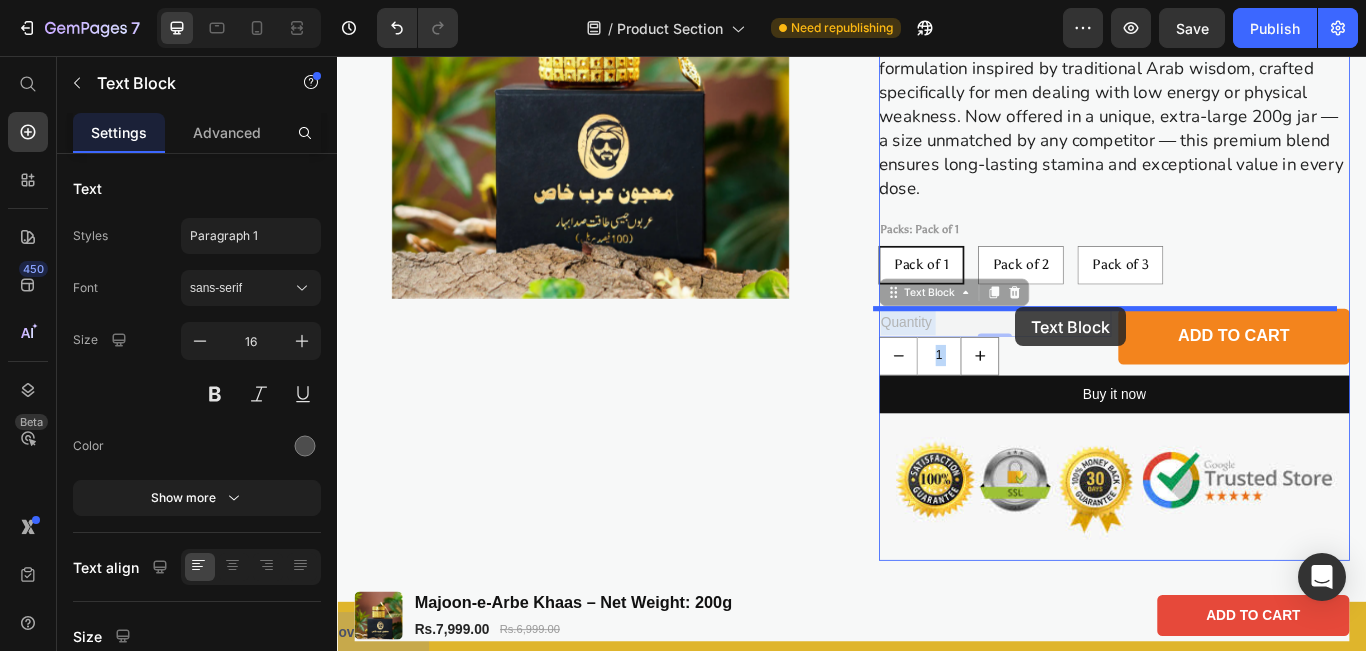 drag, startPoint x: 1039, startPoint y: 370, endPoint x: 1126, endPoint y: 349, distance: 89.498604 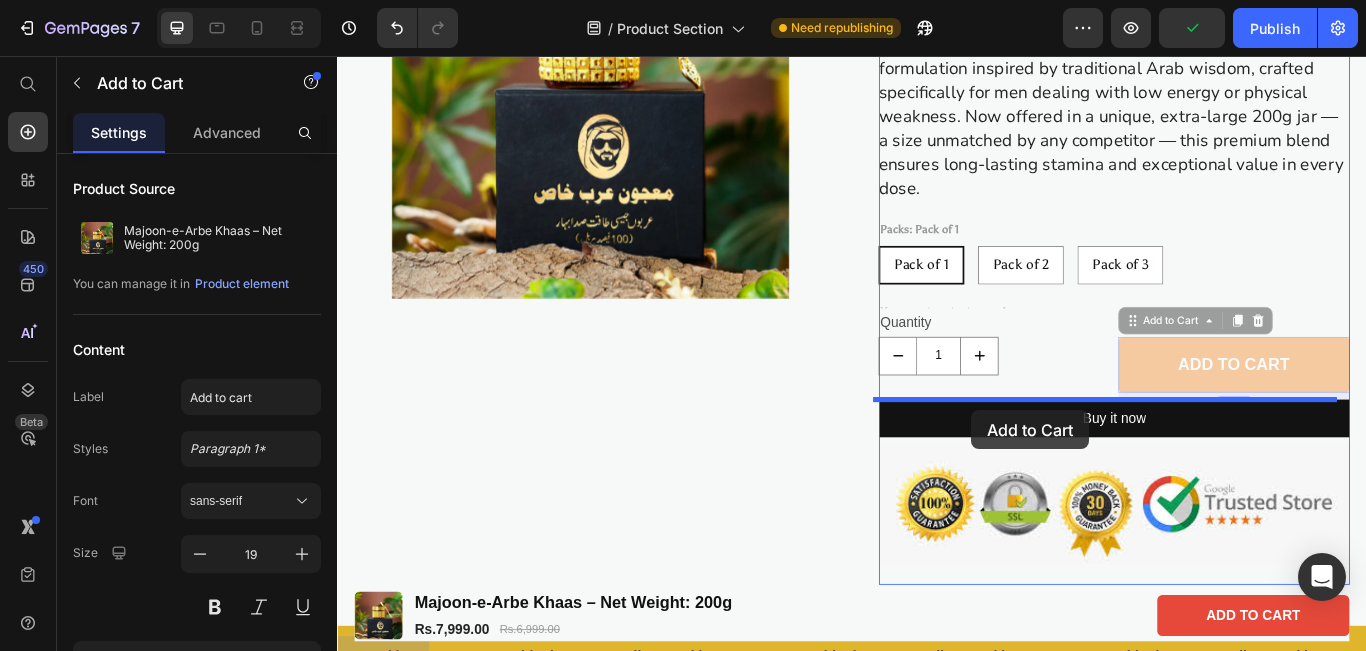 drag, startPoint x: 1286, startPoint y: 410, endPoint x: 1076, endPoint y: 469, distance: 218.13069 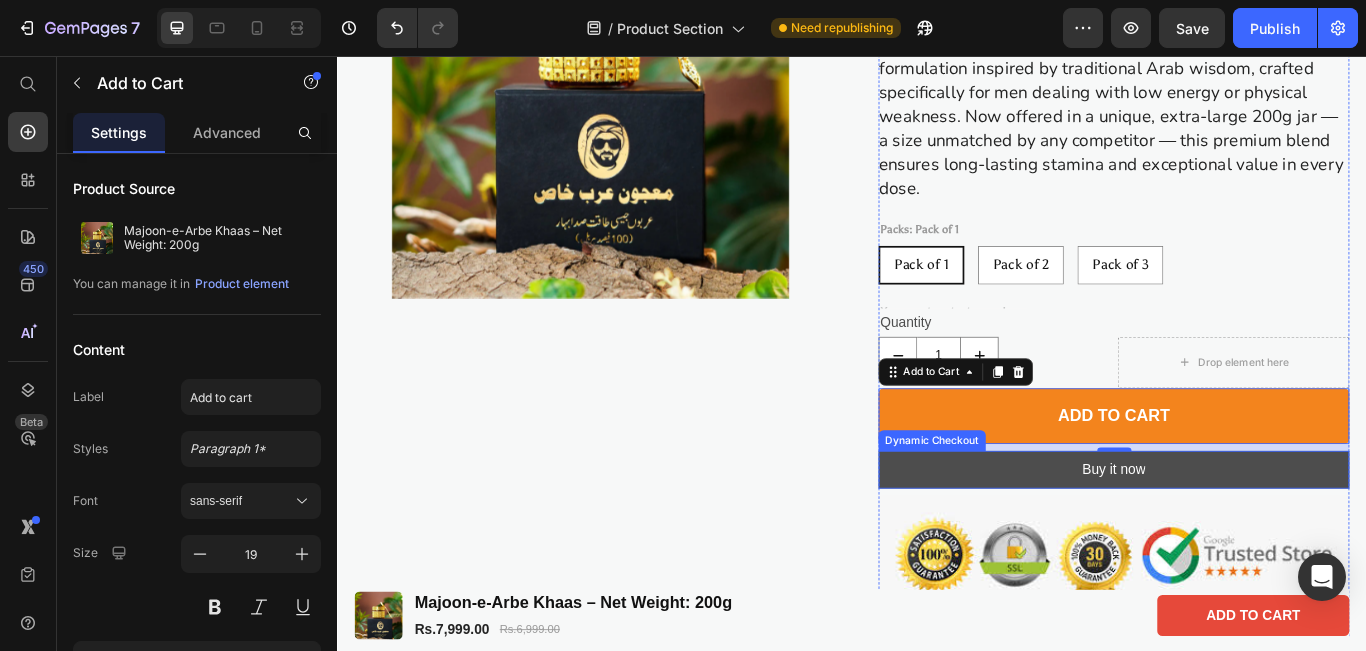click on "Buy it now" at bounding box center [1242, 538] 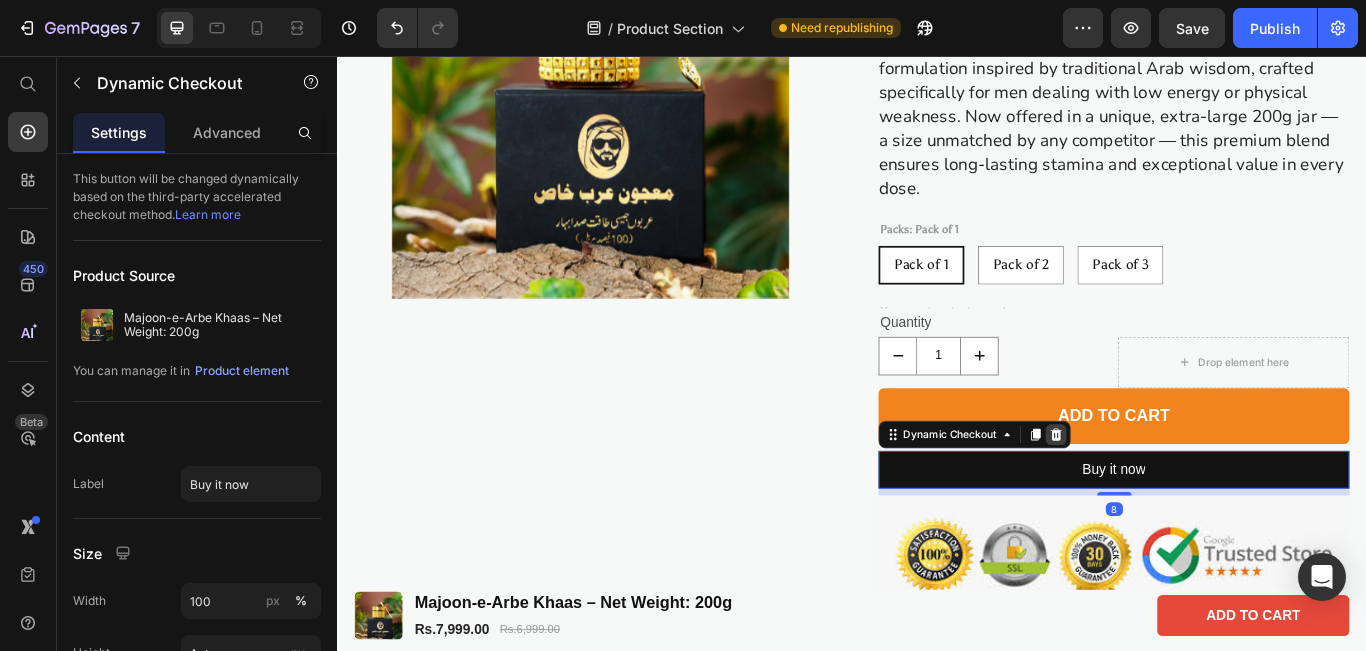 click 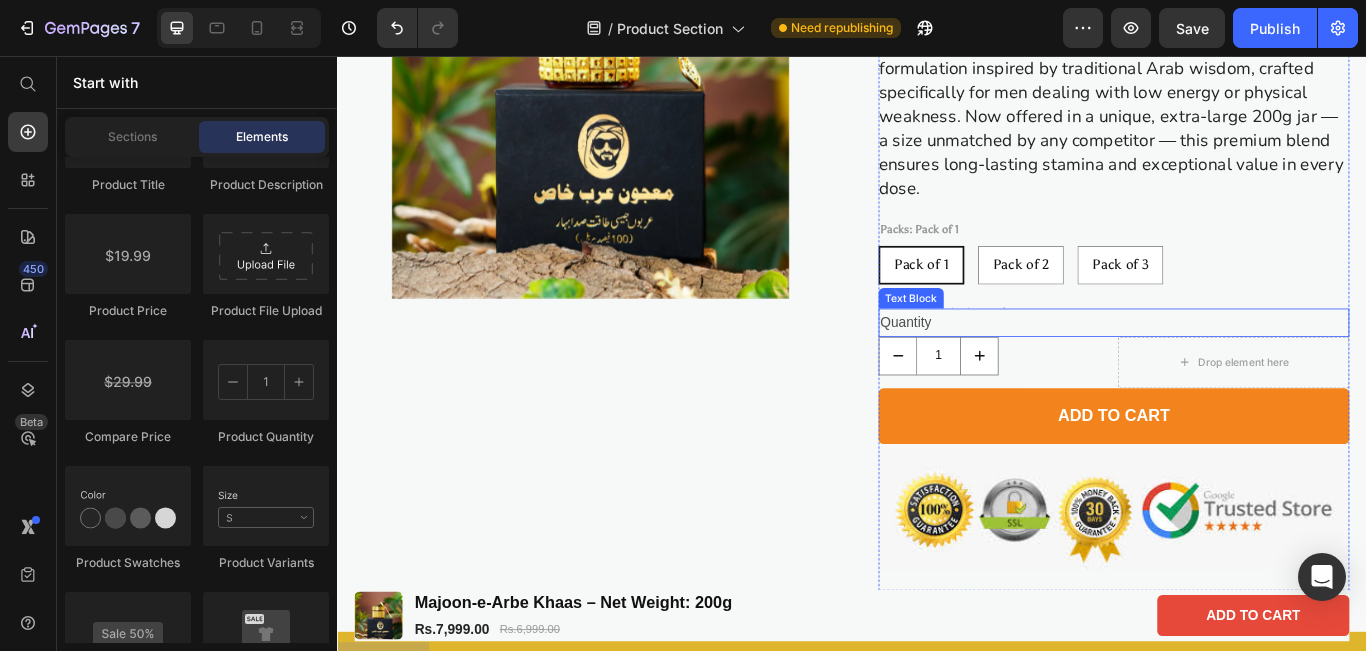 click on "Quantity" at bounding box center (1242, 366) 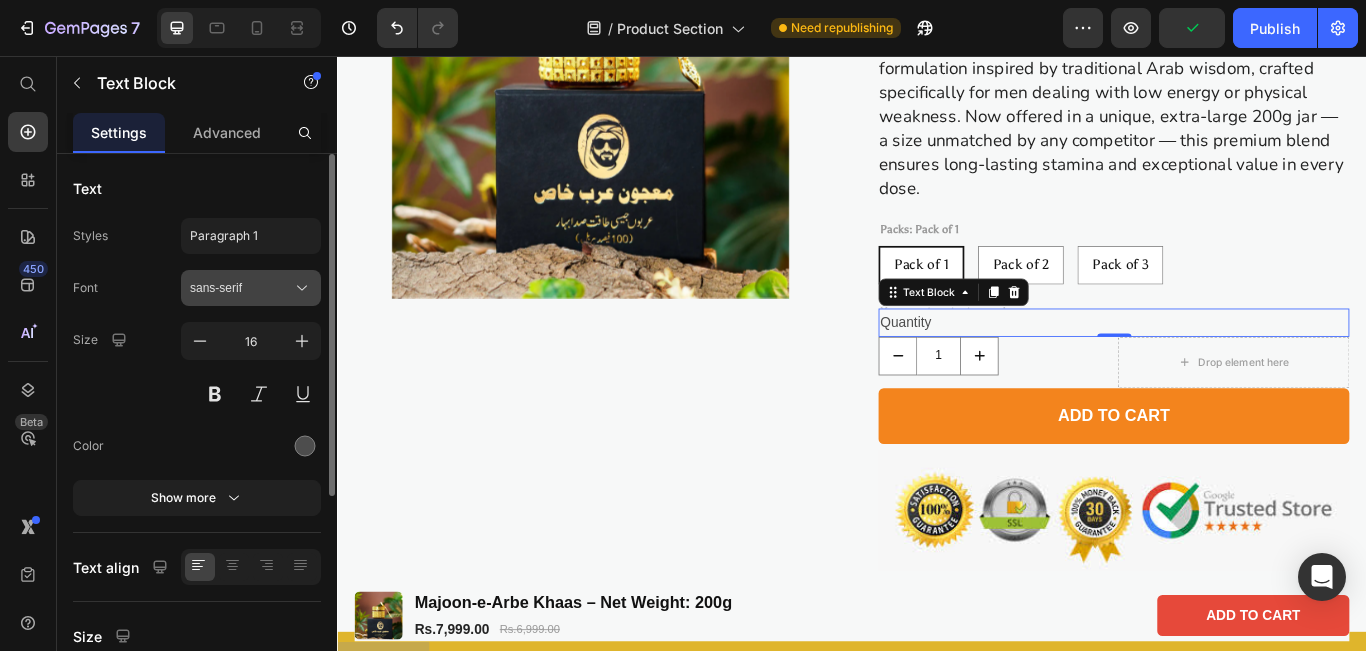 click on "sans-serif" at bounding box center [241, 288] 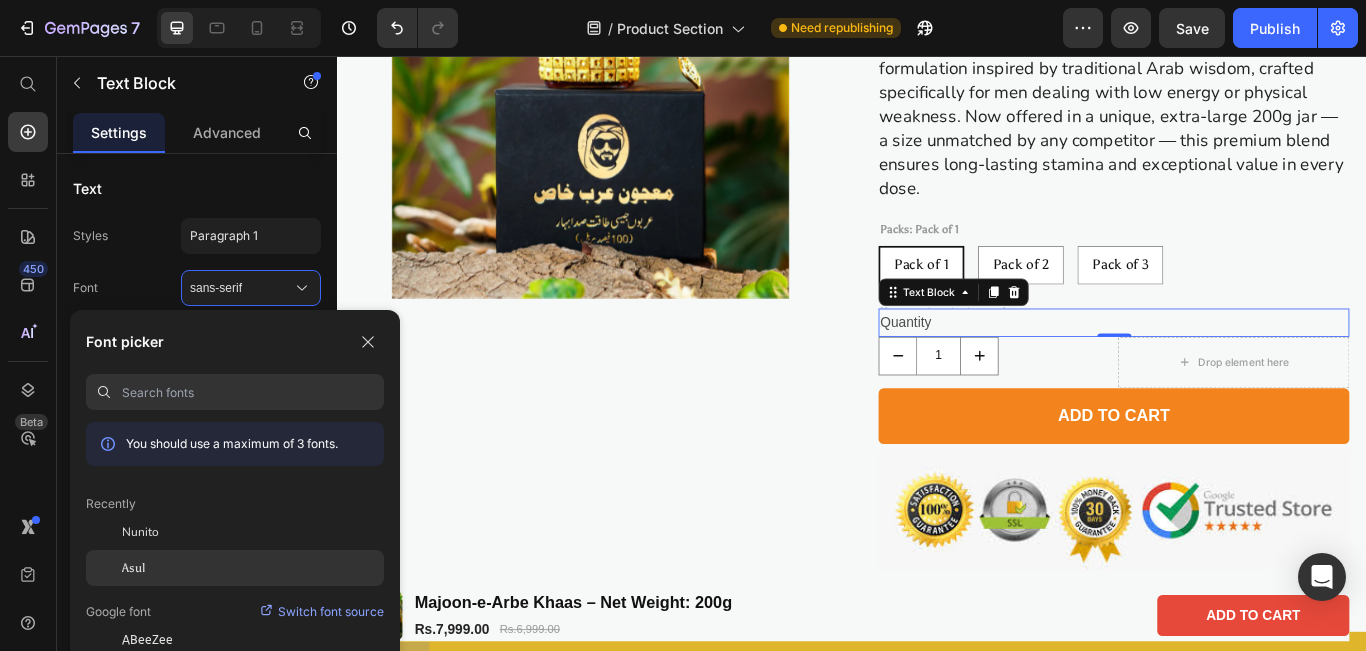 click on "Asul" 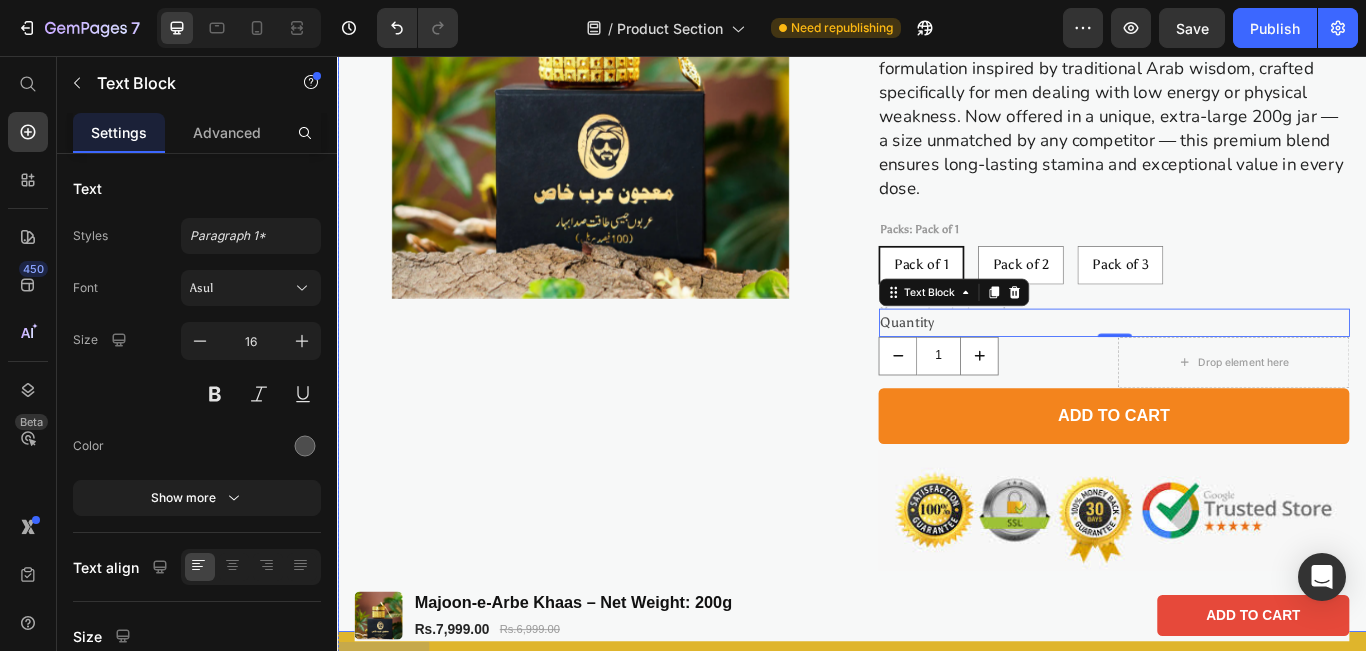 click on "Product Images" at bounding box center (631, 234) 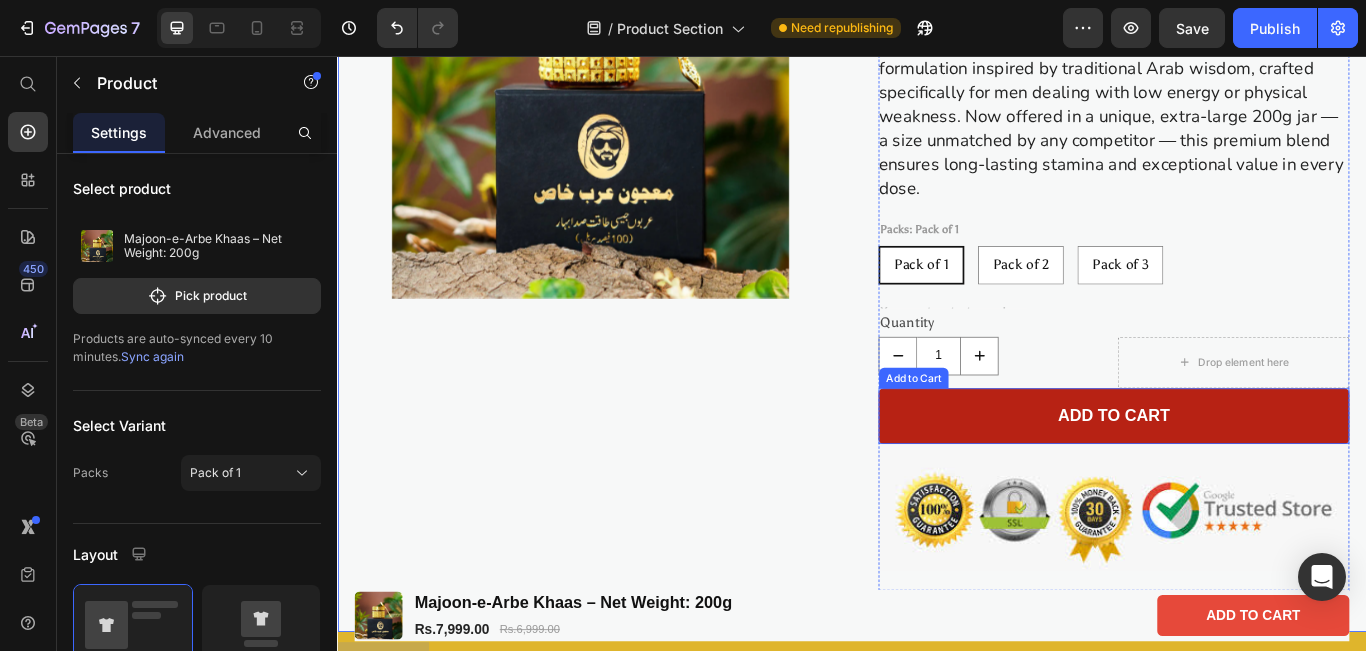 click on "Add to cart" at bounding box center (1242, 475) 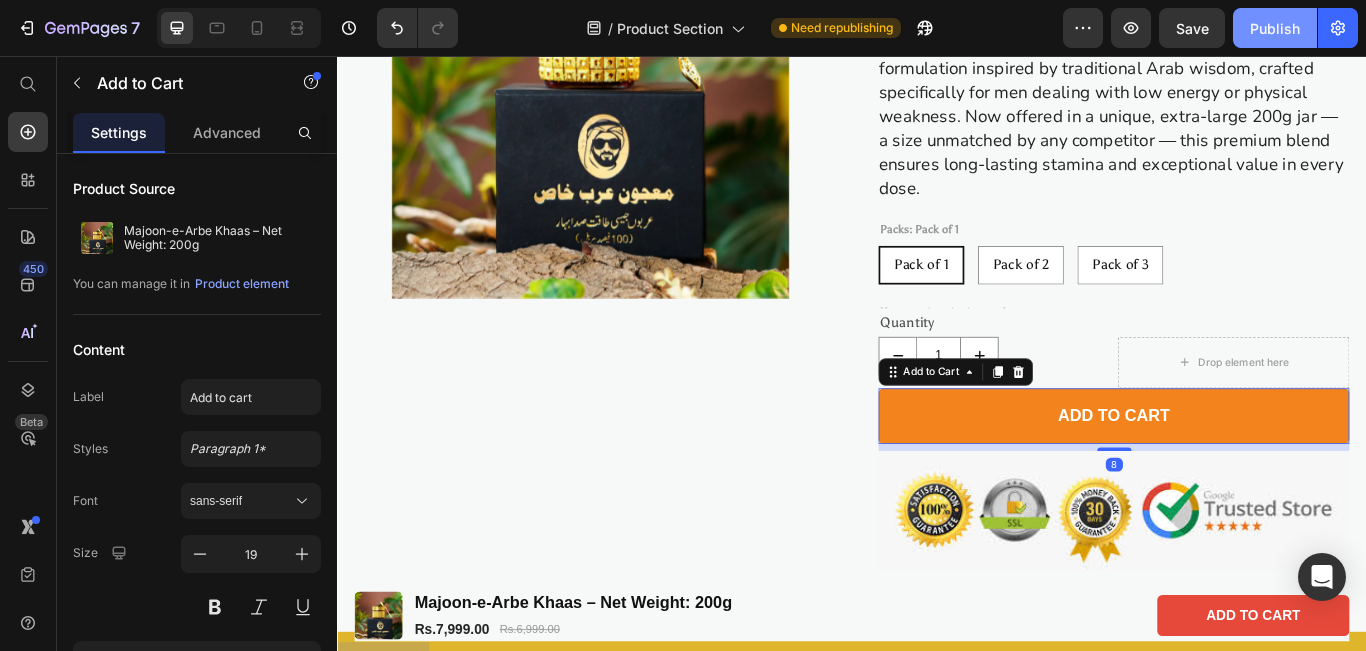 click on "Publish" at bounding box center (1275, 28) 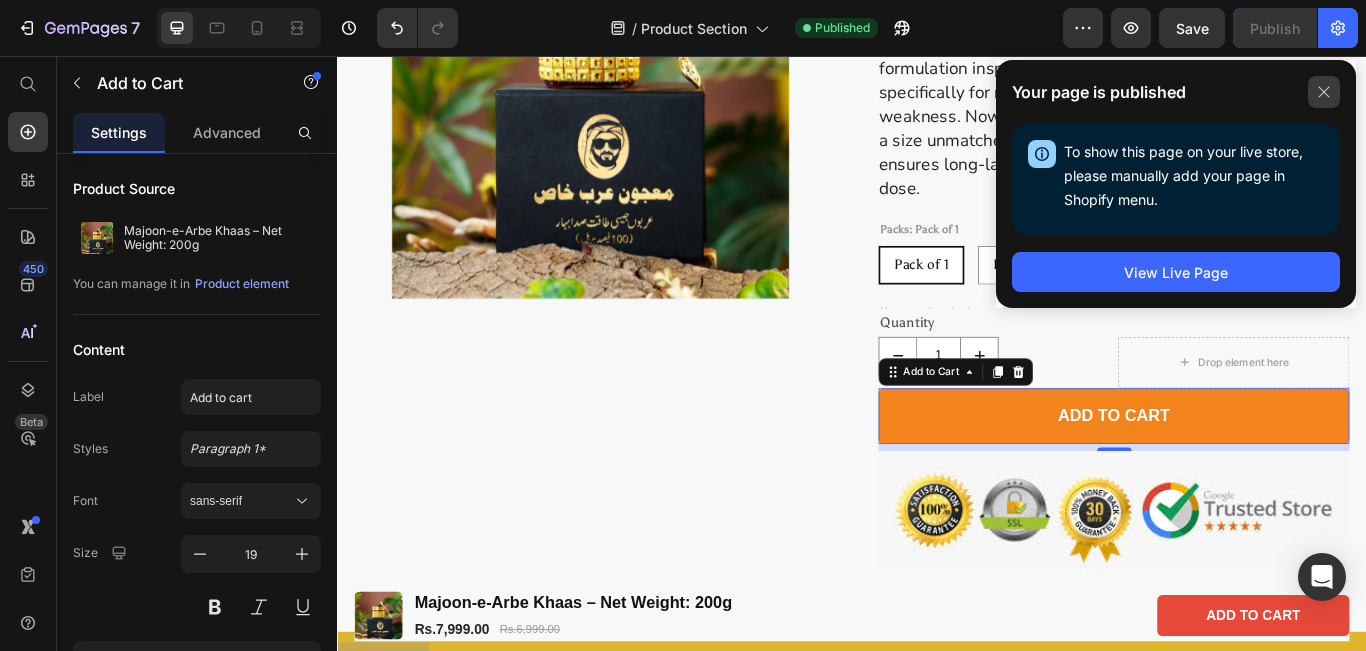 click 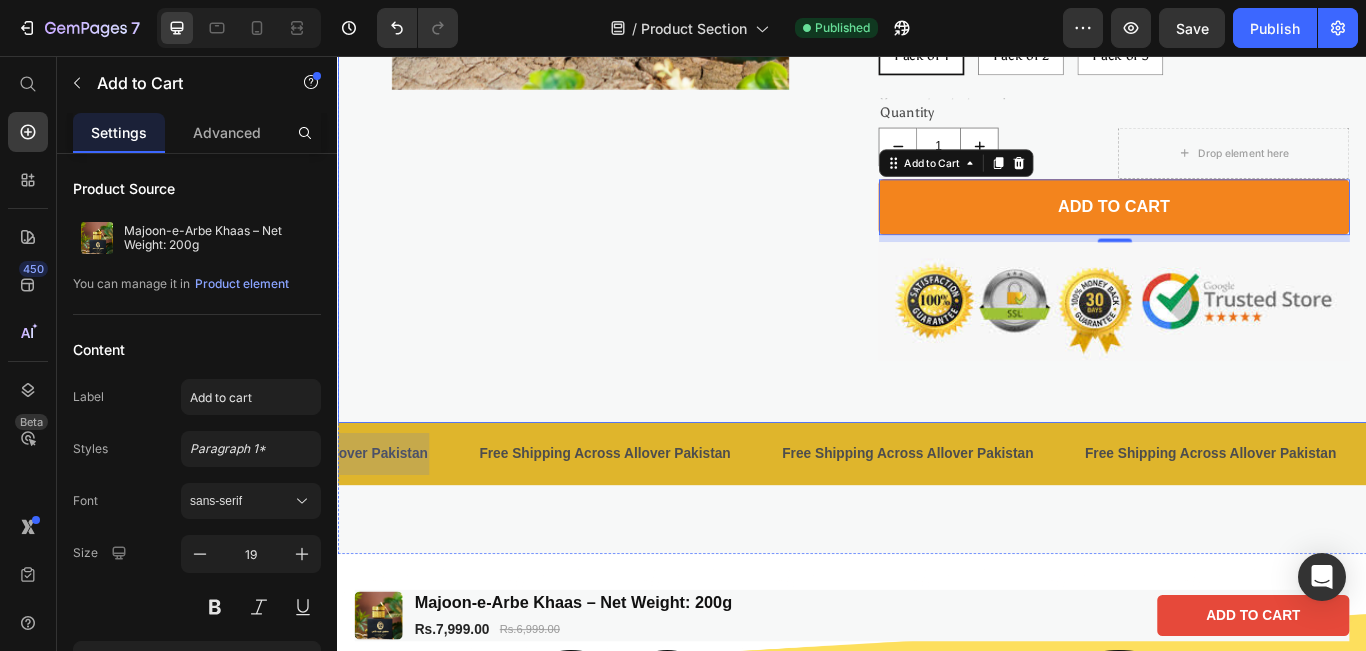 scroll, scrollTop: 649, scrollLeft: 0, axis: vertical 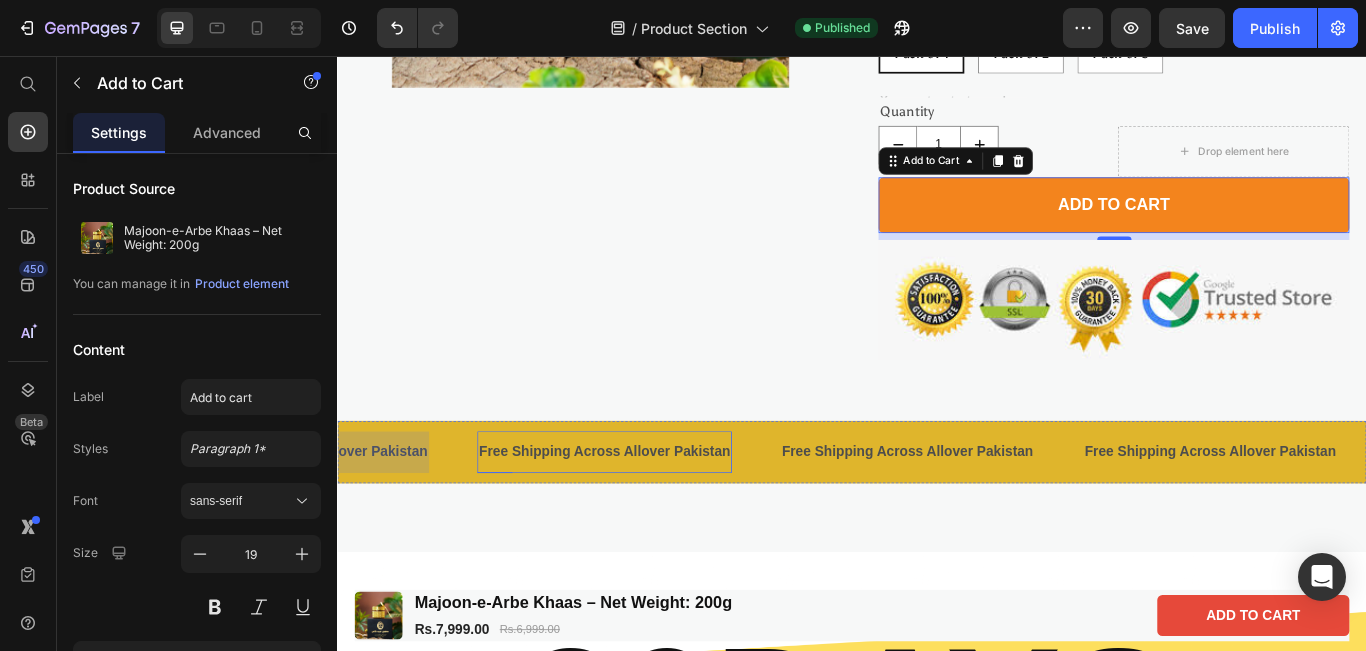 click on "Free Shipping Across Allover Pakistan" at bounding box center [648, 517] 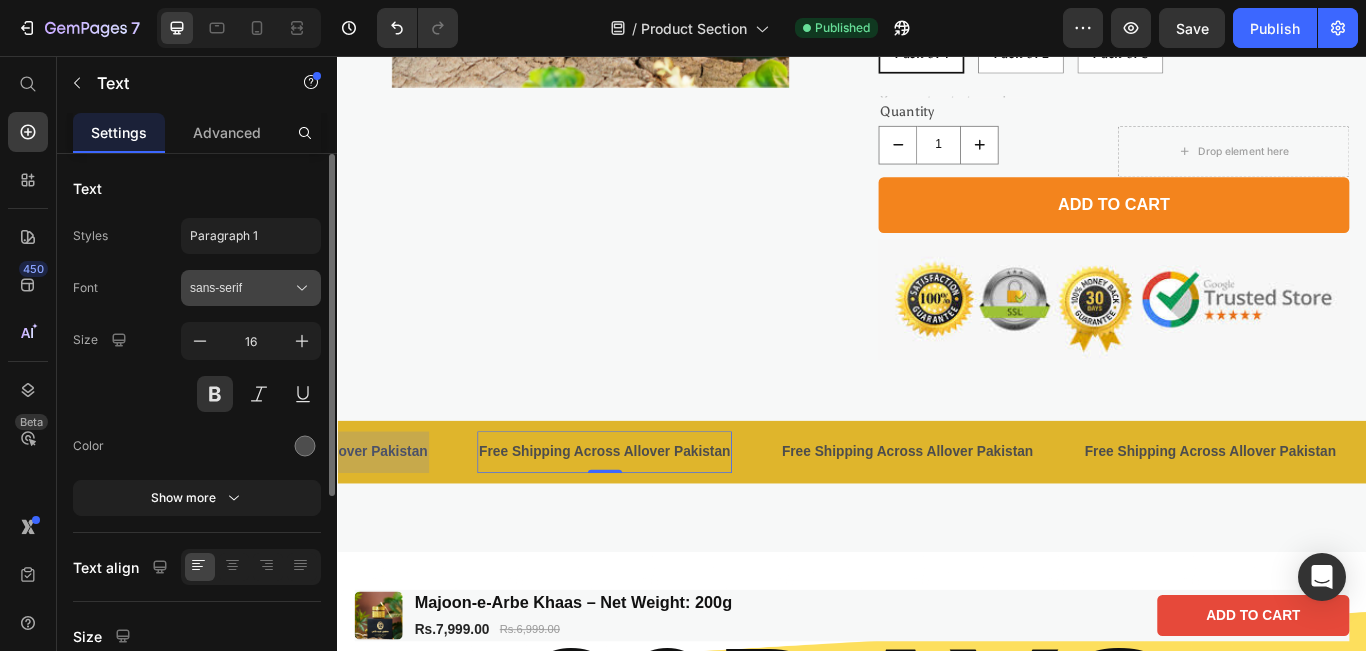 click on "sans-serif" at bounding box center [241, 288] 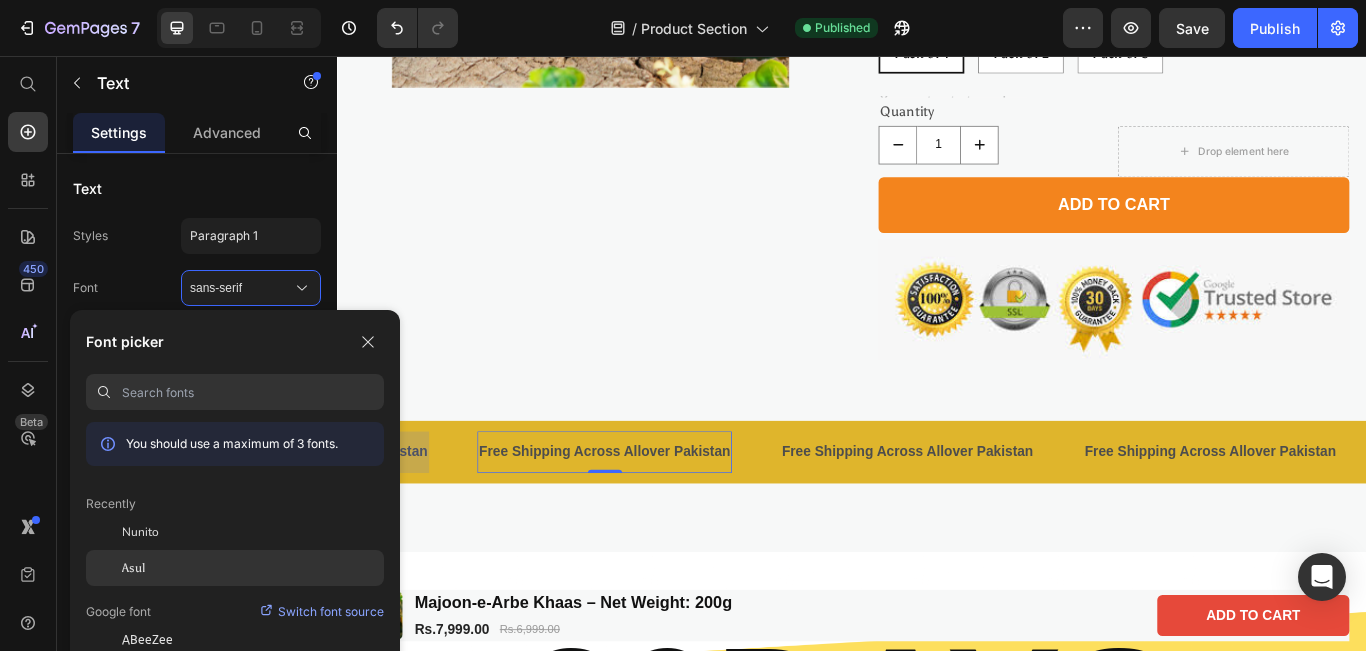 click on "Asul" 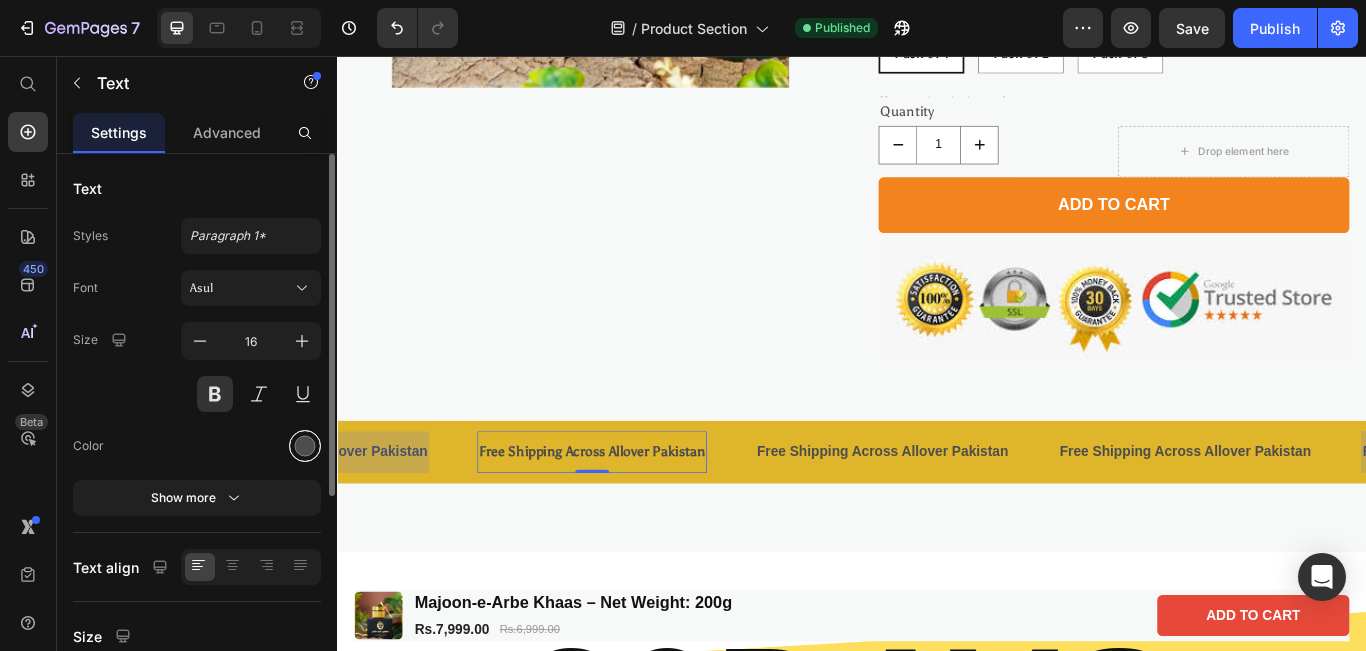 click at bounding box center [305, 446] 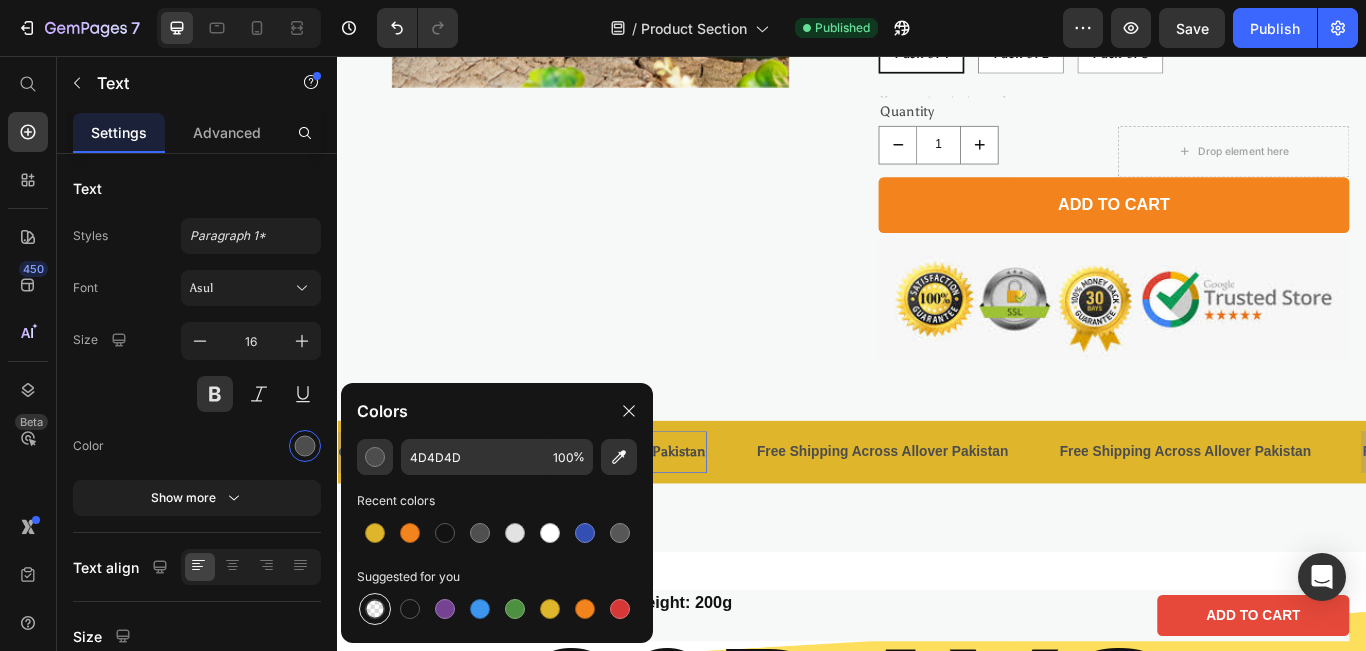 click at bounding box center (375, 609) 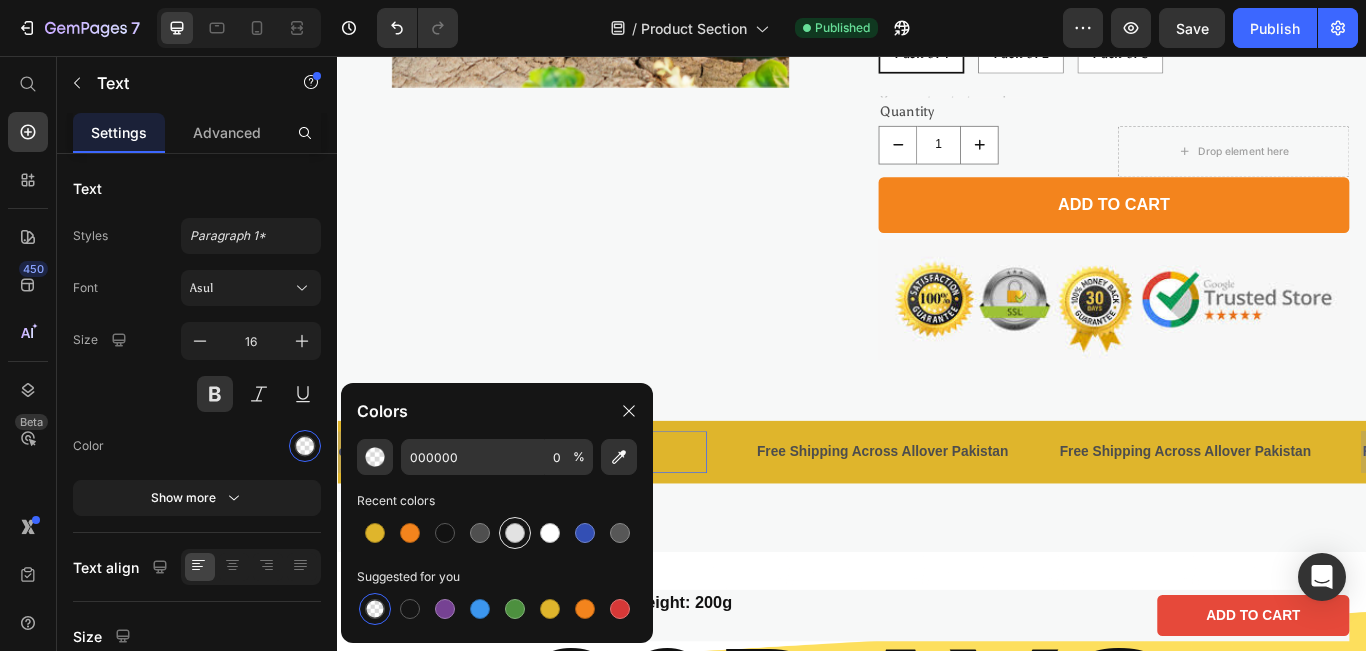 click at bounding box center (515, 533) 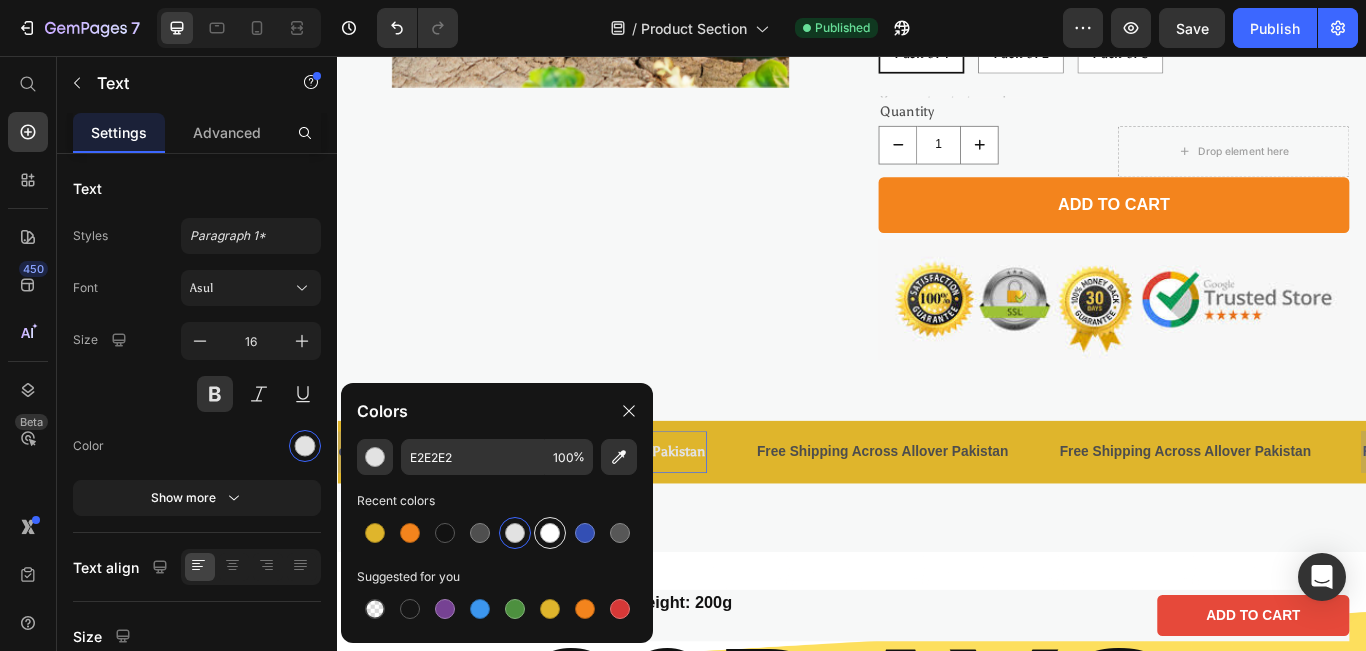 click at bounding box center [550, 533] 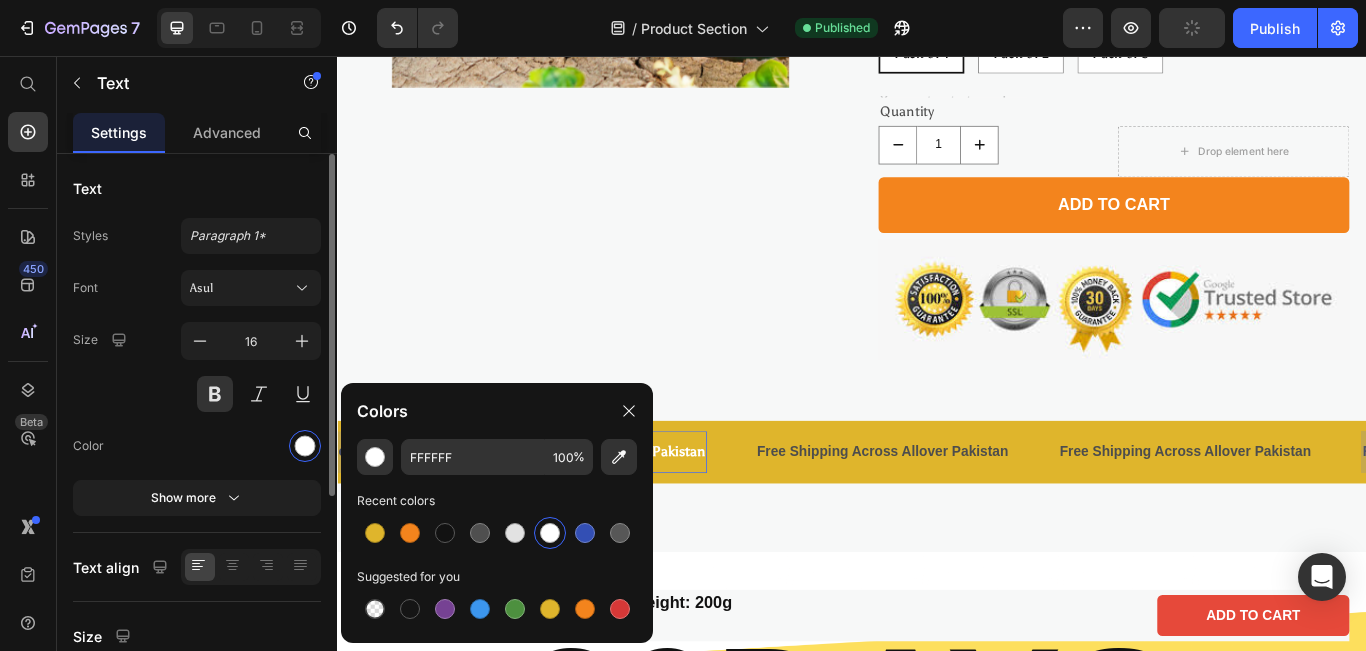 click on "Color" at bounding box center (197, 446) 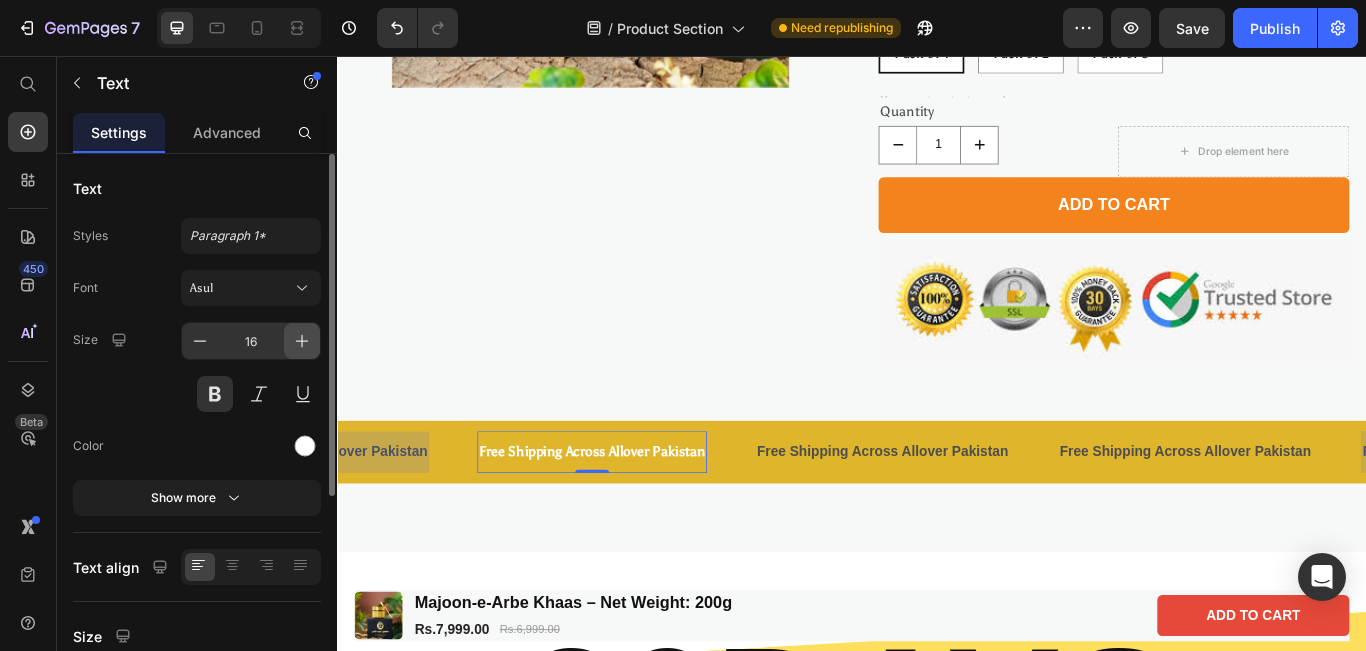 click 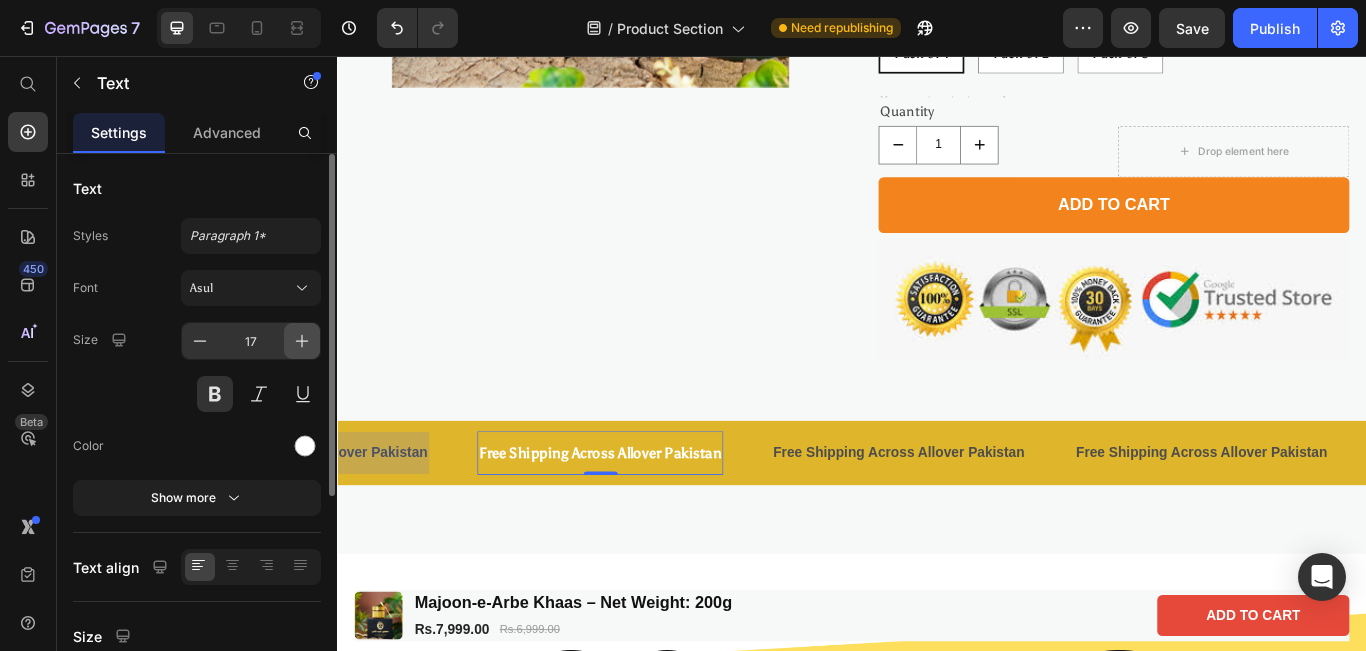 click 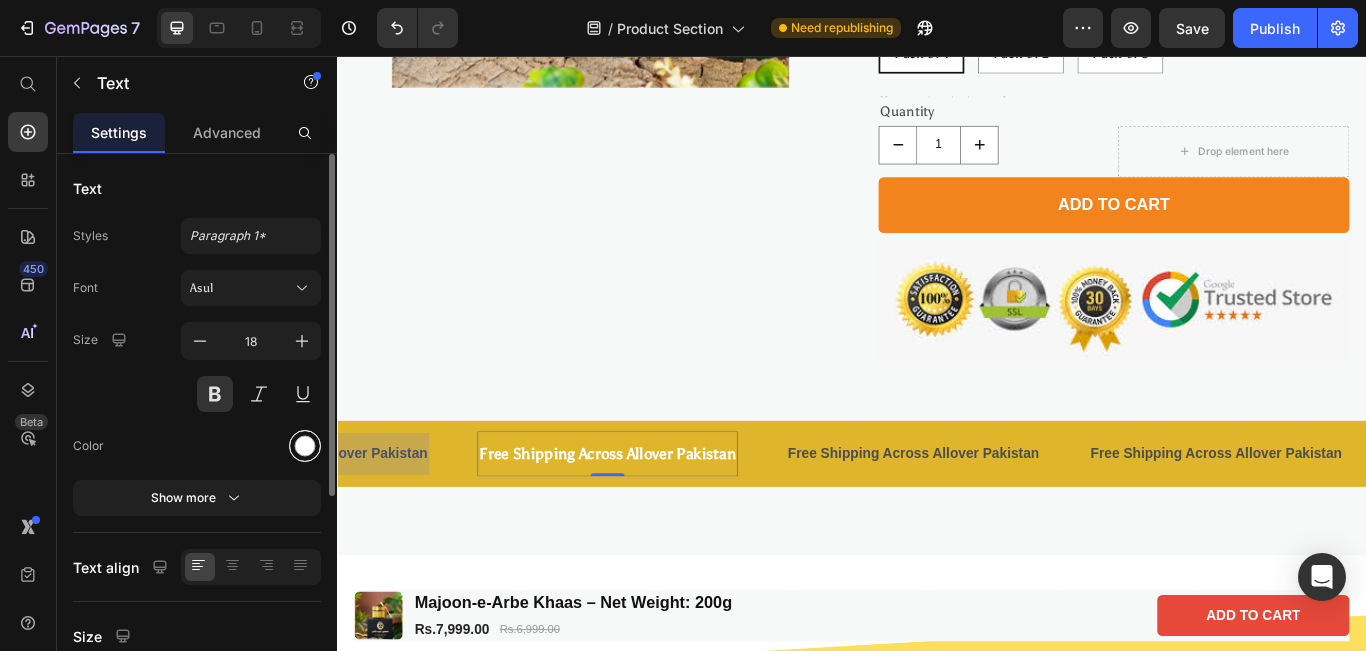click at bounding box center (305, 446) 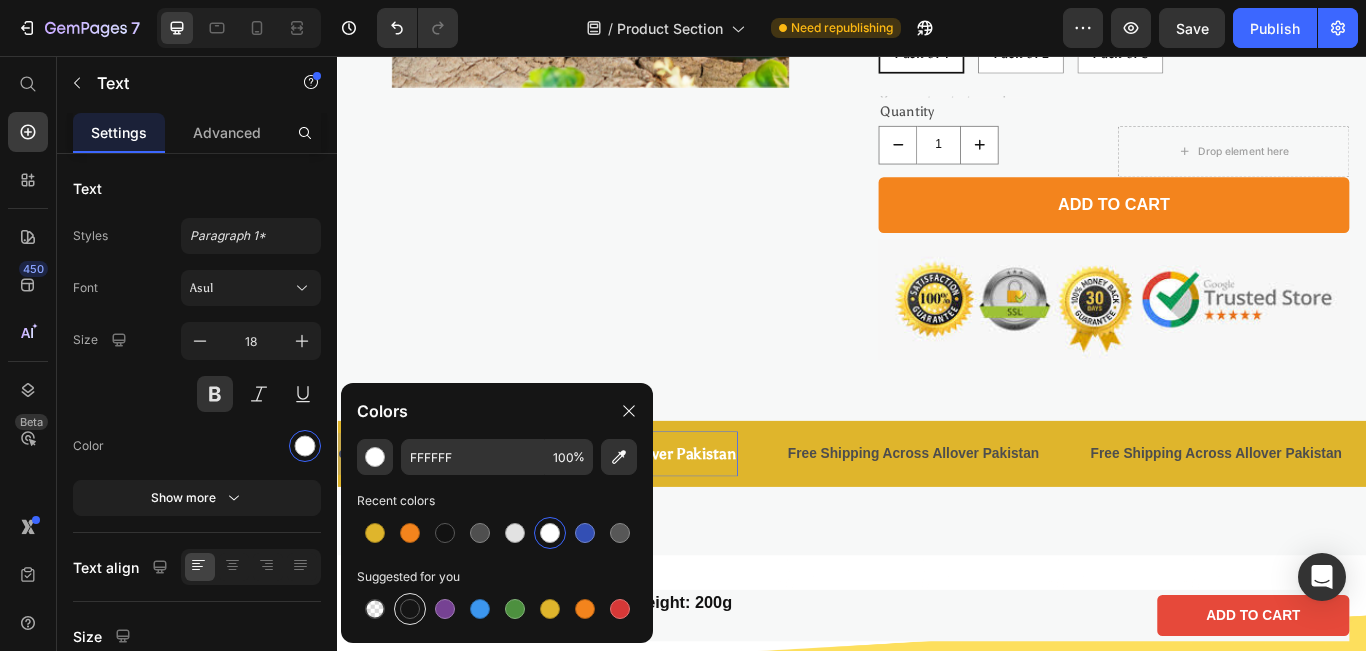click at bounding box center (410, 609) 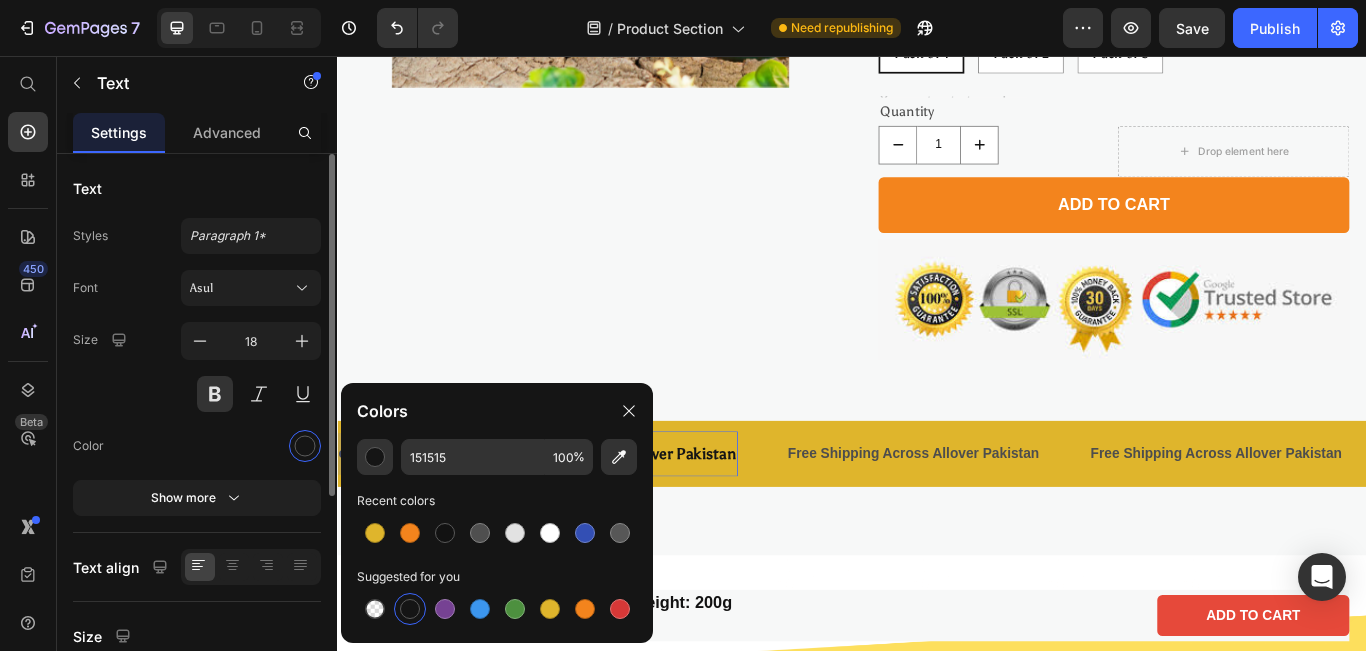 click on "Size 18" at bounding box center [197, 367] 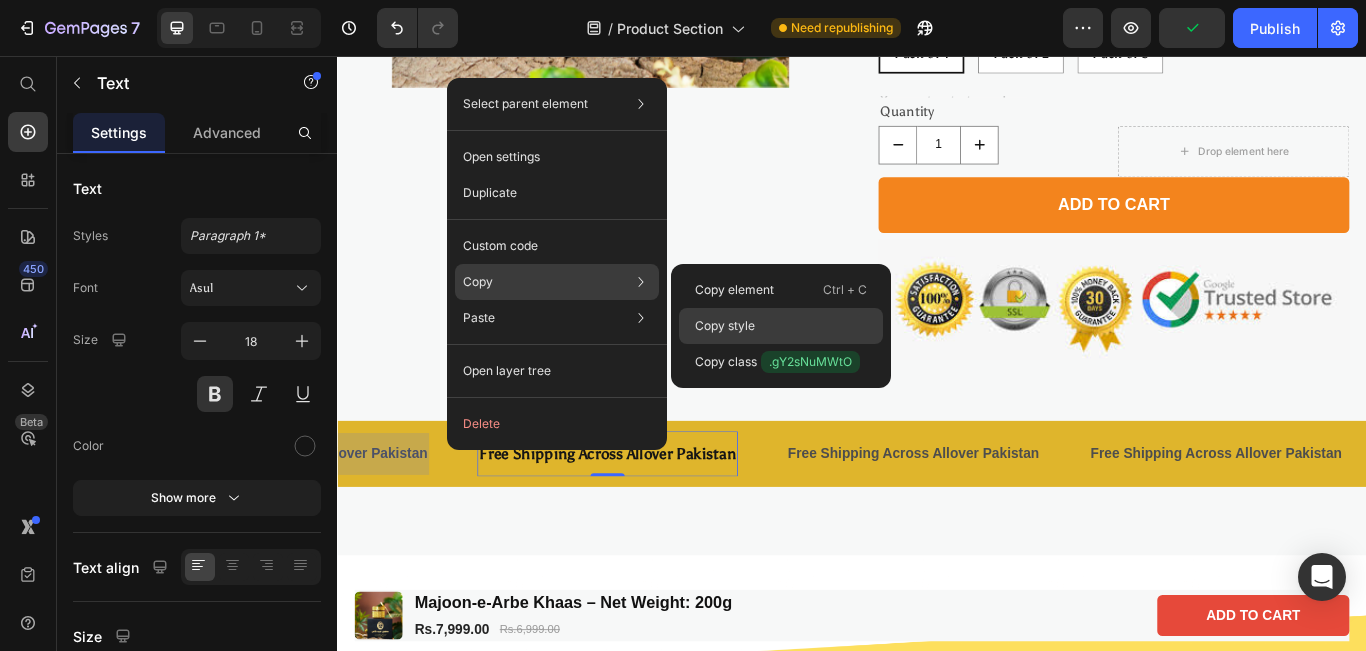 click on "Copy style" at bounding box center (725, 326) 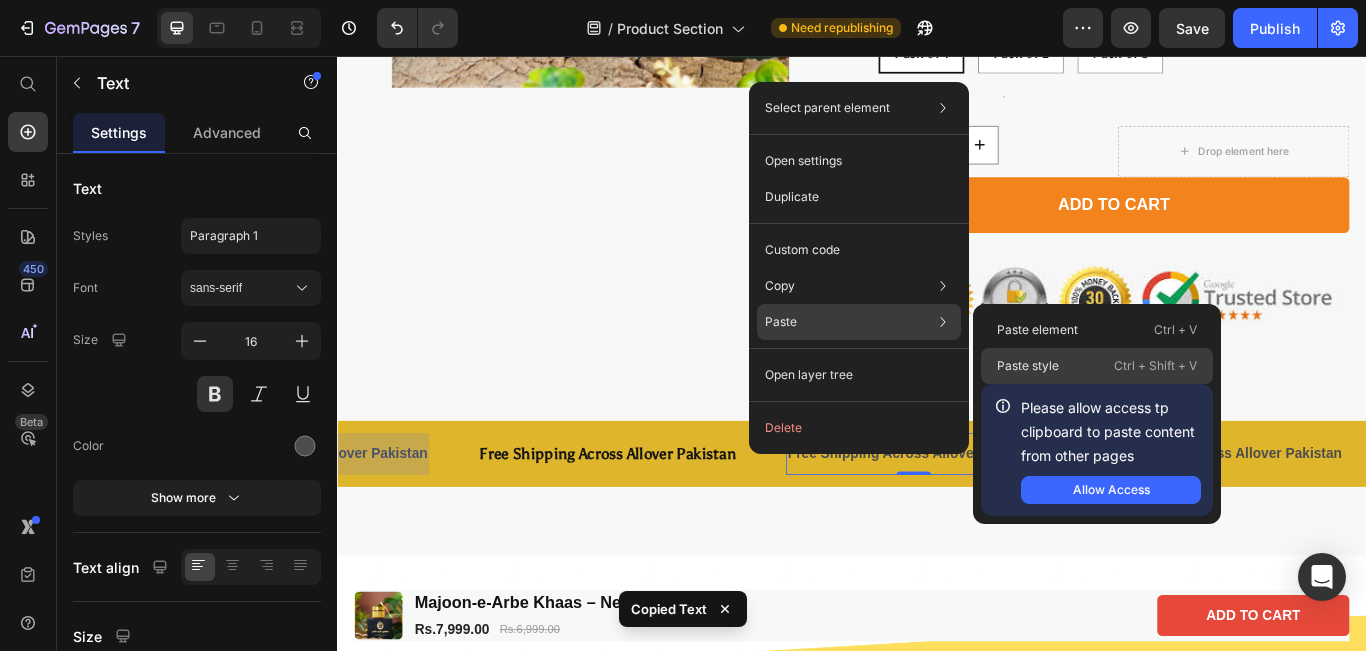 click on "Paste style" at bounding box center (1028, 366) 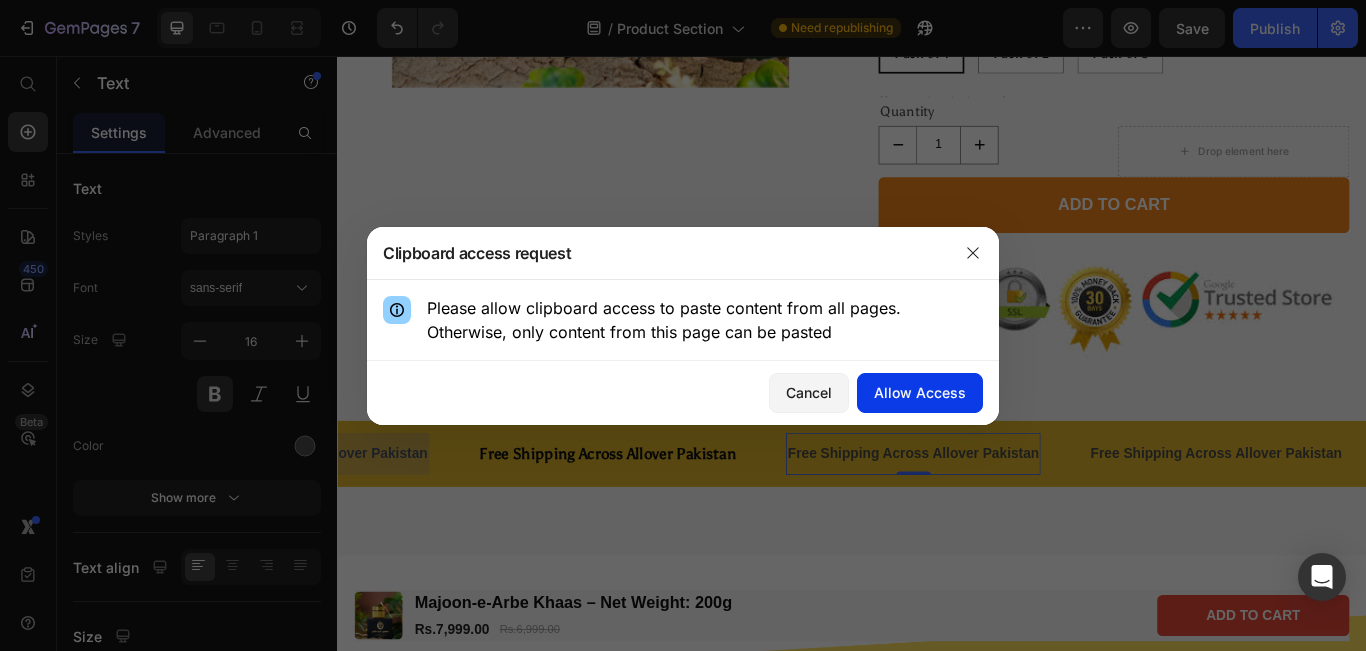 click on "Allow Access" at bounding box center (920, 392) 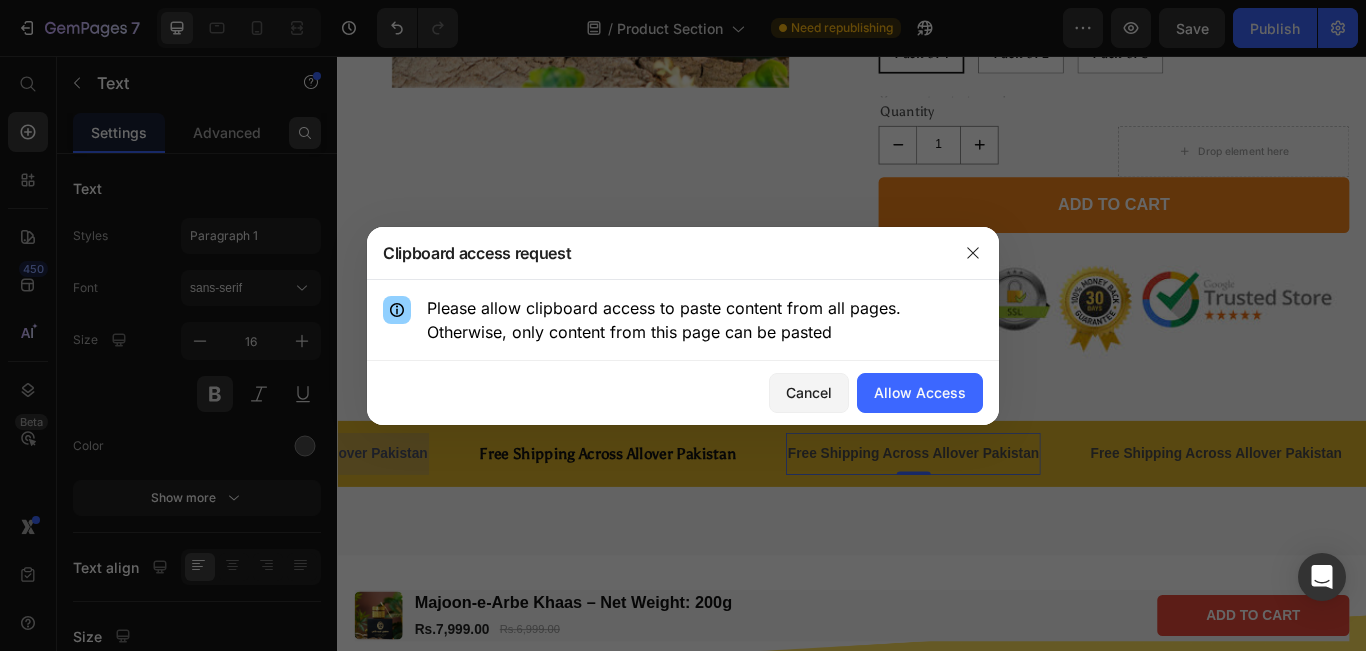 type on "18" 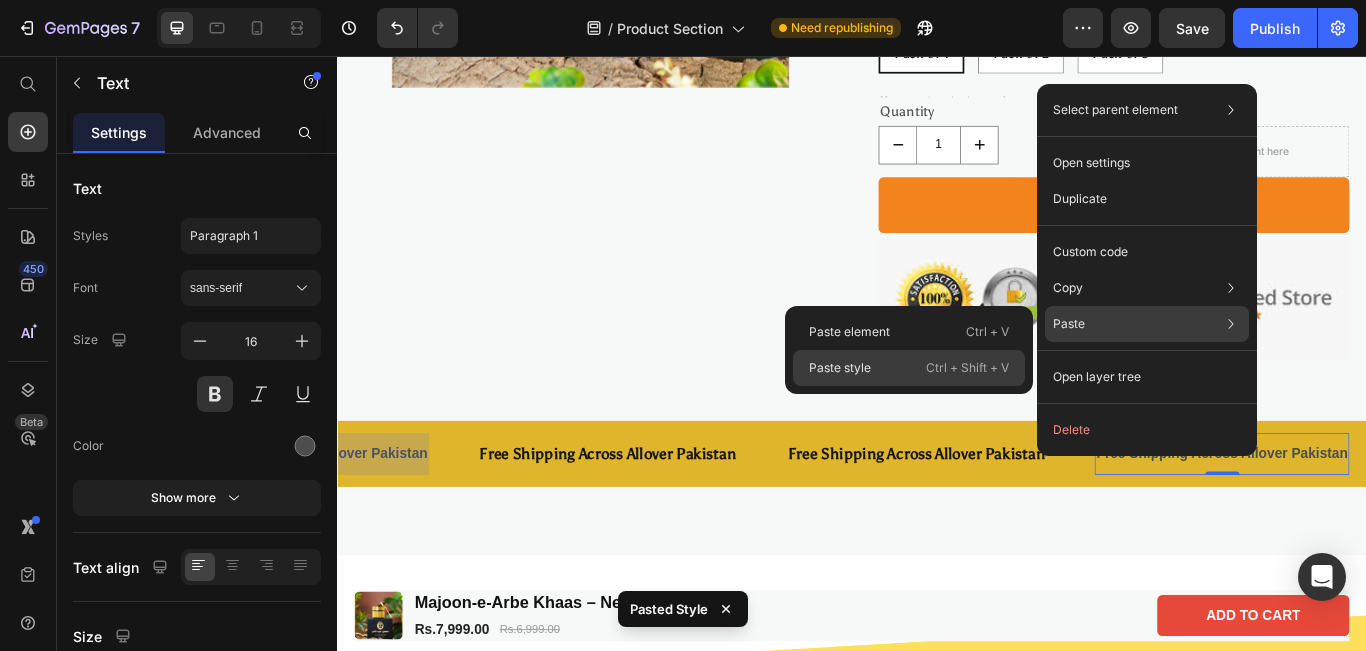 click on "Paste style  Ctrl + Shift + V" 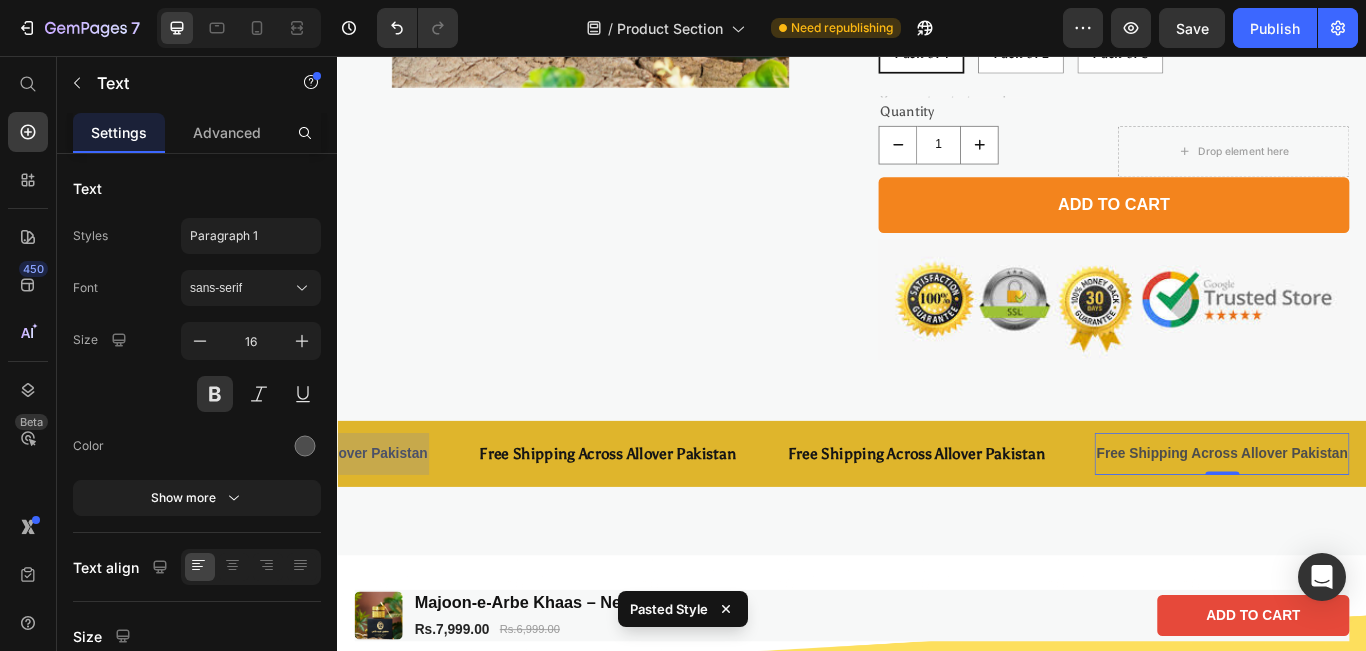 type on "18" 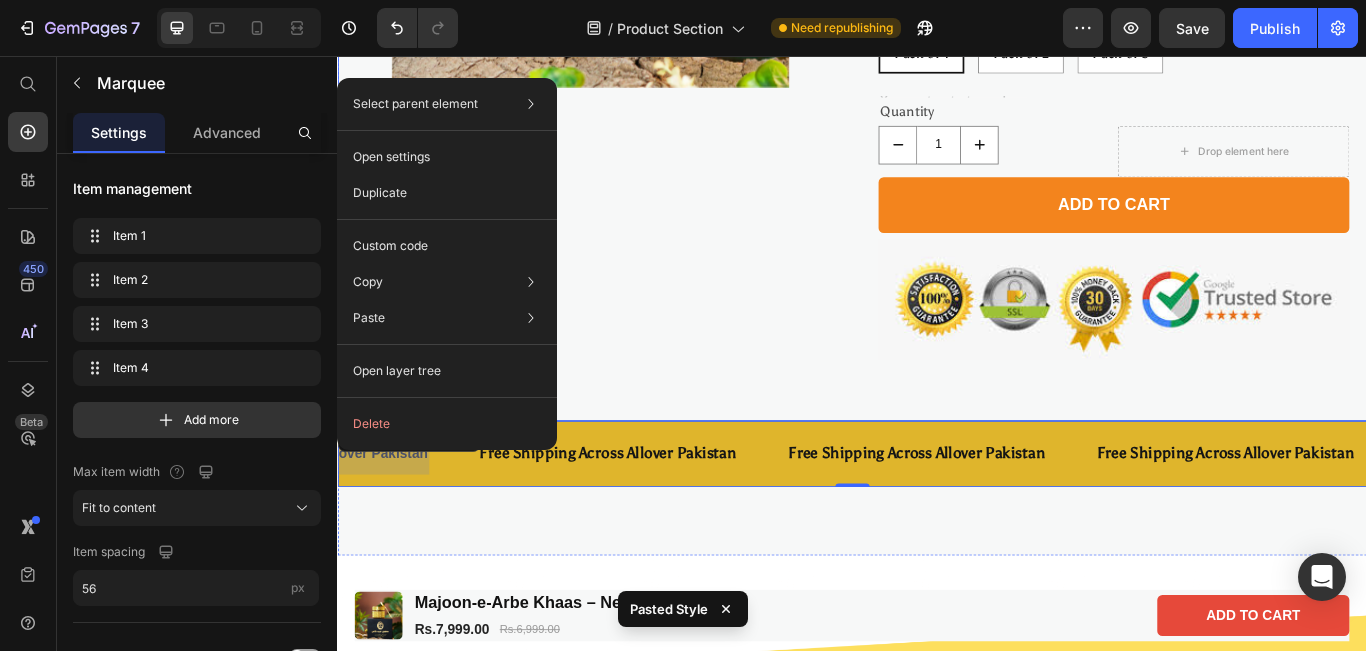 click on "Product Images Majoon-e-Arbe Khaas – Net Weight: 200g Product Title ATTENTION | COGNITION | PRODUCTIVITY Text Block
Icon
Icon
Icon
Icon
Icon Icon List 485 Reviews! Text Block Row Rs.7,999.00 Product Price Rs.6,999.00 Product Price Row Experience unmatched vitality with the most powerful Majoon in the market — exclusively by Dr. Mikaal Herbs. Majoon-e-Arab-e-Khaas is a high-potency herbal formulation inspired by traditional Arab wisdom, crafted specifically for men dealing with low energy or physical weakness. Now offered in a unique, extra-large 200g jar — a size unmatched by any competitor — this premium blend ensures long-lasting stamina and exceptional value in every dose. Product Description Packs: Pack of 1 Pack of 1 Pack of 1 Pack of 1 Pack of 2 Pack of 2 Pack of 2 Pack of 3 Pack of 3 Pack of 3 Product Variants & Swatches Text Block Quantity Text Block 1 Product Quantity
Drop element here" at bounding box center [937, -12] 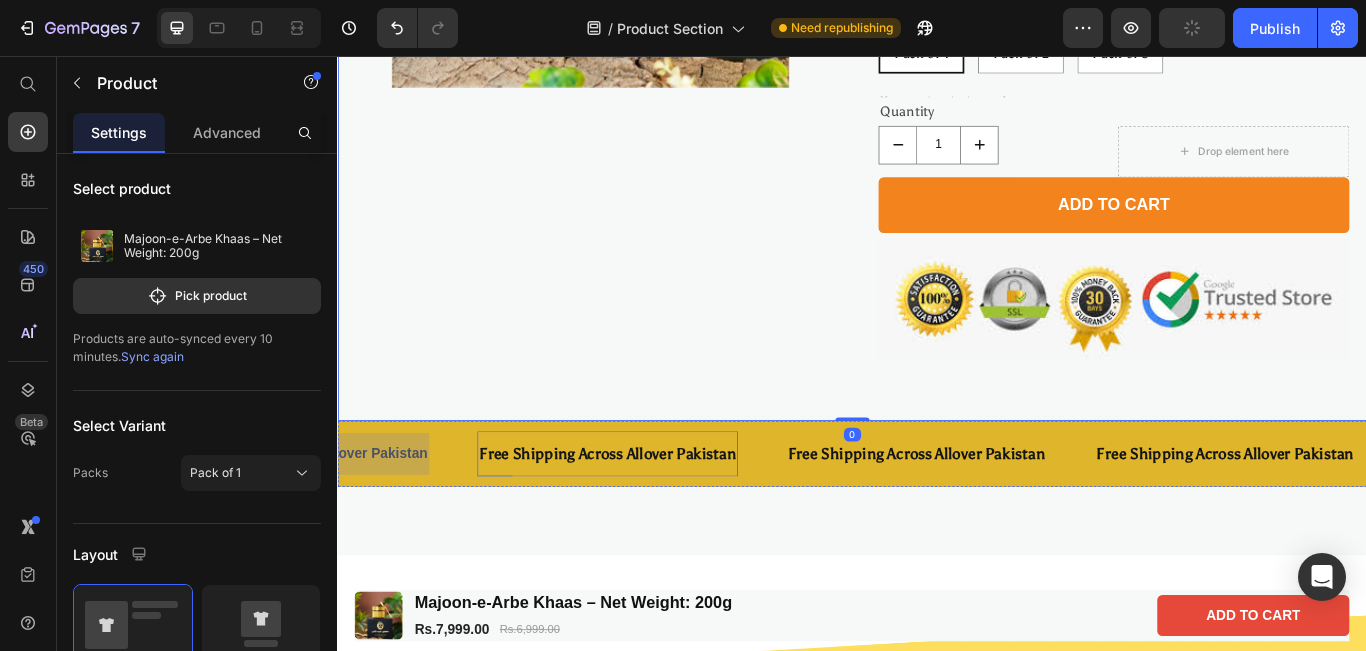 click on "Free Shipping Across Allover Pakistan" at bounding box center (652, 519) 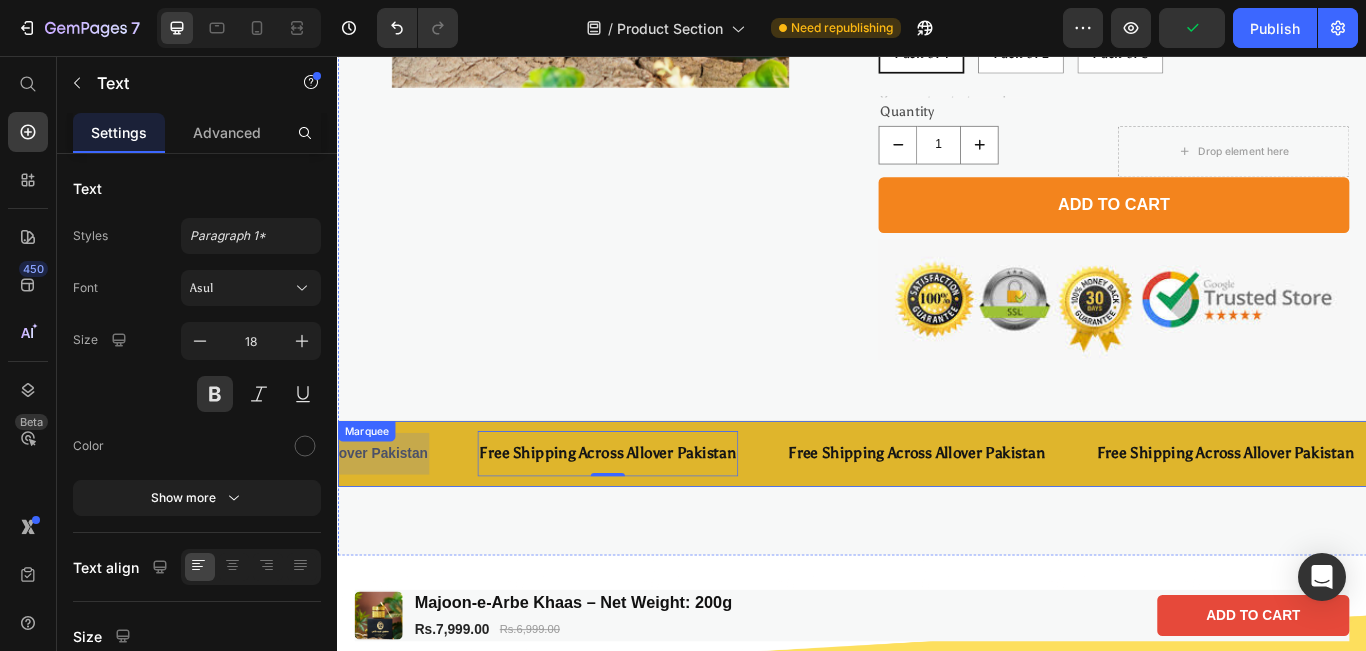 click at bounding box center (295, 519) 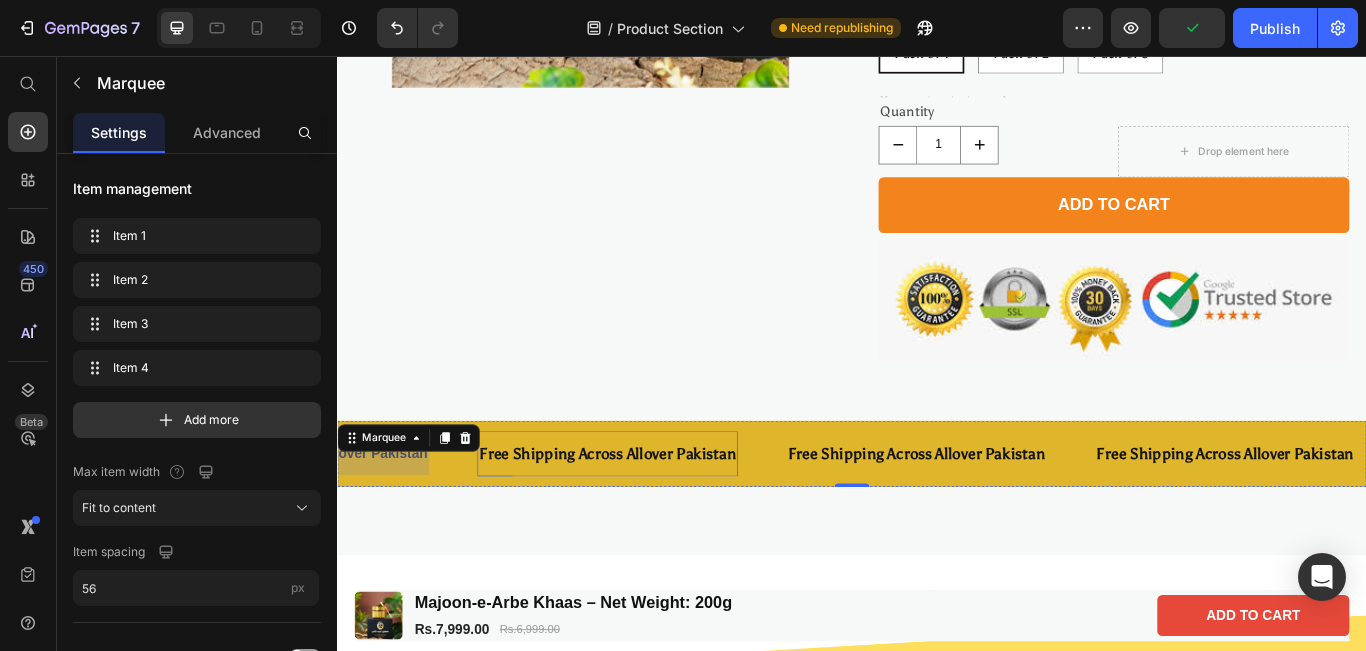 click on "Free Shipping Across Allover Pakistan" at bounding box center (652, 519) 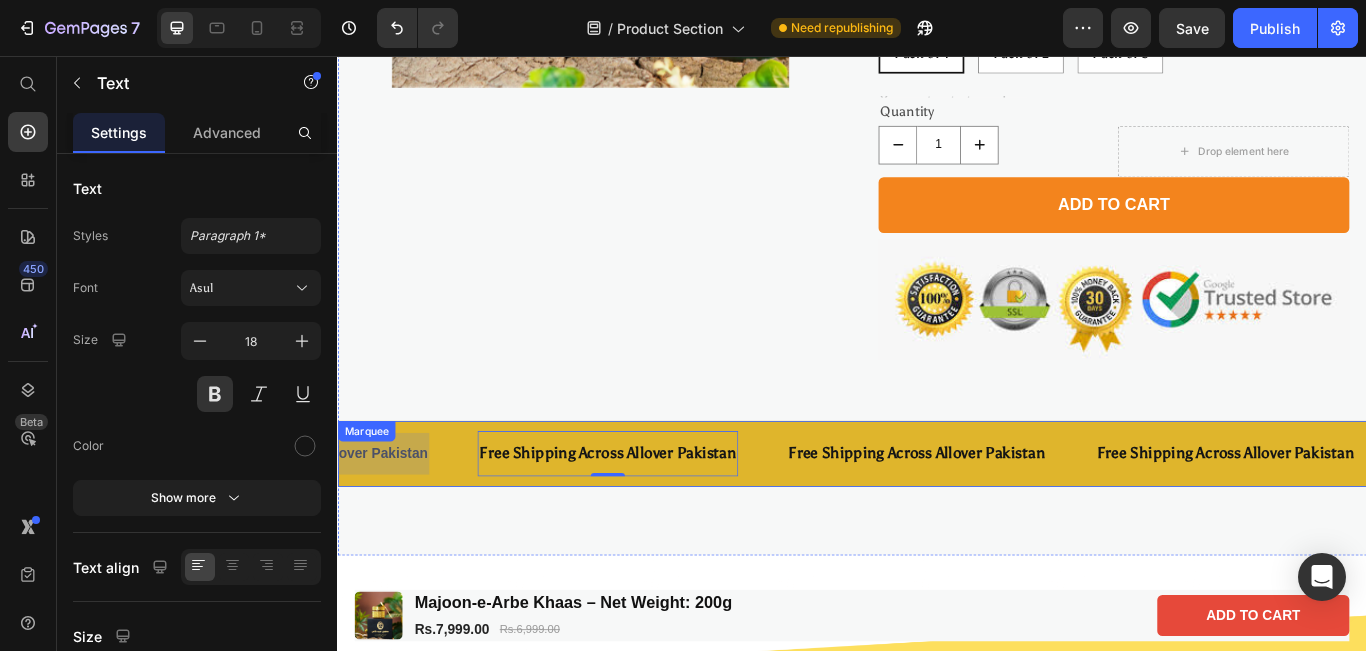 click at bounding box center [295, 519] 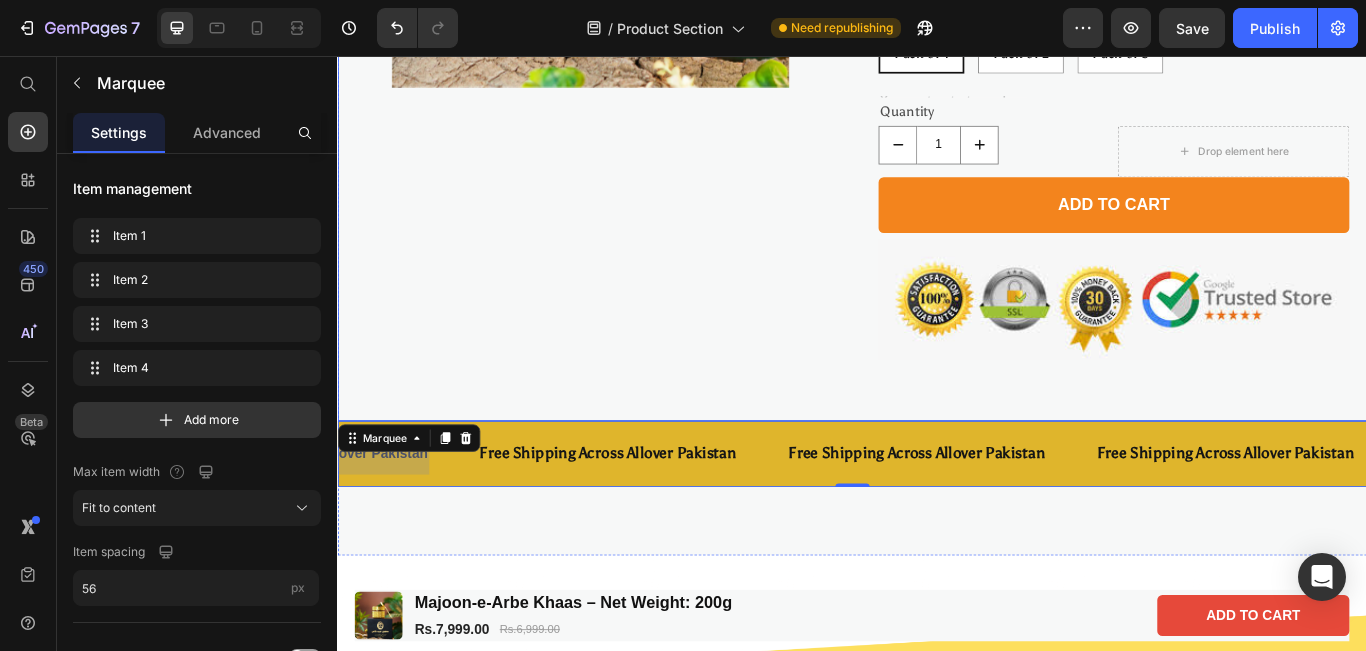 click on "Product Images" at bounding box center [631, -12] 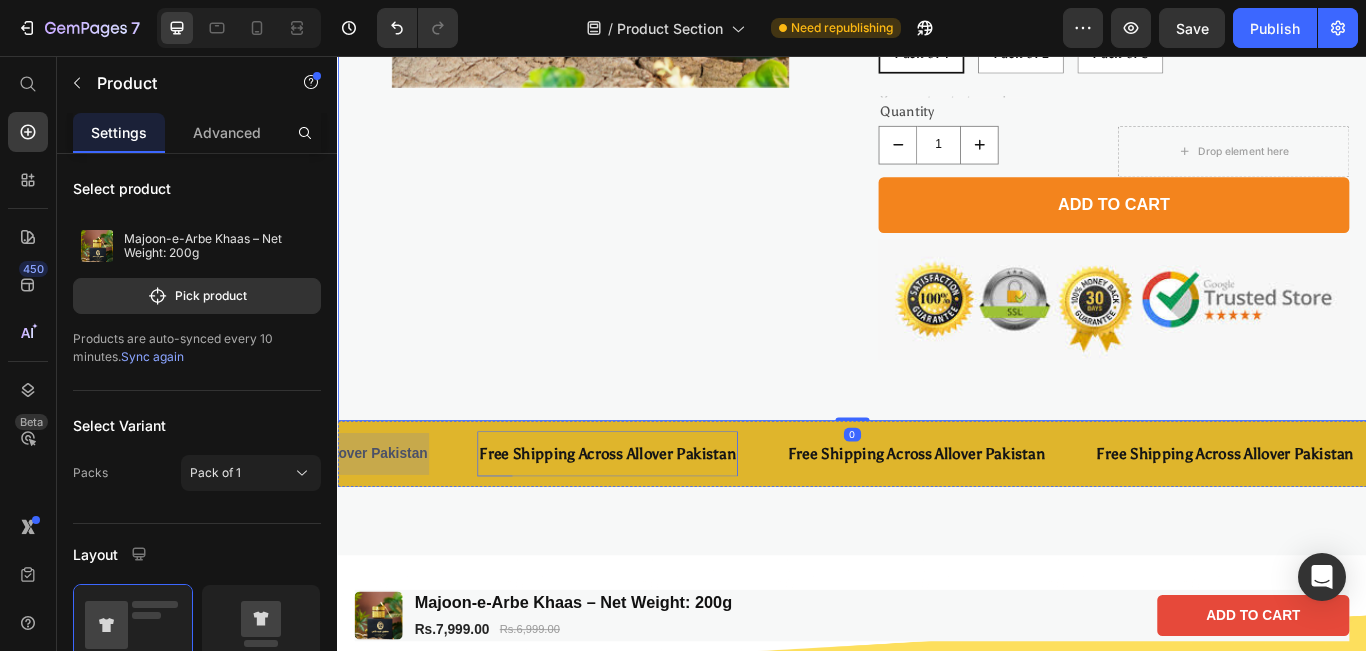 click on "Free Shipping Across Allover Pakistan" at bounding box center [652, 519] 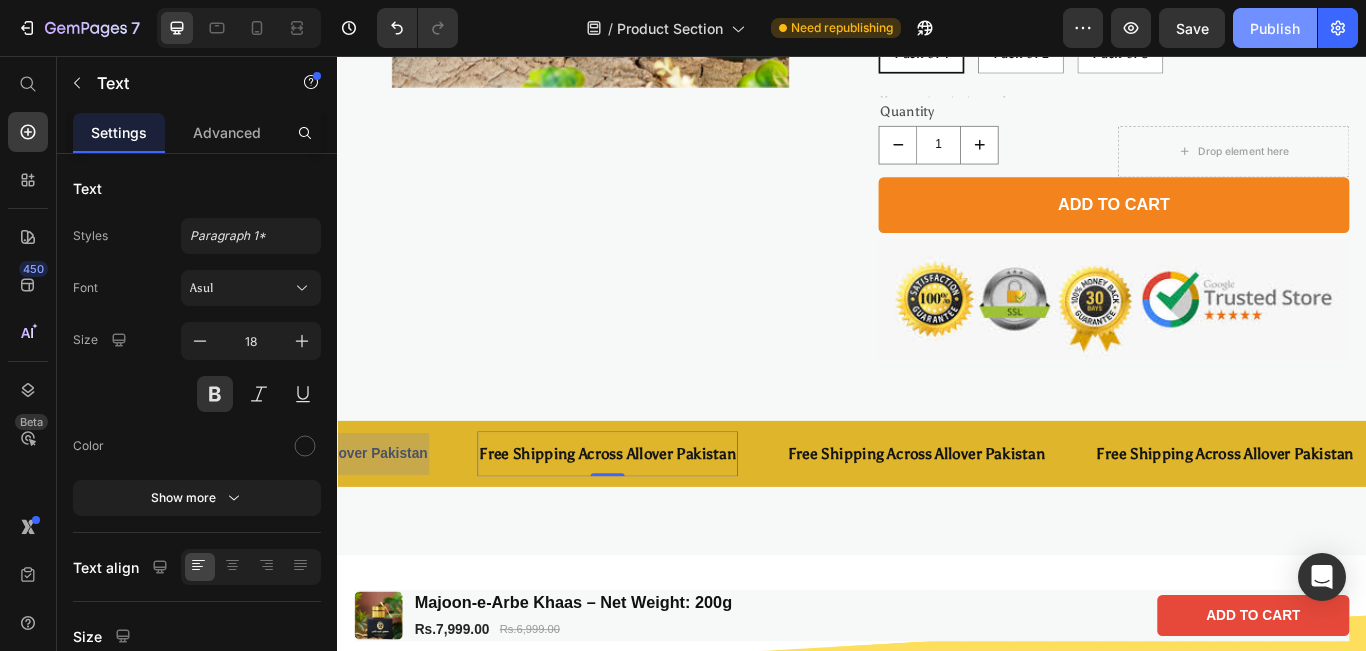 click on "Publish" at bounding box center (1275, 28) 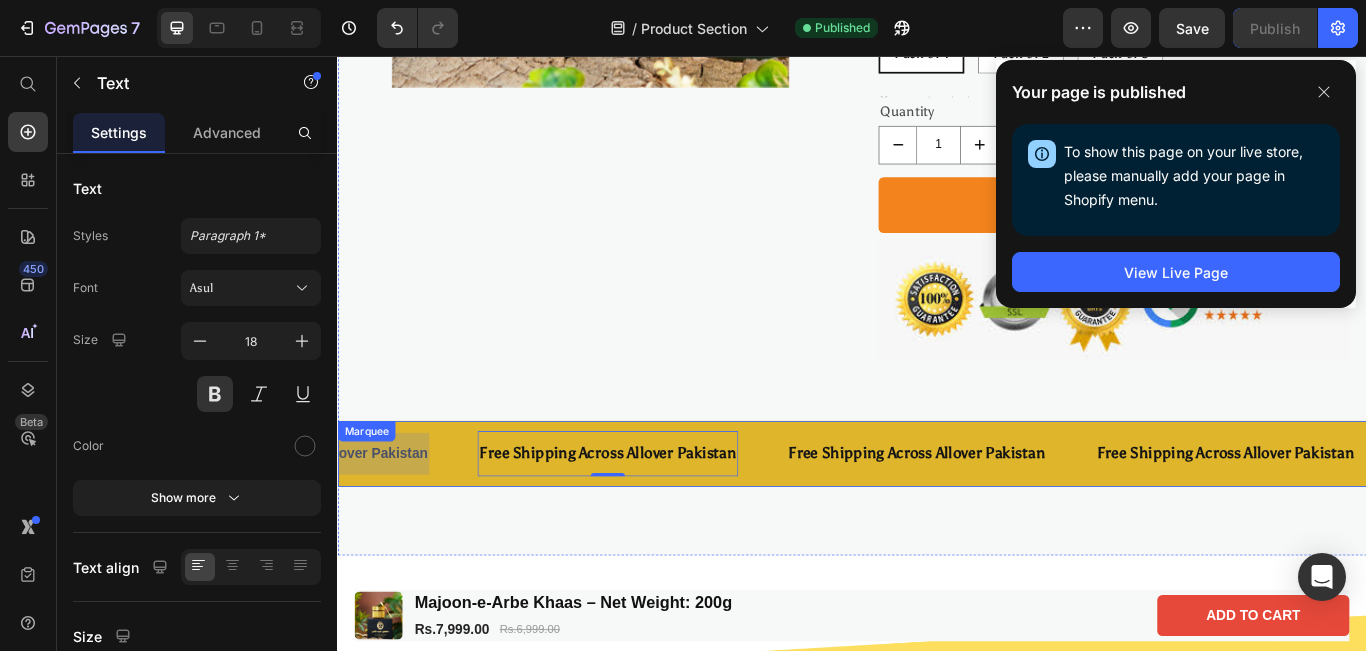 click at bounding box center (295, 519) 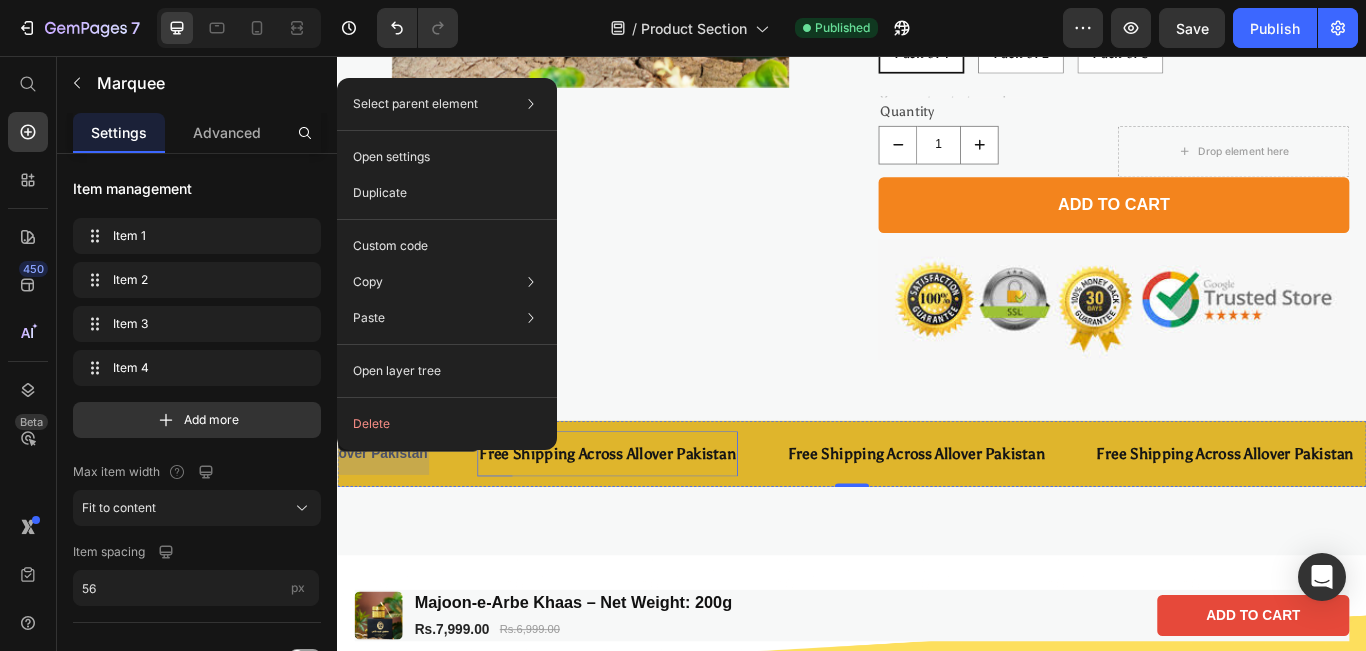 click on "Free Shipping Across Allover Pakistan" at bounding box center (652, 519) 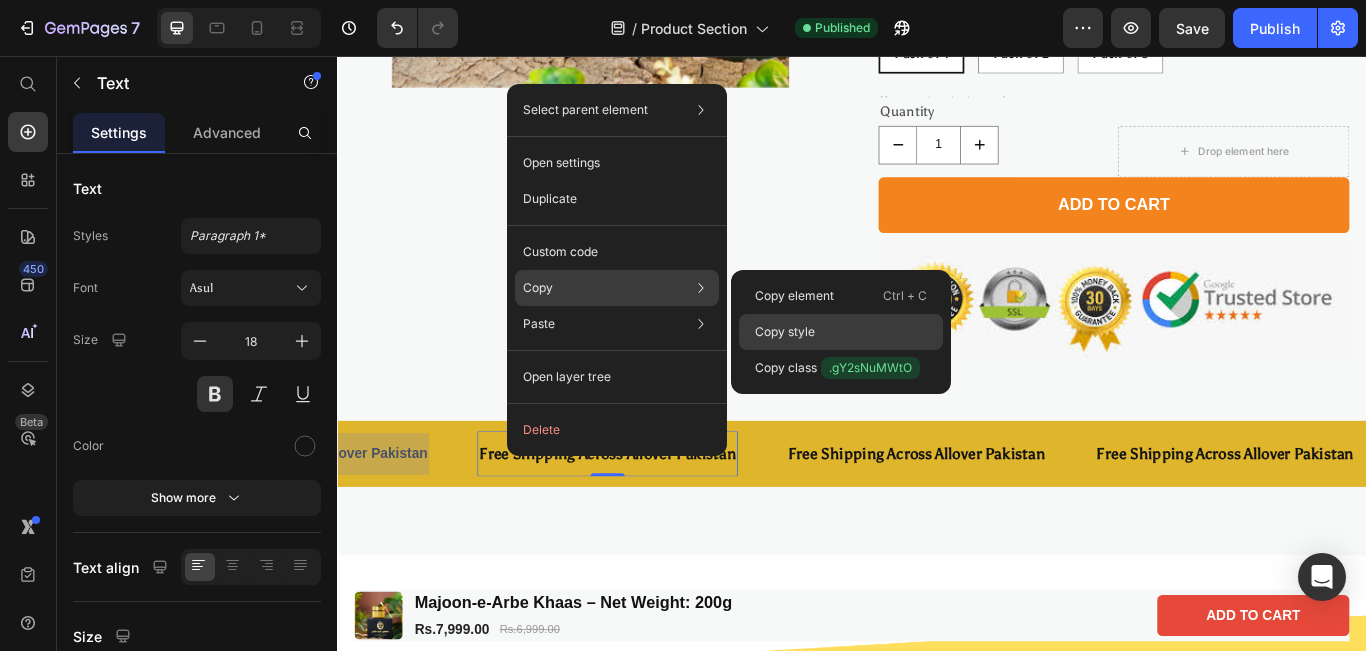 click on "Copy style" 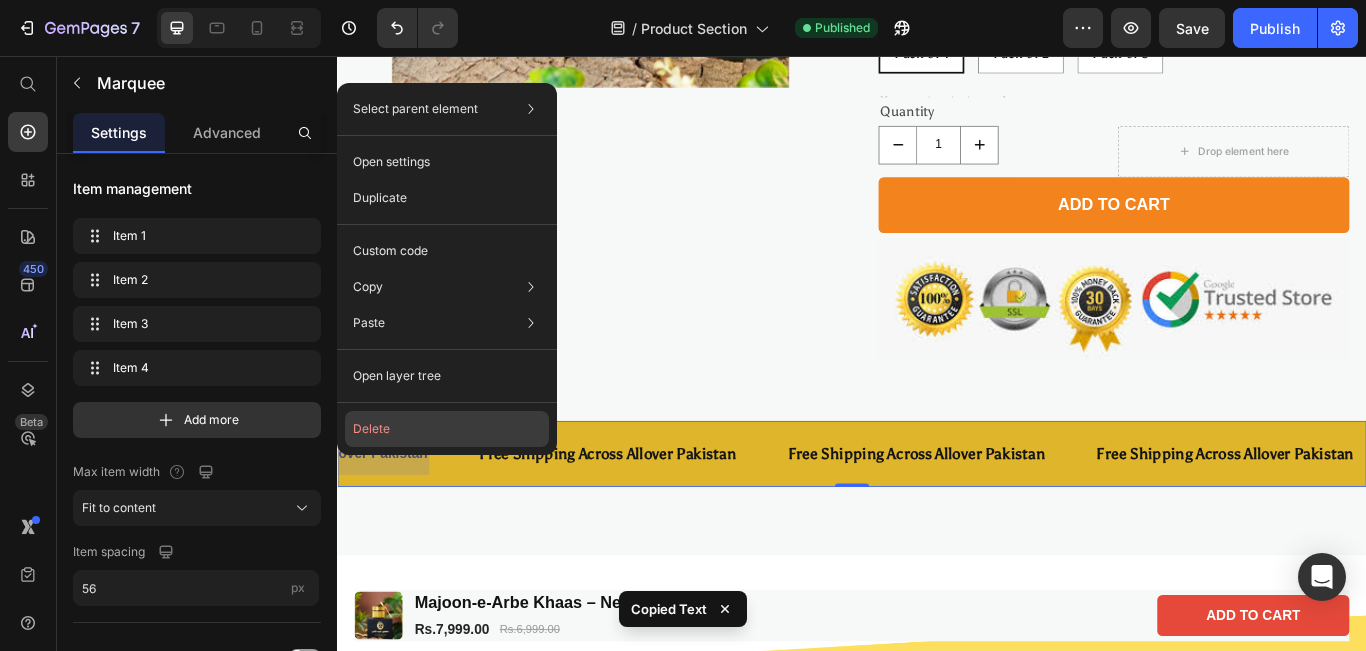 click on "Delete" 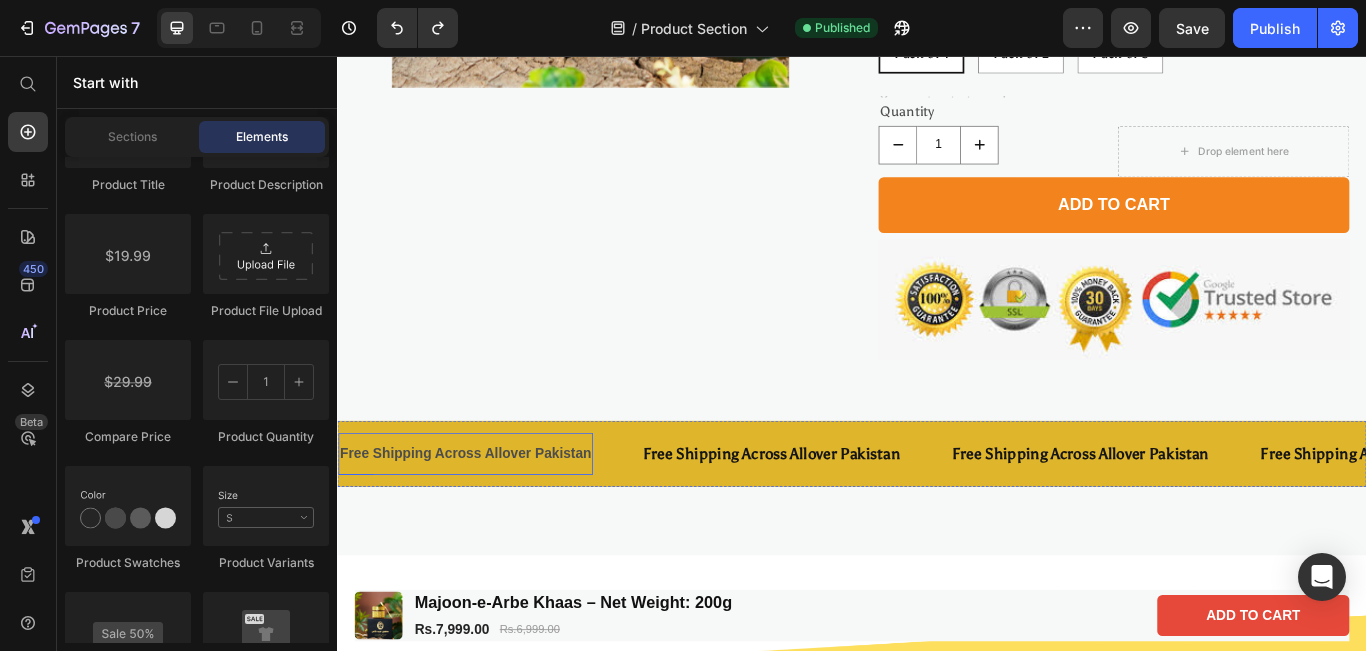 click on "Free Shipping Across Allover Pakistan" at bounding box center (486, 519) 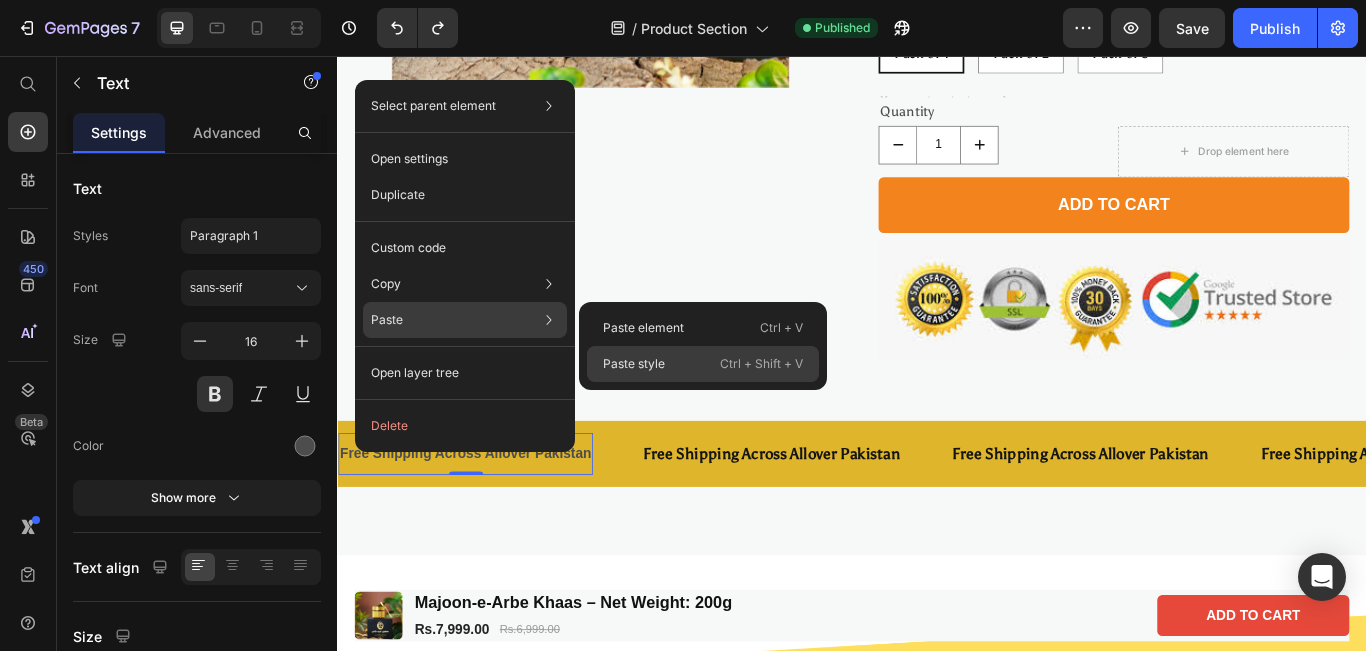 click on "Paste style" at bounding box center [634, 364] 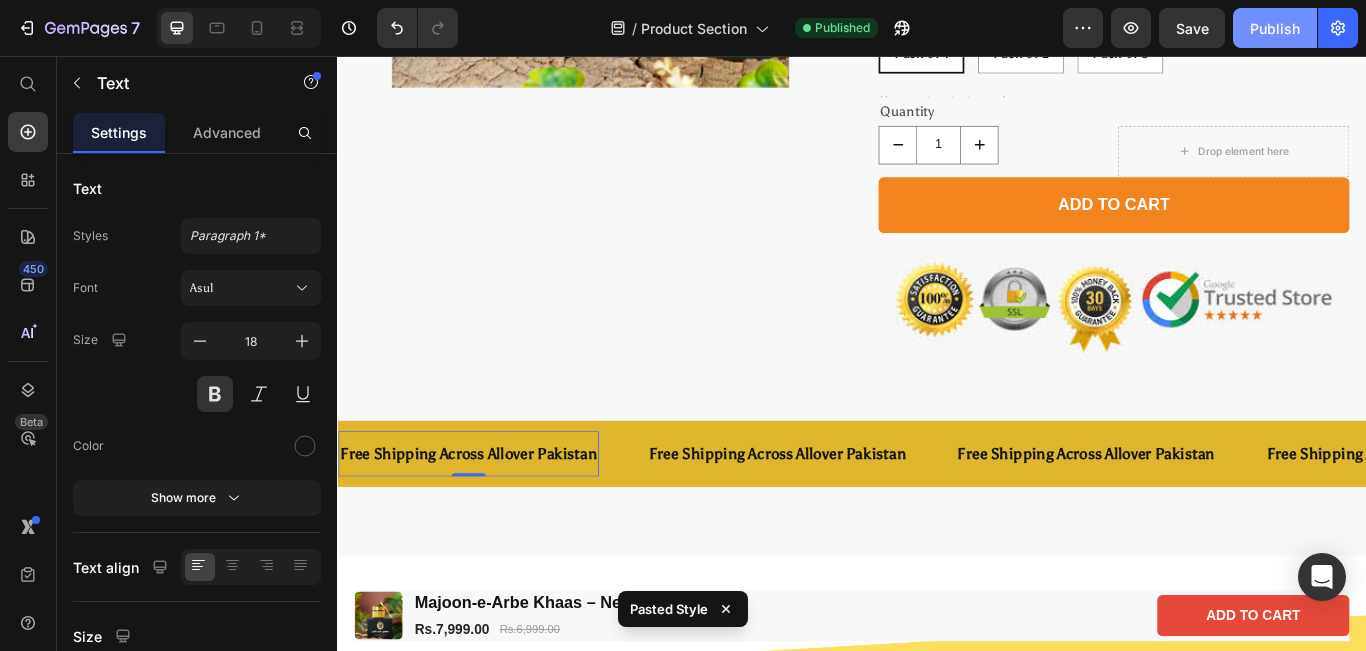 click on "Publish" at bounding box center [1275, 28] 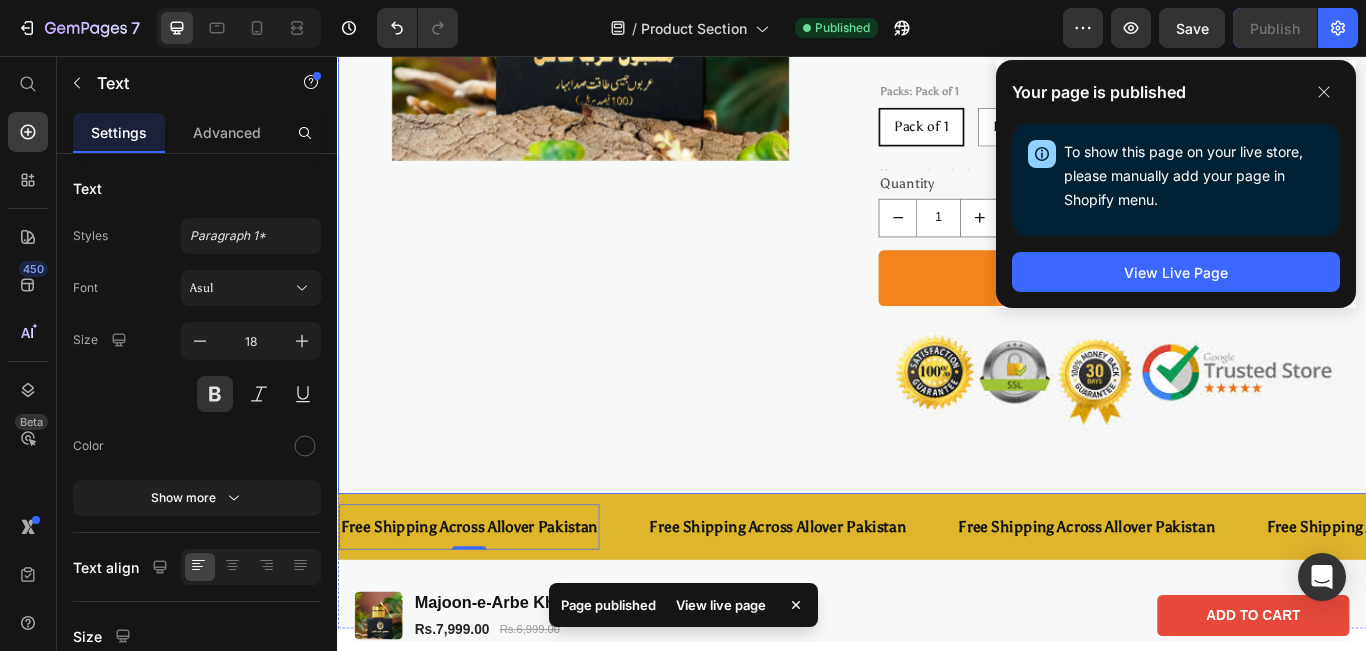 scroll, scrollTop: 419, scrollLeft: 0, axis: vertical 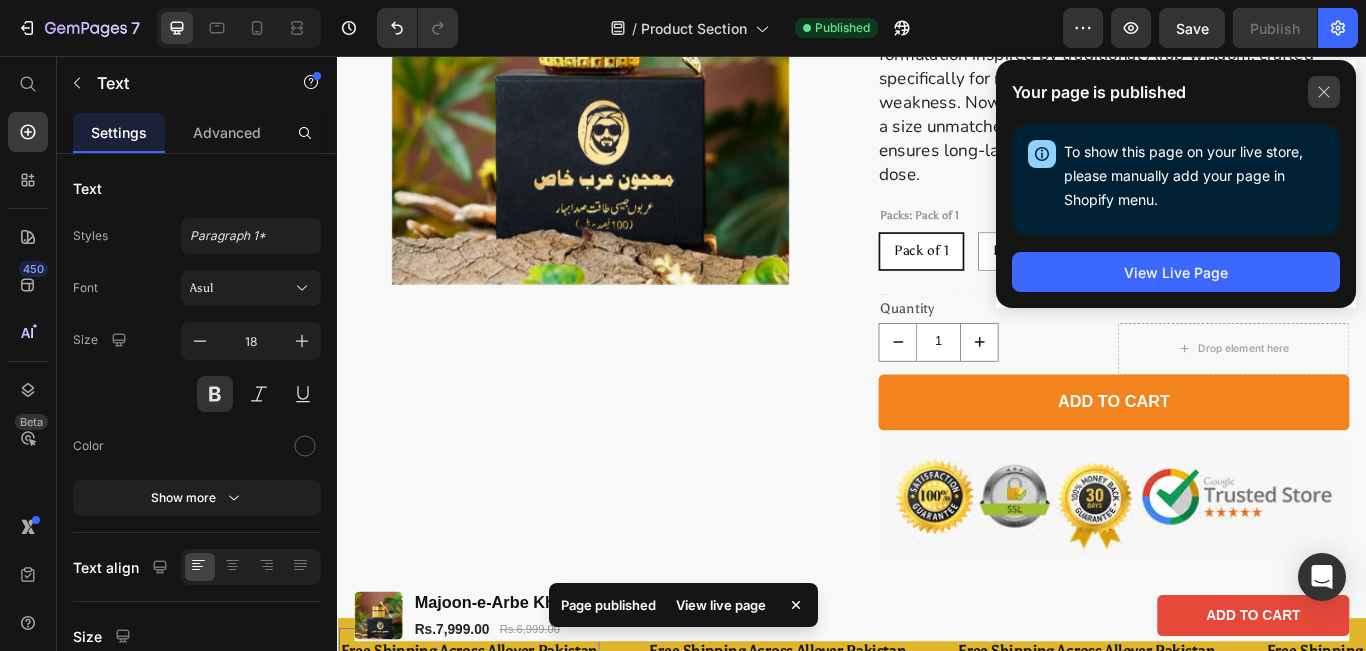 click 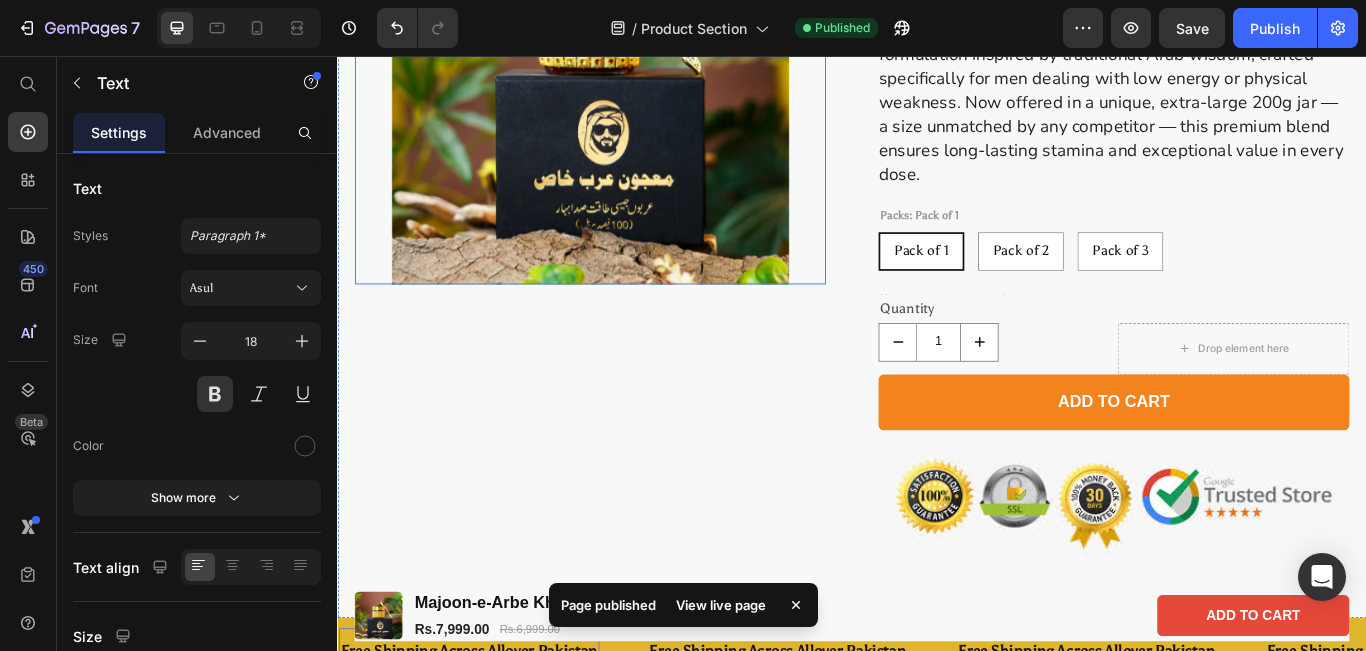 scroll, scrollTop: 0, scrollLeft: 0, axis: both 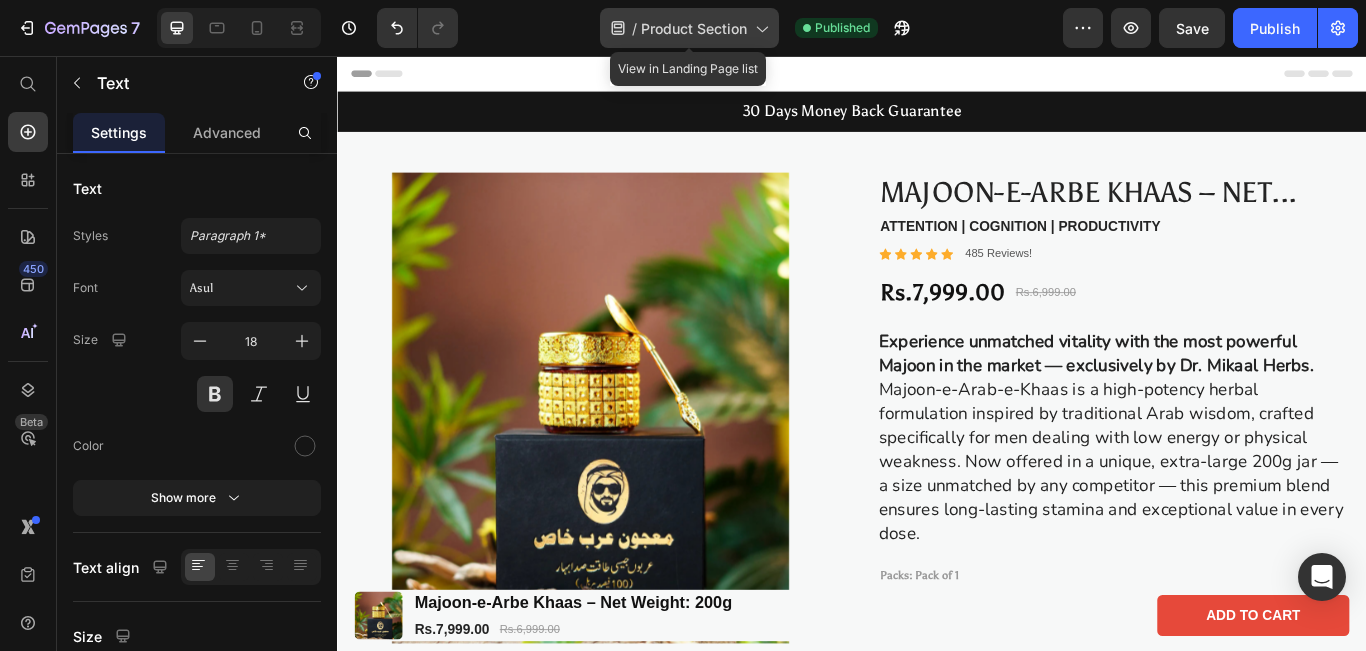 click on "/  Product Section" 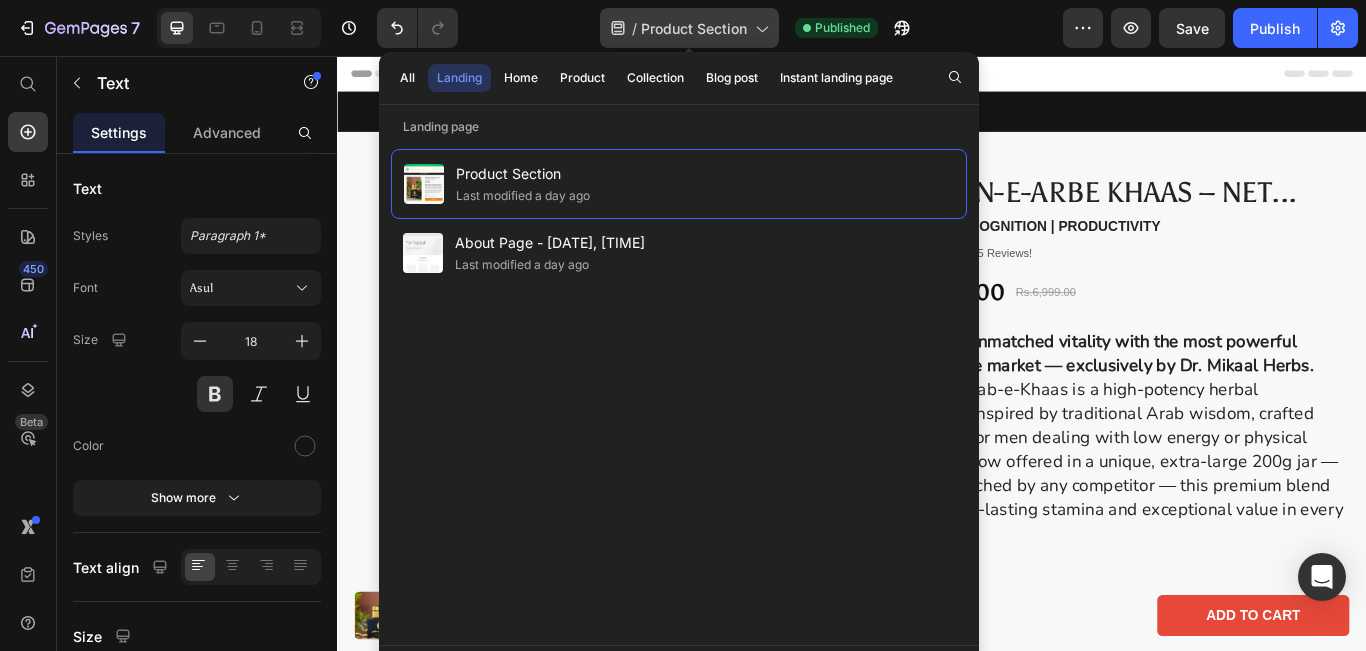 click on "/  Product Section" 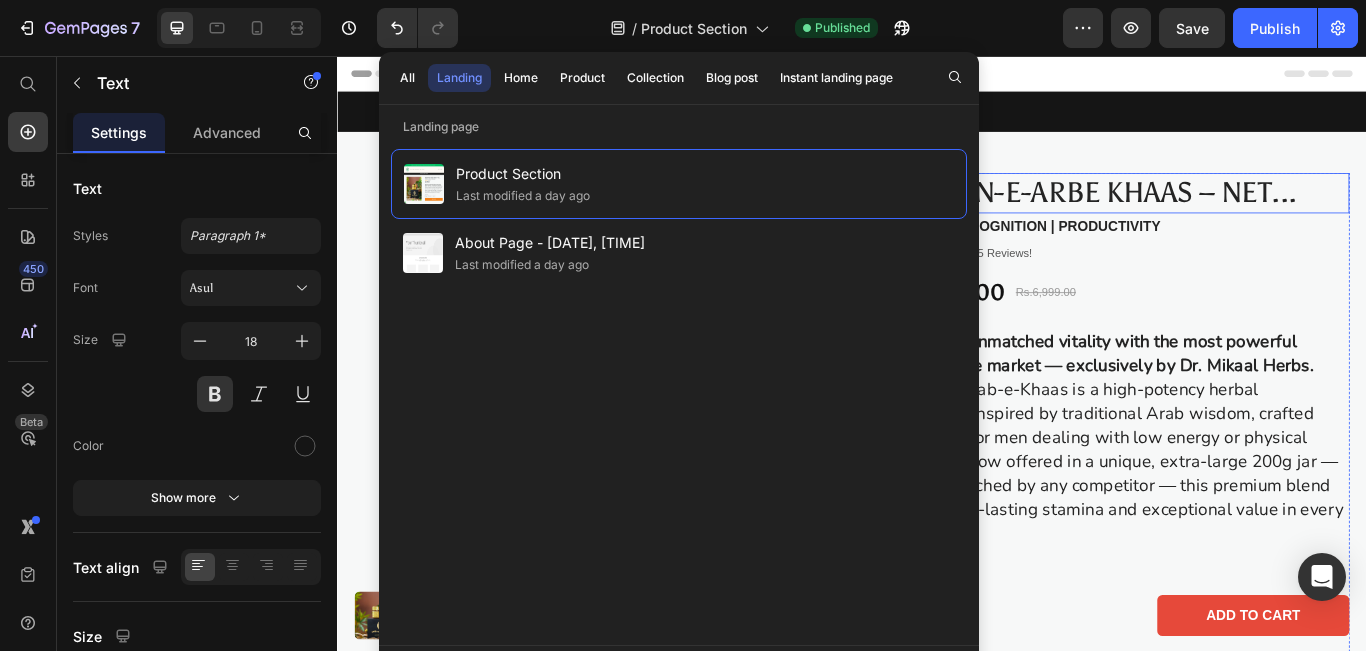 click on "Majoon-e-Arbe Khaas – Net Weight: 200g" at bounding box center [1242, 215] 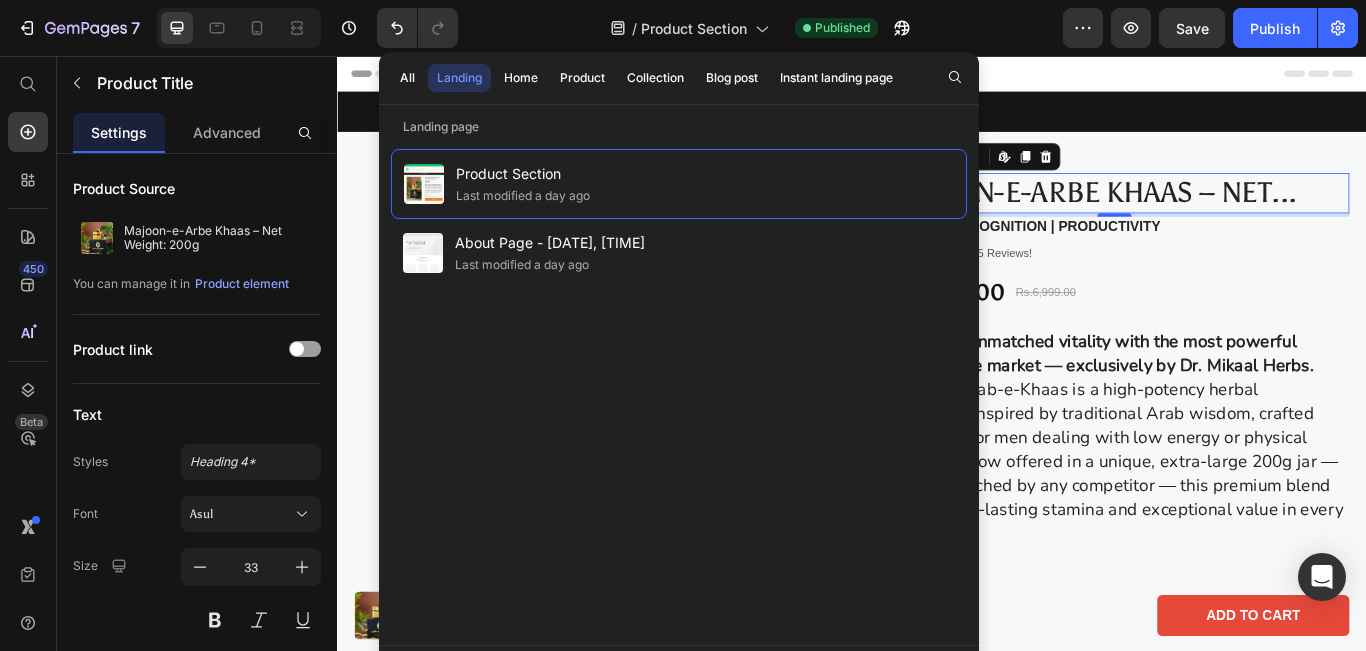 click on "Header" at bounding box center (937, 76) 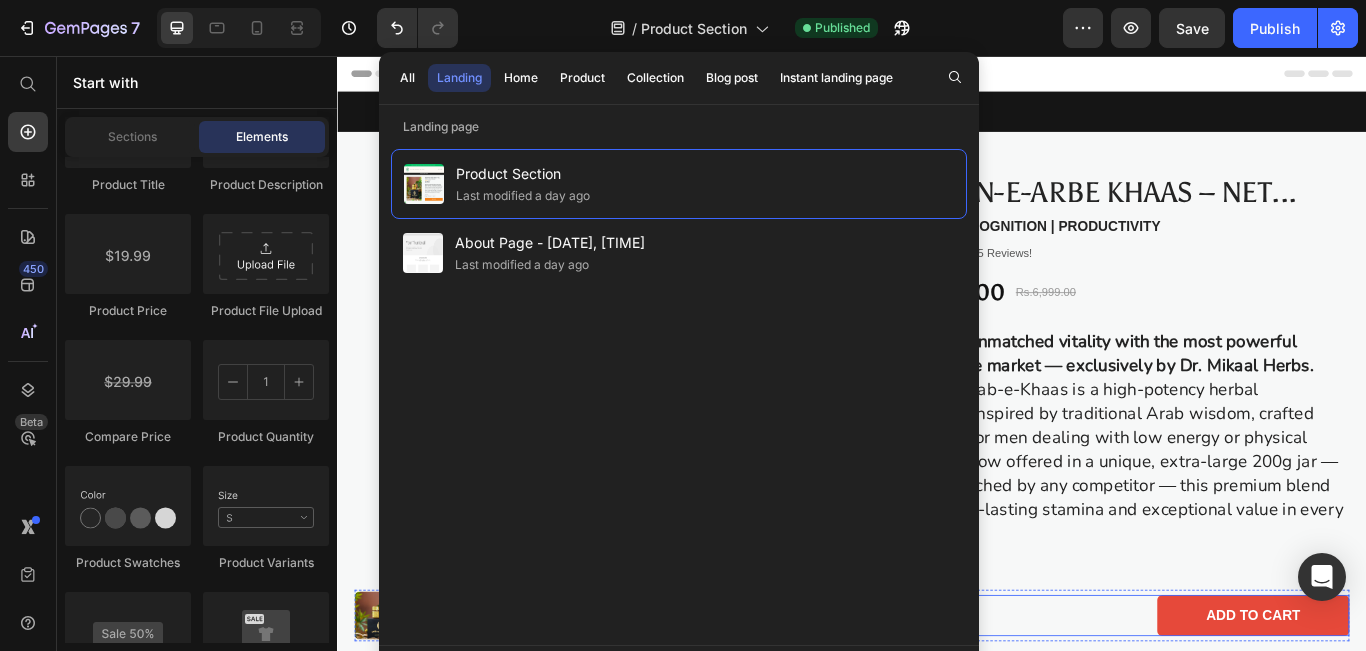 click on "Add to cart Button" at bounding box center (1187, 708) 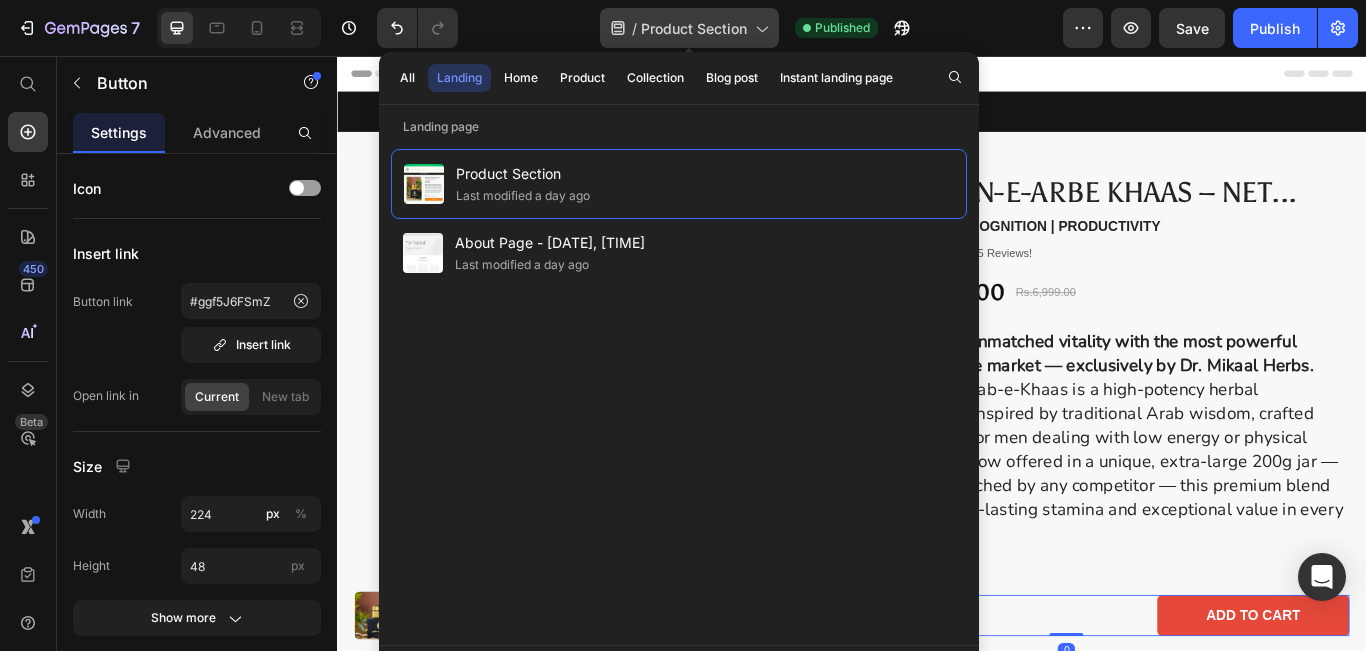 click on "Product Section" at bounding box center [694, 28] 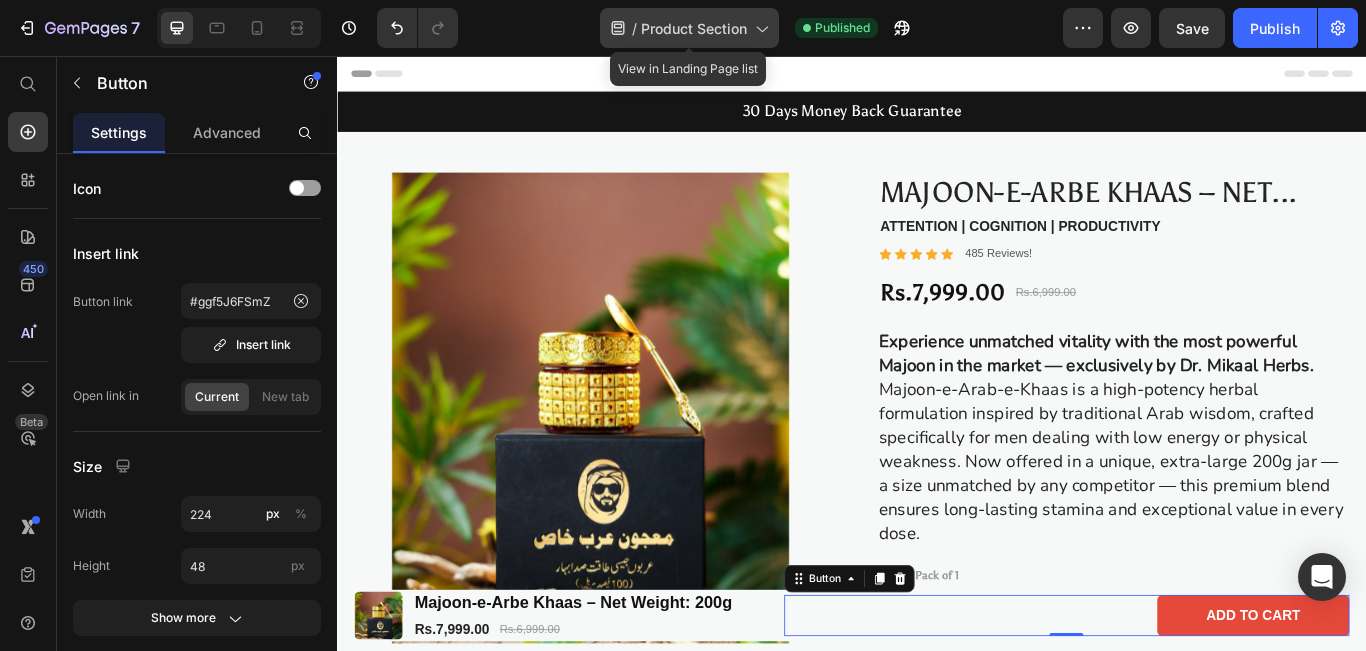 click on "Product Section" at bounding box center [694, 28] 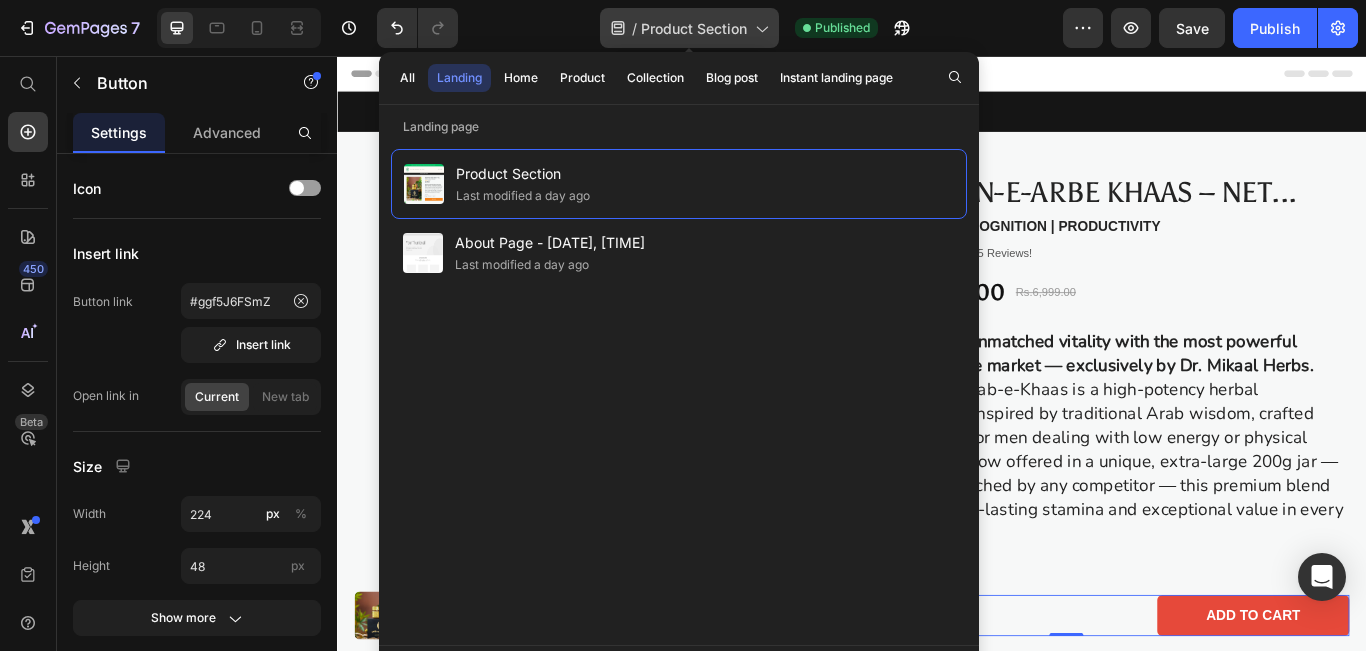 click 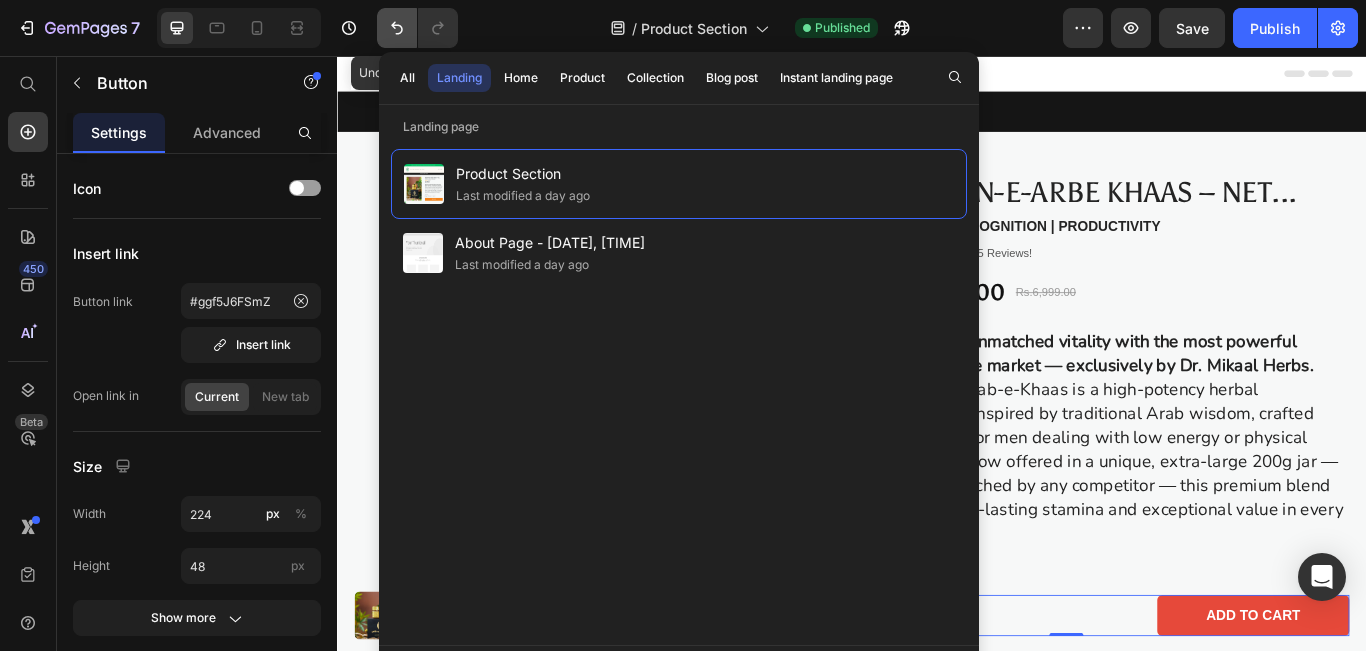 click 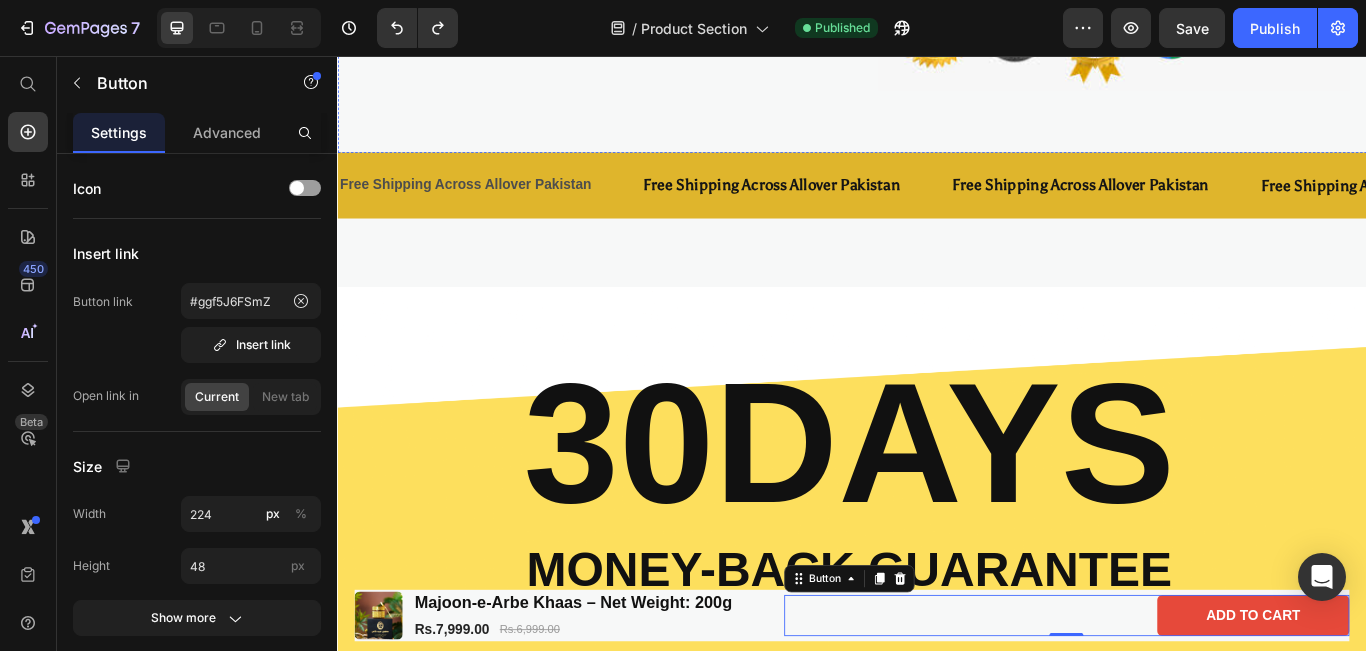 scroll, scrollTop: 1287, scrollLeft: 0, axis: vertical 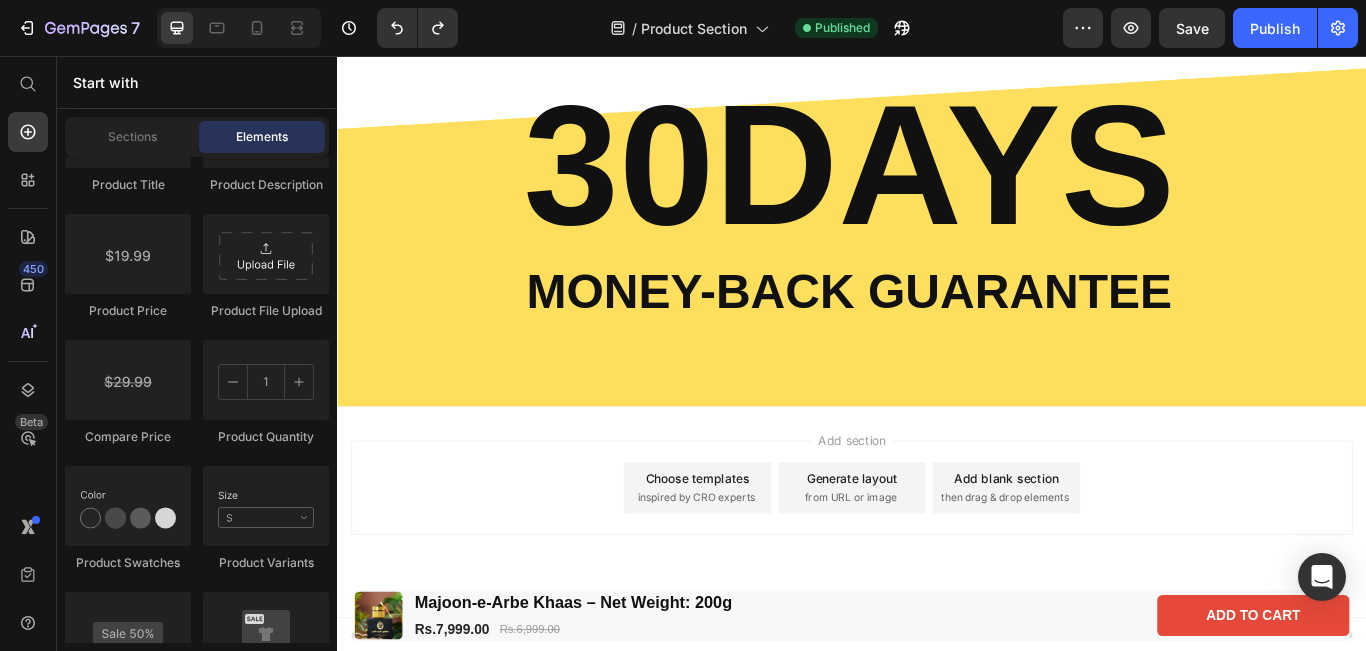 drag, startPoint x: 488, startPoint y: 569, endPoint x: 471, endPoint y: 415, distance: 154.93547 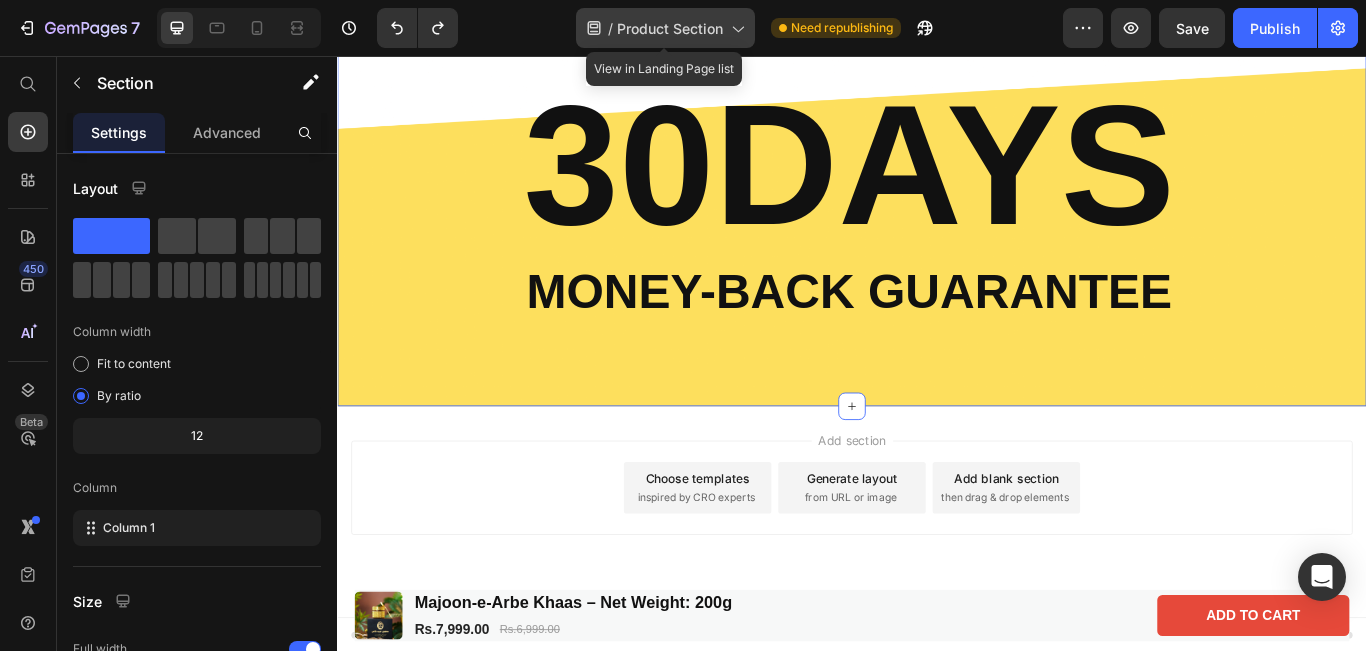 click 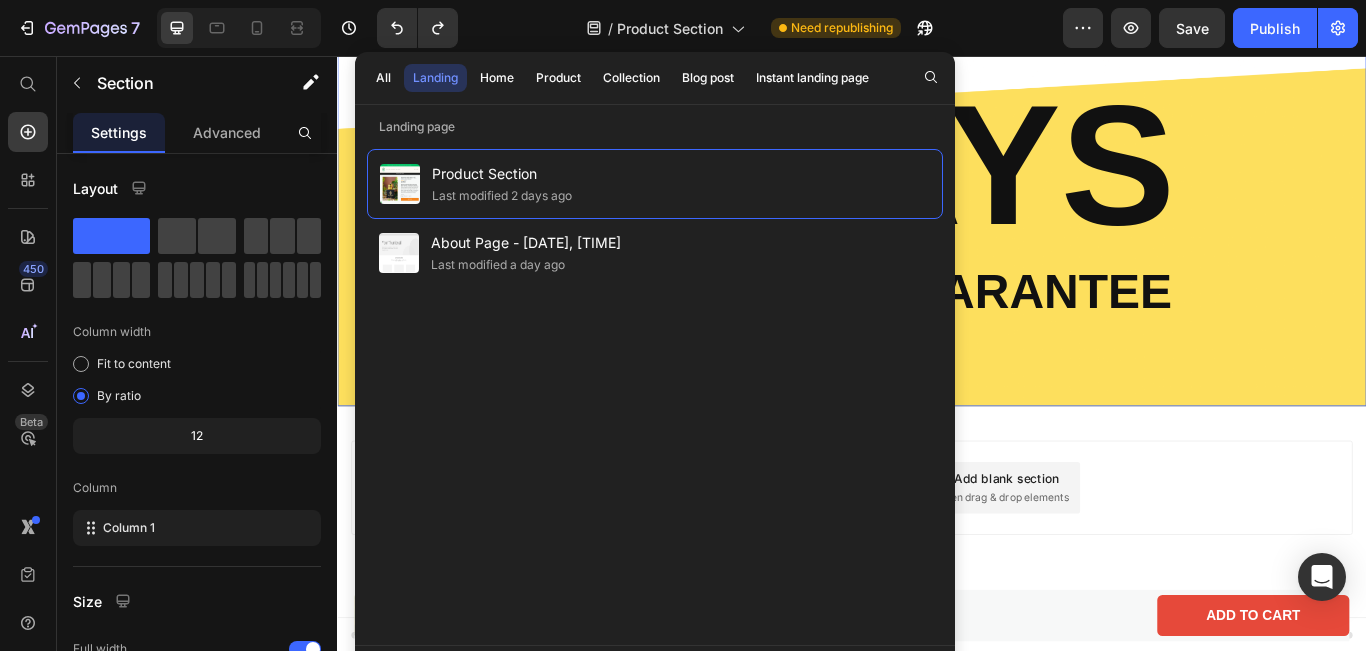 drag, startPoint x: 639, startPoint y: 182, endPoint x: 550, endPoint y: 116, distance: 110.80163 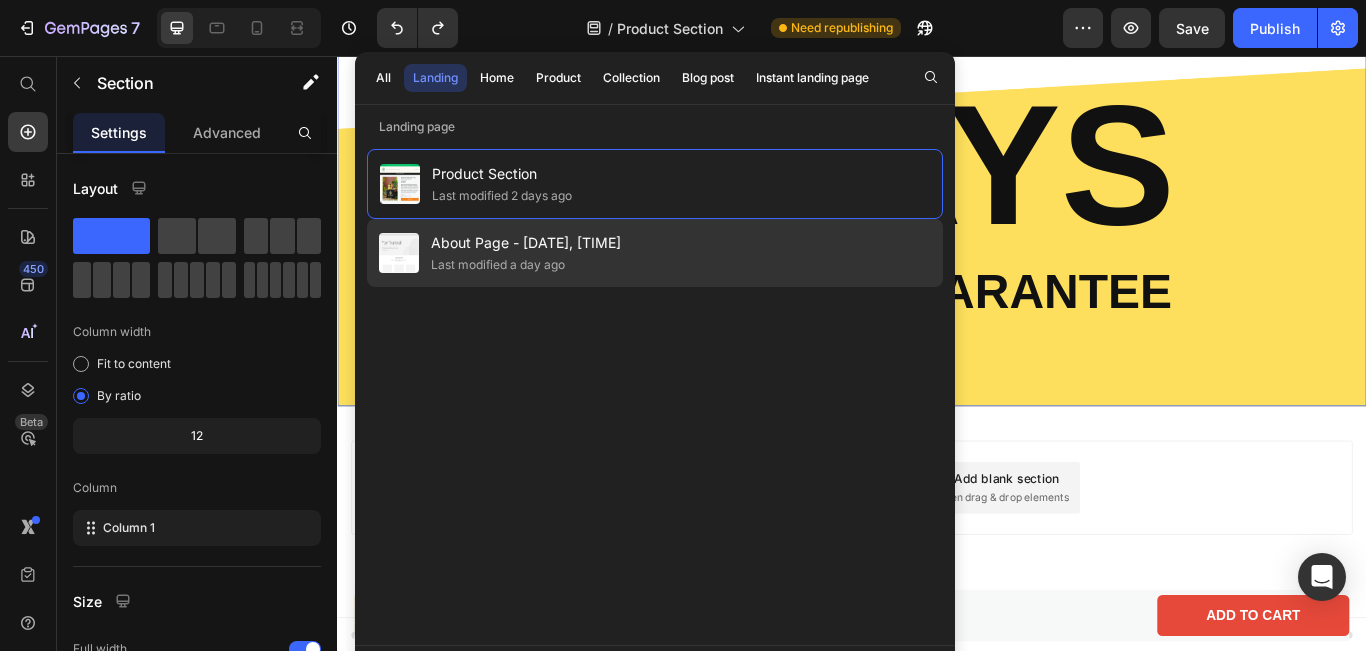 click on "Last modified a day ago" 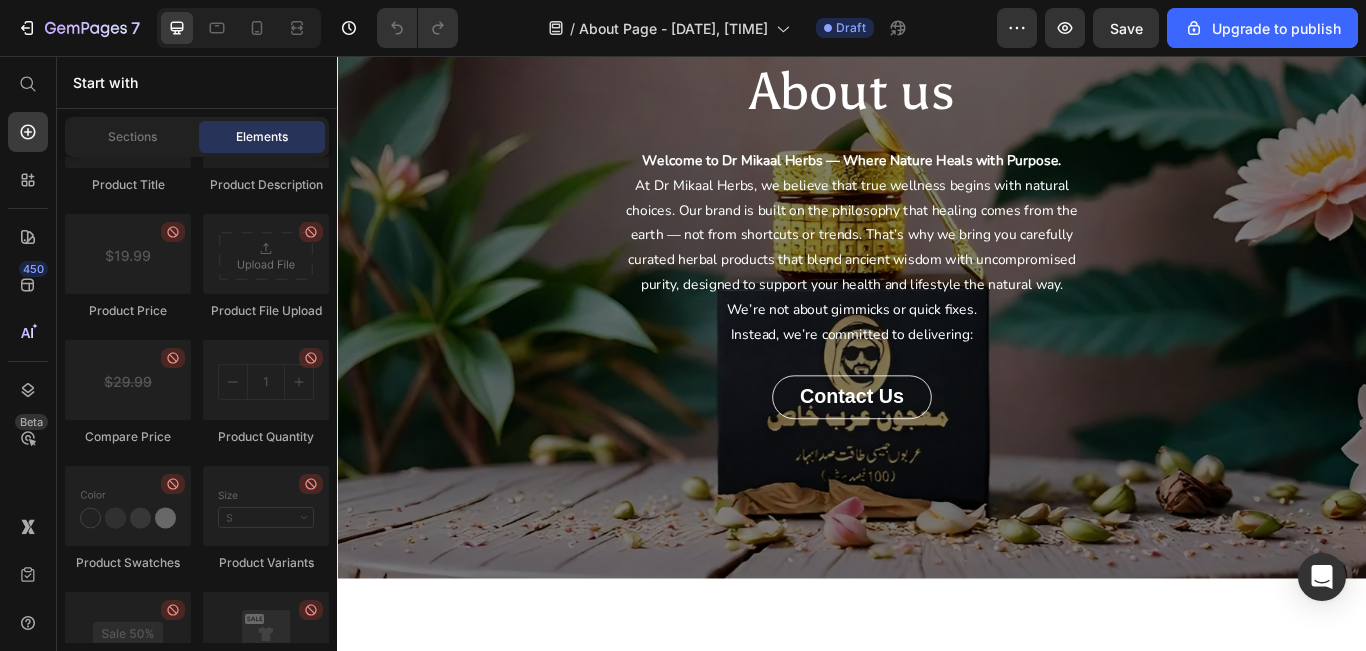 scroll, scrollTop: 222, scrollLeft: 0, axis: vertical 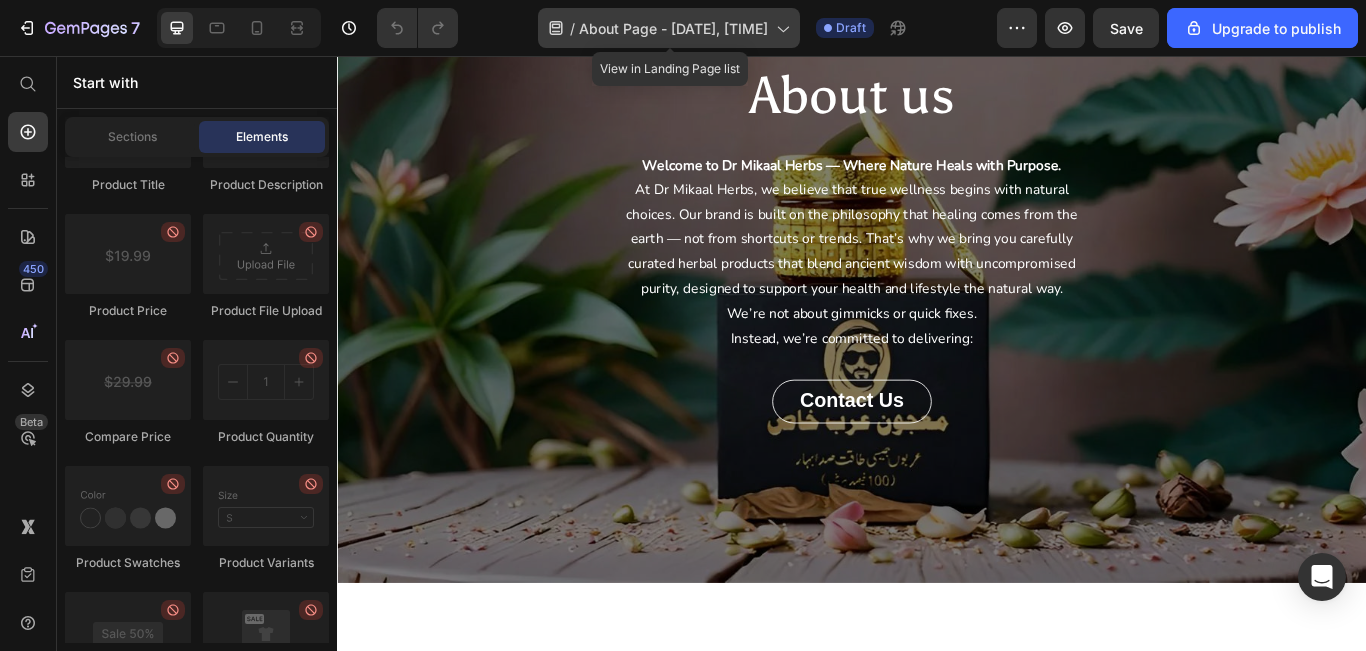 click on "About Page - Jul 12, 06:11:47" at bounding box center [673, 28] 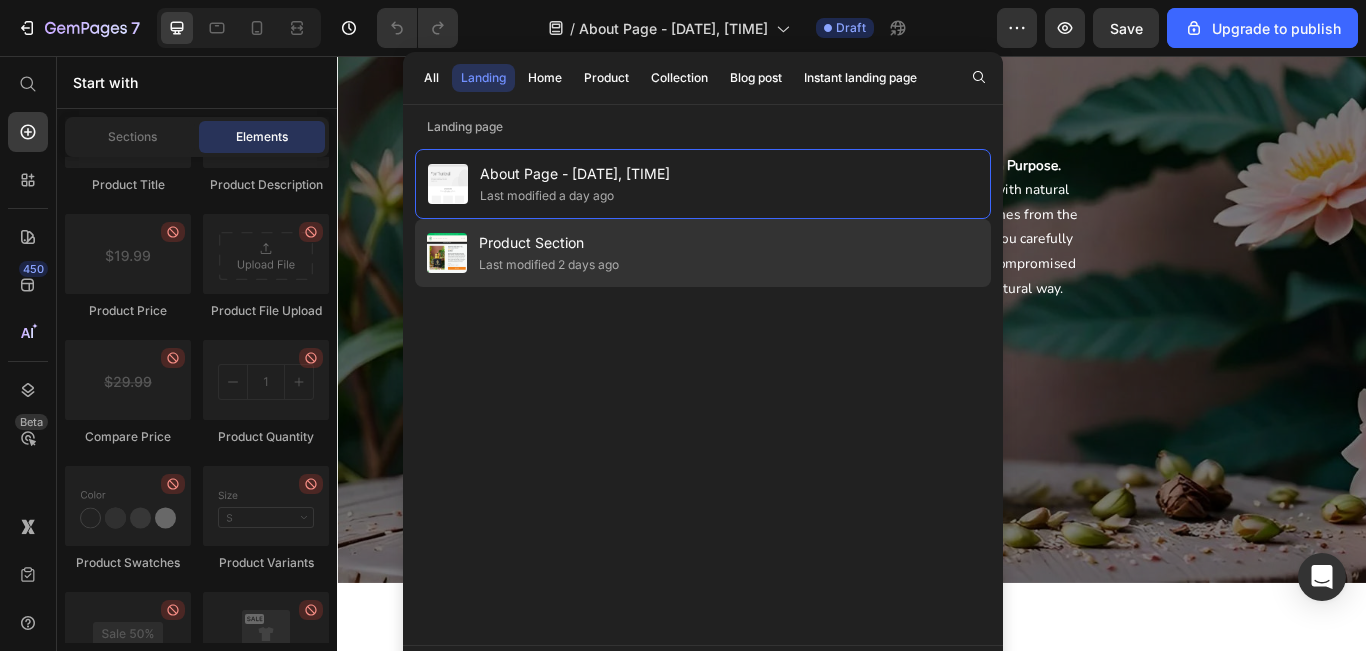 click on "Product Section" at bounding box center (549, 243) 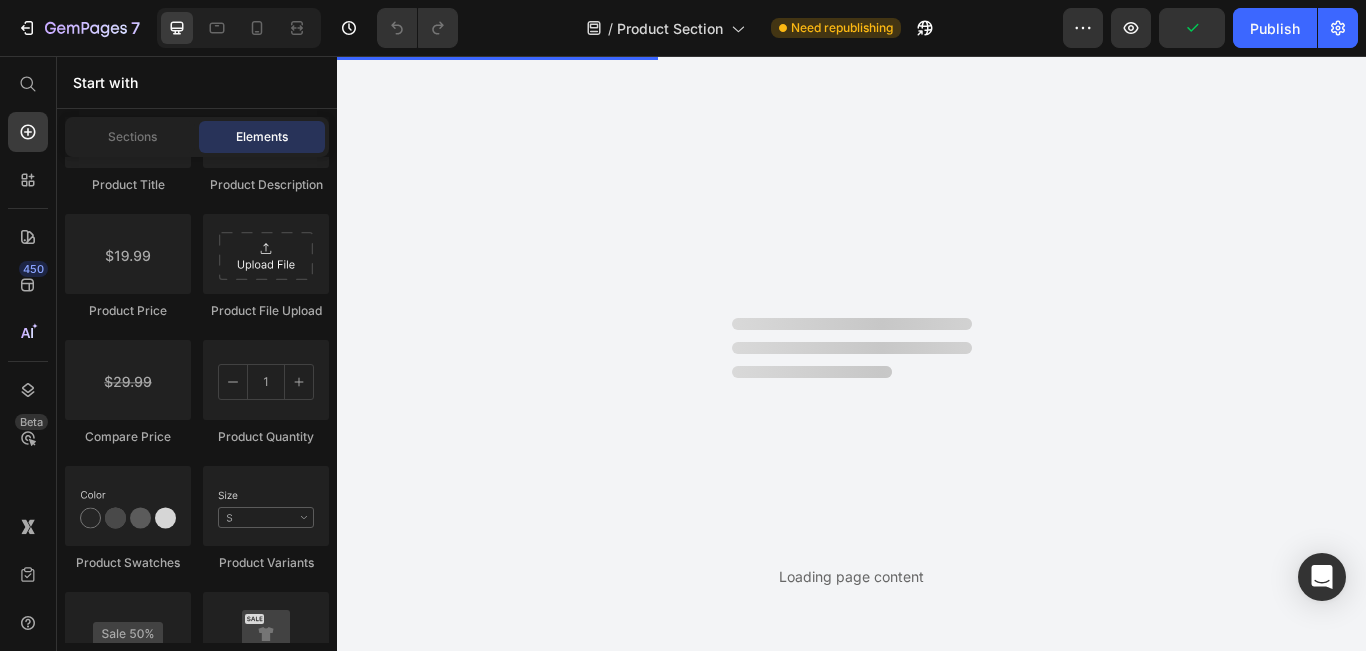 scroll, scrollTop: 0, scrollLeft: 0, axis: both 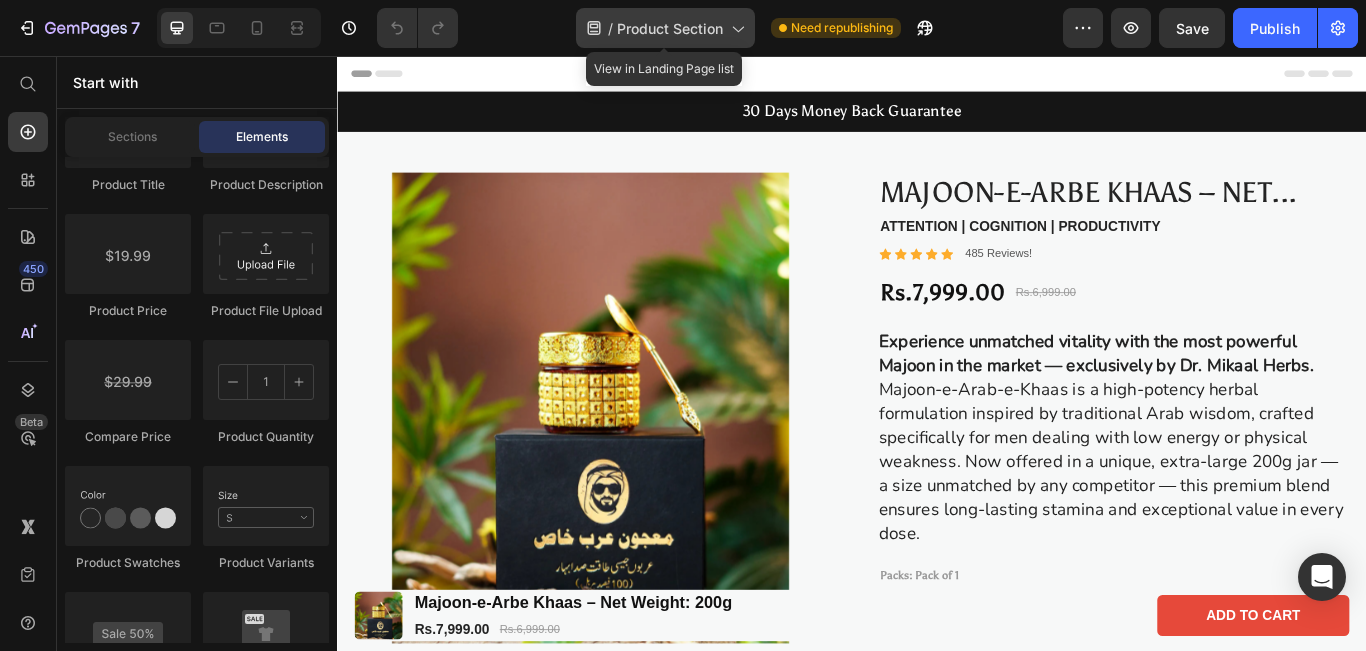 click on "Product Section" at bounding box center [670, 28] 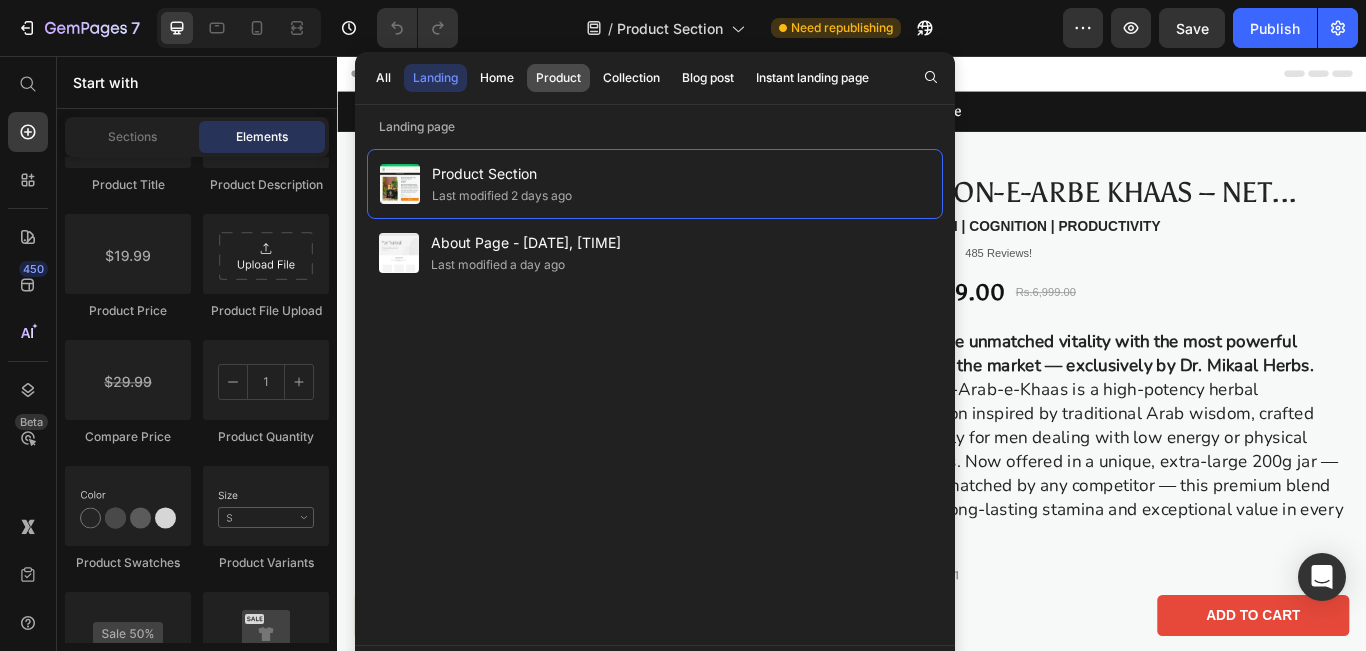 click on "Product" at bounding box center [558, 78] 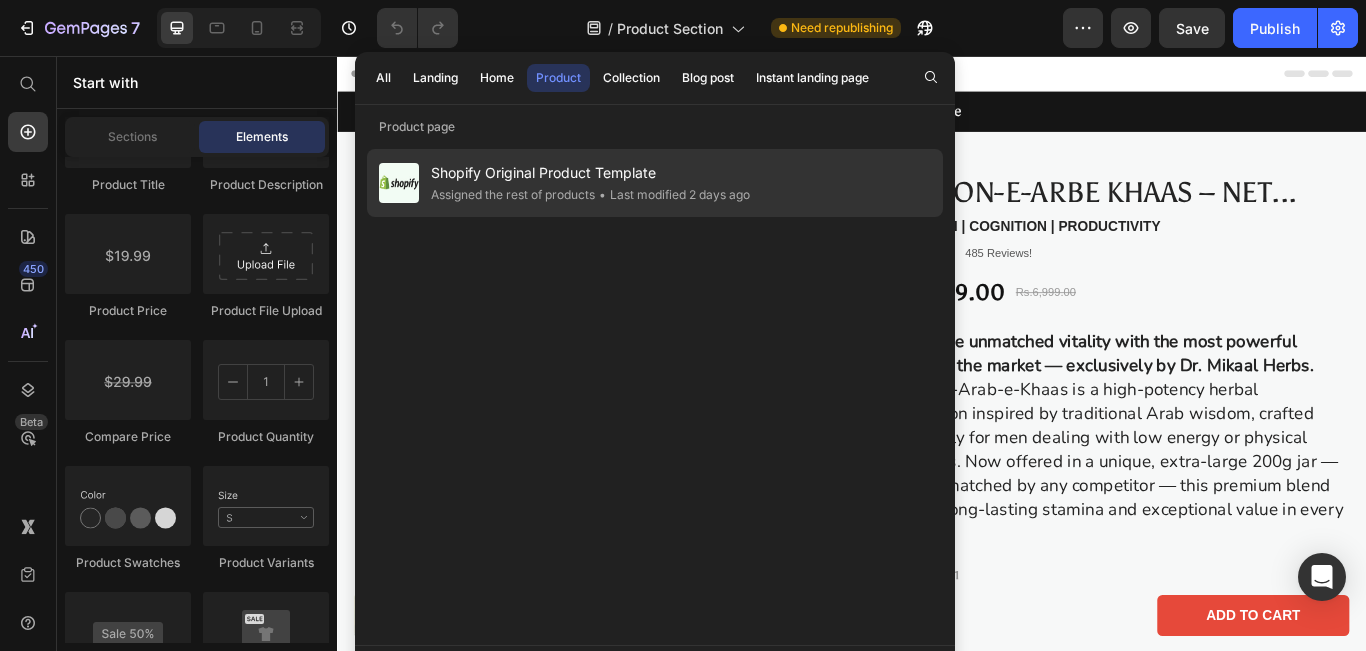 click on "Shopify Original Product Template" at bounding box center [590, 173] 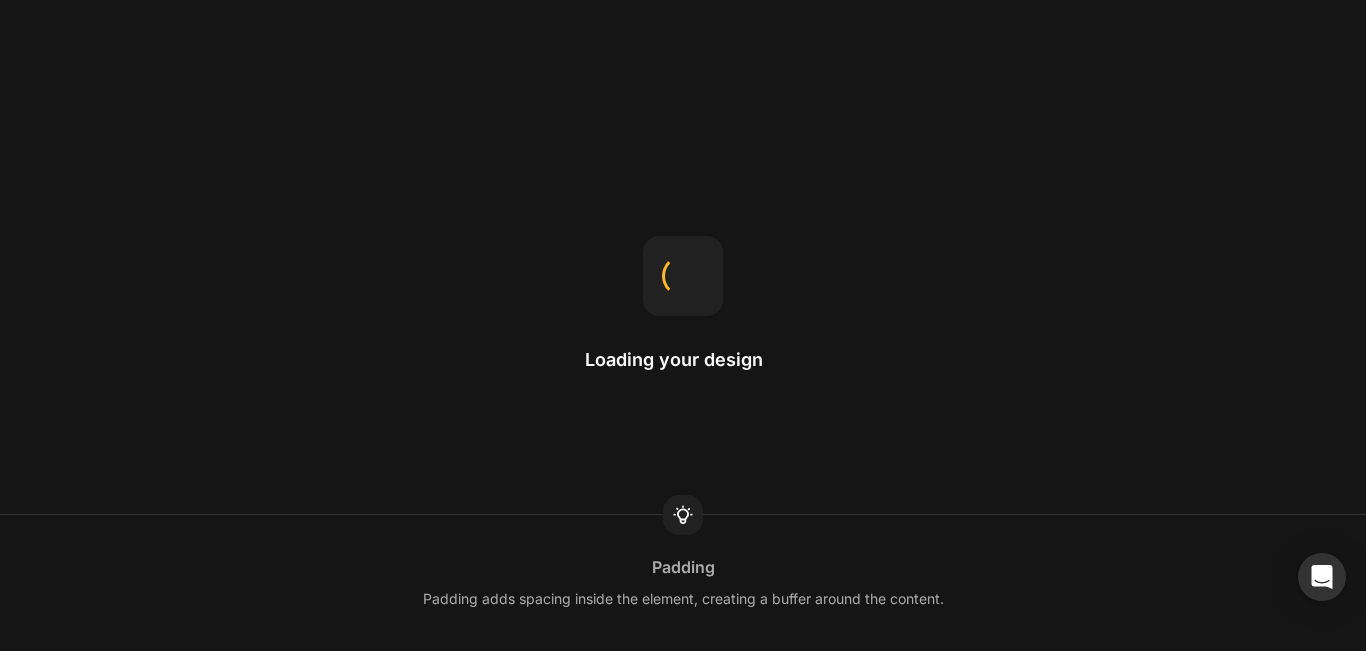 scroll, scrollTop: 0, scrollLeft: 0, axis: both 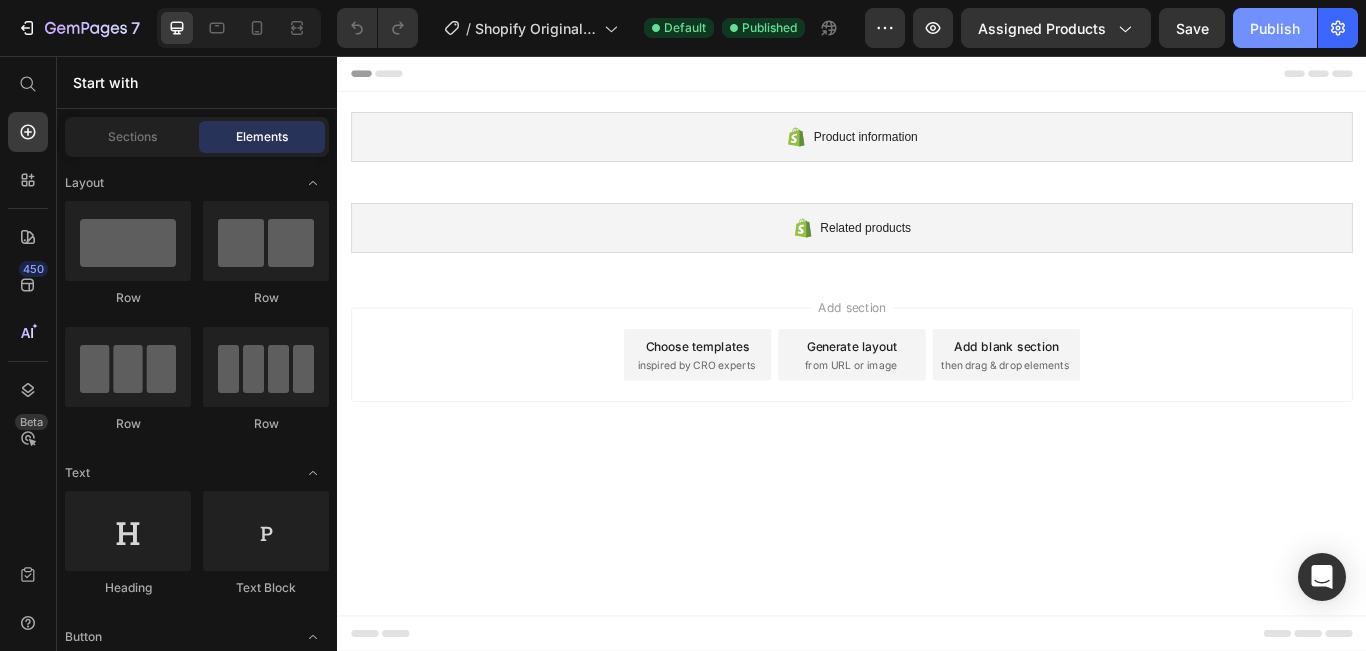 click on "Publish" at bounding box center (1275, 28) 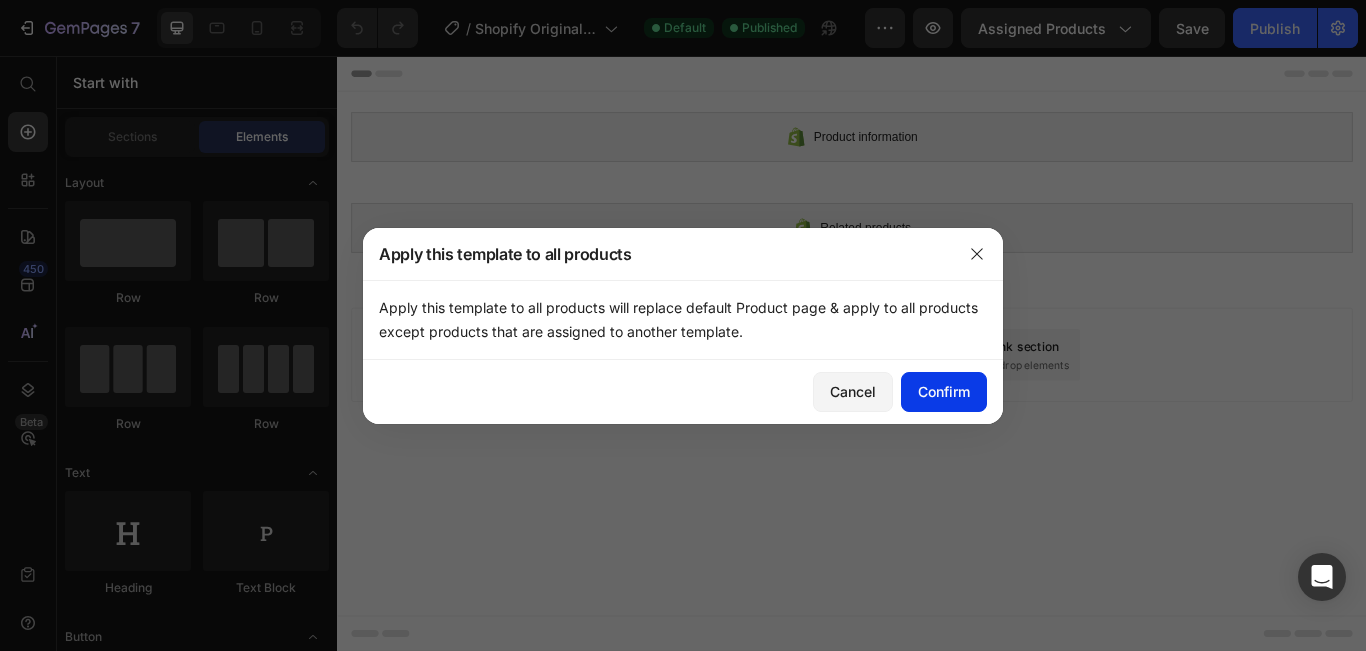 click on "Confirm" at bounding box center (944, 391) 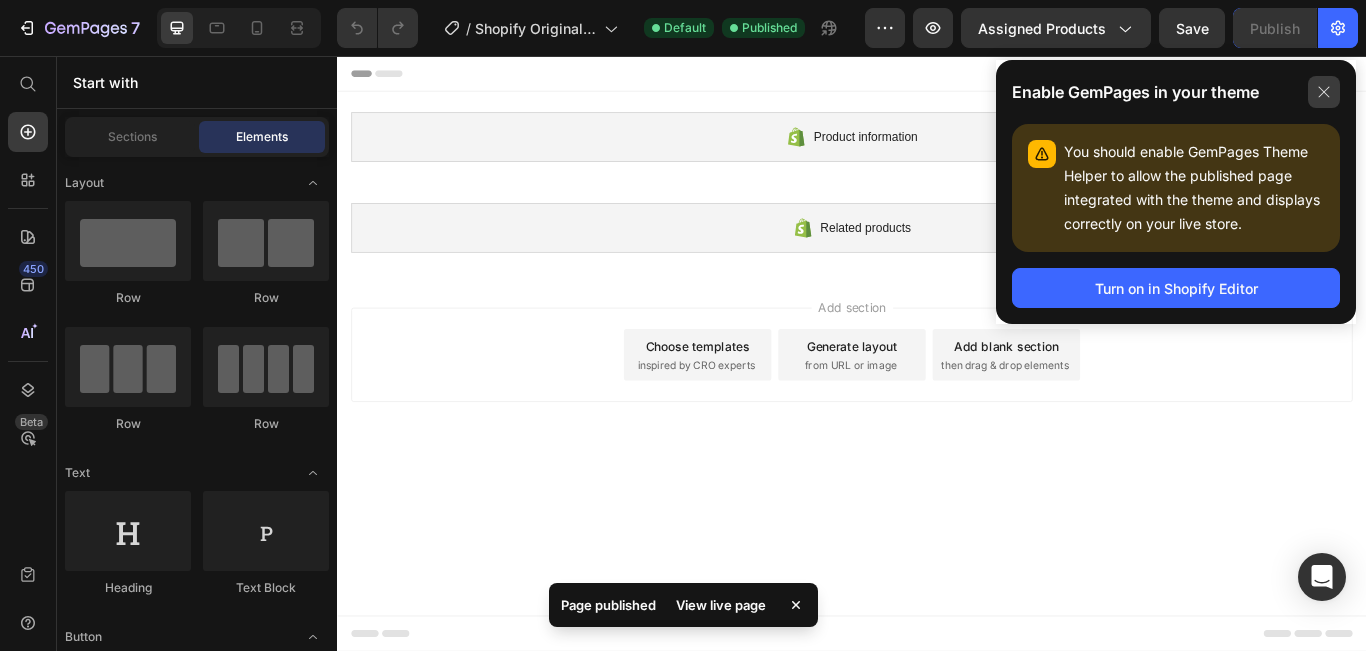 click 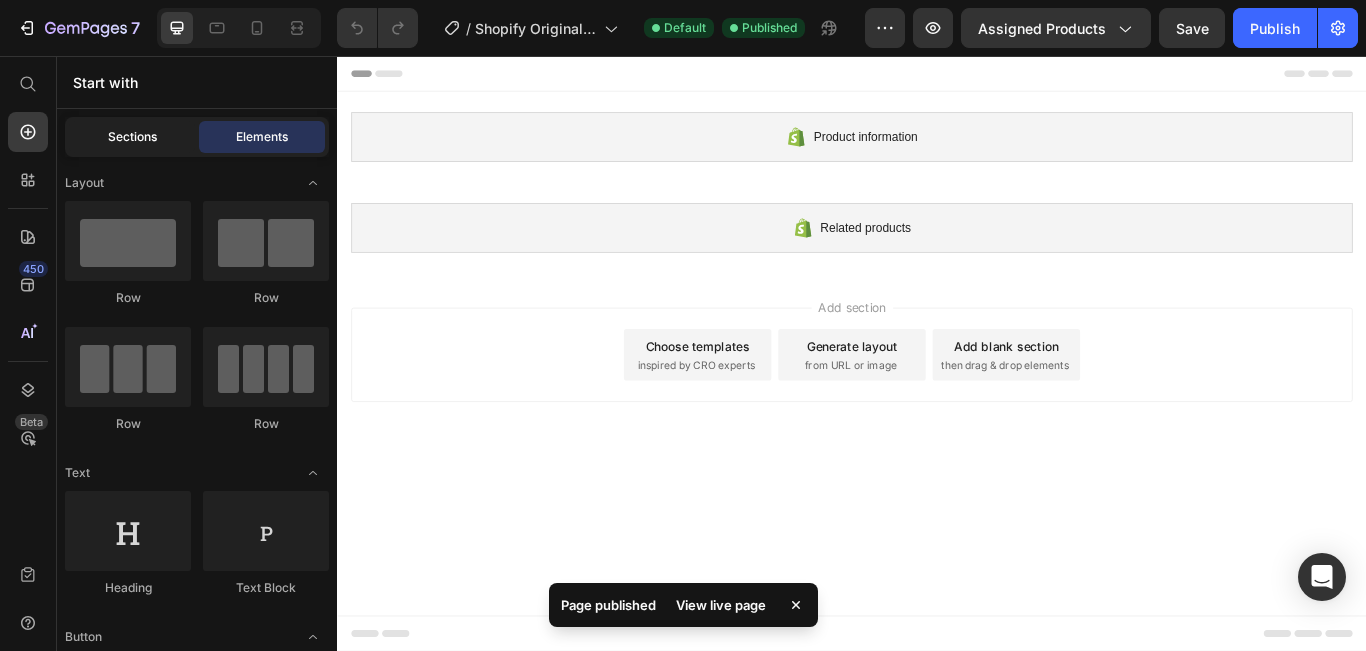 click on "Sections" 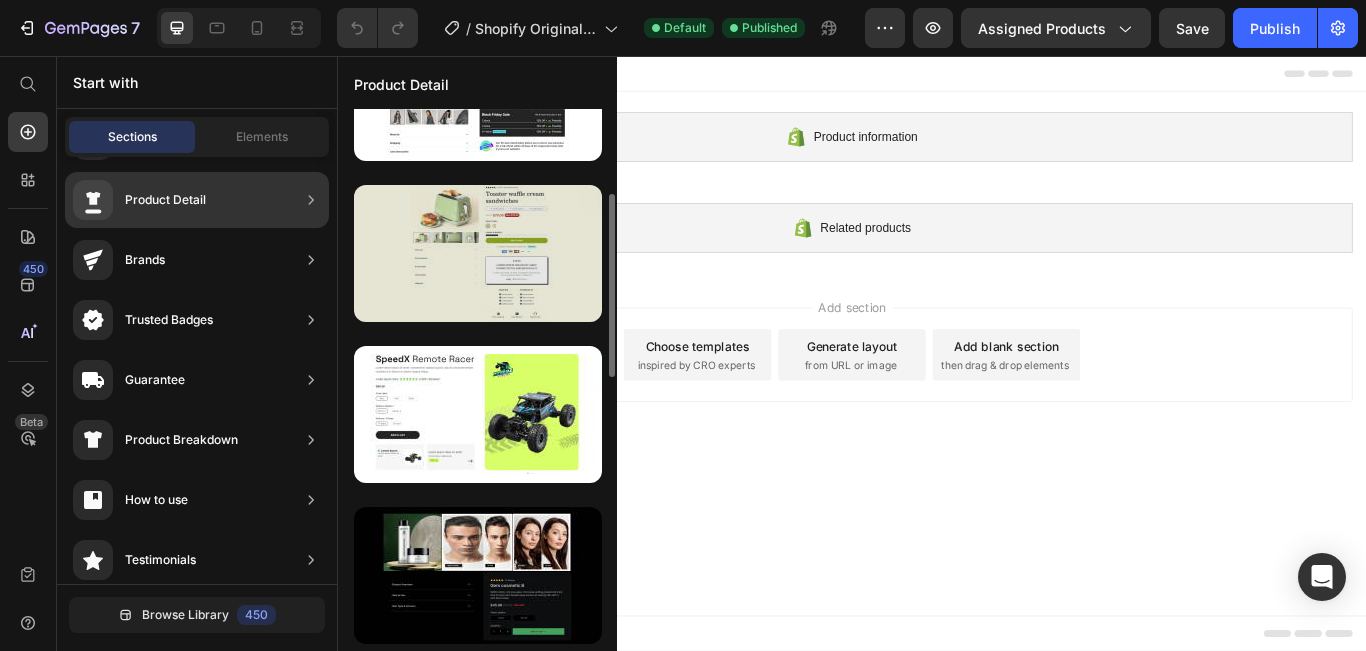 click at bounding box center (478, 253) 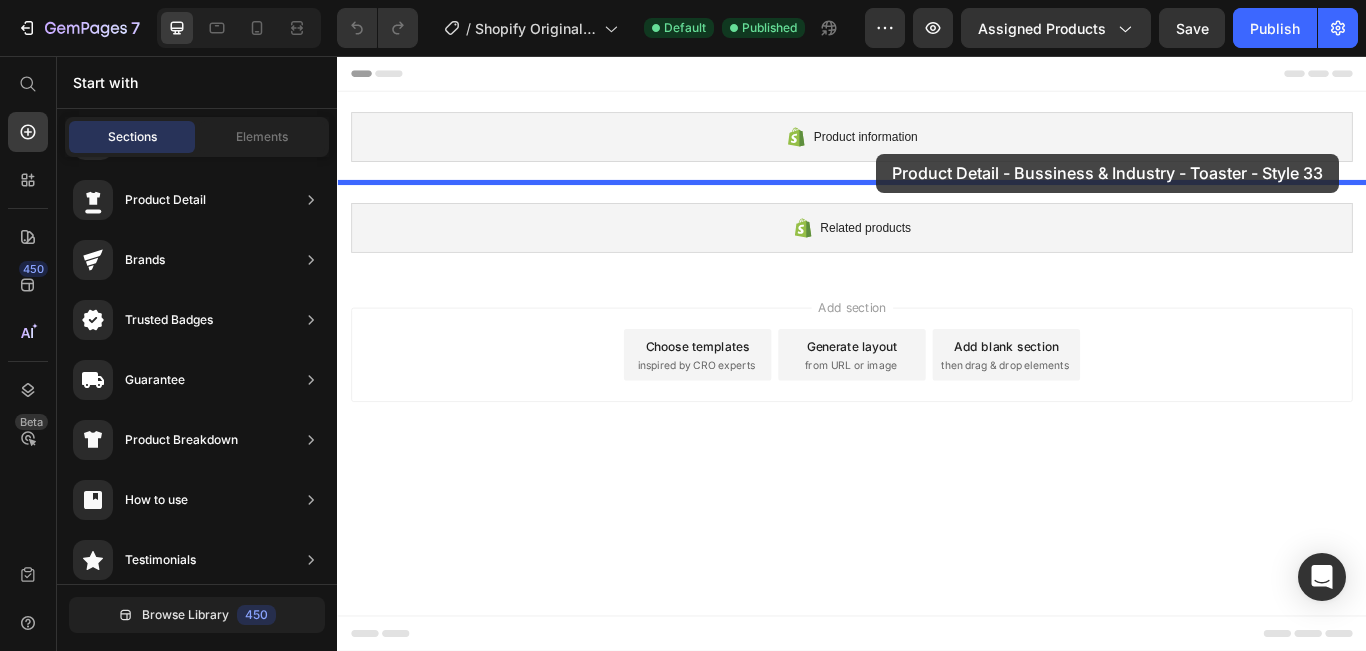 drag, startPoint x: 801, startPoint y: 310, endPoint x: 966, endPoint y: 170, distance: 216.39085 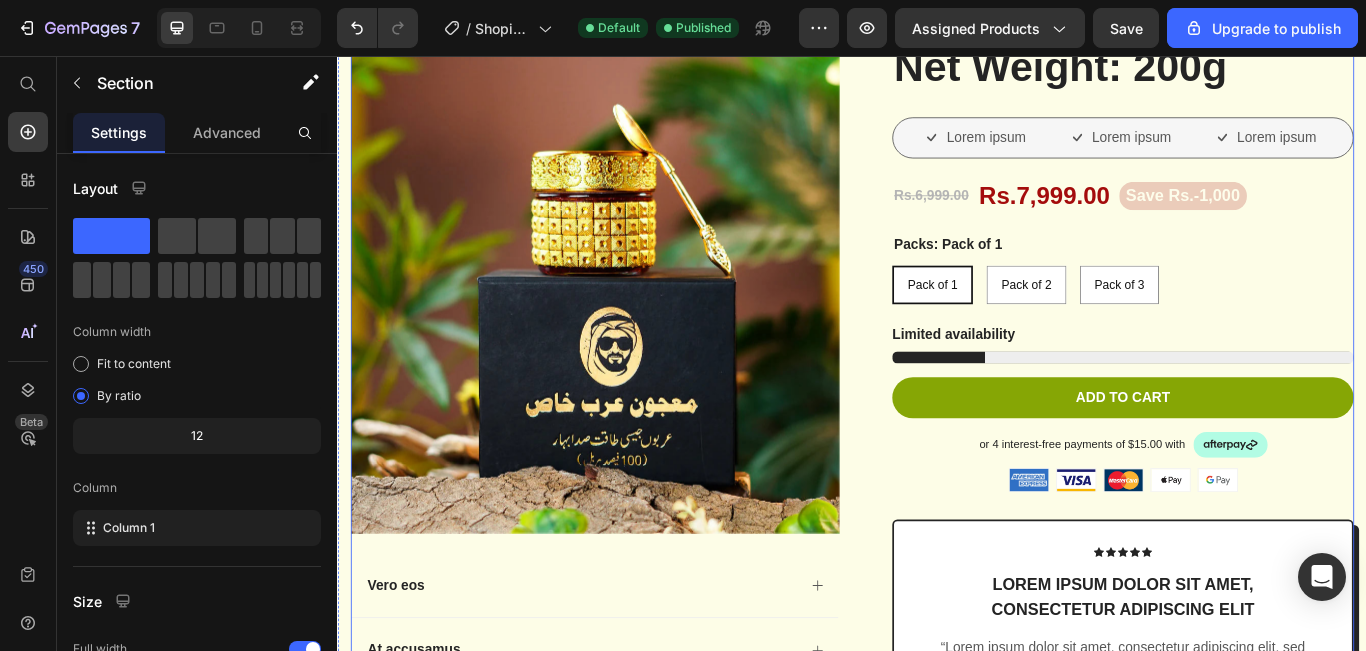 scroll, scrollTop: 283, scrollLeft: 0, axis: vertical 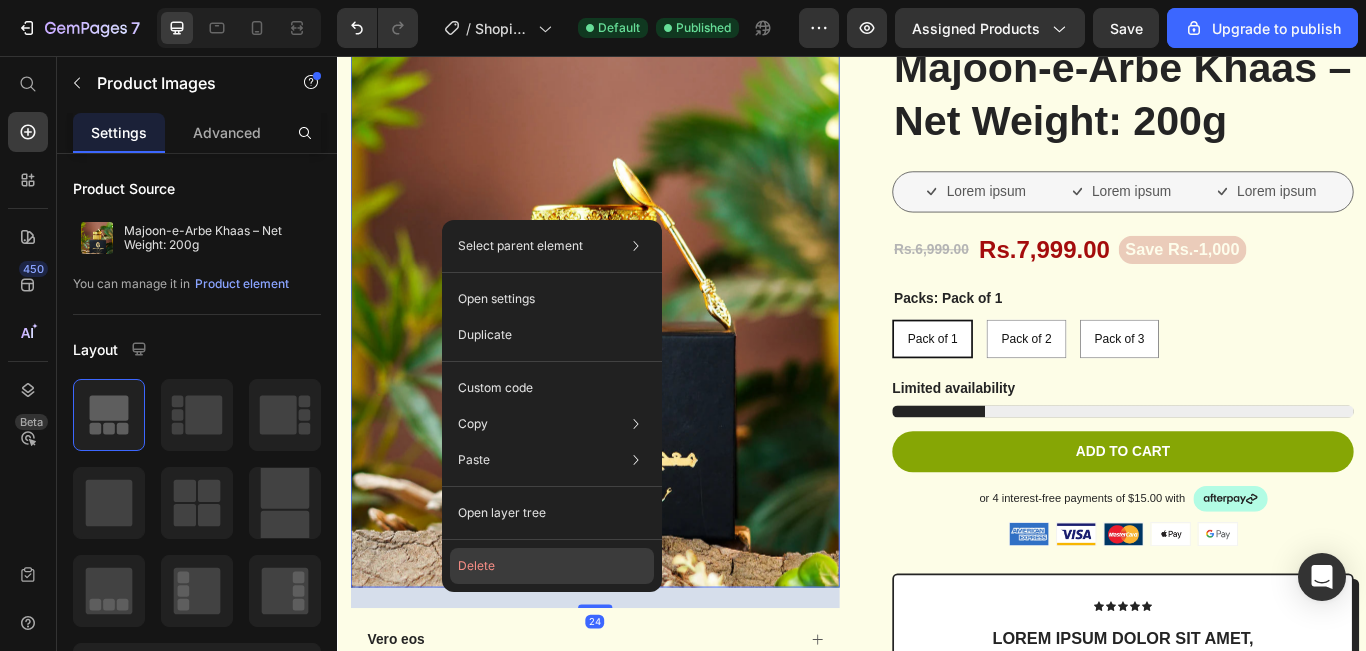 click on "Delete" 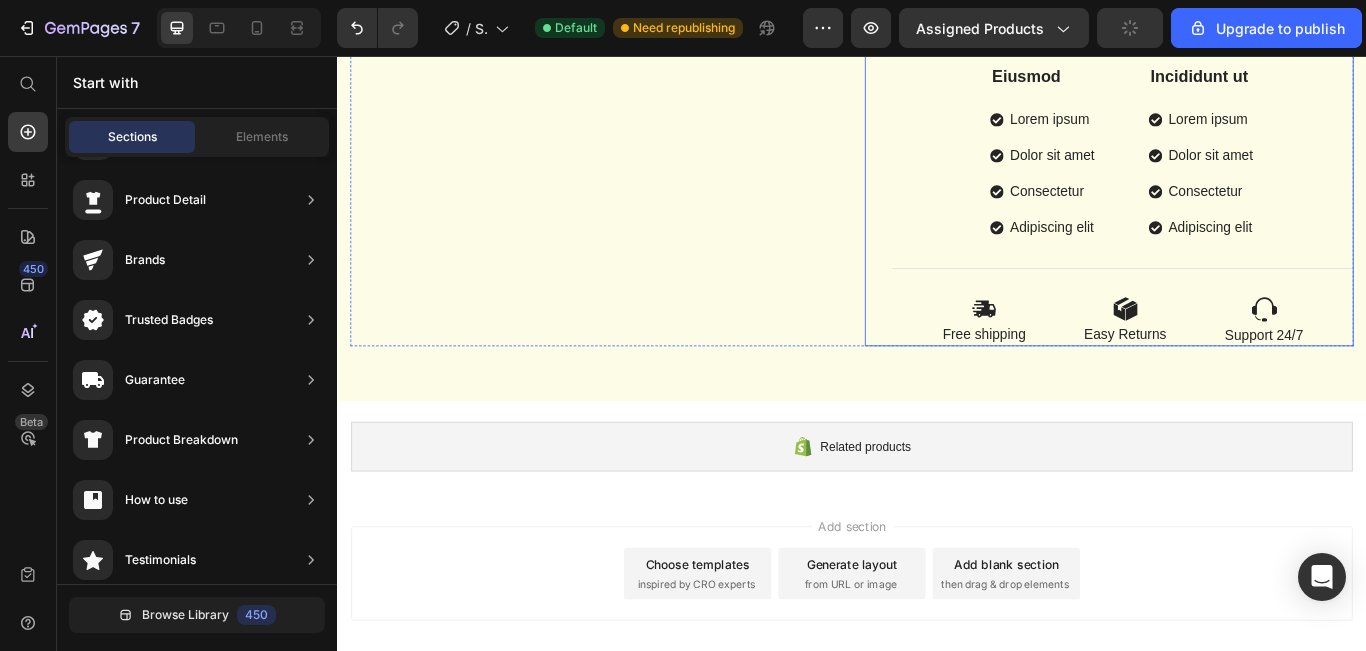 scroll, scrollTop: 1231, scrollLeft: 0, axis: vertical 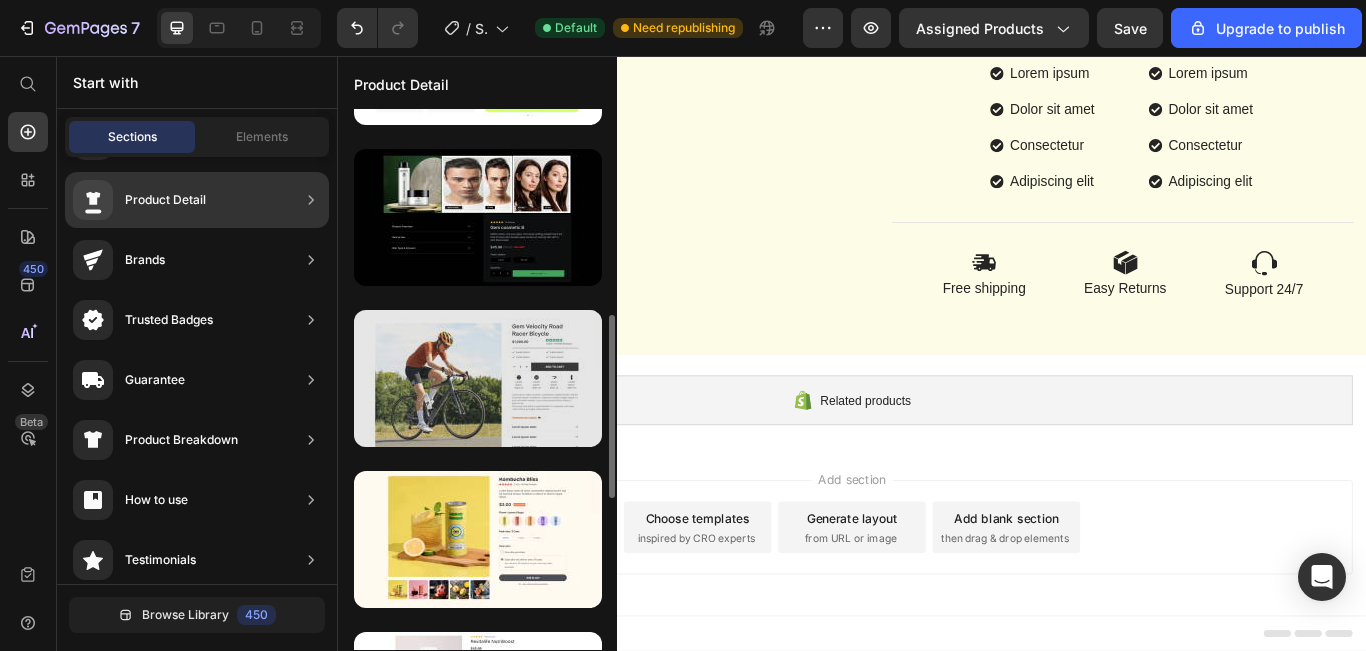 click at bounding box center [478, 378] 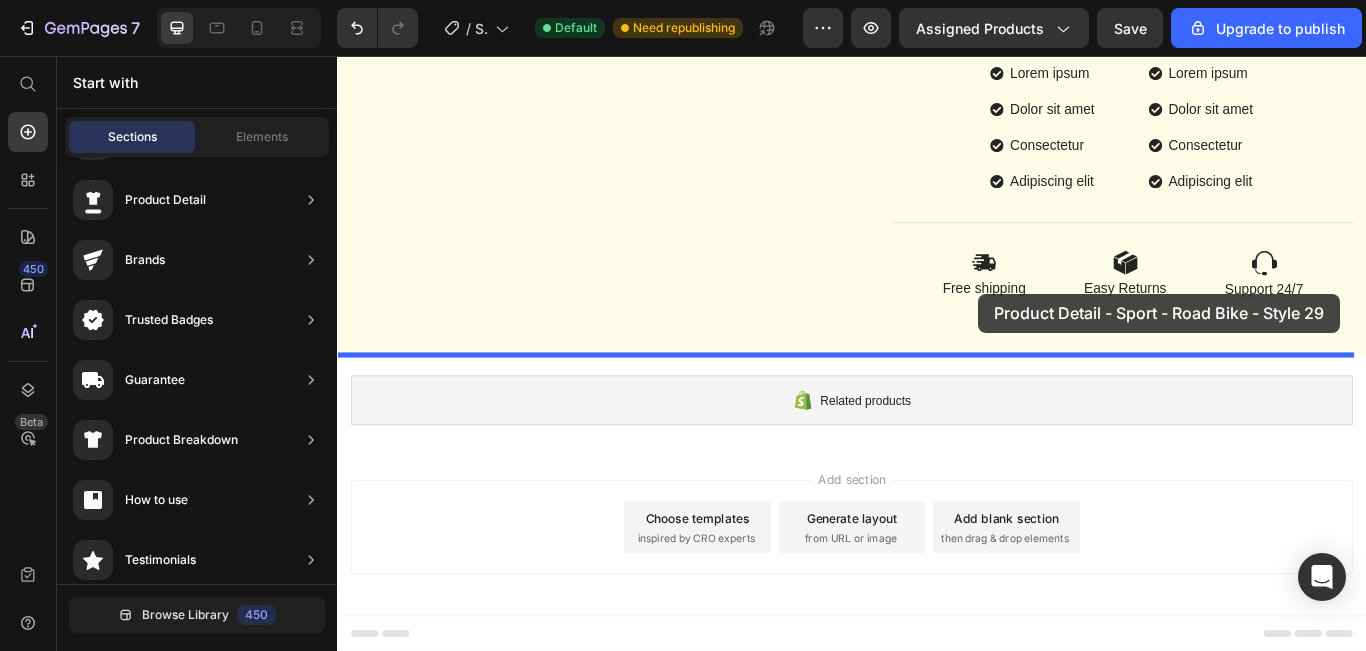drag, startPoint x: 889, startPoint y: 451, endPoint x: 1084, endPoint y: 333, distance: 227.92323 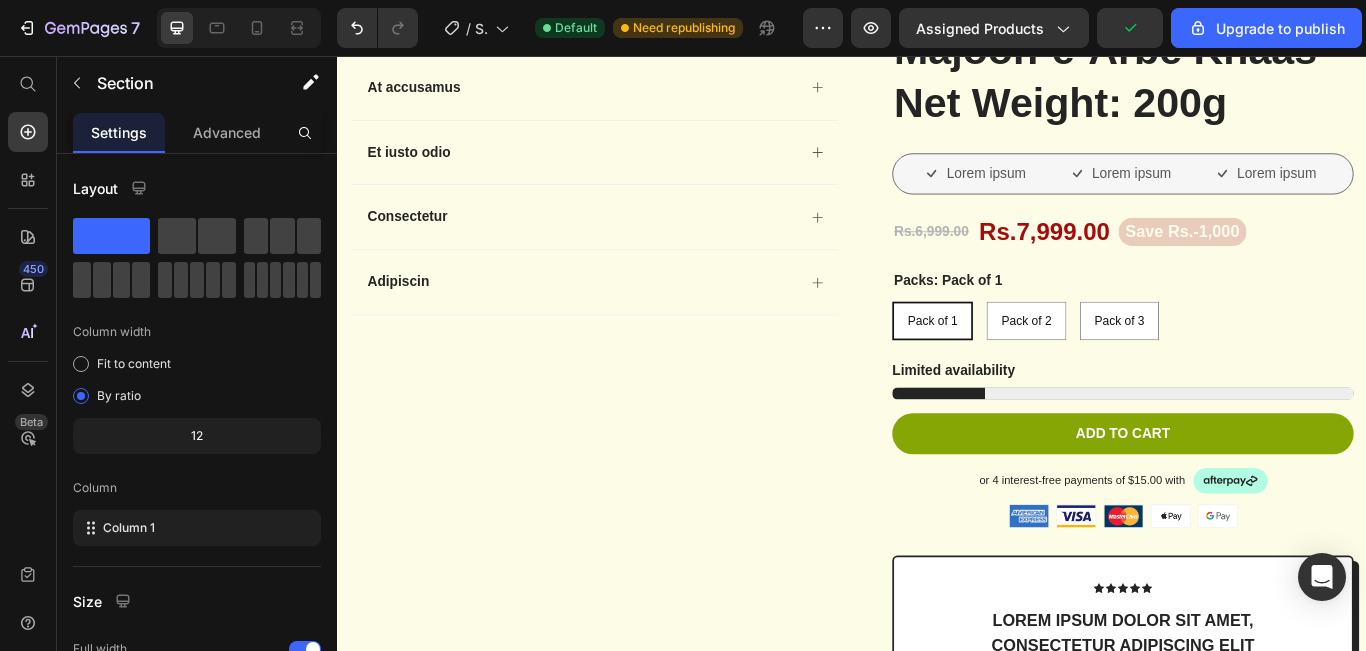 scroll, scrollTop: 291, scrollLeft: 0, axis: vertical 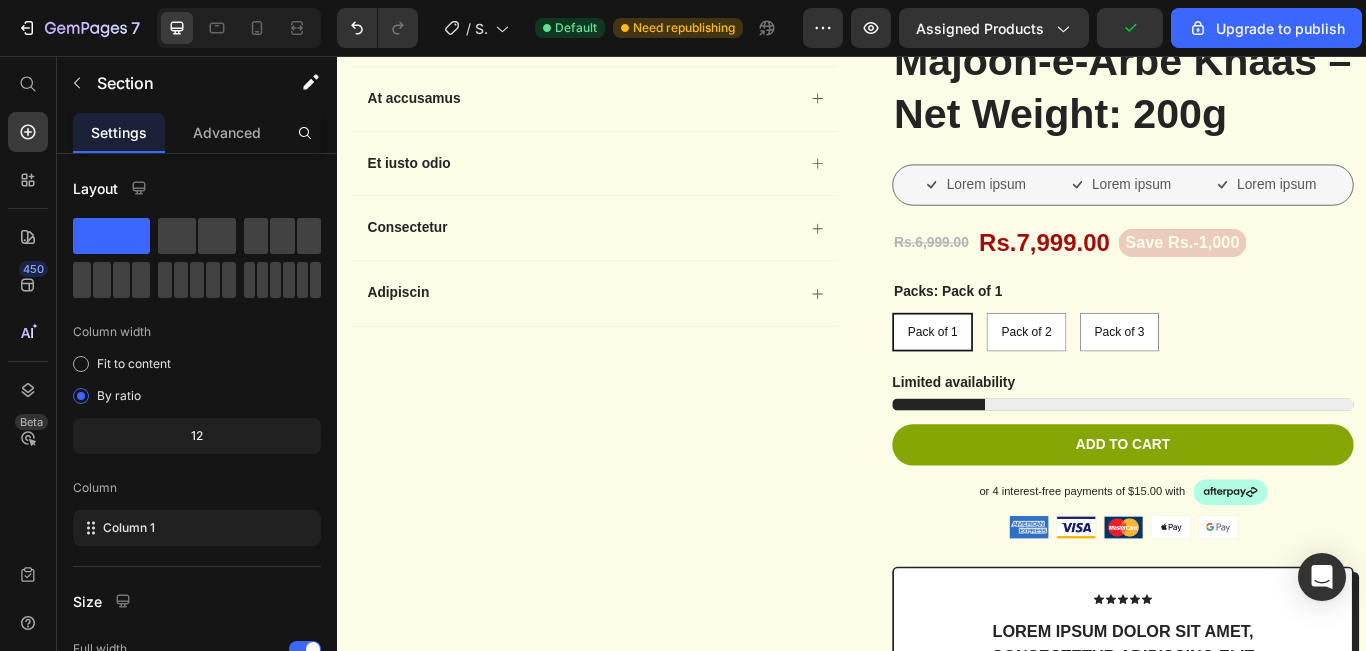 click on "Icon Icon Icon Icon Icon Icon List 2,500+ Verified Reviews! Text Block Row Majoon-e-Arbe Khaas – Net Weight: 200g Product Title
Lorem ipsum Item List
Lorem ipsum Item List
Lorem ipsum Item List Row Rs.6,999.00 Product Price Rs.7,999.00 Product Price Save Rs.-1,000 Product Badge Row Packs: Pack of 1 Pack of 1 Pack of 1 Pack of 1 Pack of 2 Pack of 2 Pack of 2 Pack of 3 Pack of 3 Pack of 3 Product Variants & Swatches Limited availability Stock Counter Add to cart Add to Cart or 4 interest-free payments of $15.00 with Text Block Image Row Image Image Image Image Image Row Icon Icon Icon Icon Icon Icon List Lorem ipsum dolor sit amet, consectetur adipiscing elit Text Block “Lorem ipsum dolor sit amet, consectetur adipiscing elit, sed do eiusmod tempor incididunt ut  Text Block Emily Text Block
Verified Buyer Item List Row Row Eiusmod Text Block Lorem ipsum Dolor sit amet Consectetur  Adipiscing elit Item List Incididunt ut Text Block Lorem ipsum Row" at bounding box center [1237, 636] 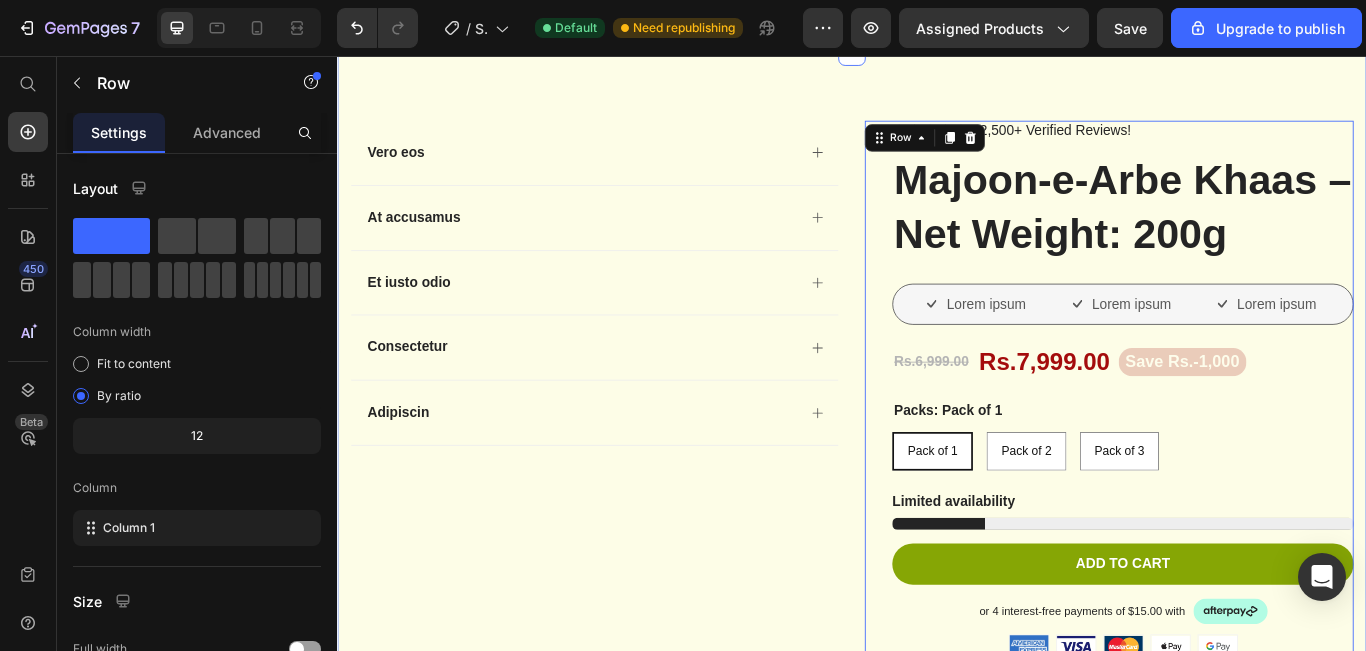 scroll, scrollTop: 0, scrollLeft: 0, axis: both 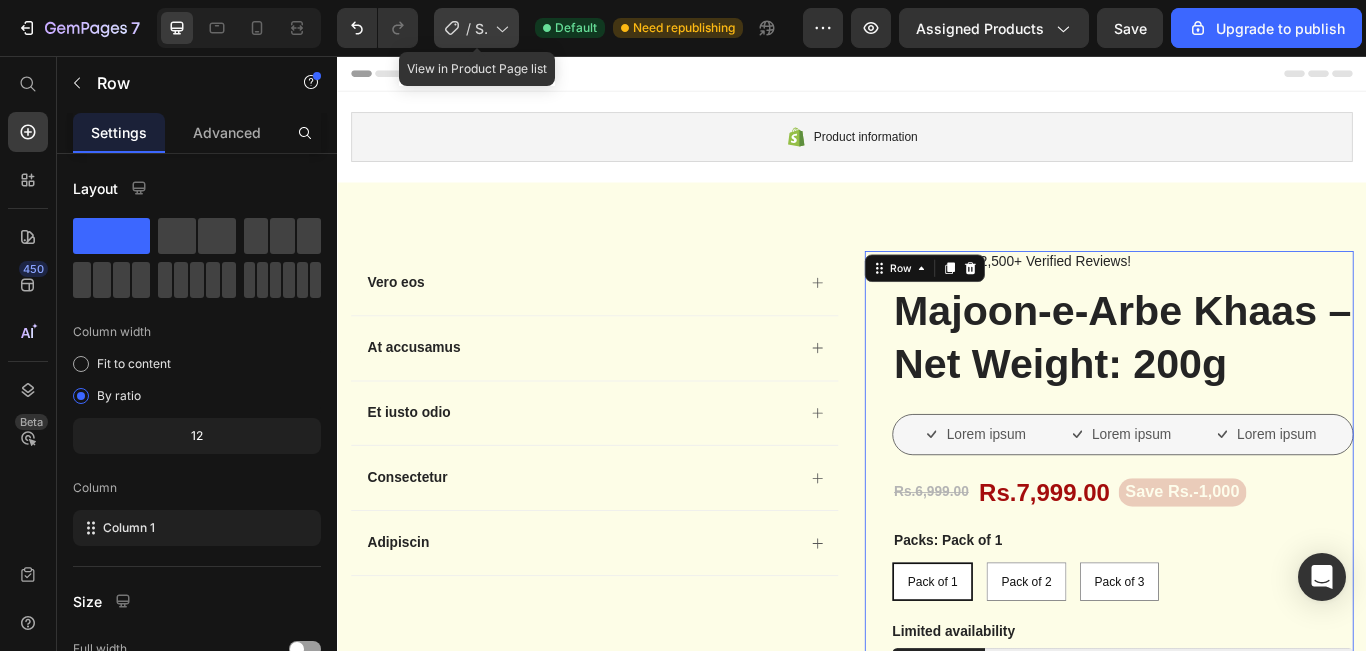 click on "/  Shopify Original Product Template" 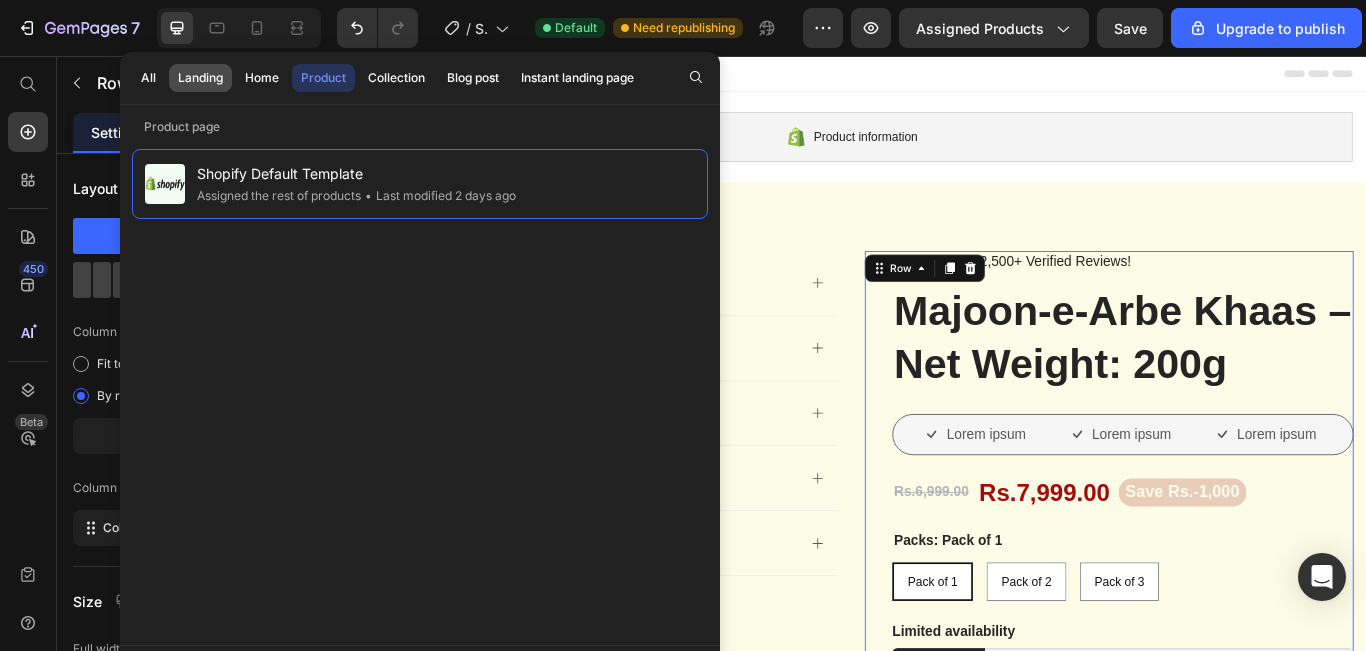 click on "Landing" 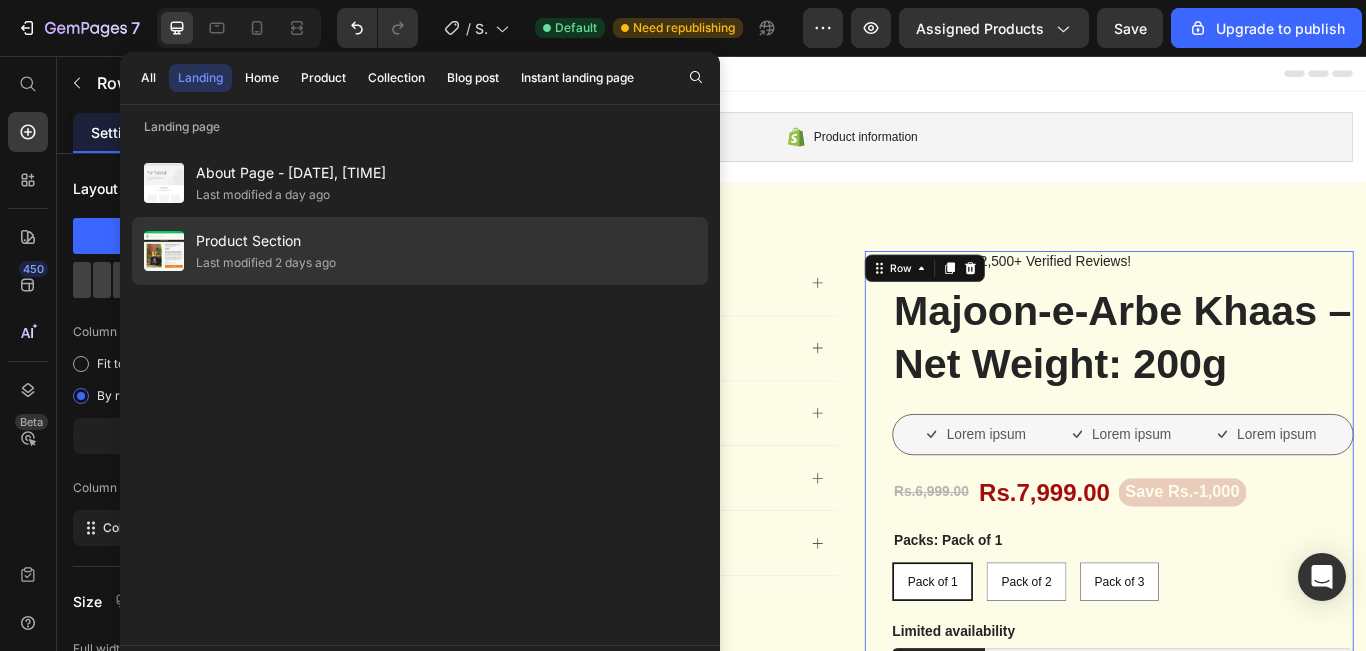 drag, startPoint x: 393, startPoint y: 197, endPoint x: 350, endPoint y: 258, distance: 74.63243 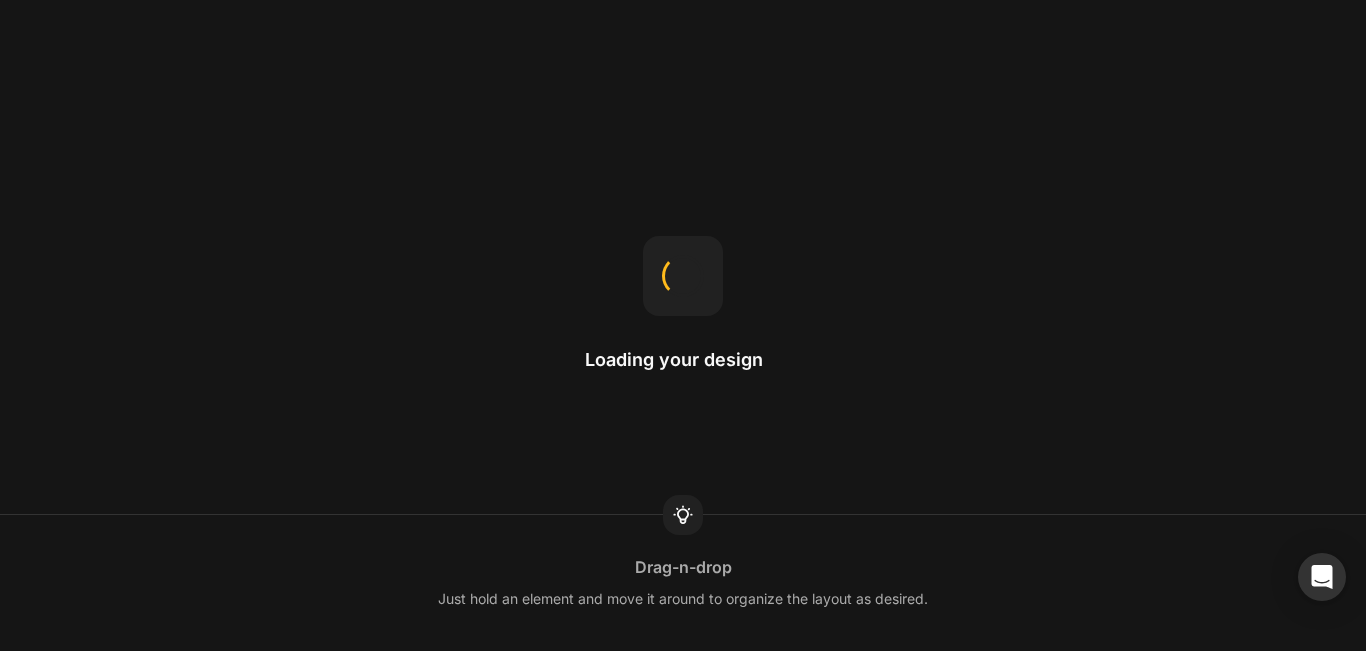 scroll, scrollTop: 0, scrollLeft: 0, axis: both 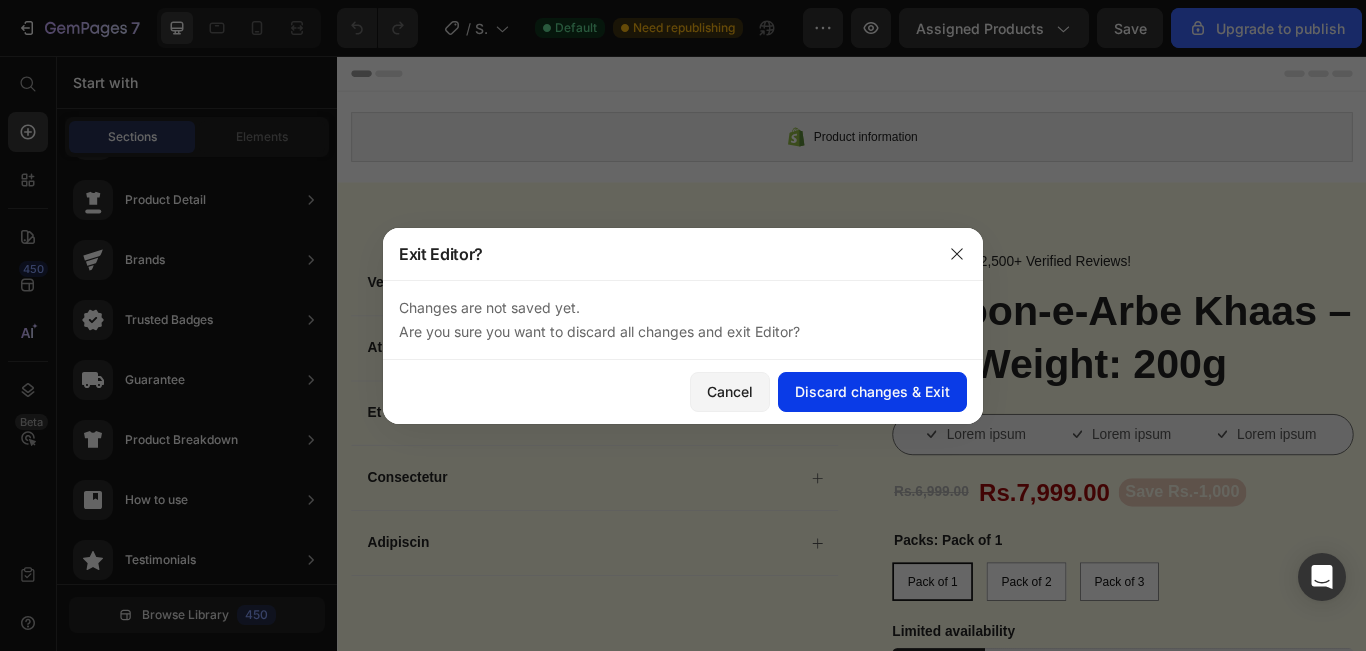 click on "Discard changes & Exit" 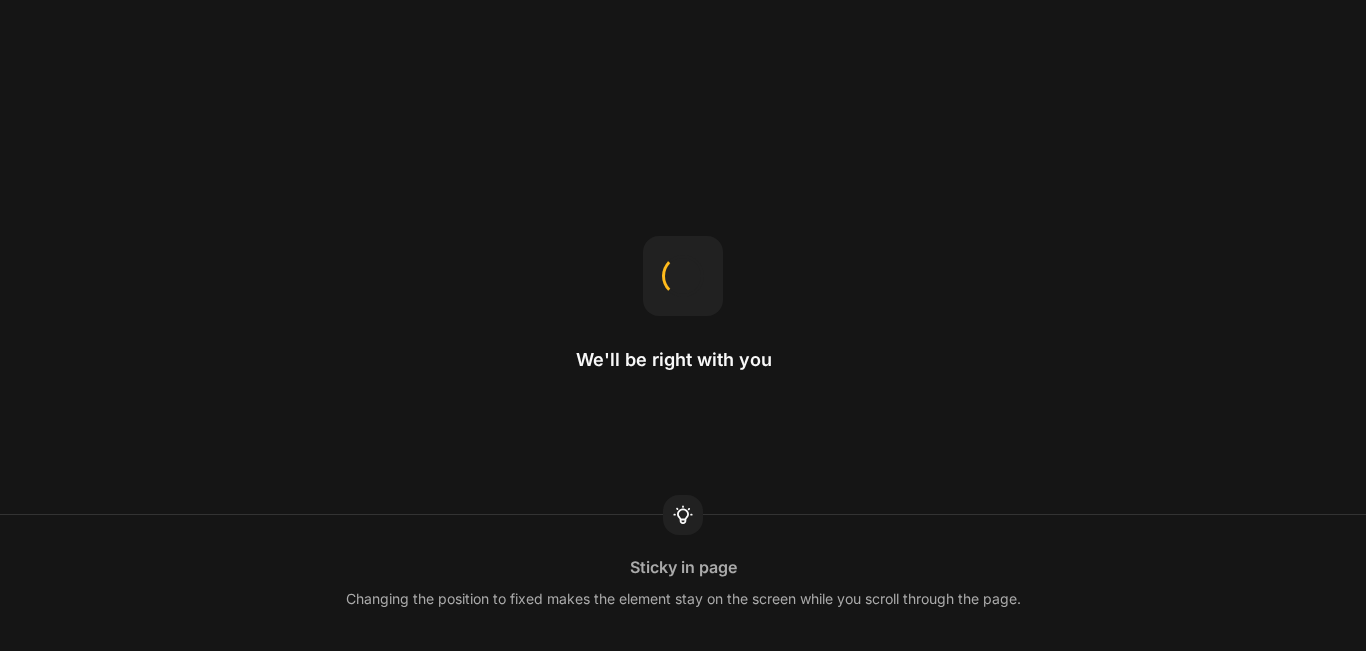 scroll, scrollTop: 0, scrollLeft: 0, axis: both 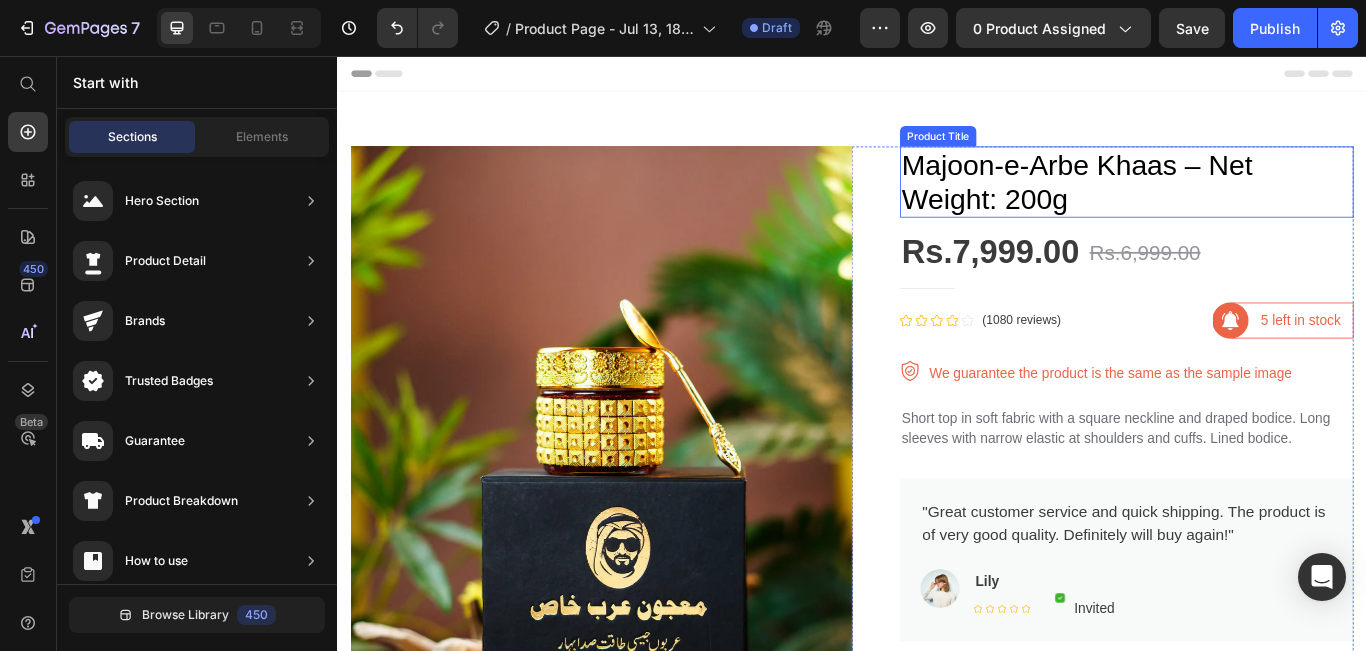click on "Majoon-e-Arbe Khaas – Net Weight: 200g" at bounding box center [1257, 202] 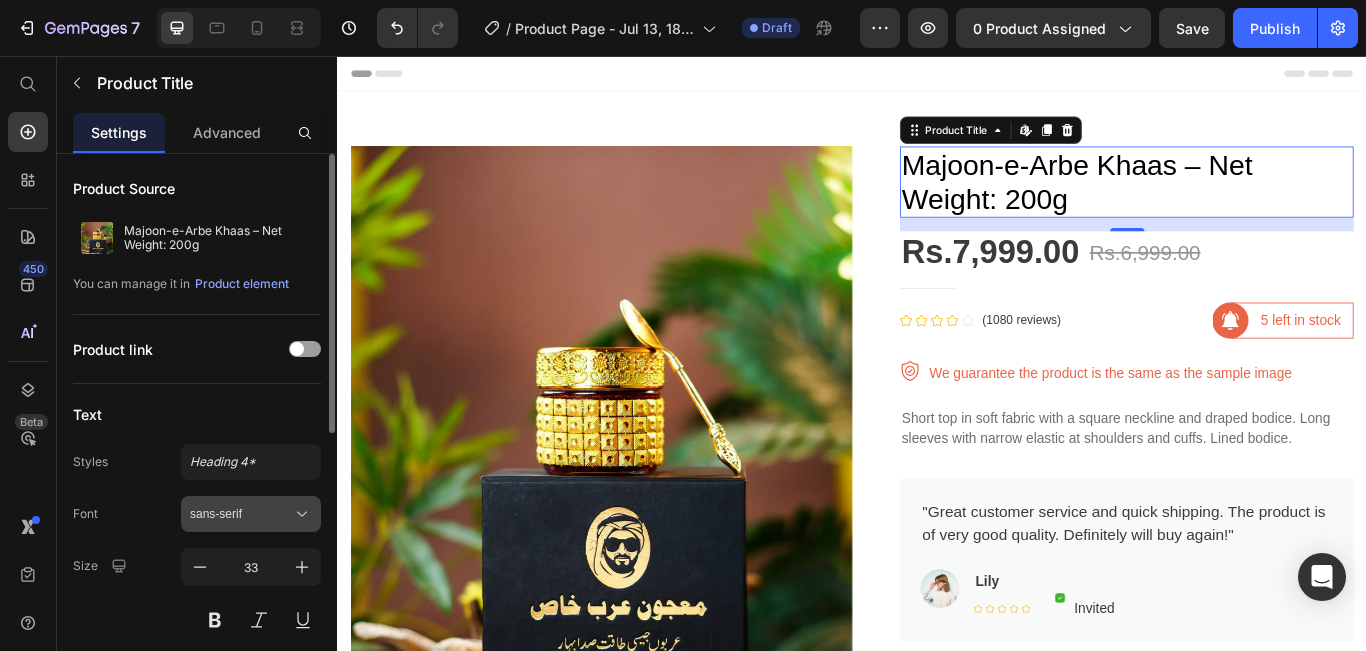 click on "sans-serif" at bounding box center [251, 514] 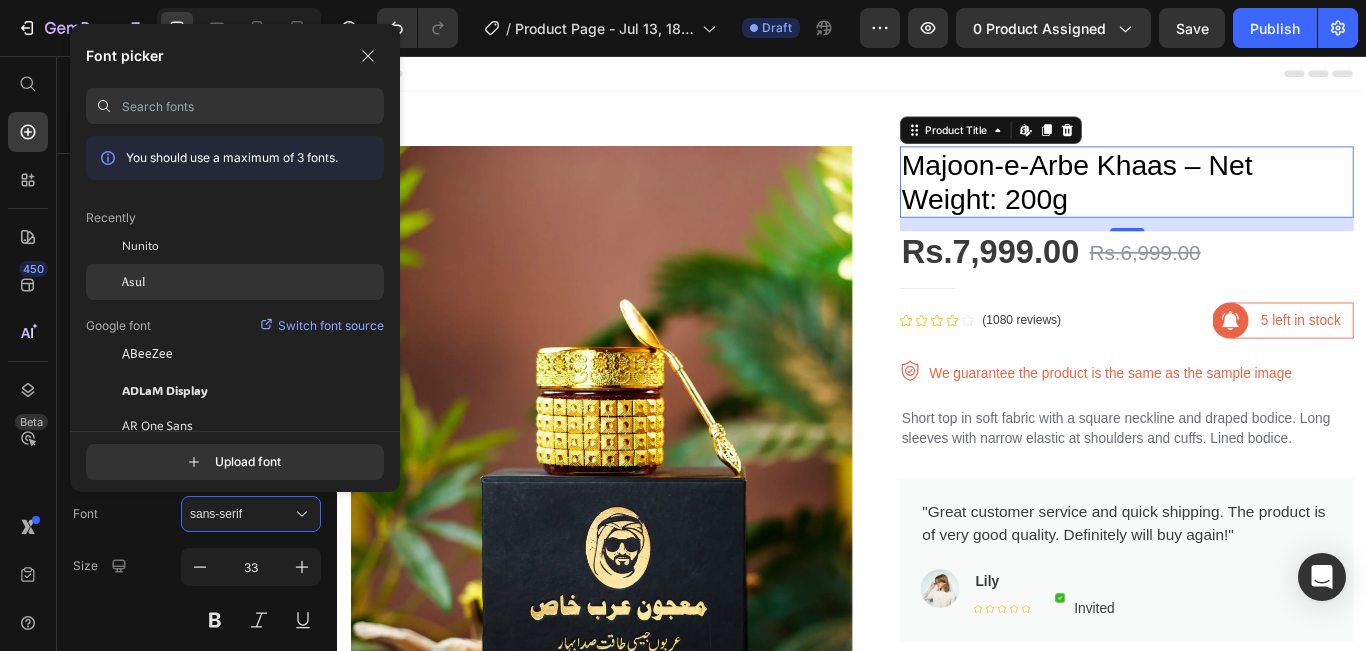 click on "Asul" 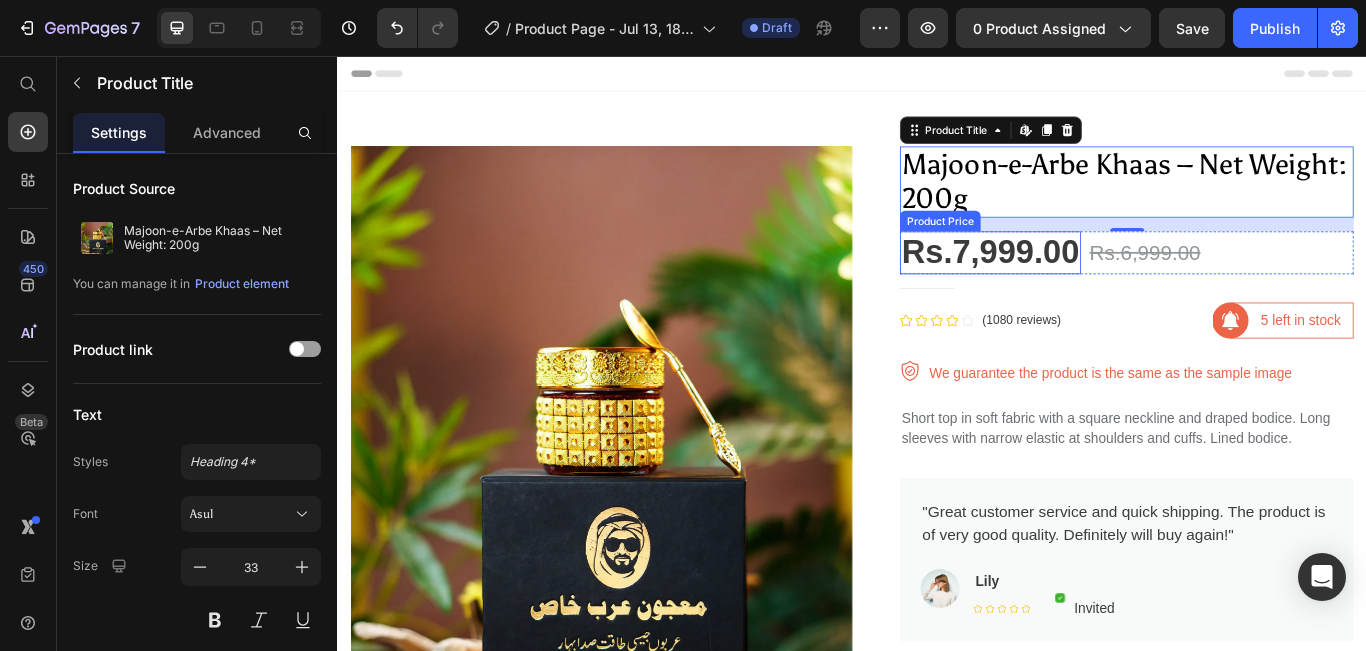 click on "Rs.7,999.00" at bounding box center (1098, 285) 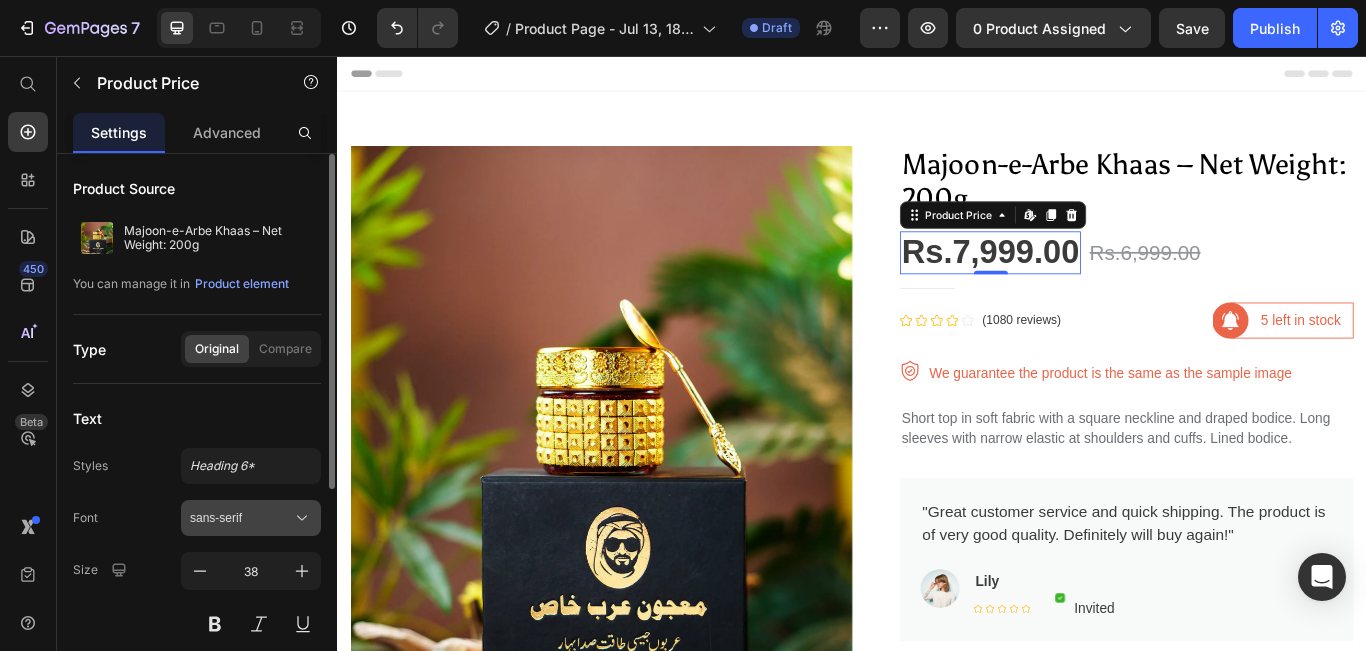 click on "sans-serif" at bounding box center (251, 518) 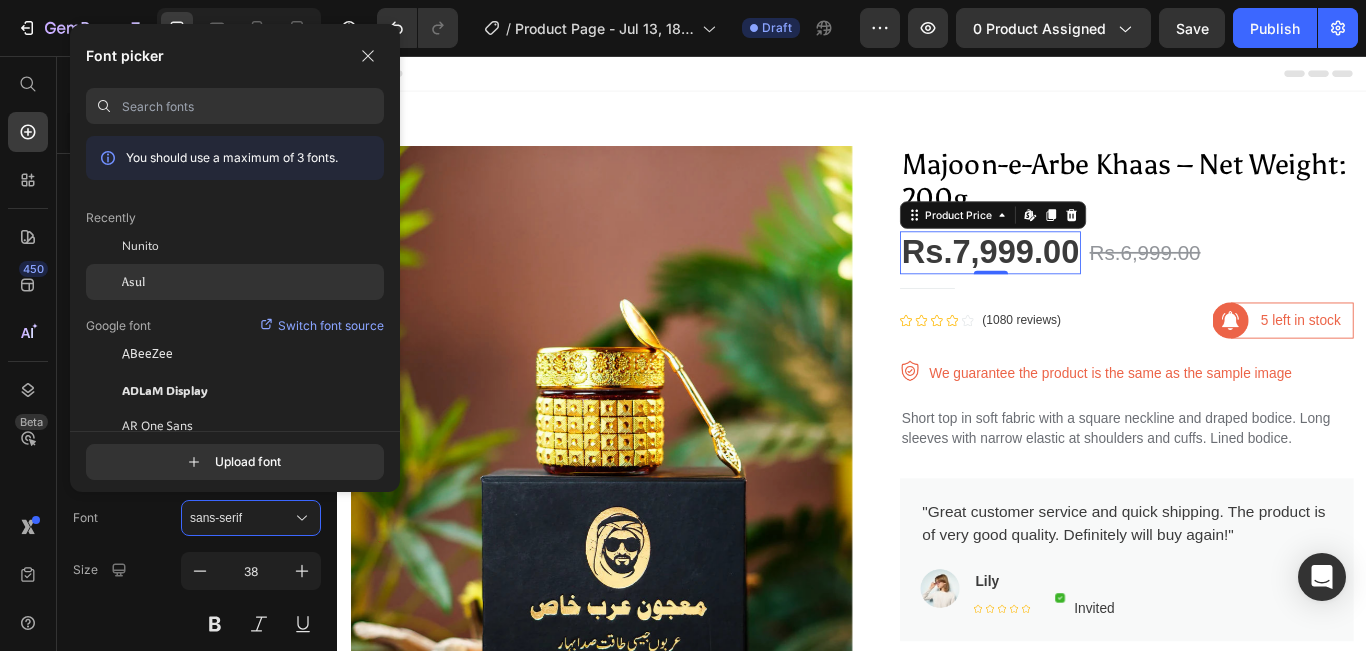 click on "Asul" 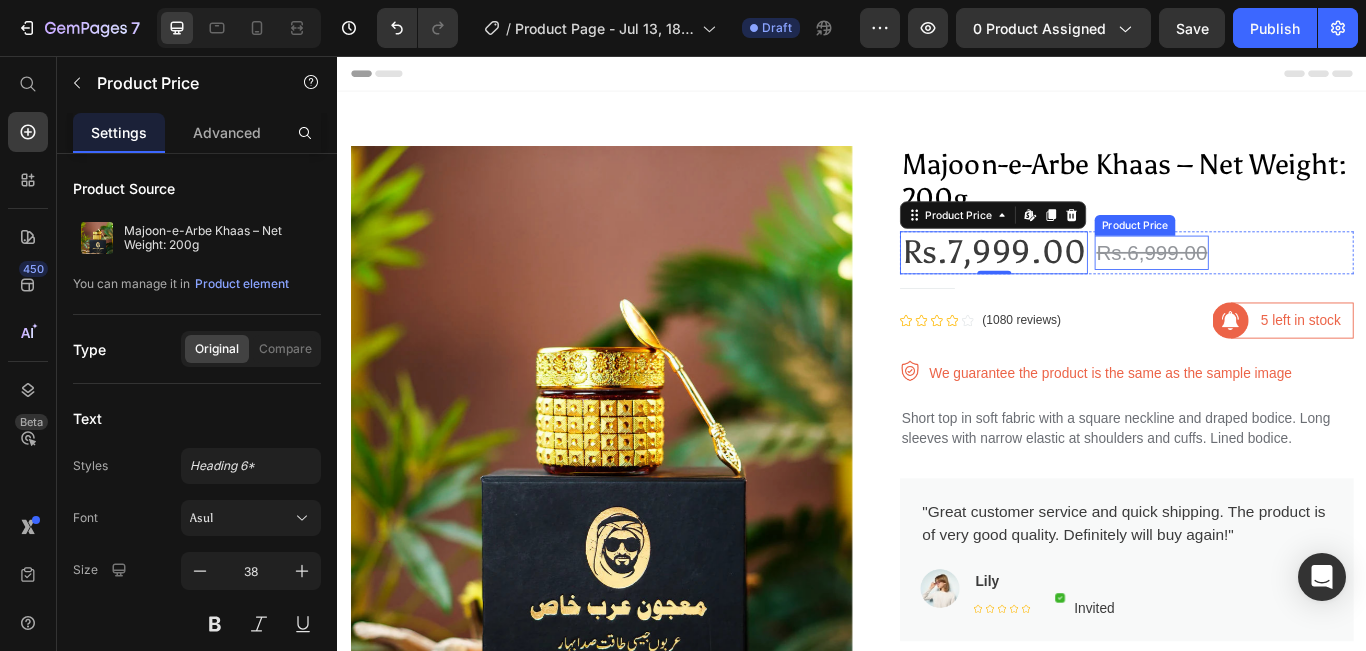 click on "Rs.6,999.00" at bounding box center (1286, 285) 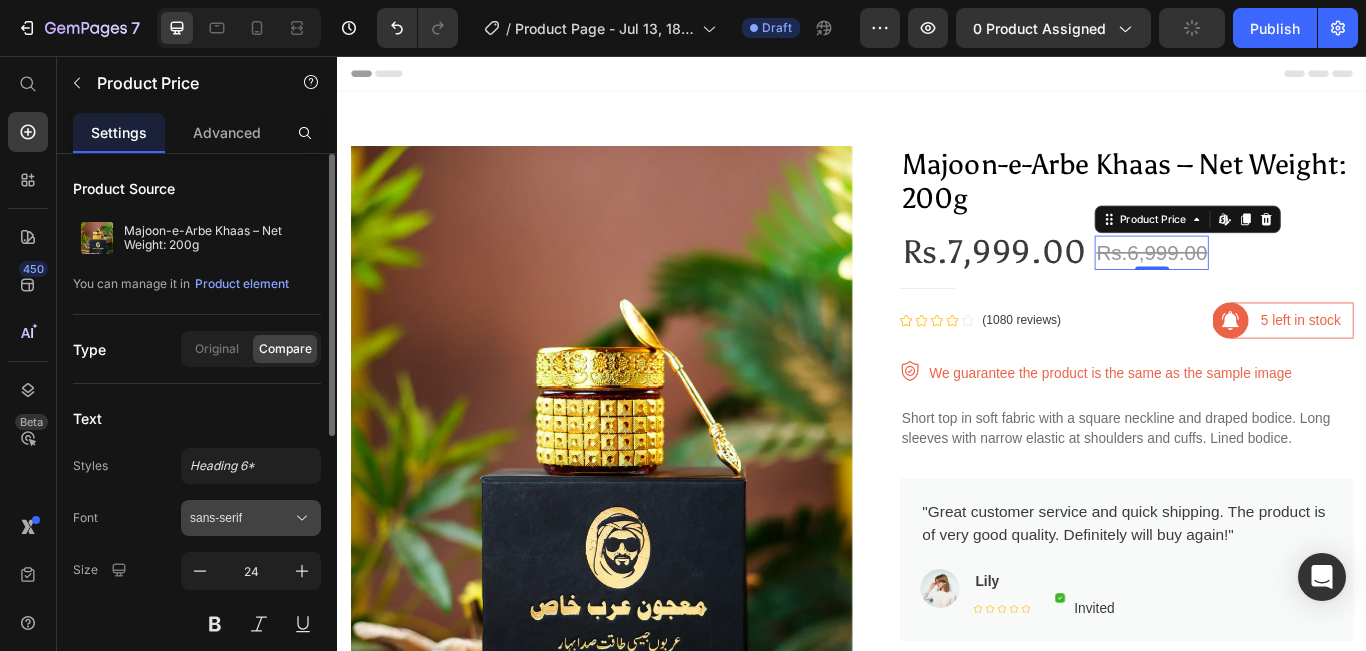 click on "sans-serif" at bounding box center [241, 518] 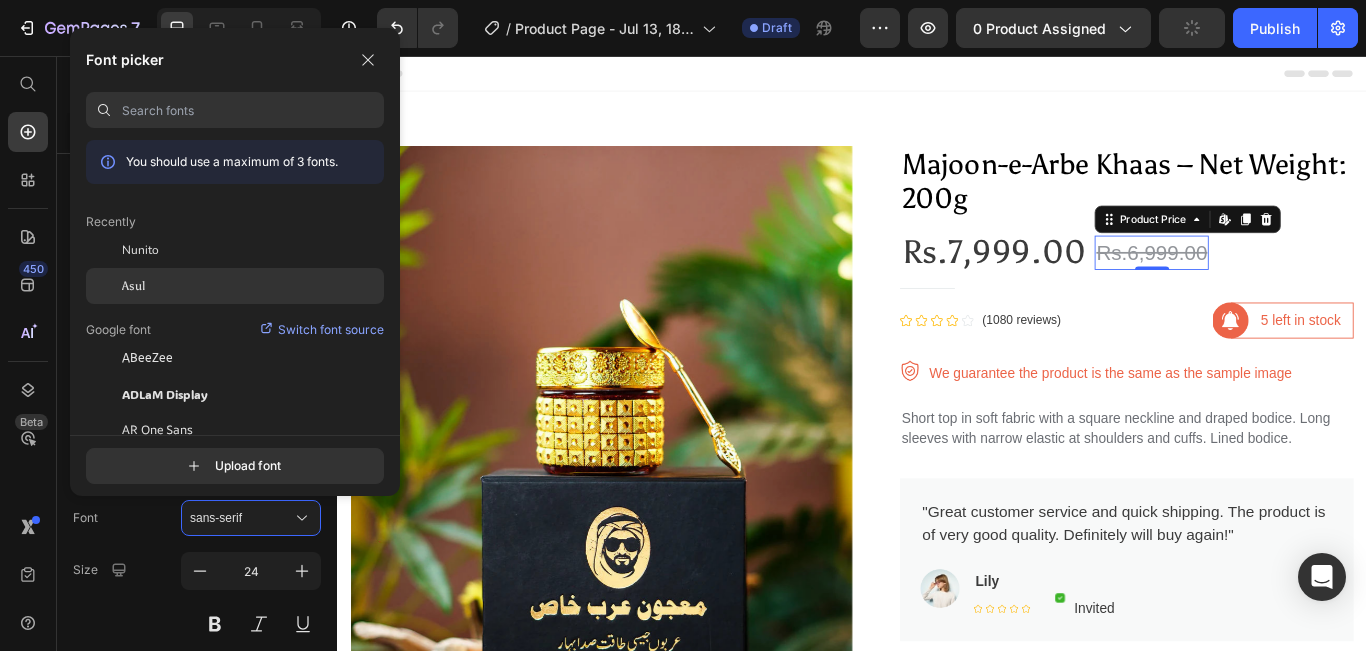 click on "Asul" 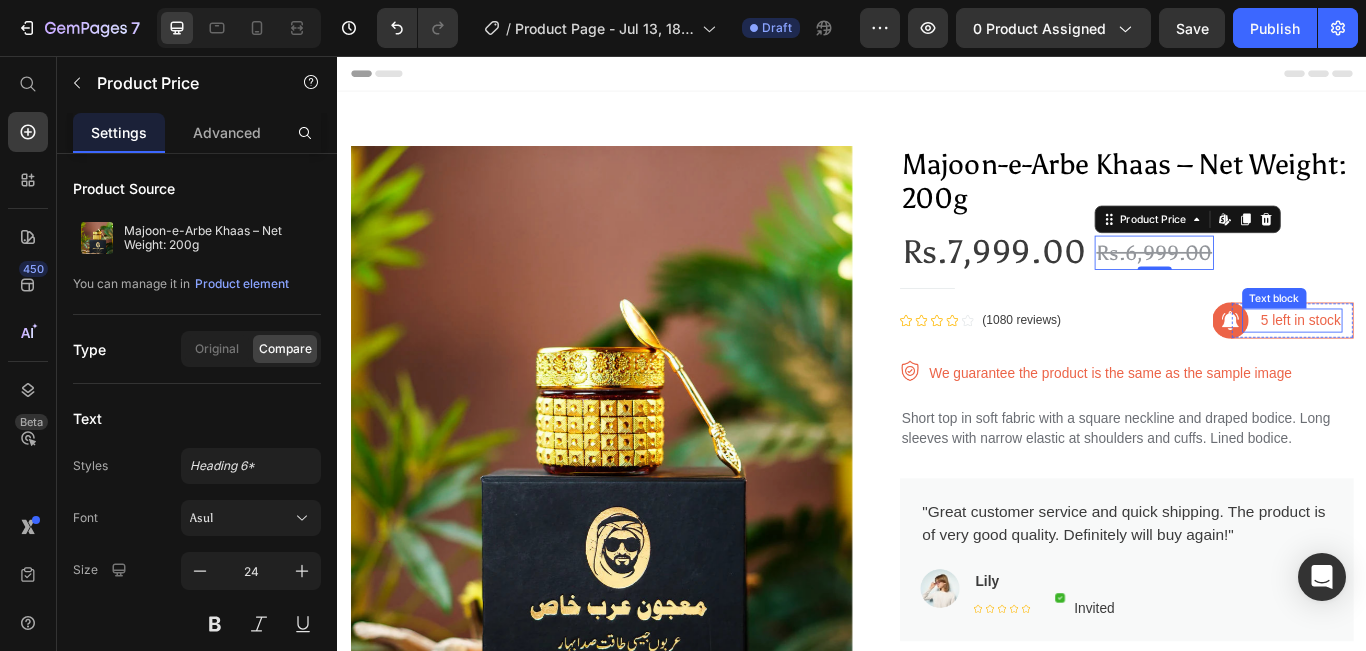 click on "5 left in stock" at bounding box center [1460, 364] 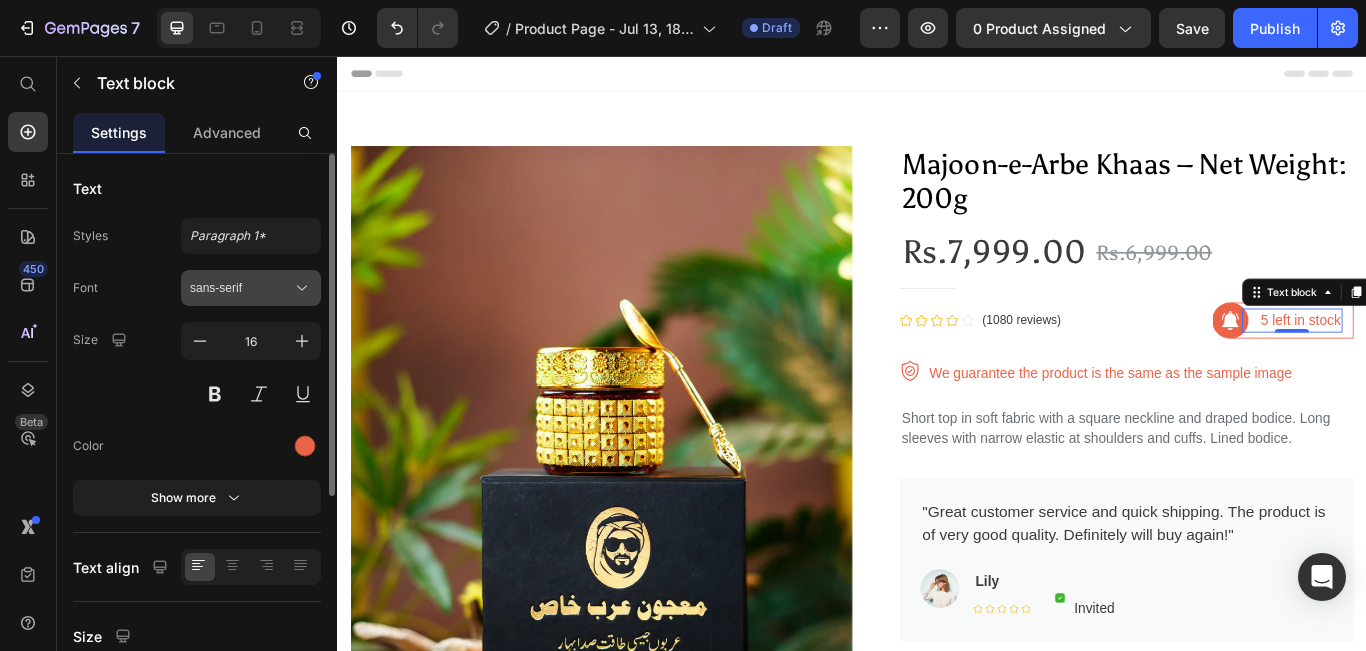 click on "sans-serif" at bounding box center (241, 288) 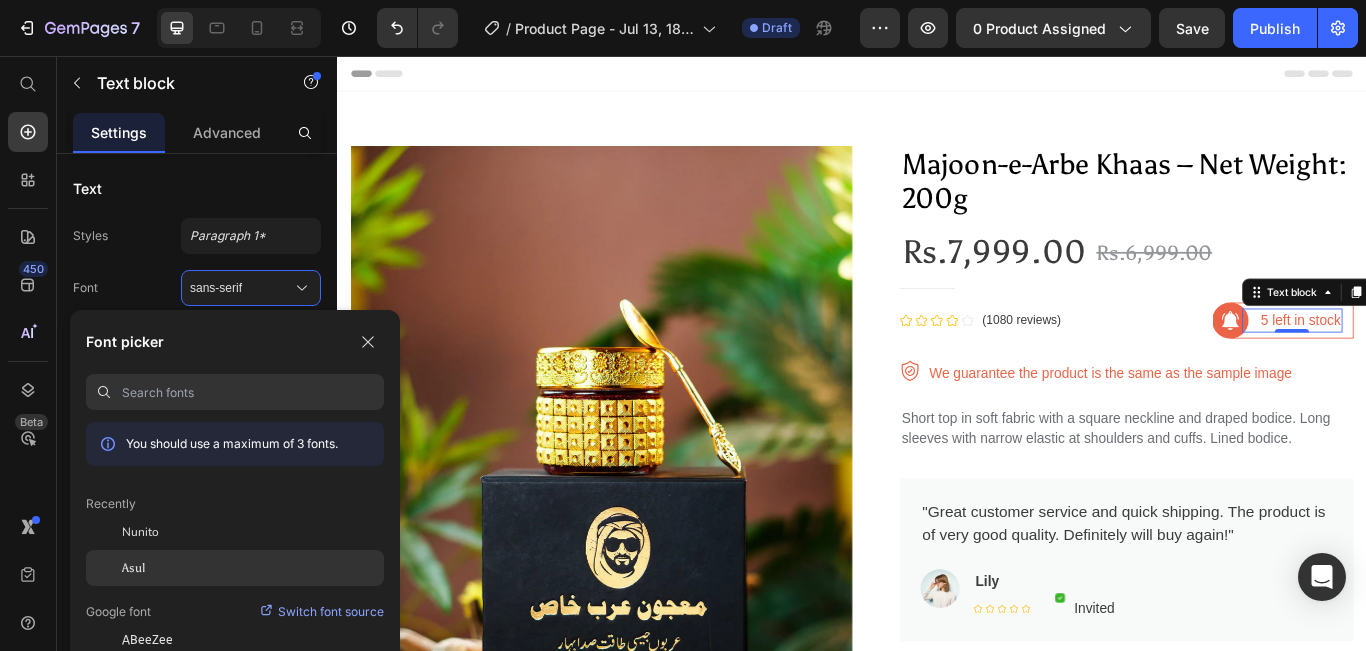 click on "Asul" 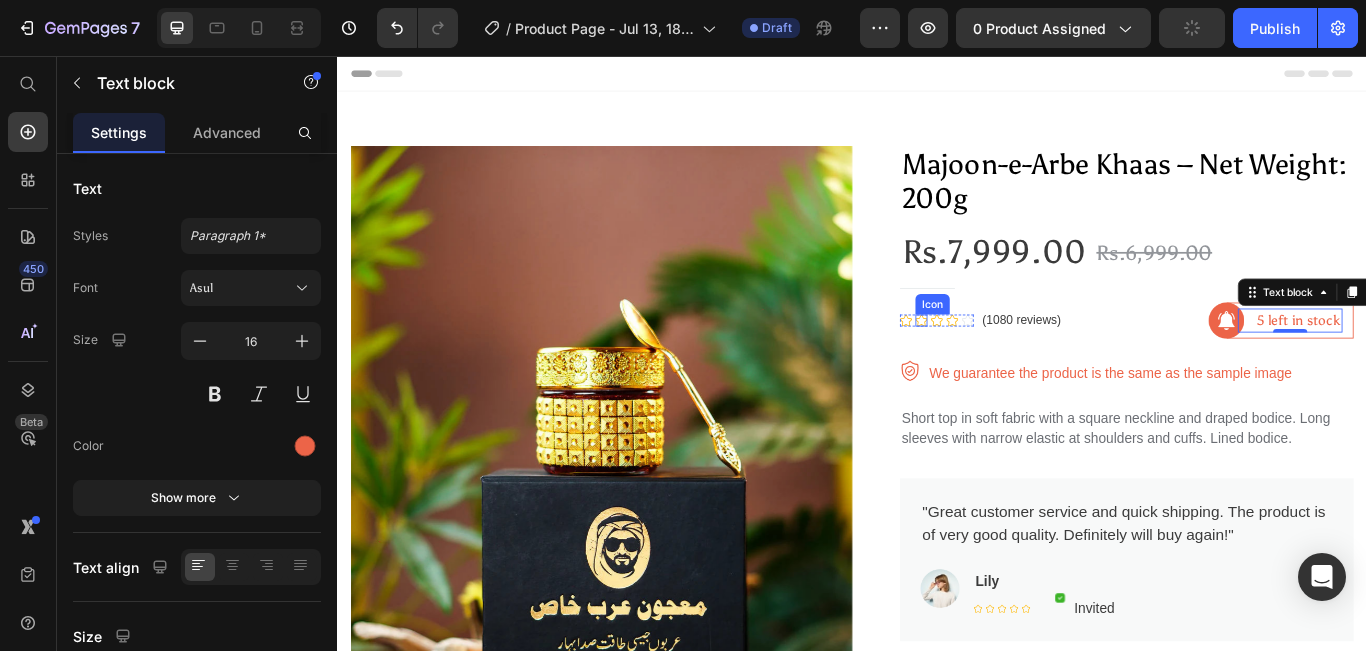 click 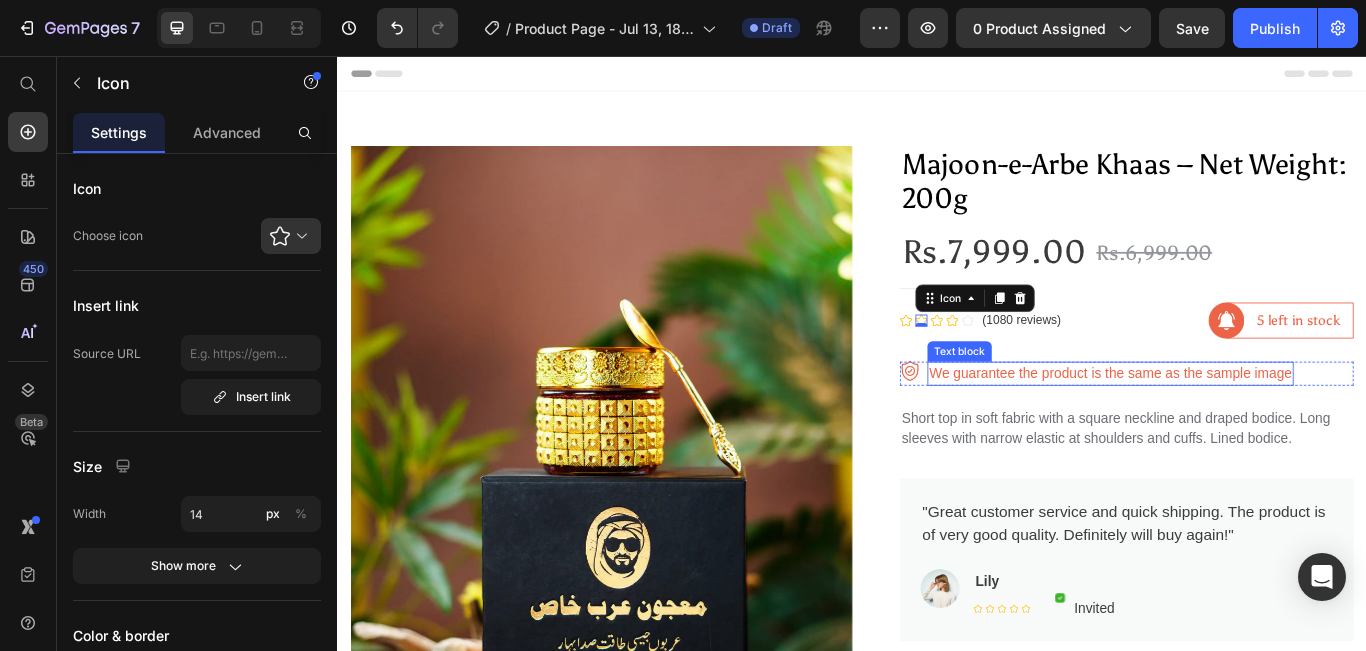 click on "We guarantee the product is the same as the sample image" at bounding box center [1238, 426] 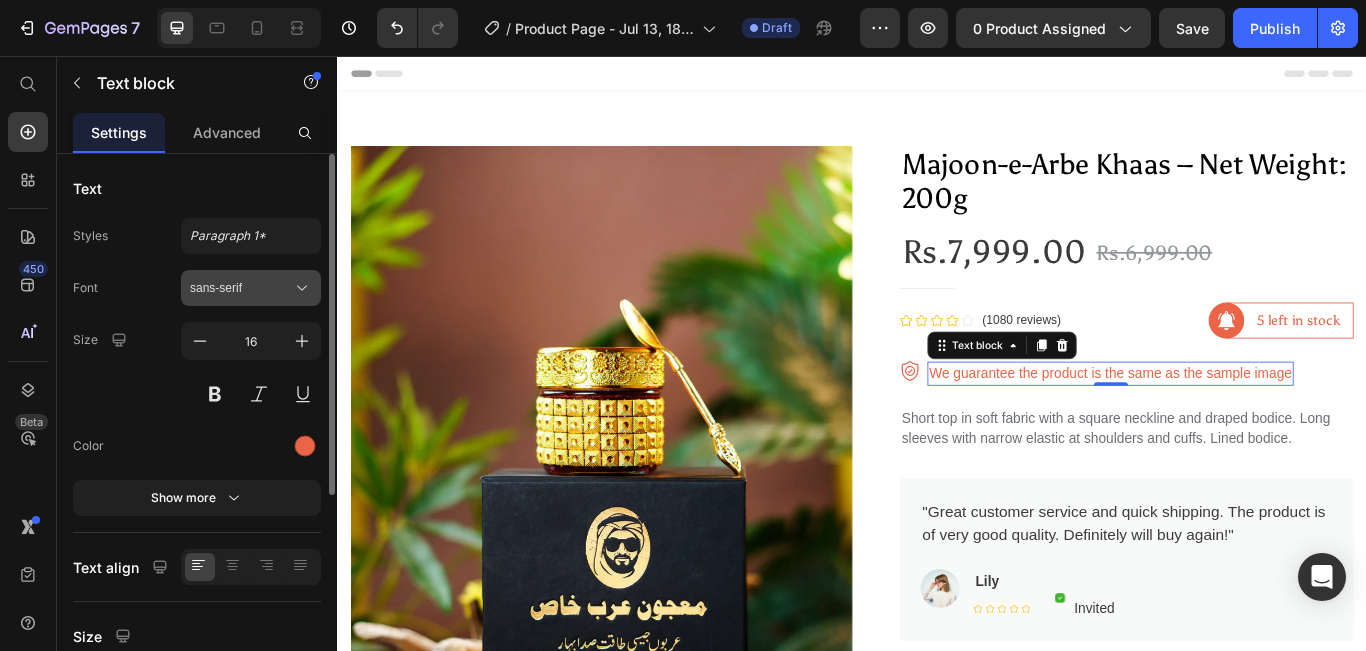 click on "sans-serif" at bounding box center [241, 288] 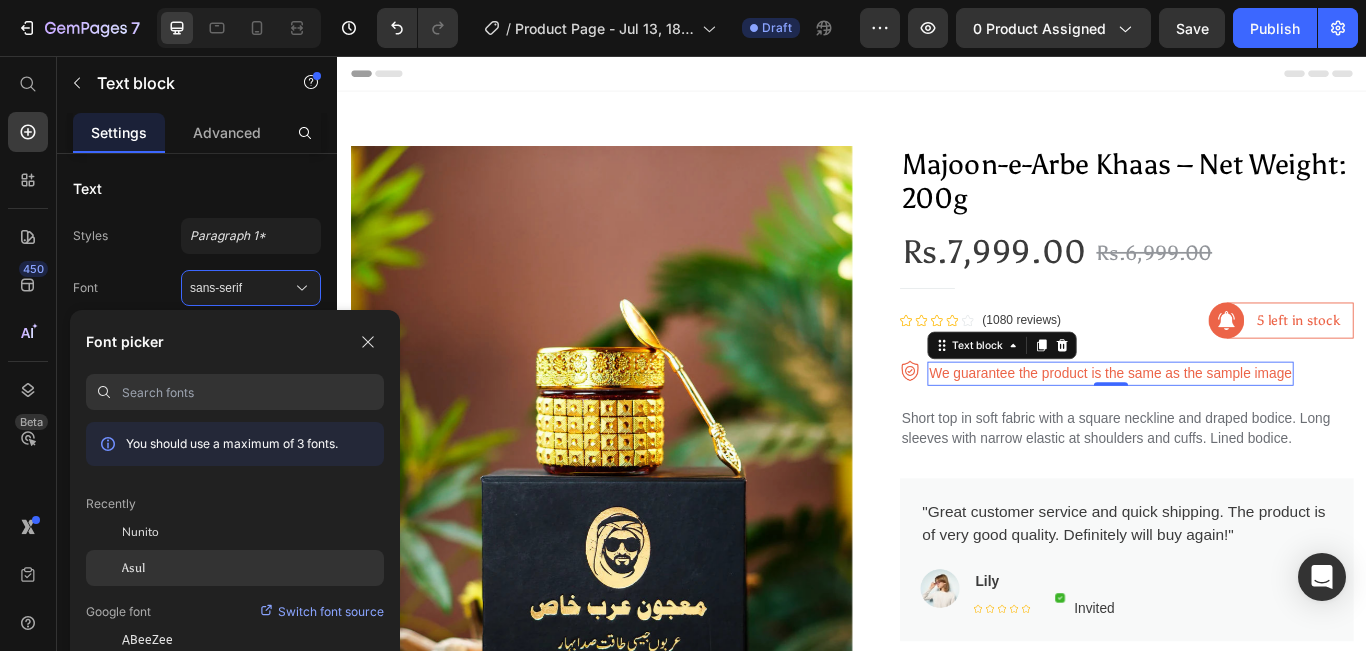 click on "Asul" 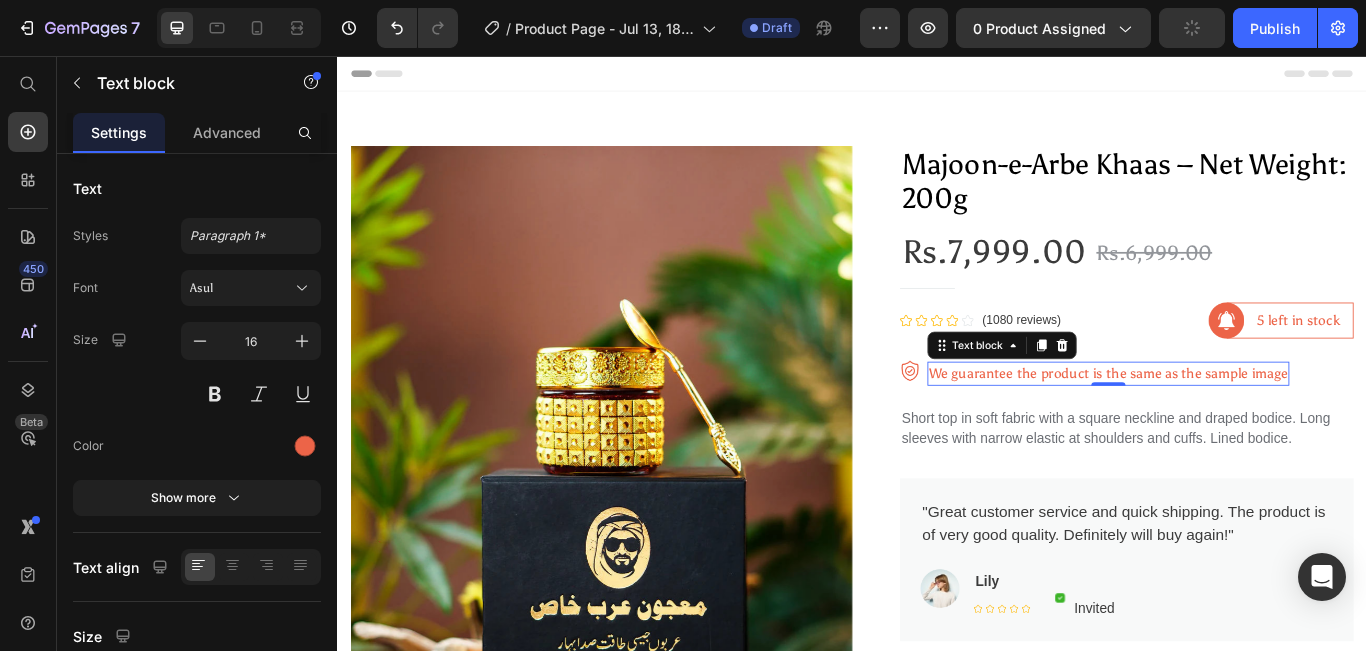 click on "We guarantee the product is the same as the sample image" at bounding box center [1236, 426] 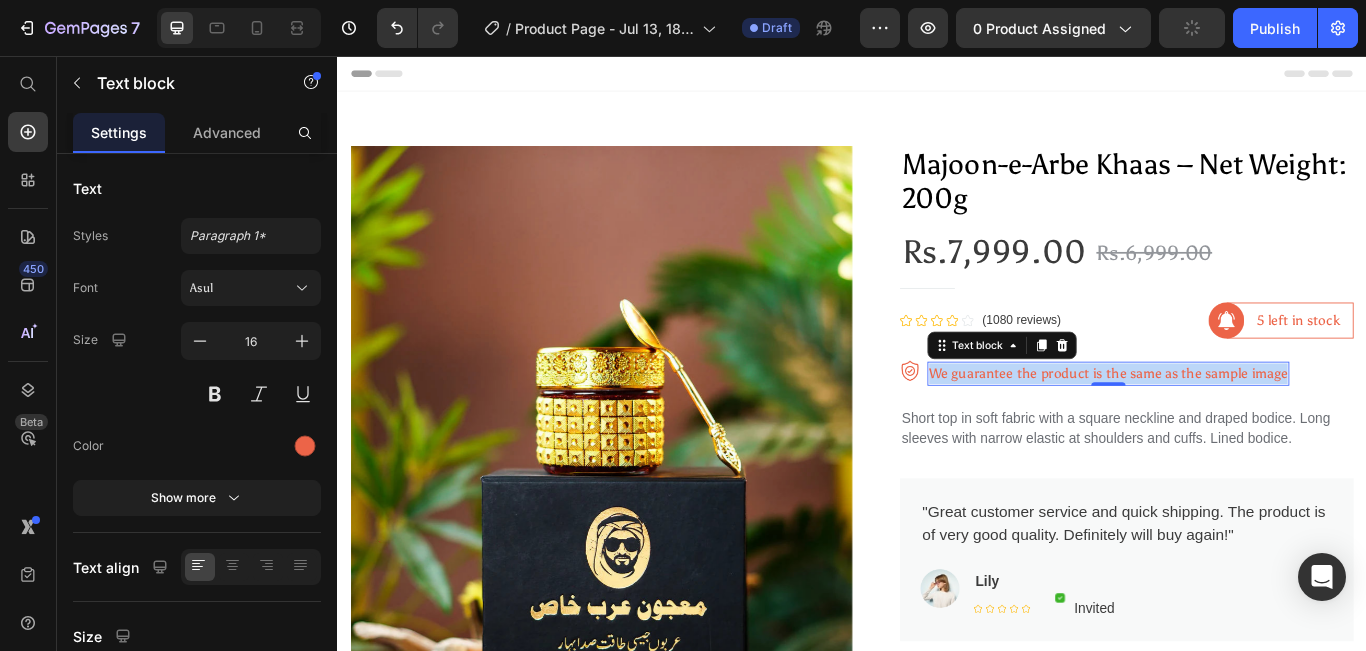 click on "We guarantee the product is the same as the sample image" at bounding box center [1236, 426] 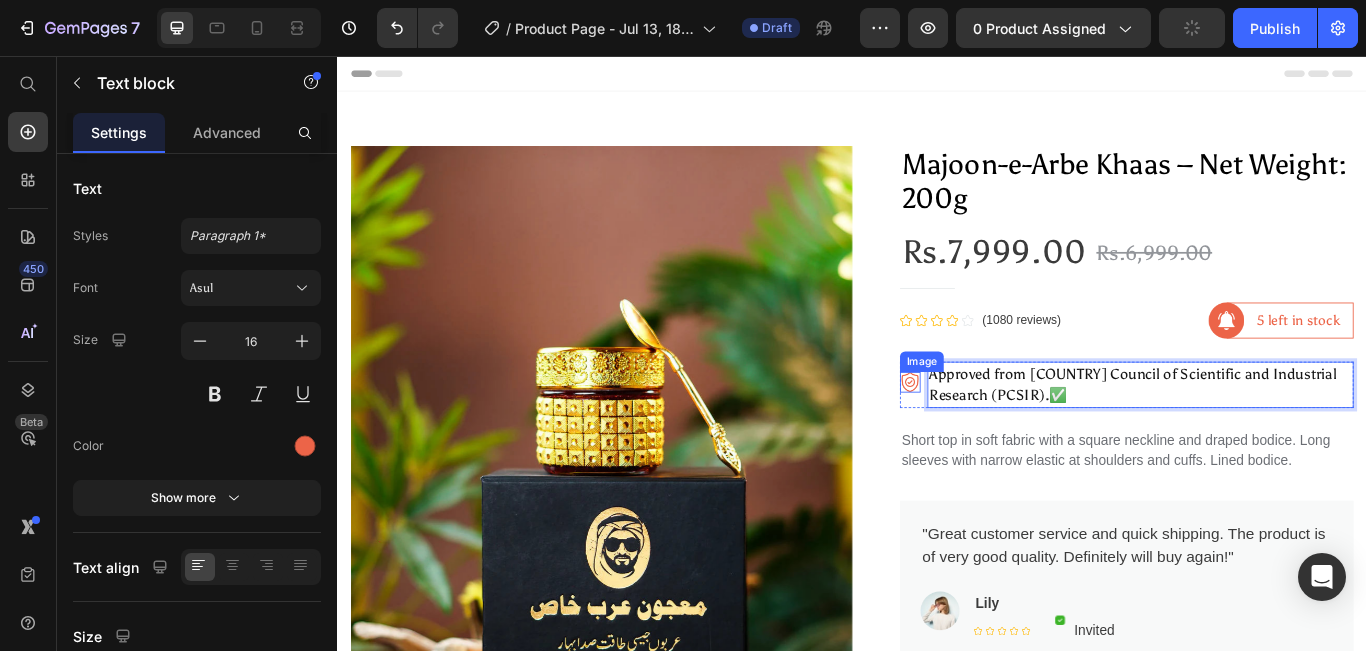 click at bounding box center (1005, 436) 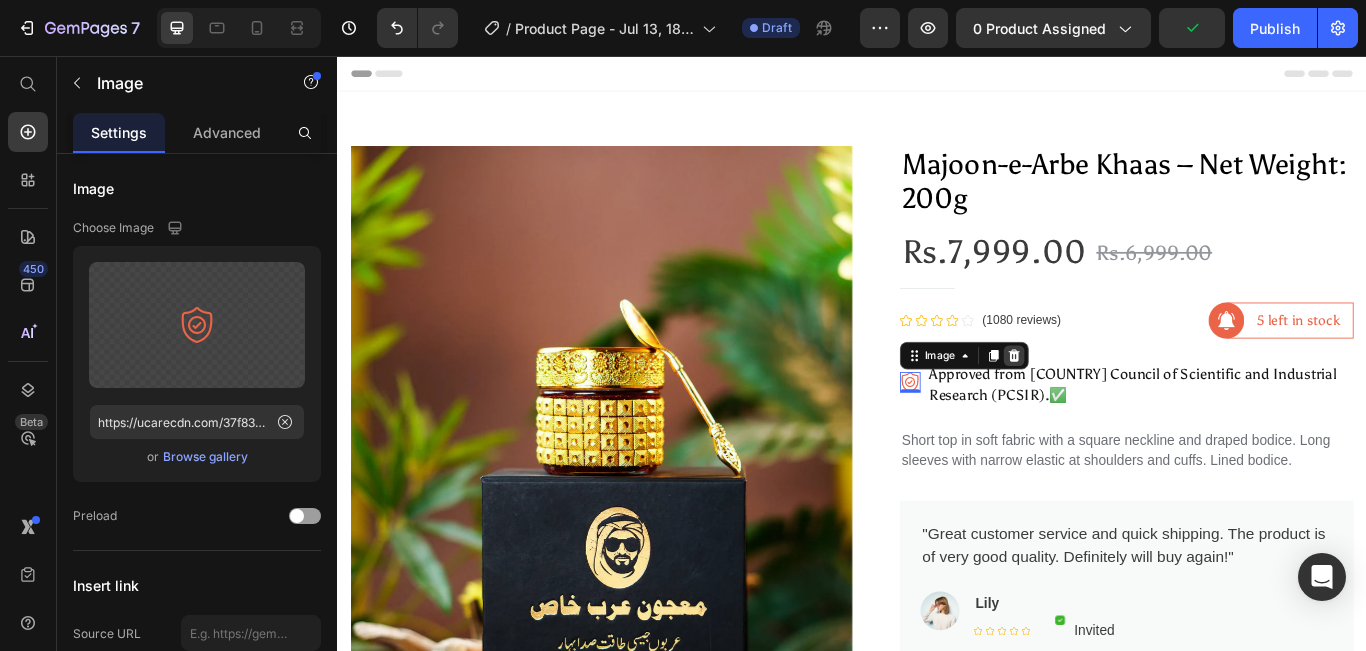 click 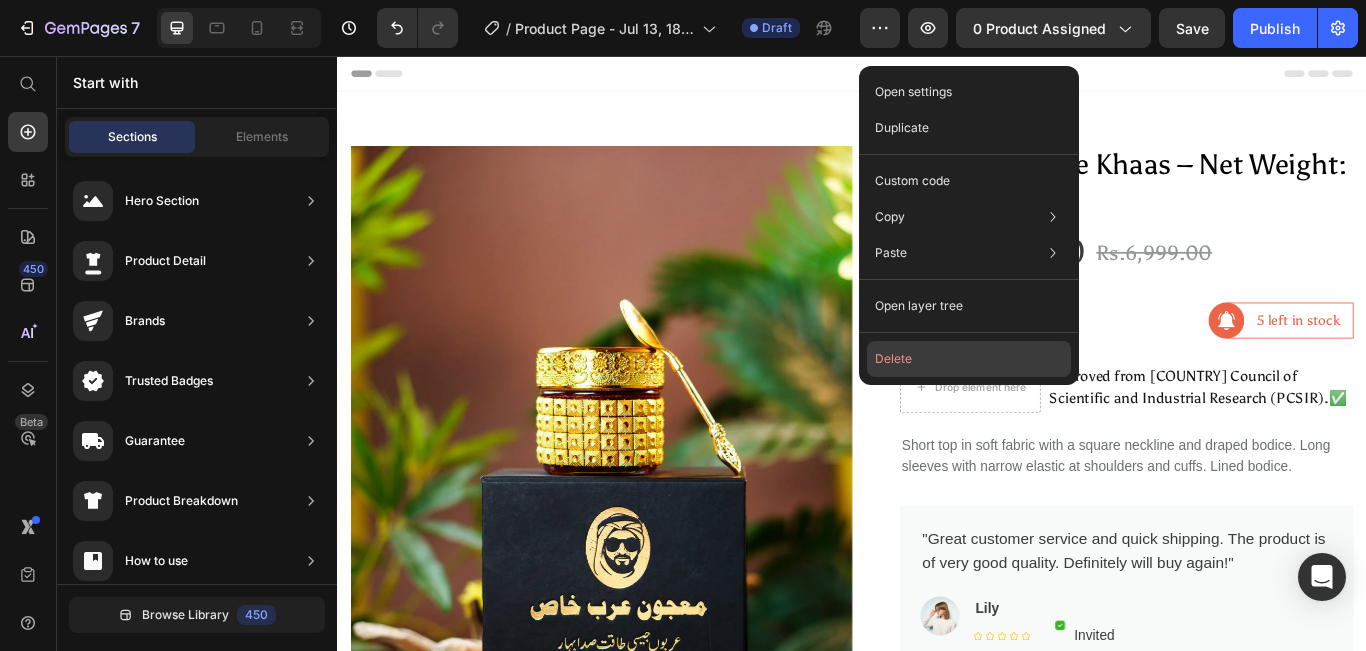 click on "Delete" 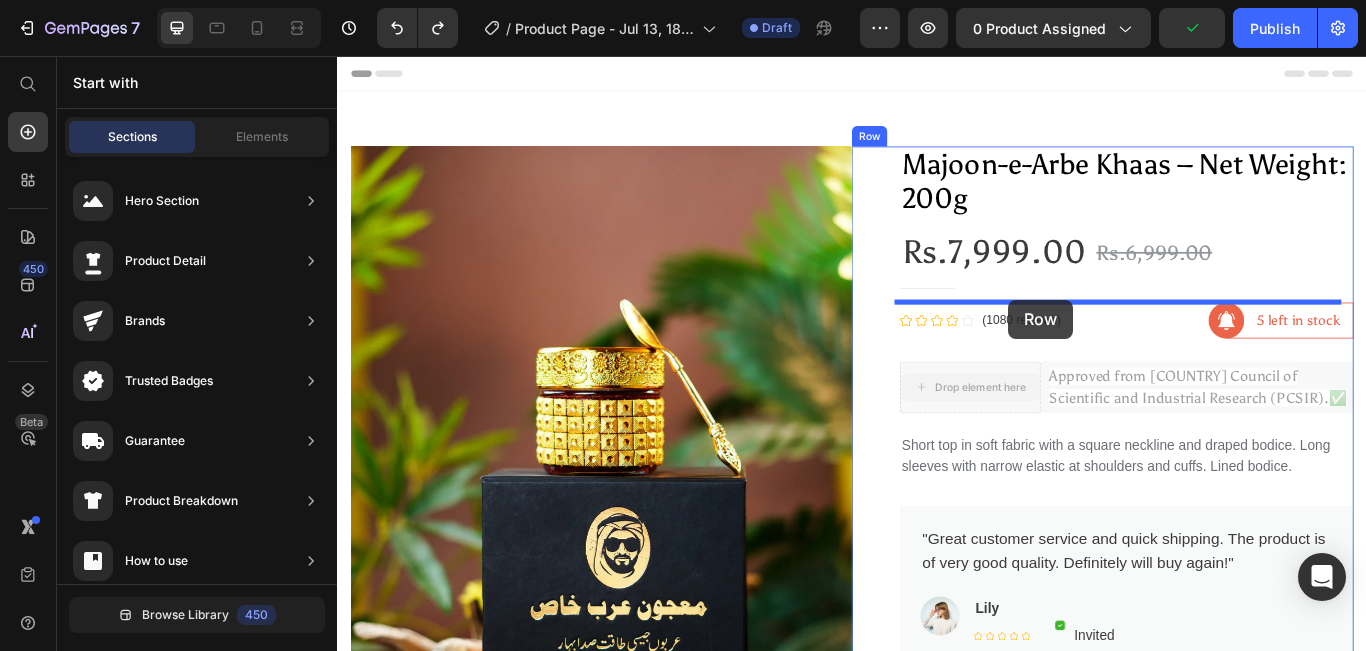 drag, startPoint x: 1120, startPoint y: 436, endPoint x: 1120, endPoint y: 340, distance: 96 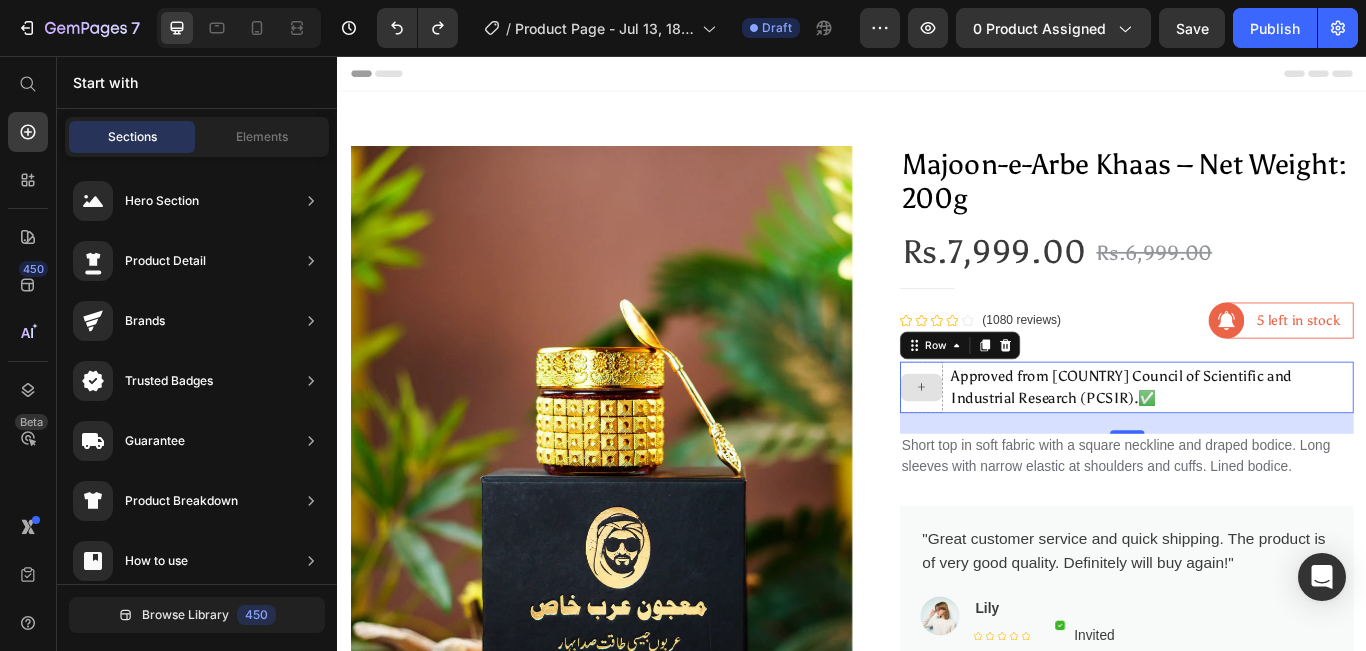 click 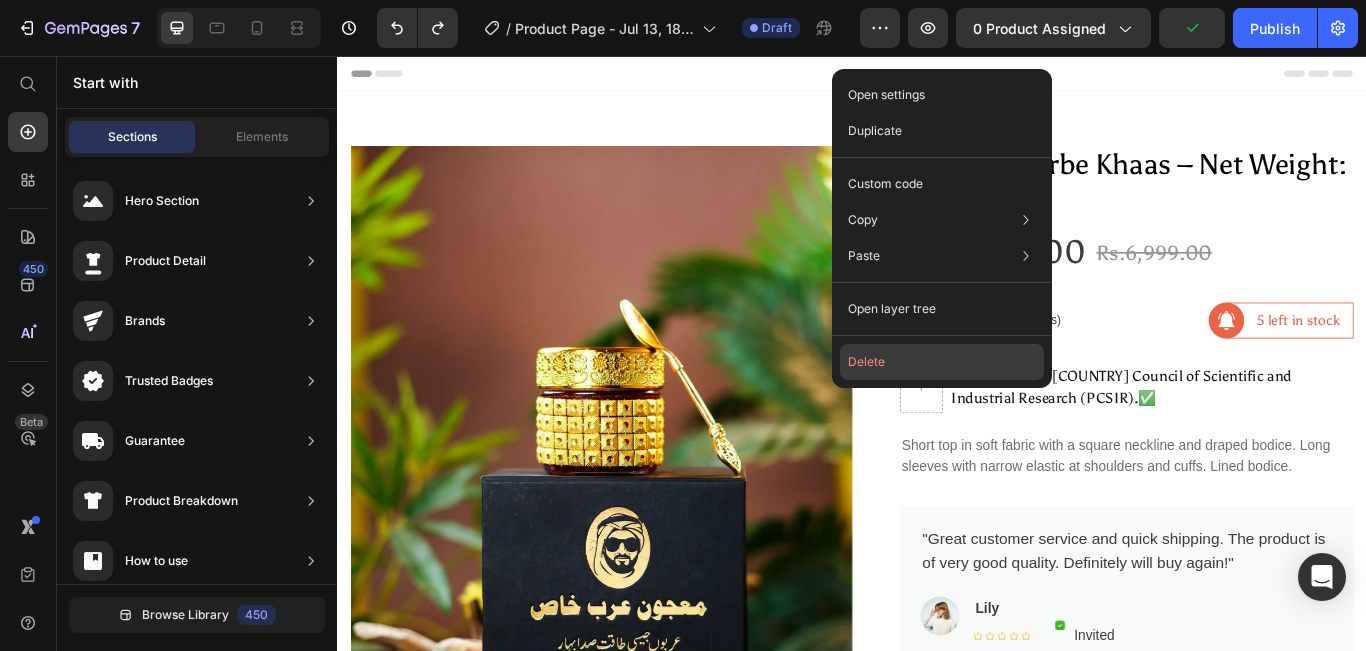 click on "Delete" 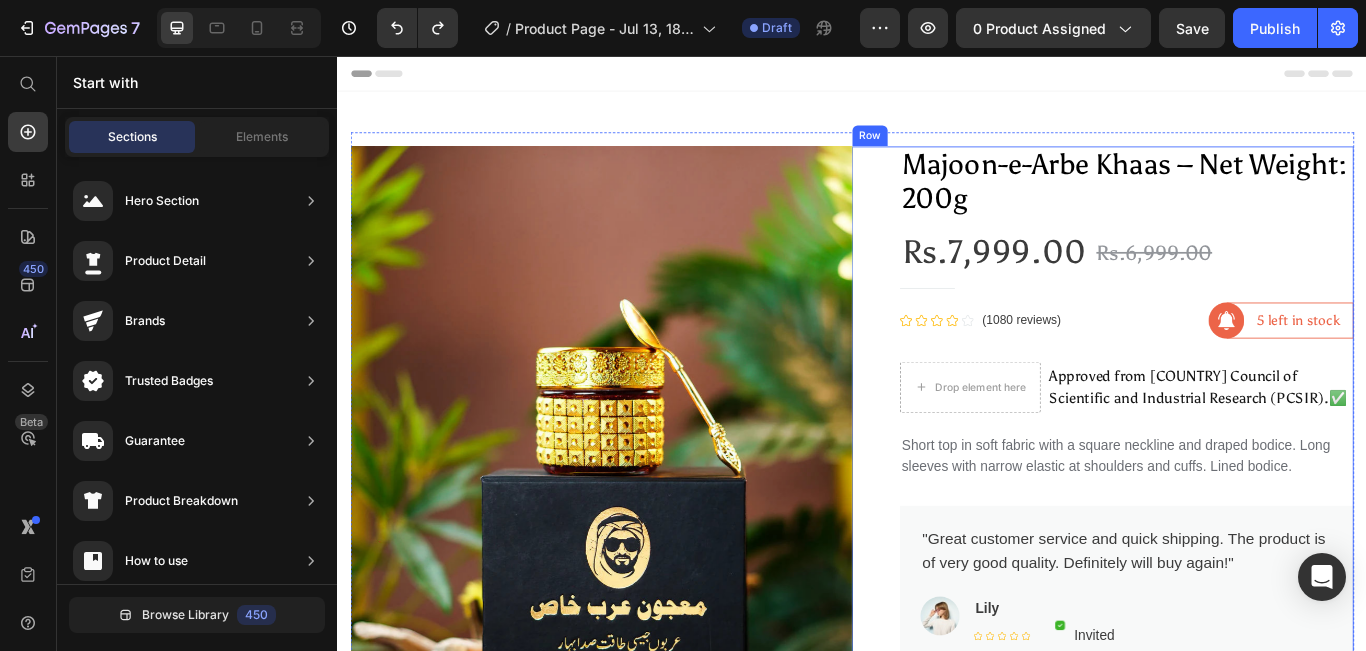 click on "Product Images Majoon-e-Arbe Khaas – Net Weight: 200g Product Title Rs.7,999.00 Product Price Rs.6,999.00 Product Price Row                Title Line
Icon
Icon
Icon
Icon
Icon Icon List Hoz (1080 reviews) Text block Row Image 5 left in stock Text block Row Row Row Short top in soft fabric with a square neckline and draped bodice. Long sleeves with narrow elastic at shoulders and cuffs. Lined bodice. Text block
Drop element here Approved from [COUNTRY] Council of Scientific and Industrial Research (PCSIR).✅ Text block Row Short top in soft fabric with a square neckline and draped bodice. Long sleeves with narrow elastic at shoulders and cuffs. Lined bodice. Text block "Great customer service and quick shipping. The product is of very good quality. Definitely will buy again!" Text block Image Lily Text block
Icon
Icon
Icon
Icon
Icon Icon List Hoz" at bounding box center (1229, 878) 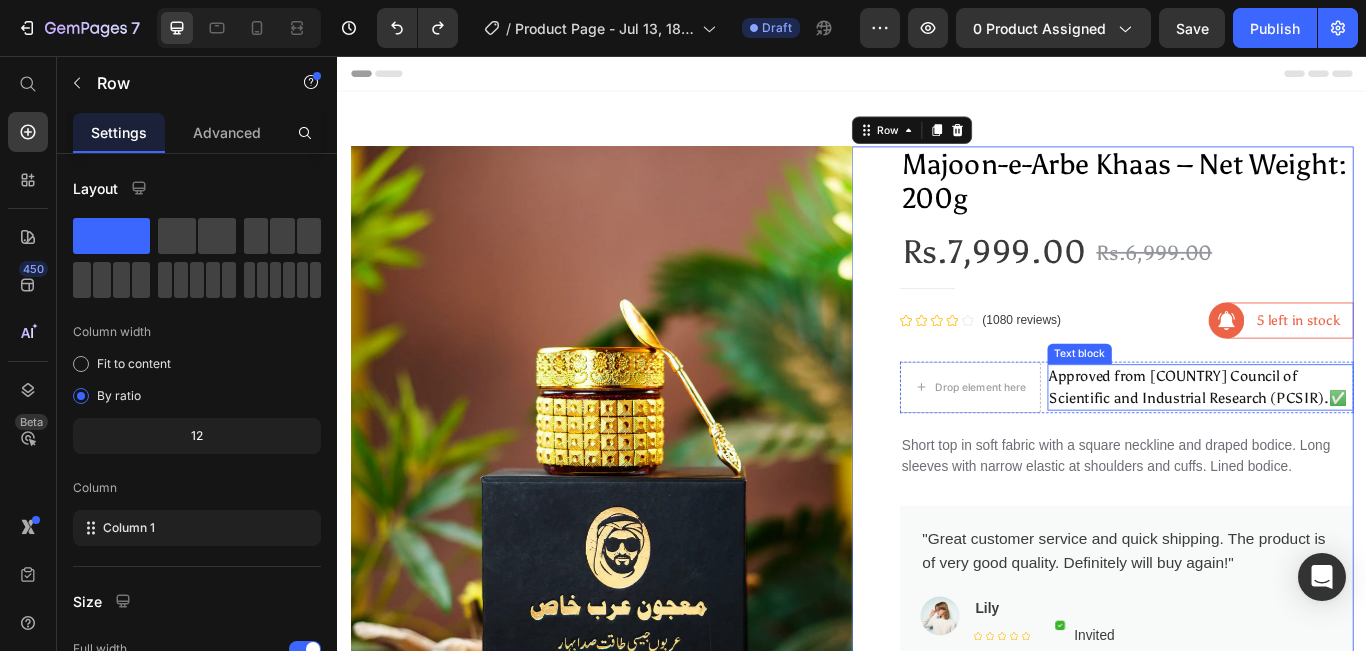click on "Approved from [COUNTRY] Council of Scientific and Industrial Research (PCSIR).✅" at bounding box center [1340, 441] 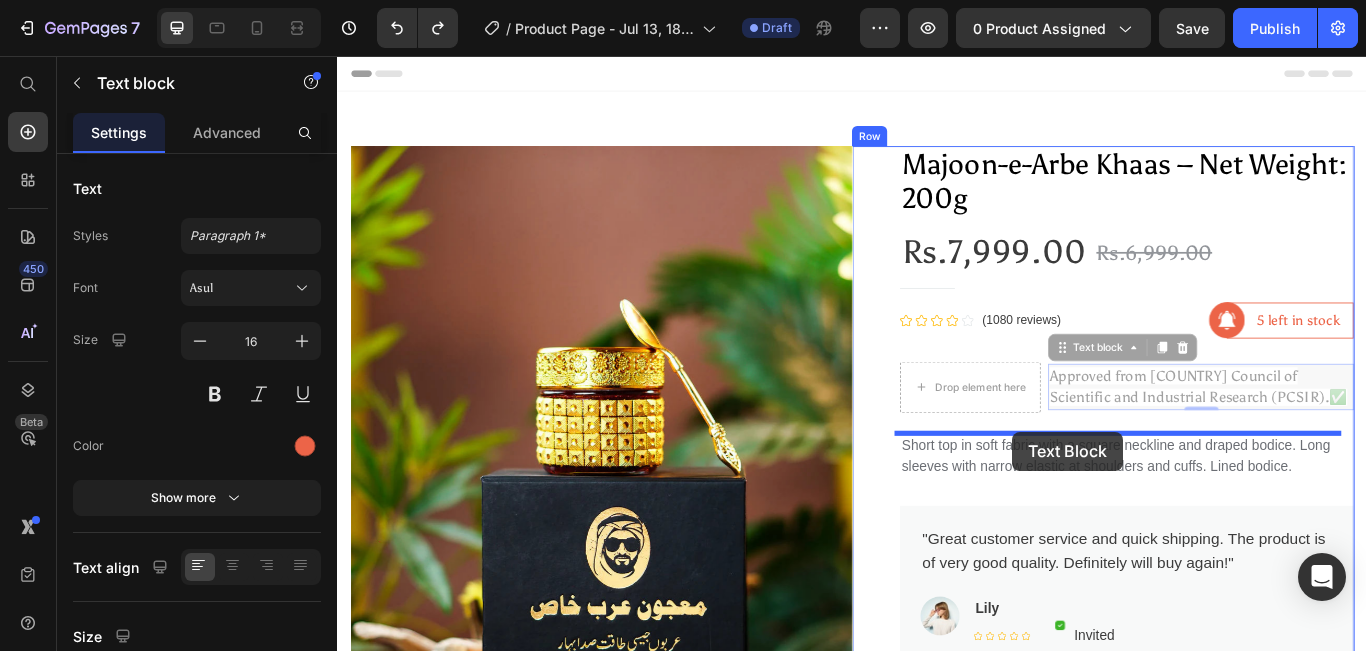drag, startPoint x: 1182, startPoint y: 396, endPoint x: 1124, endPoint y: 494, distance: 113.87713 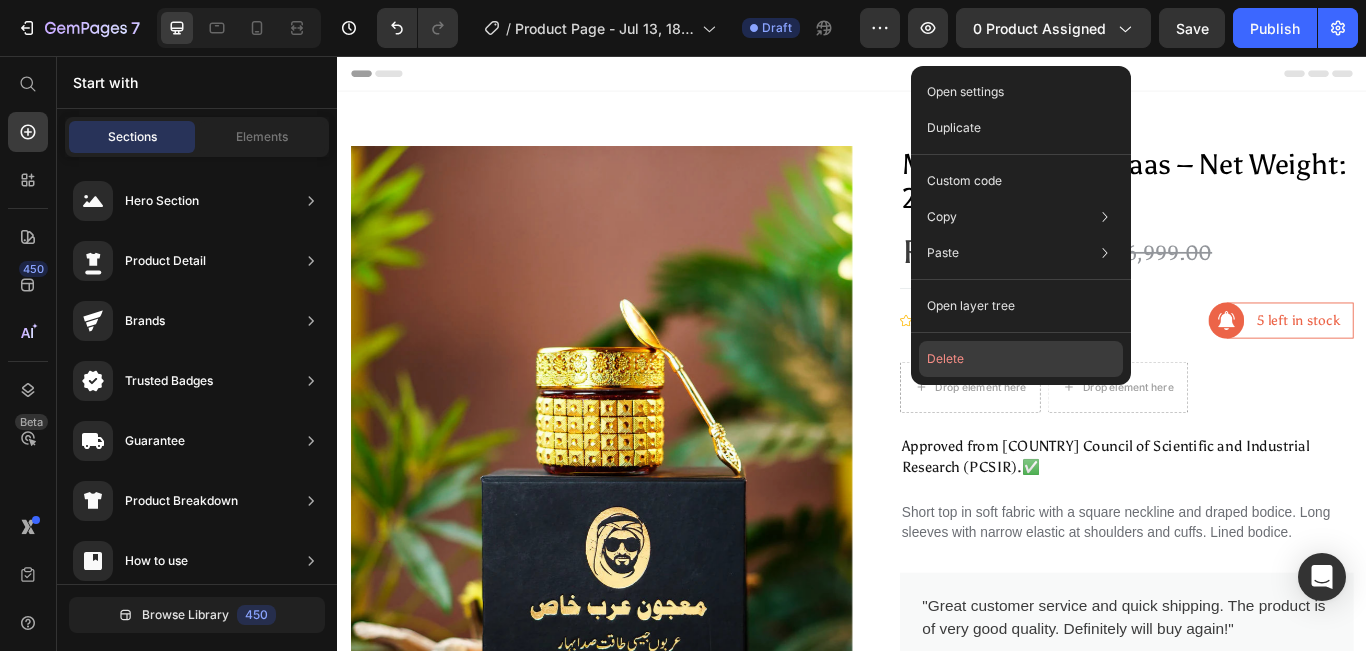 click on "Delete" 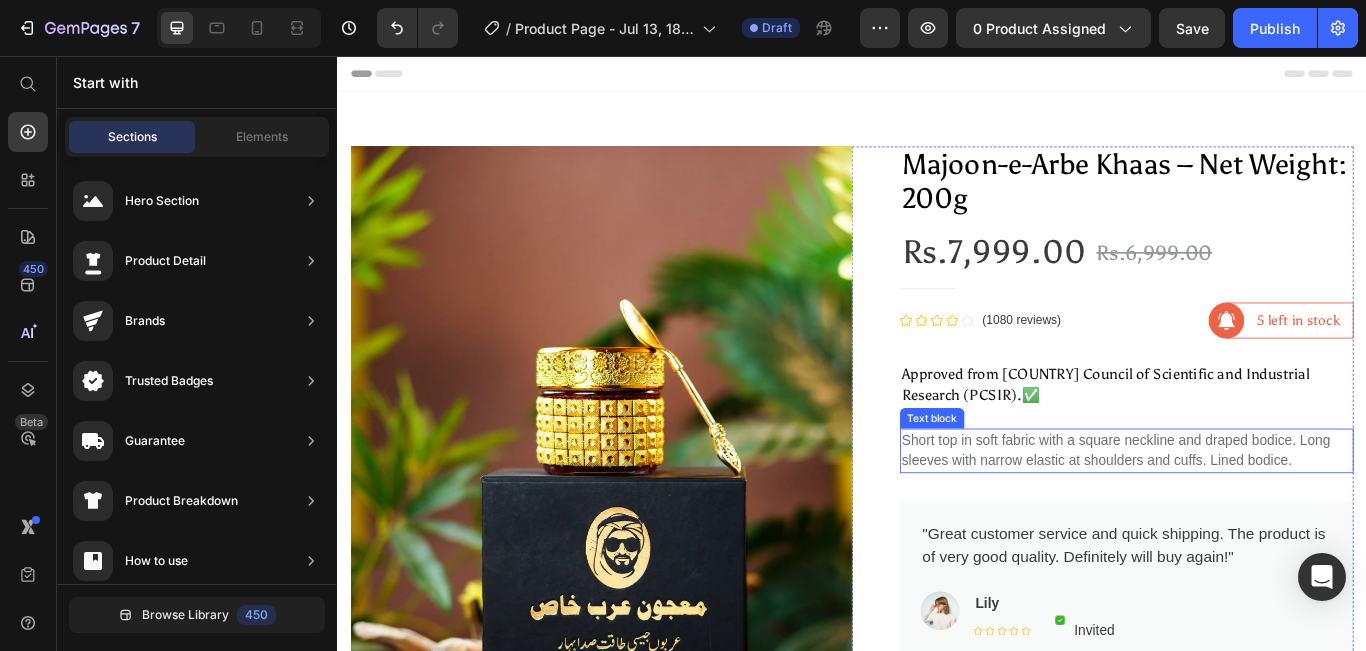 click on "Short top in soft fabric with a square neckline and draped bodice. Long sleeves with narrow elastic at shoulders and cuffs. Lined bodice." at bounding box center [1257, 516] 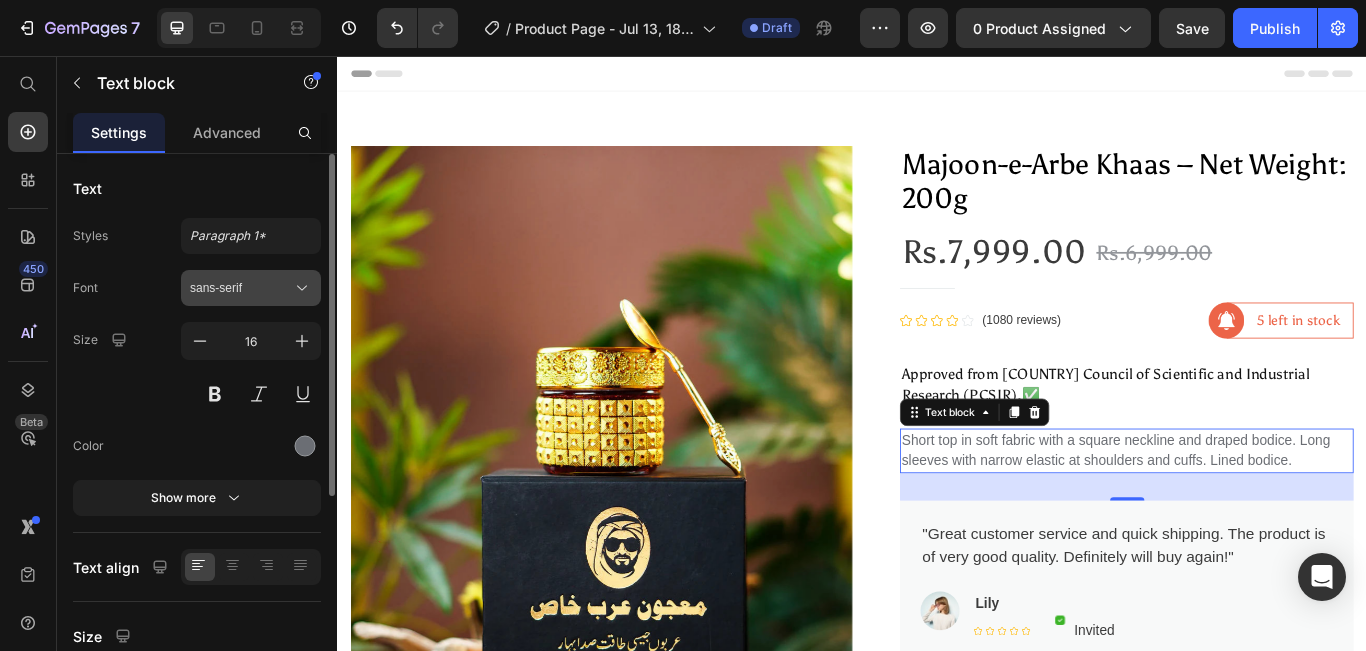 click on "sans-serif" at bounding box center [241, 288] 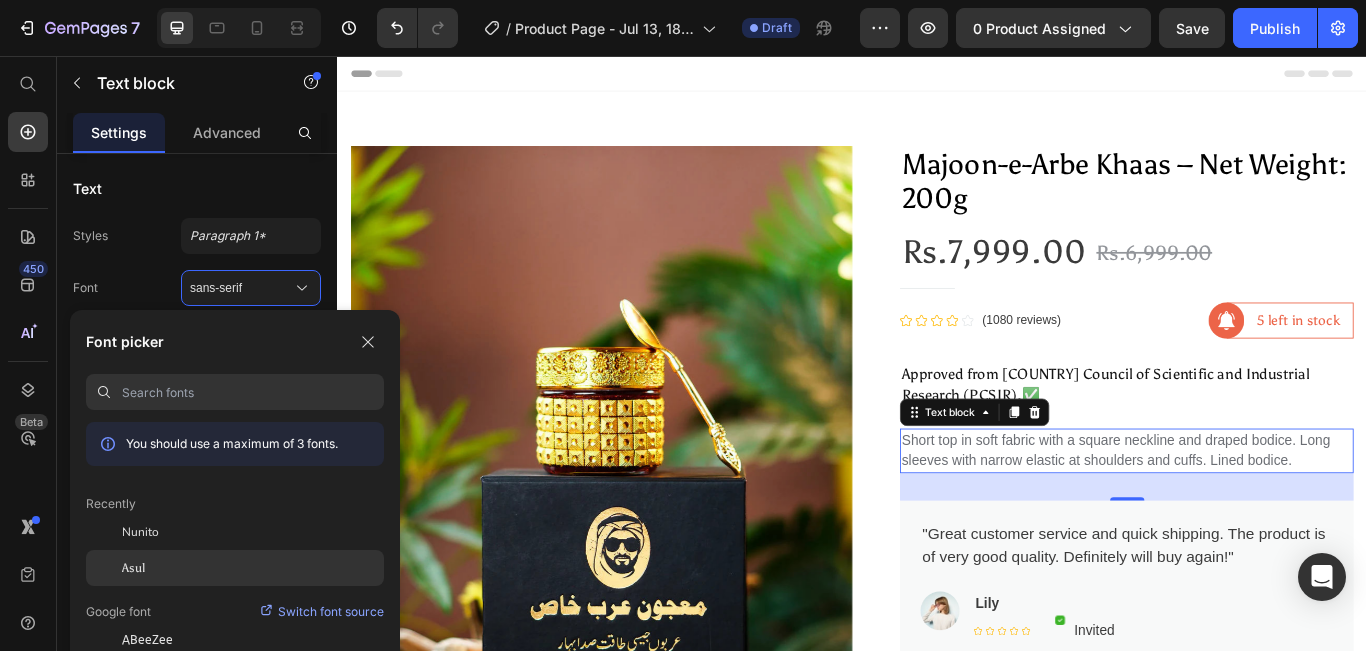 click on "Asul" 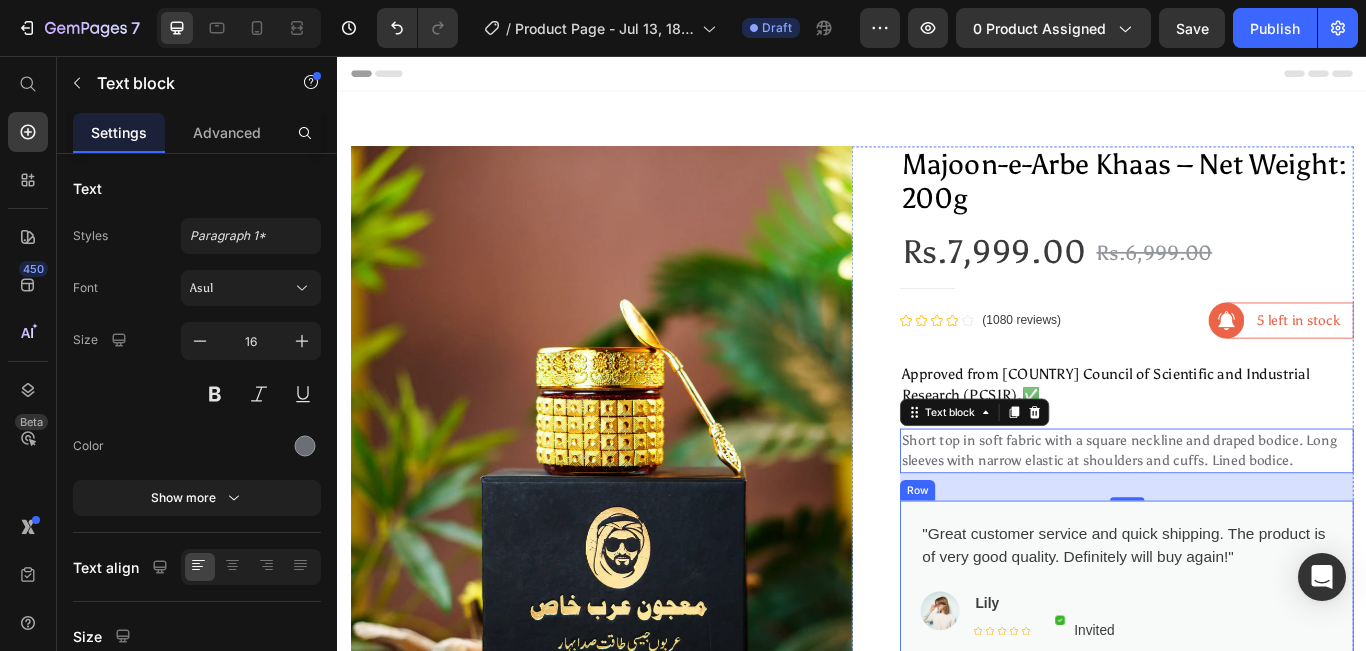 scroll, scrollTop: 242, scrollLeft: 0, axis: vertical 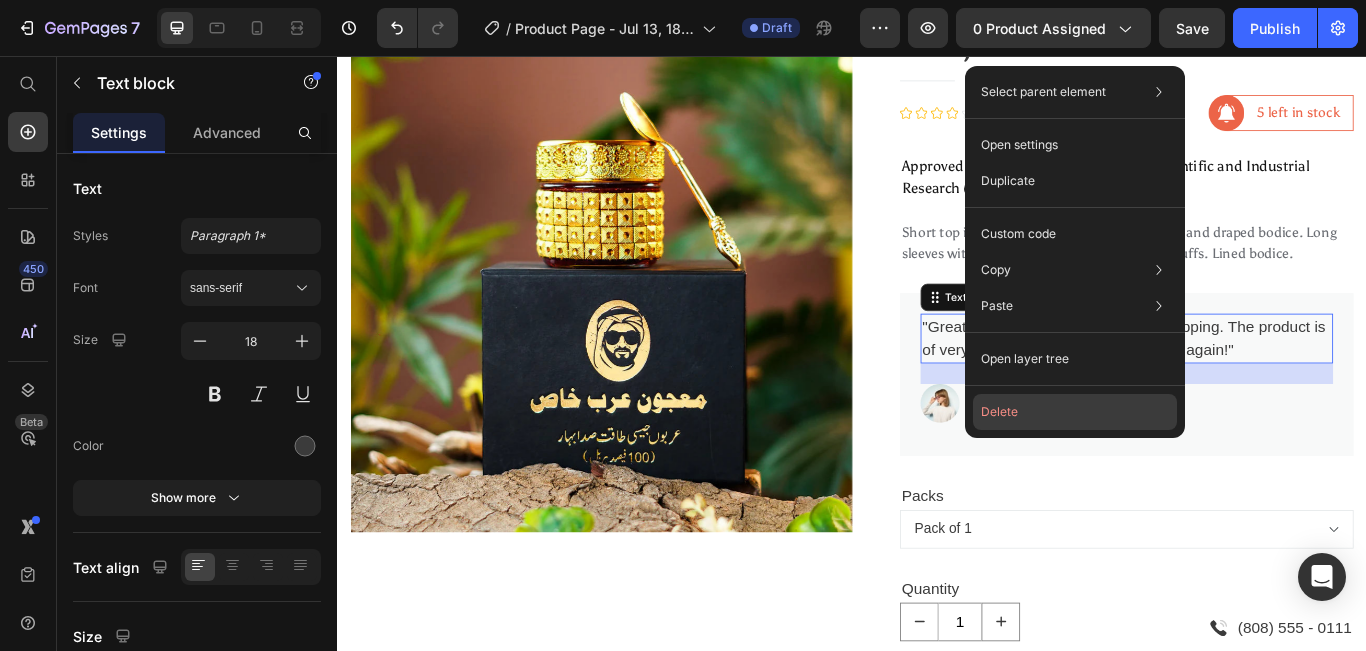 click on "Delete" 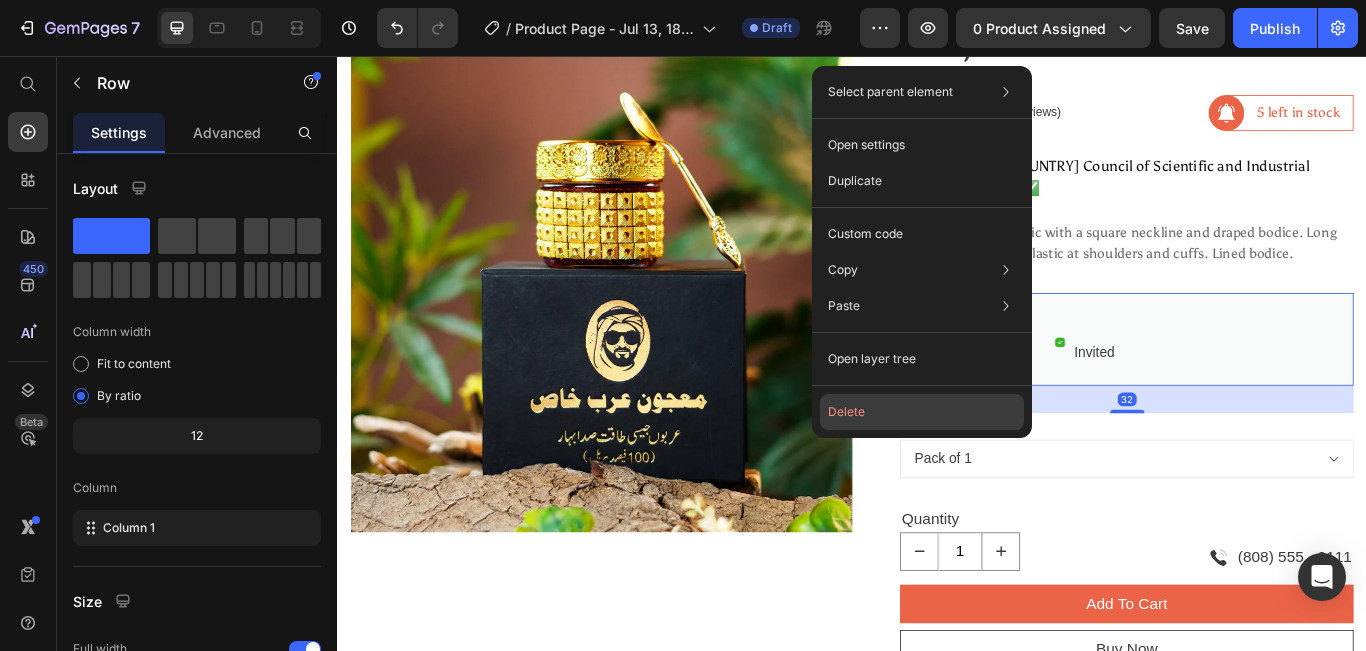 click on "Delete" 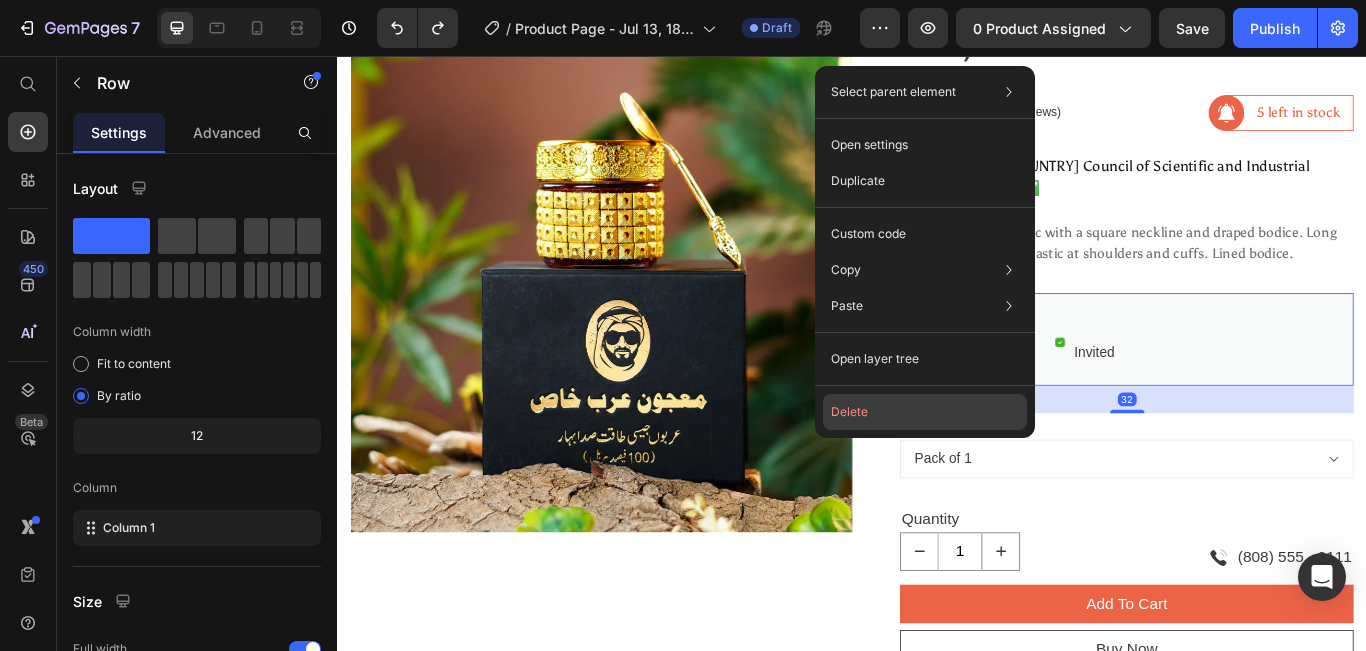 click on "Delete" 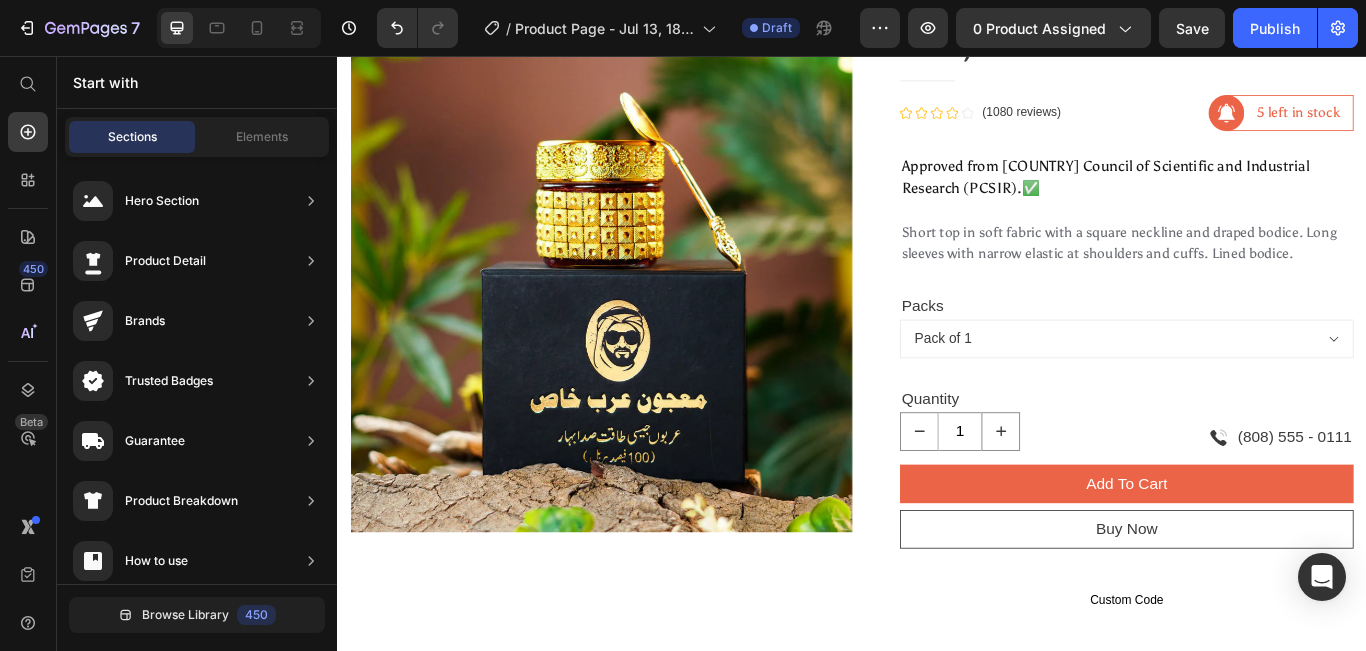 click on "Start with Sections Elements Hero Section Product Detail Brands Trusted Badges Guarantee Product Breakdown How to use Testimonials Compare Bundle FAQs Social Proof Brand Story Product List Collection Blog List Contact Sticky Add to Cart Custom Footer Browse Library 450 Layout
Row
Row
Row
Row Text
Heading
Text Block Button
Button
Button
Sticky Back to top Media
Image
Image" at bounding box center (197, 353) 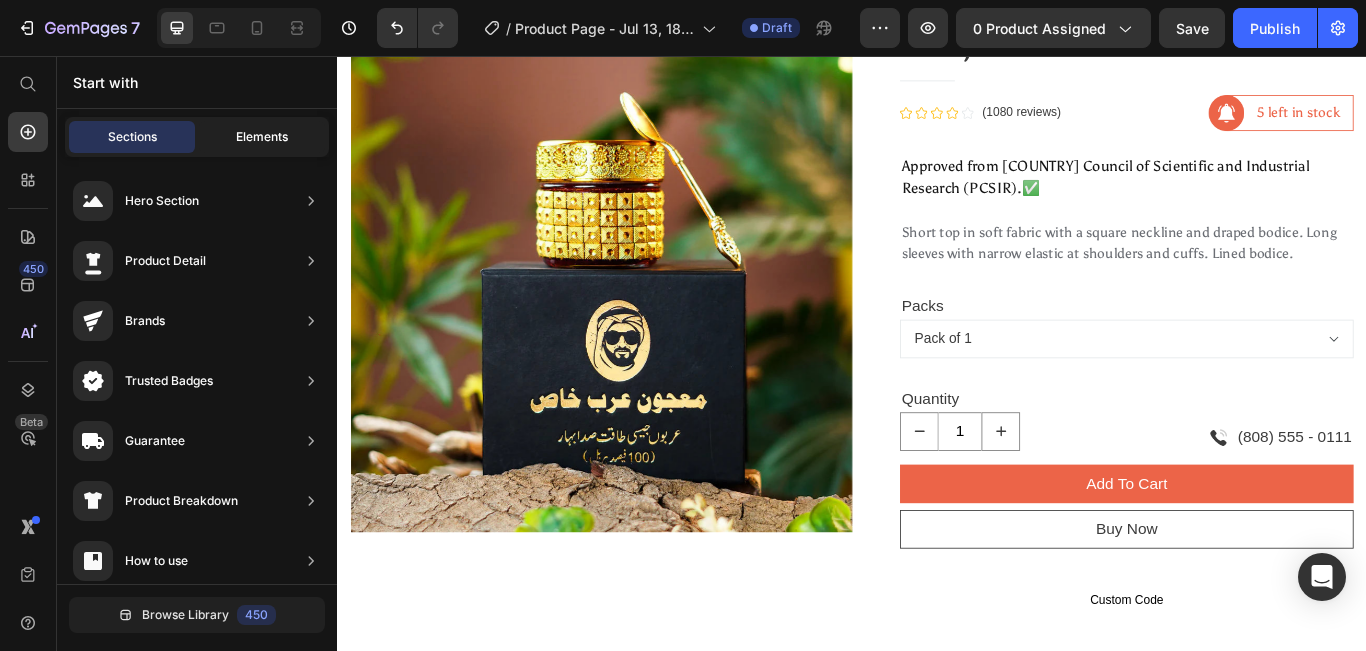 click on "Elements" 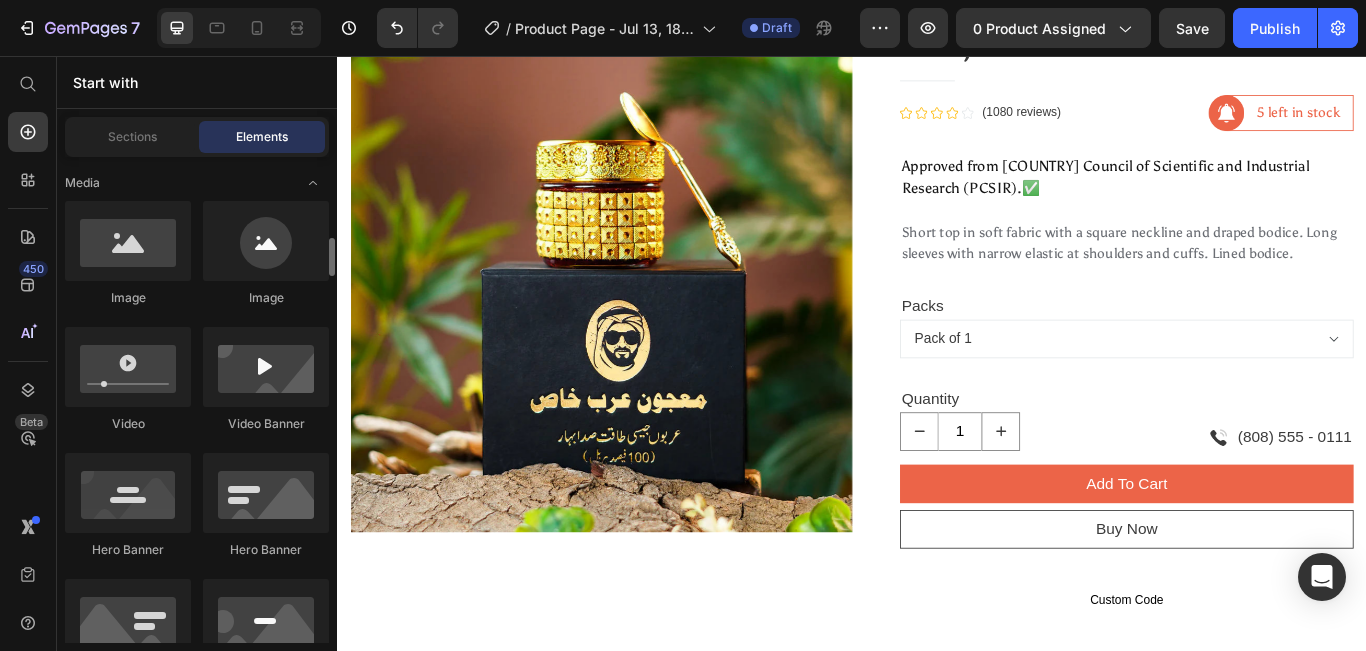 scroll, scrollTop: 797, scrollLeft: 0, axis: vertical 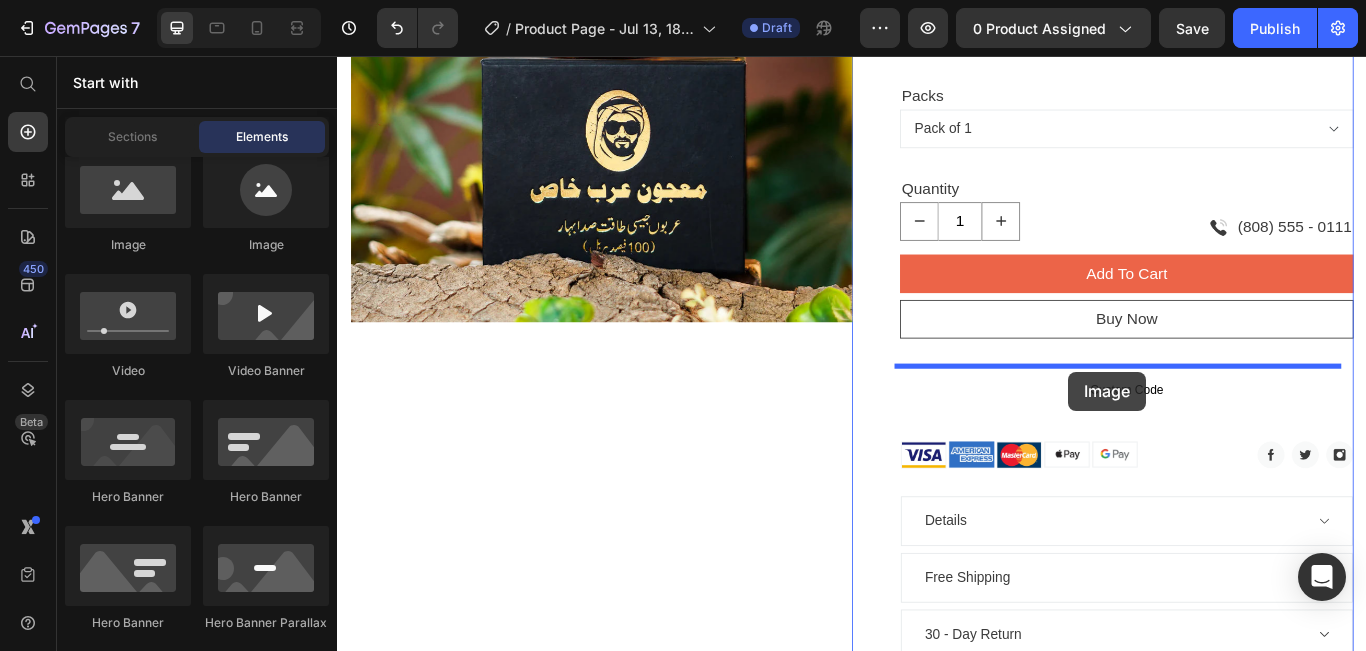 drag, startPoint x: 465, startPoint y: 280, endPoint x: 1190, endPoint y: 424, distance: 739.16235 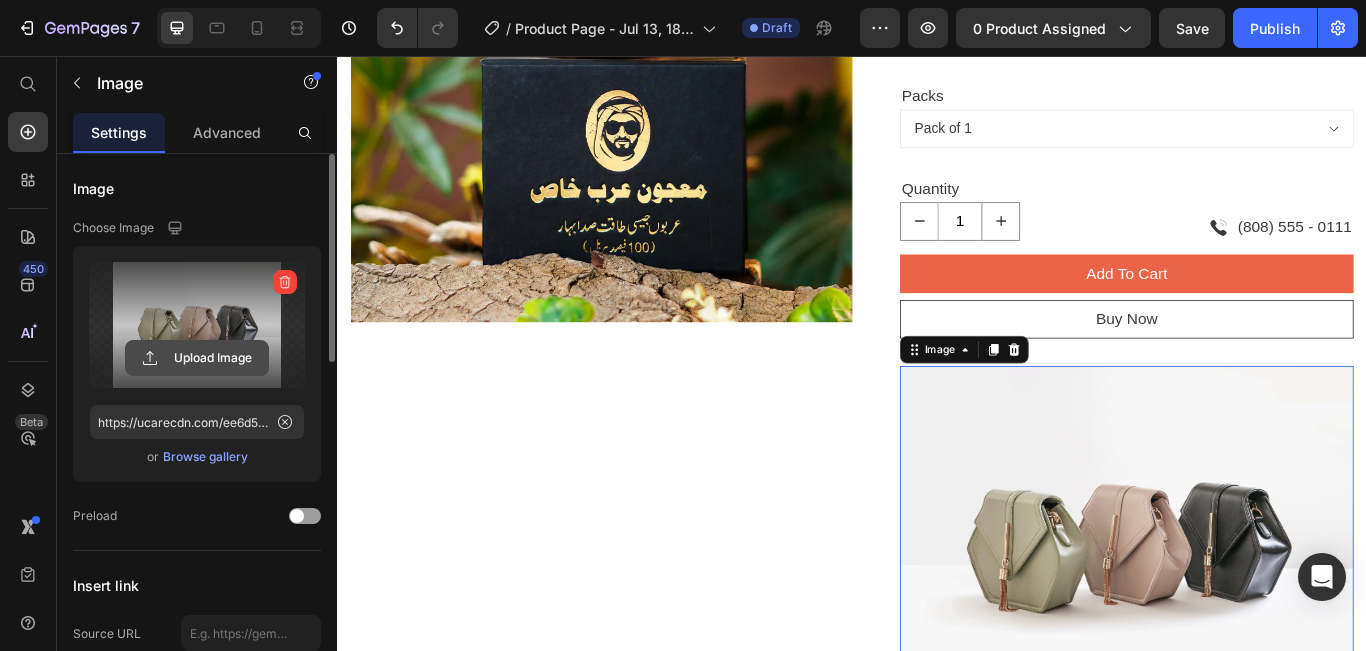 click 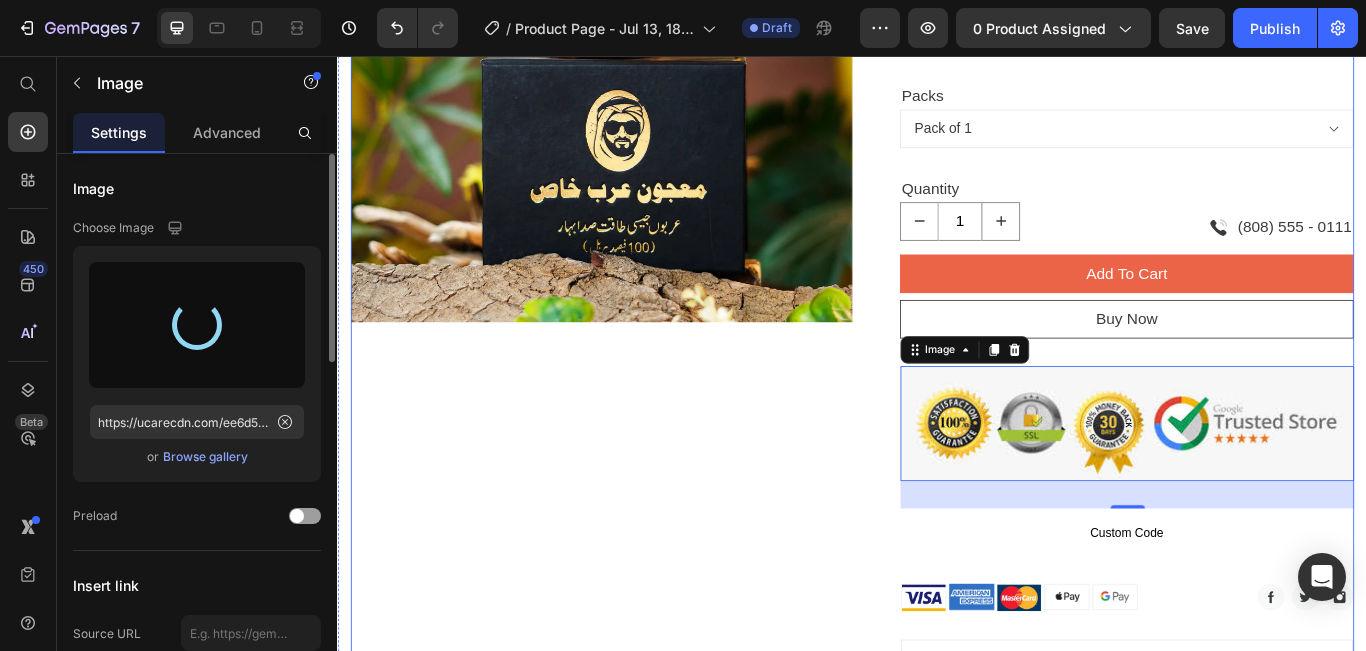 type on "https://cdn.shopify.com/s/files/1/0932/5176/4528/files/gempages_575040167744636133-30dc239e-789d-4bfc-acd1-2c9dc5917d72.jpg" 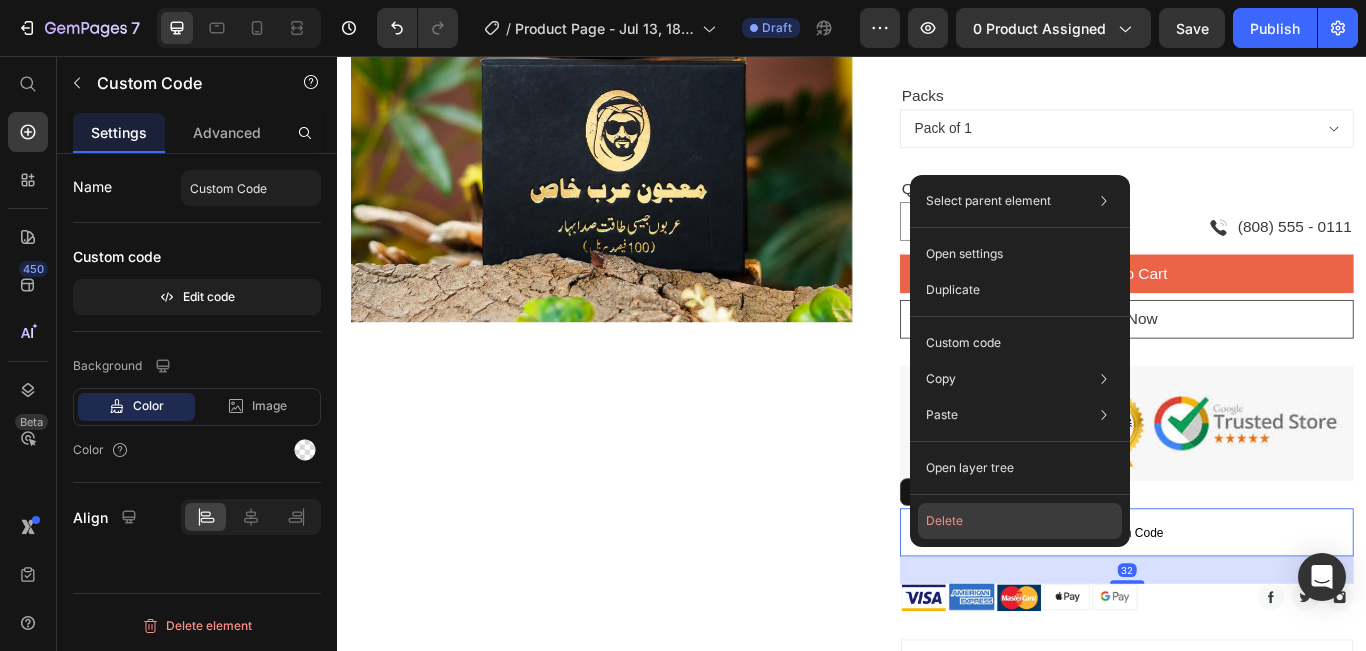 click on "Delete" 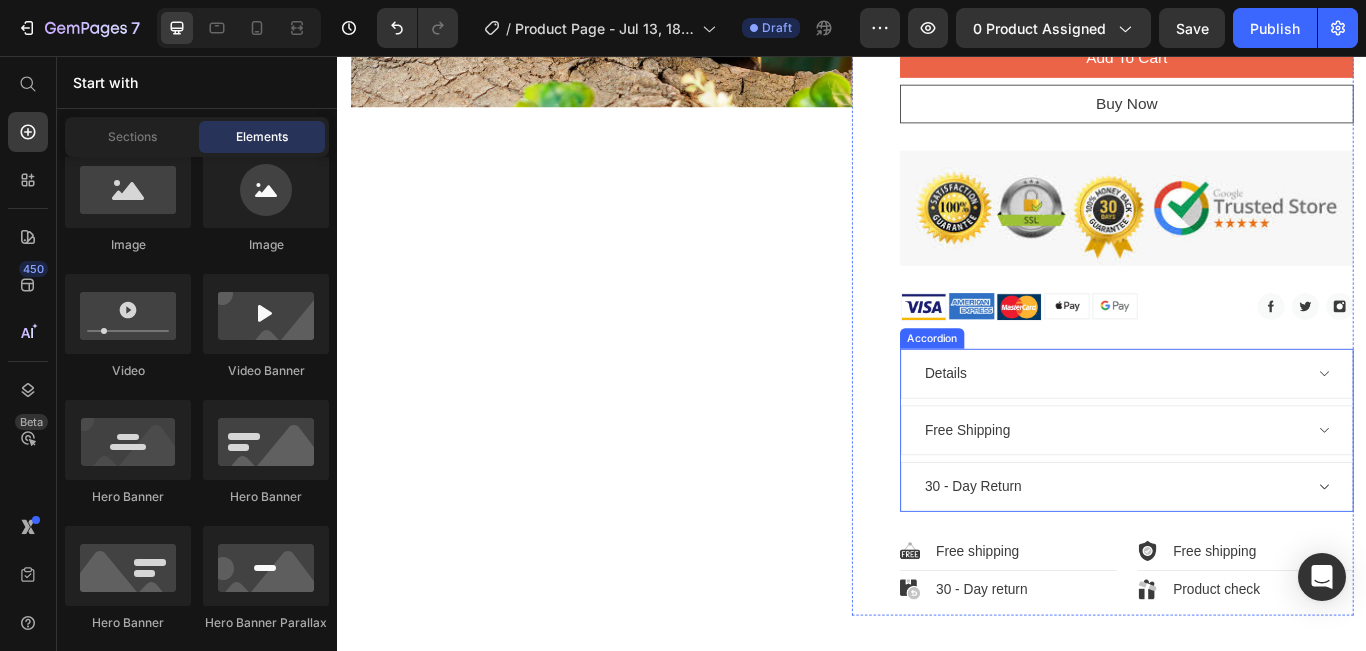 scroll, scrollTop: 868, scrollLeft: 0, axis: vertical 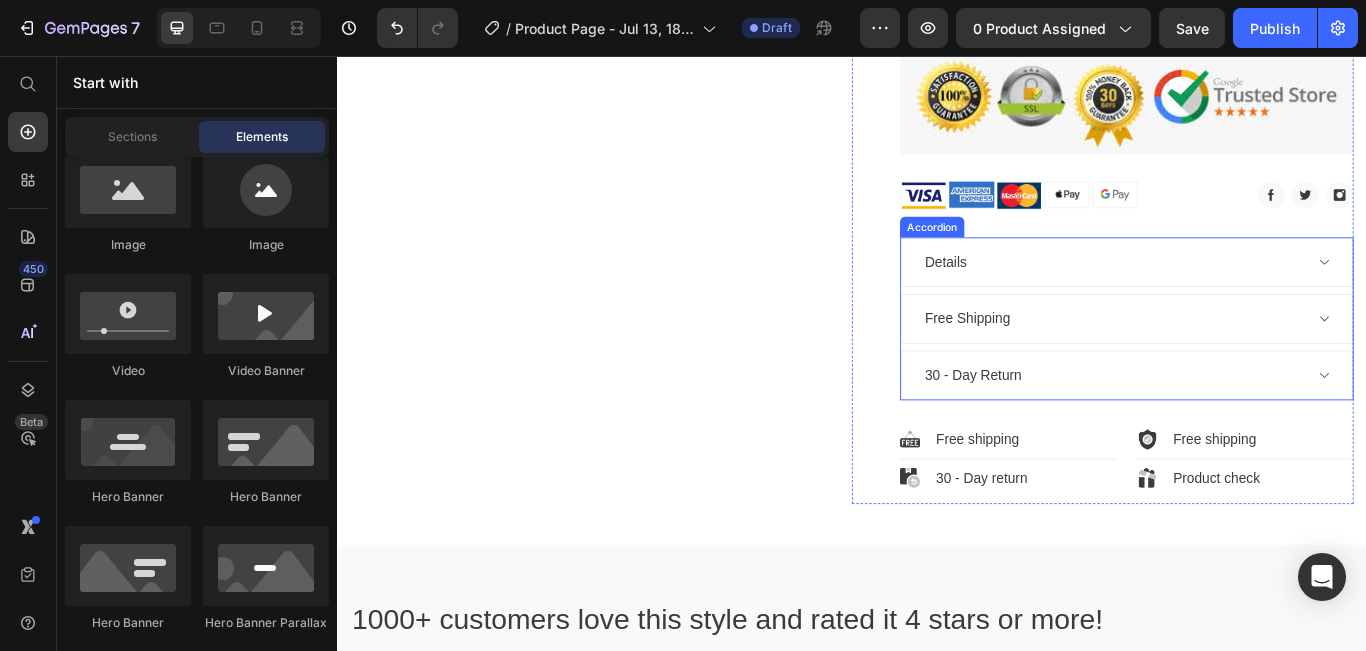 click on "Details" at bounding box center [1257, 296] 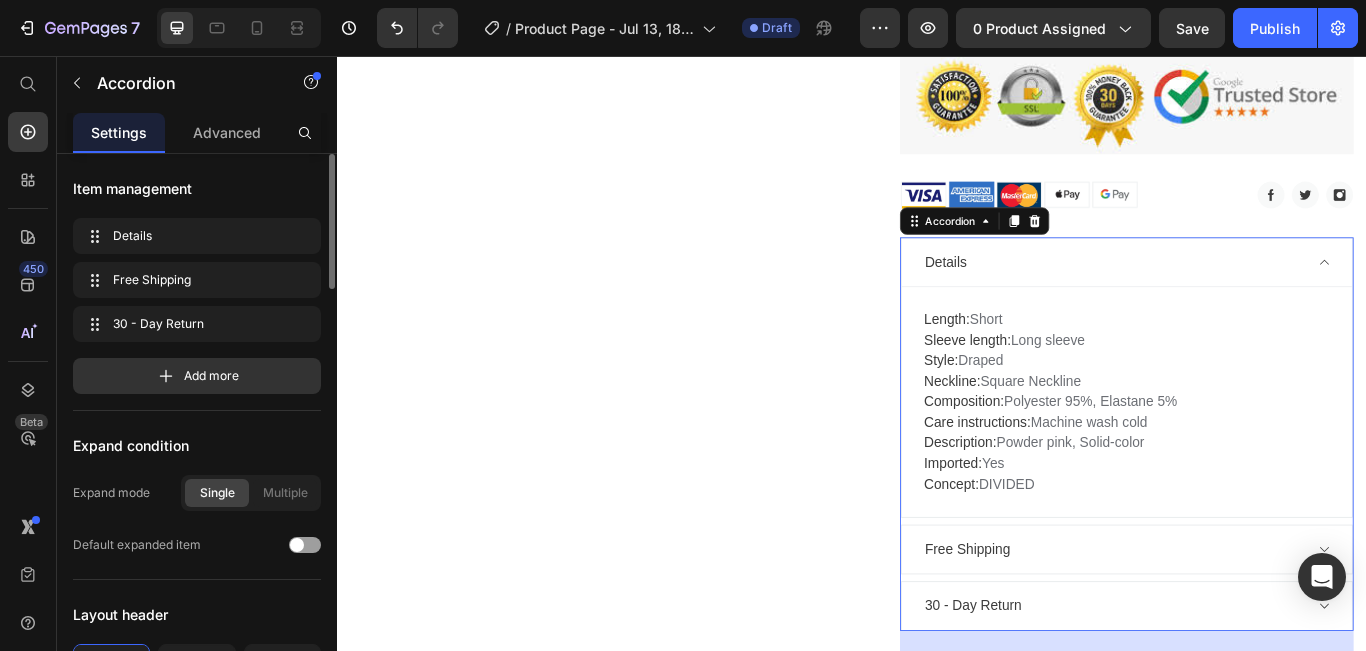 click on "Details" at bounding box center [1257, 296] 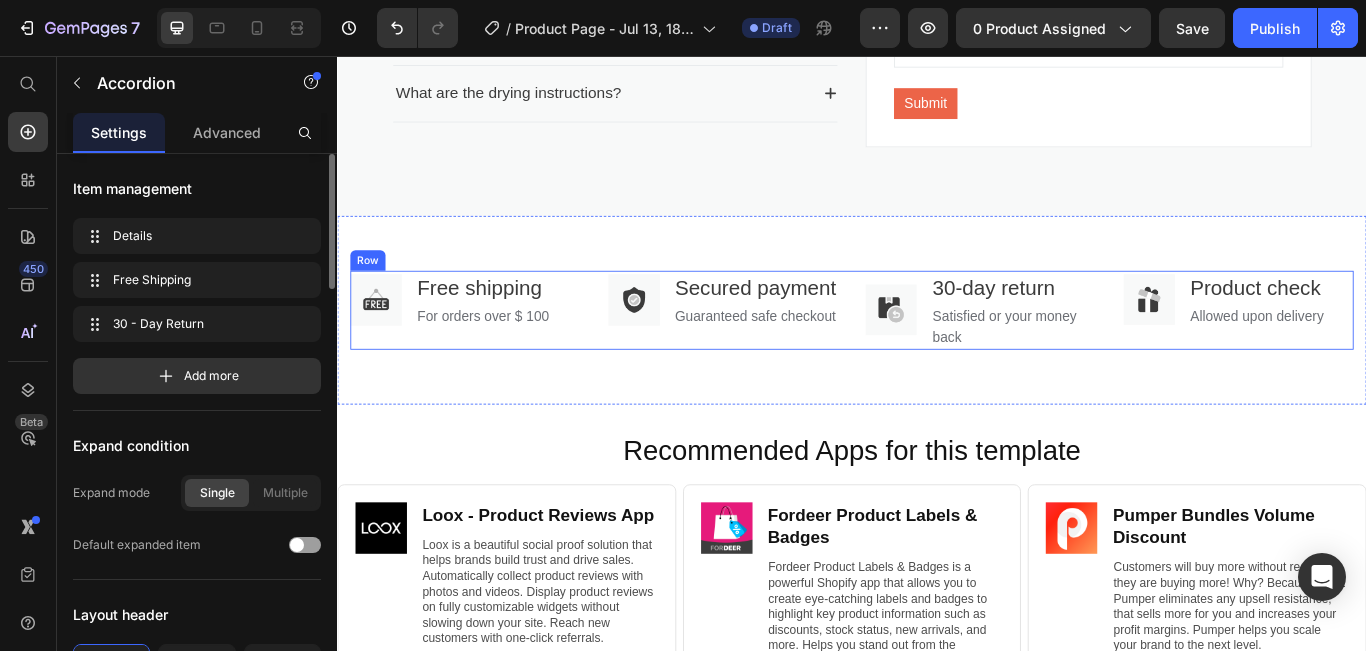 scroll, scrollTop: 3242, scrollLeft: 0, axis: vertical 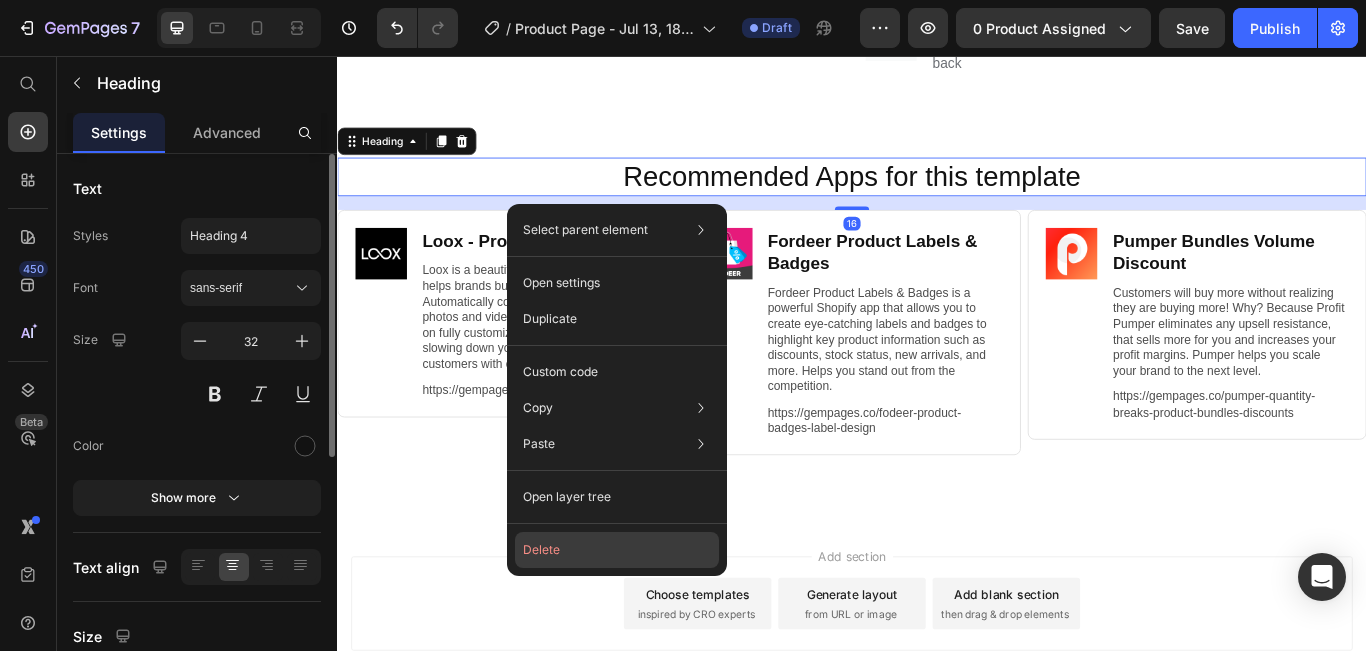 click on "Delete" 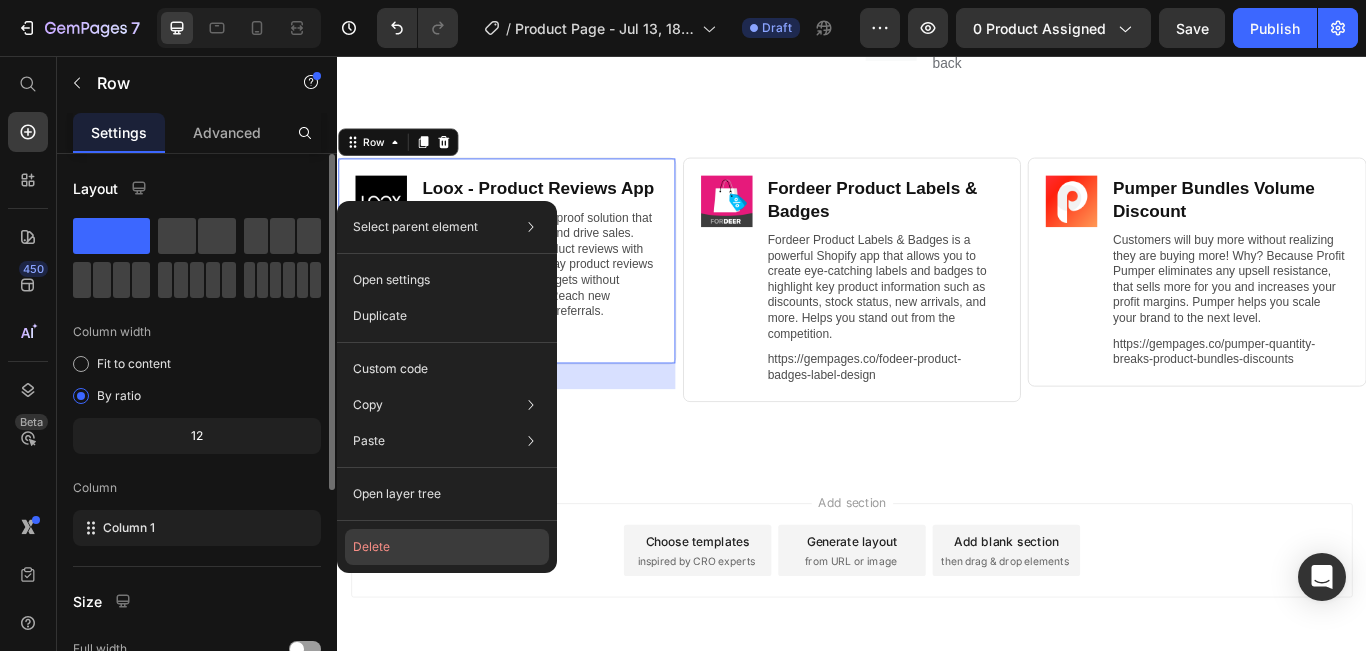 click on "Delete" 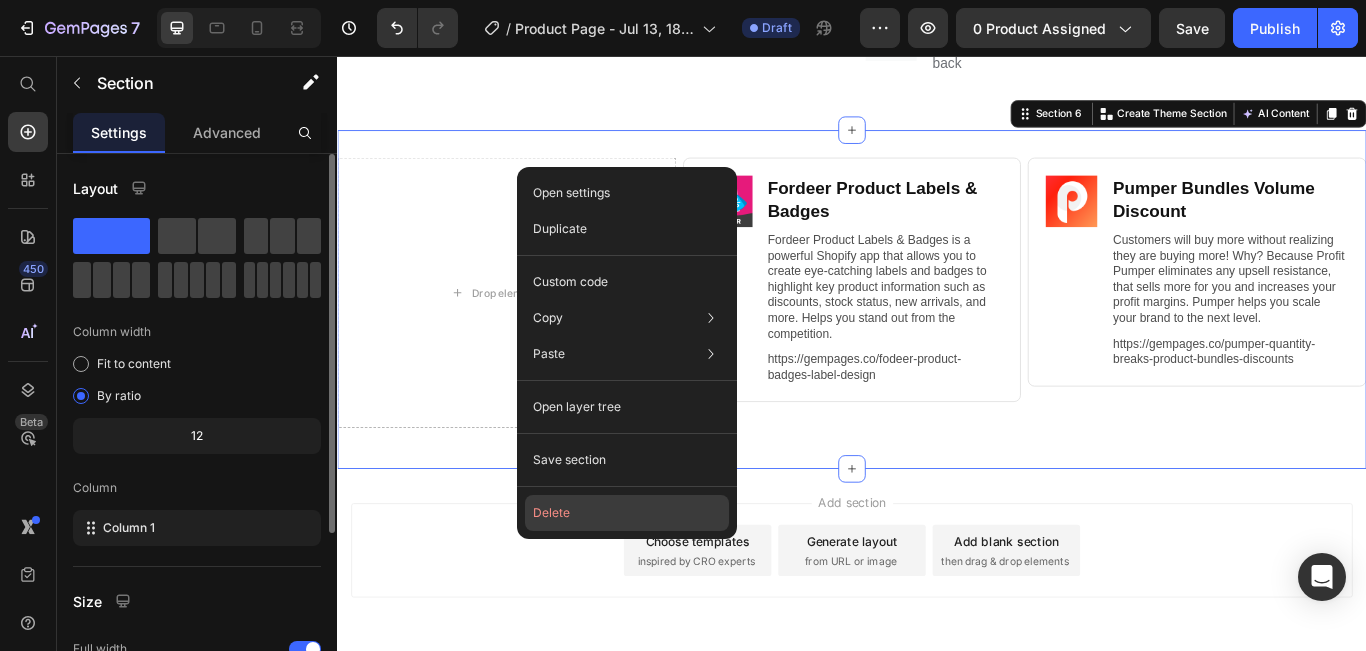 click on "Delete" 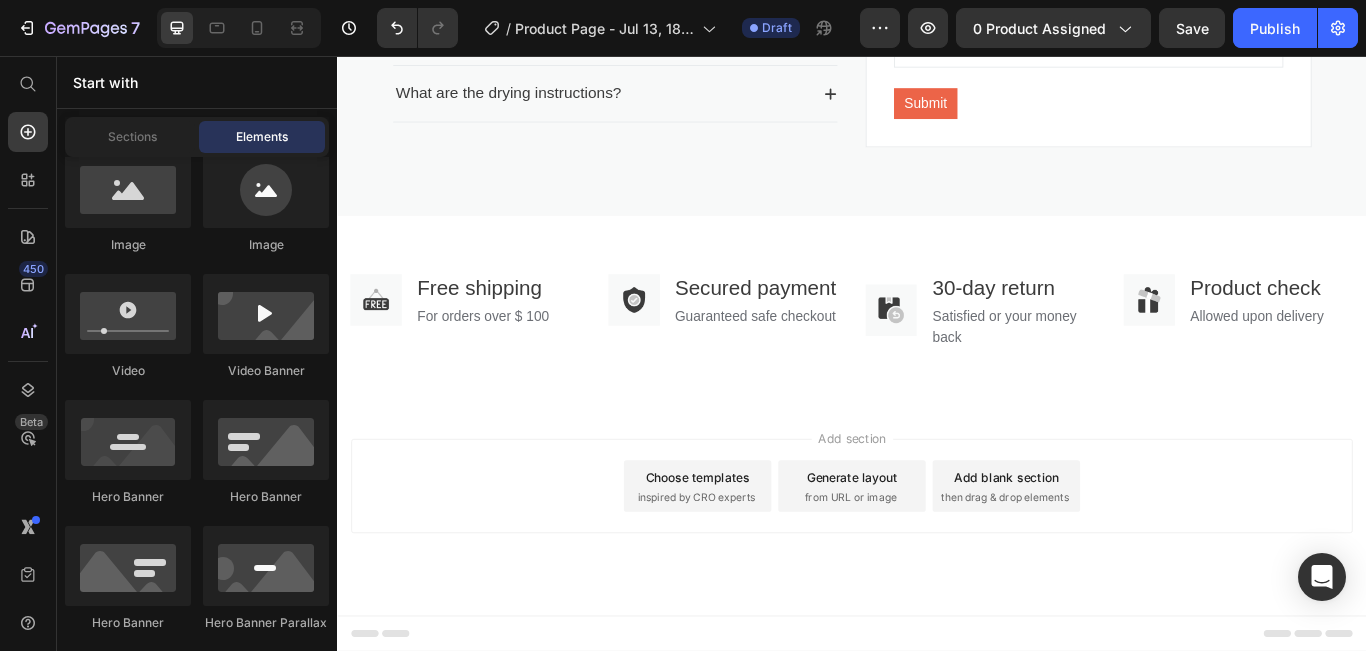 scroll, scrollTop: 2958, scrollLeft: 0, axis: vertical 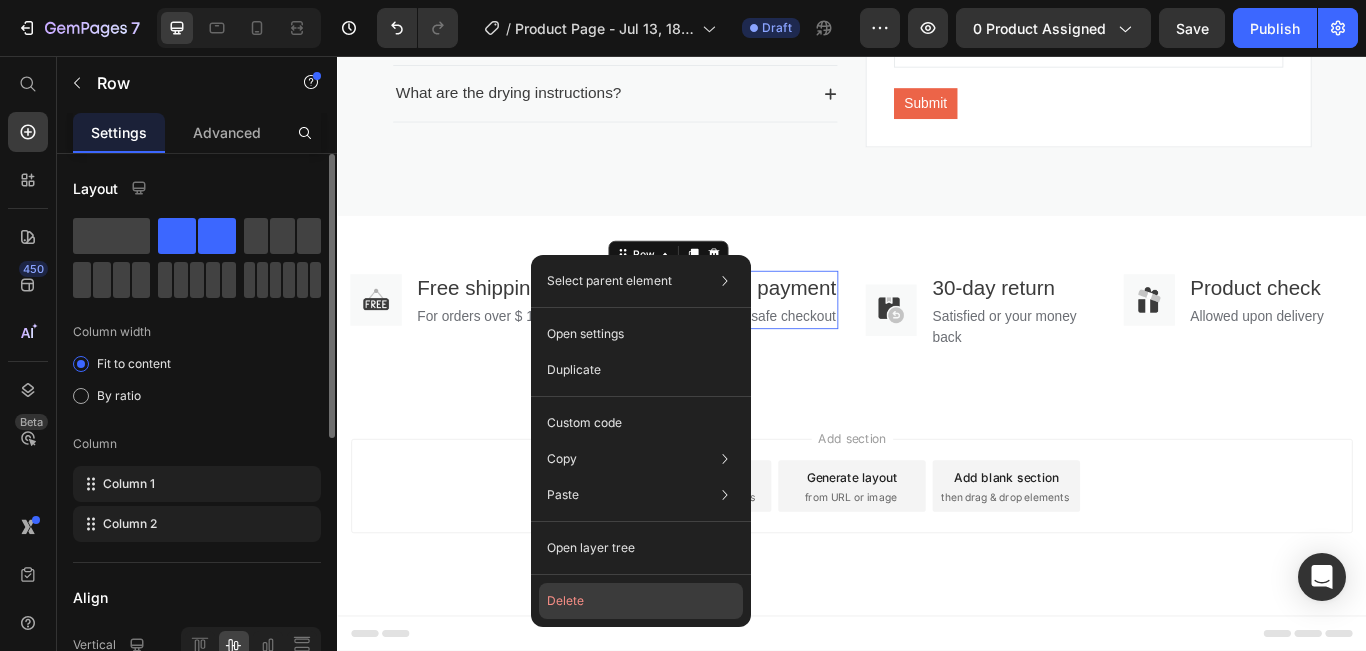 click on "Delete" 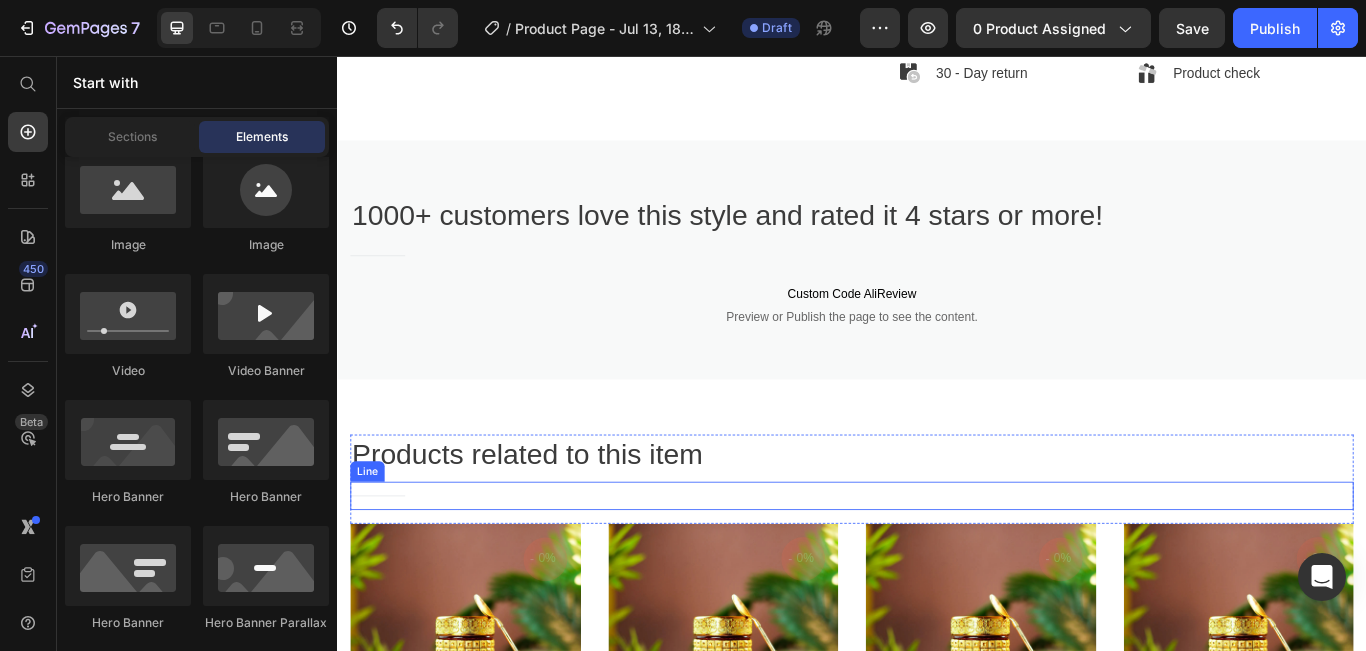 scroll, scrollTop: 1336, scrollLeft: 0, axis: vertical 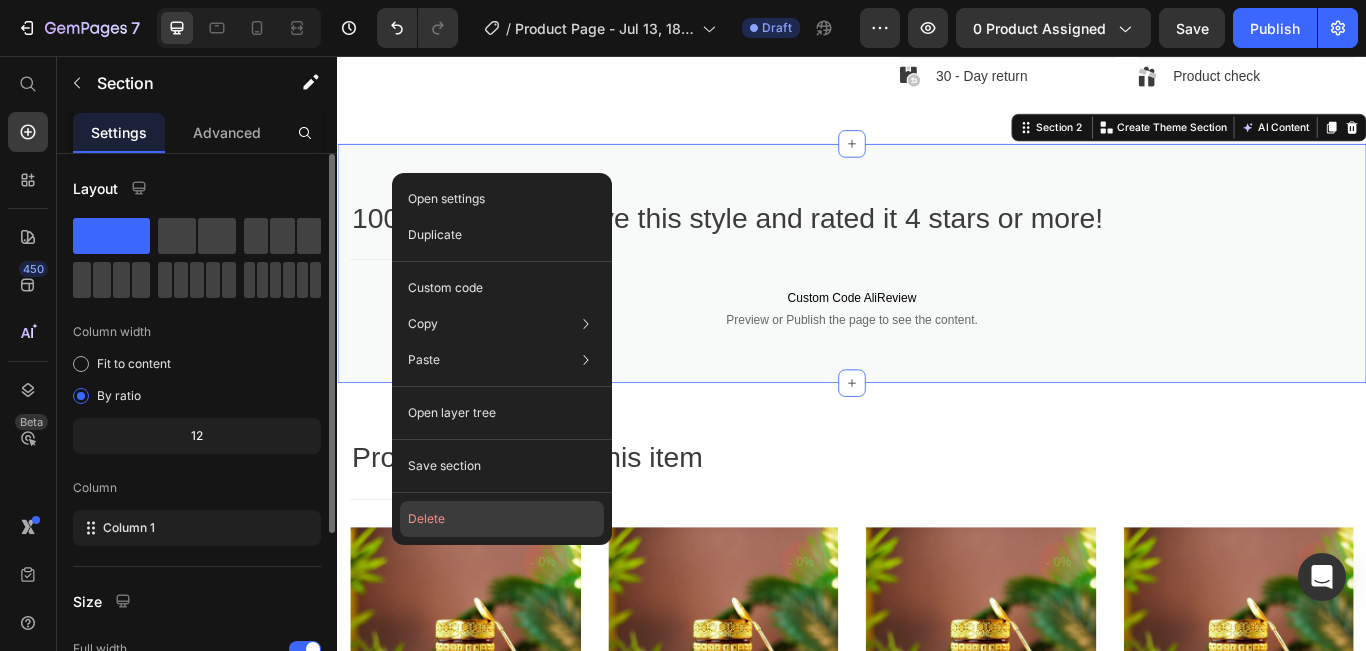 click on "Delete" 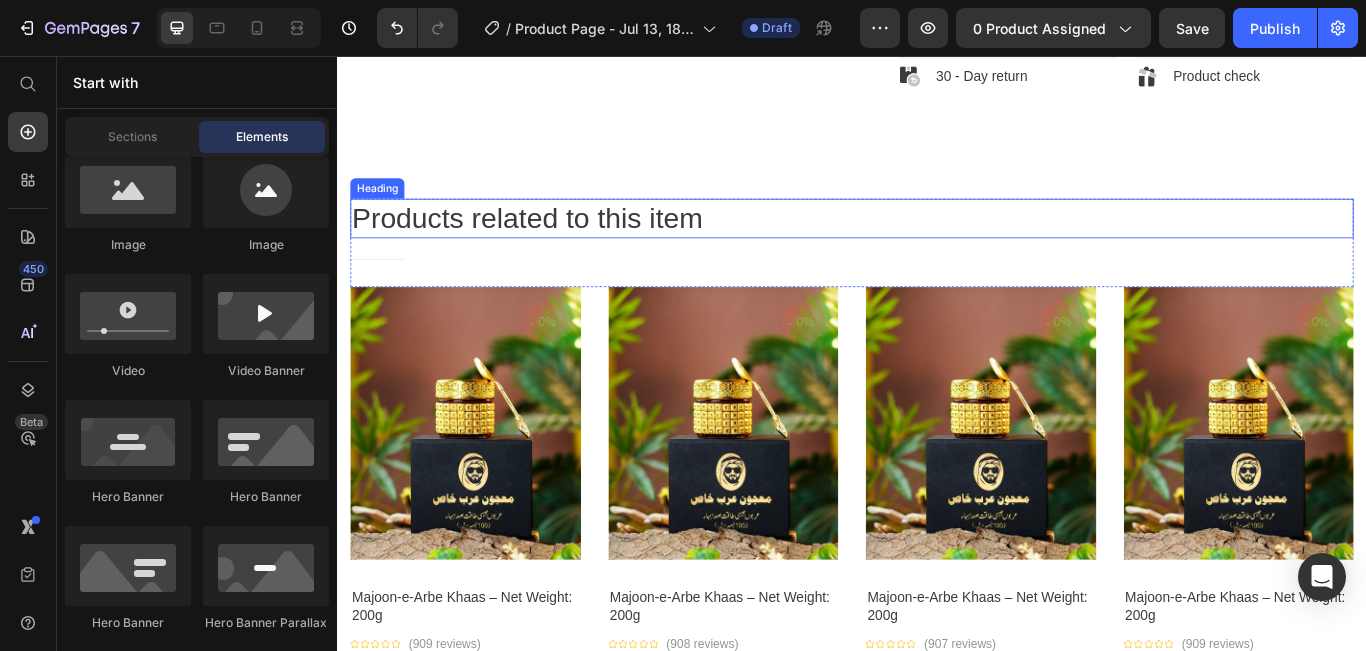 scroll, scrollTop: 1161, scrollLeft: 0, axis: vertical 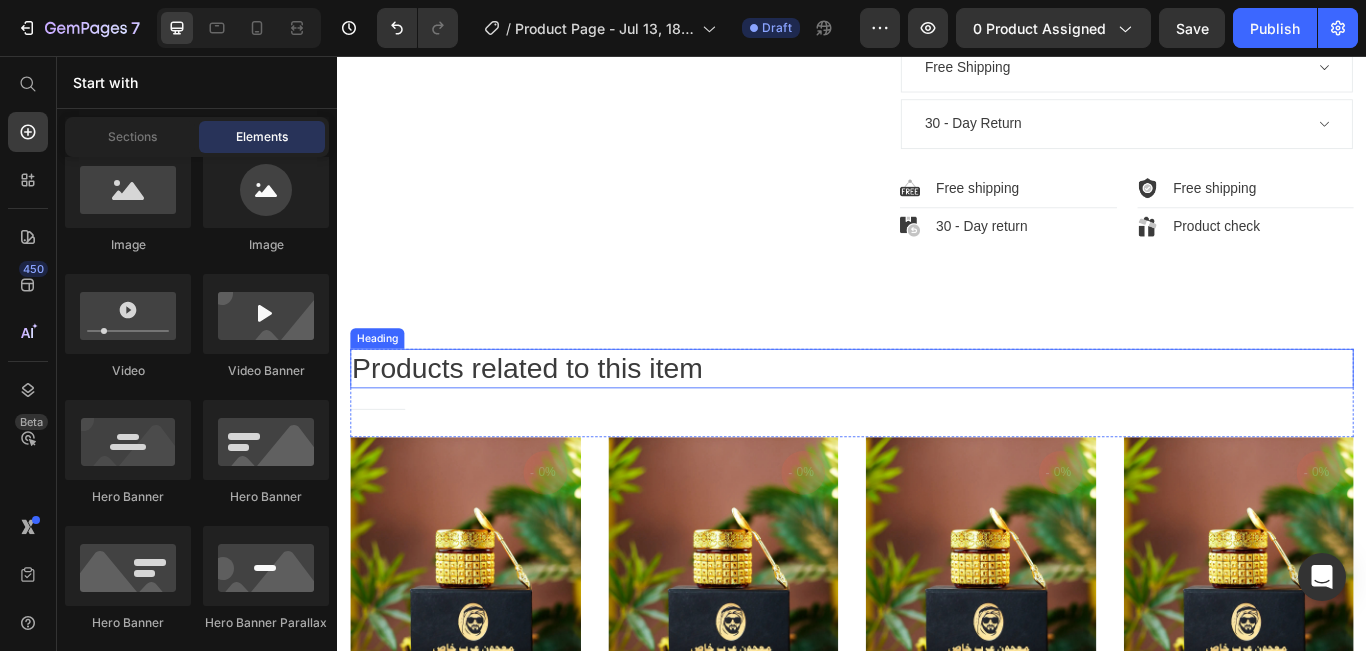 click on "Products related to this item" at bounding box center [937, 420] 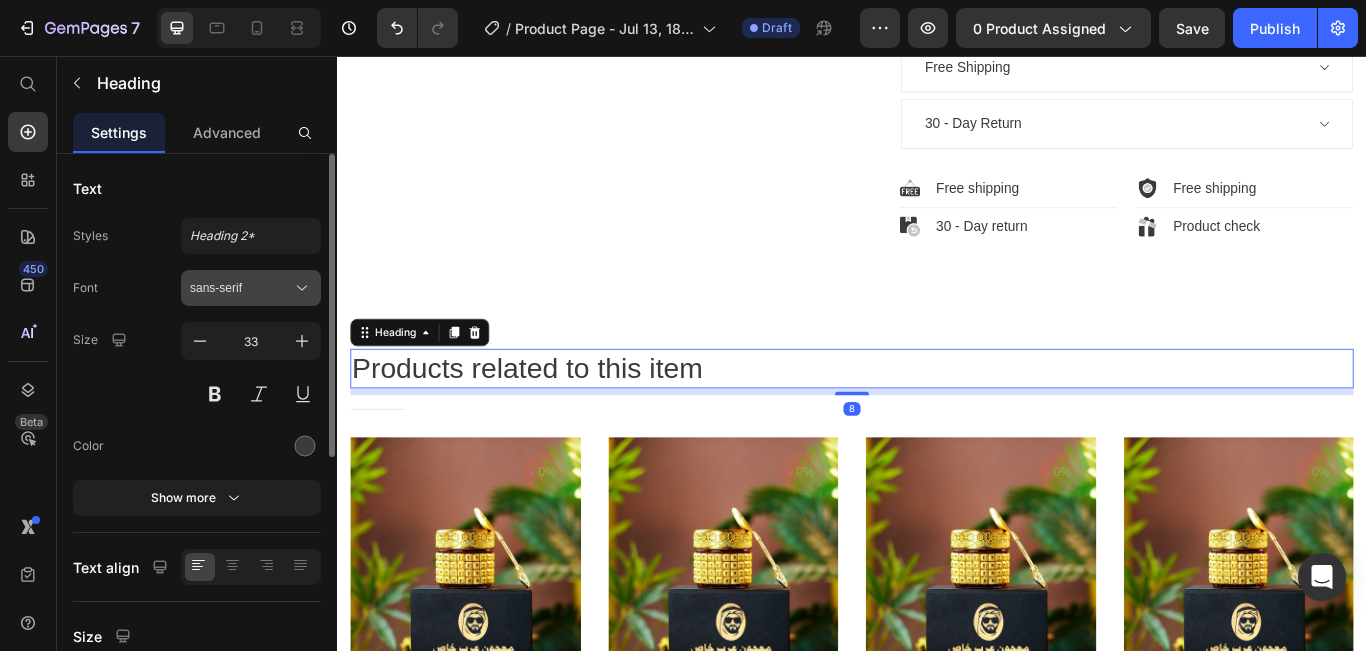 click on "sans-serif" at bounding box center [241, 288] 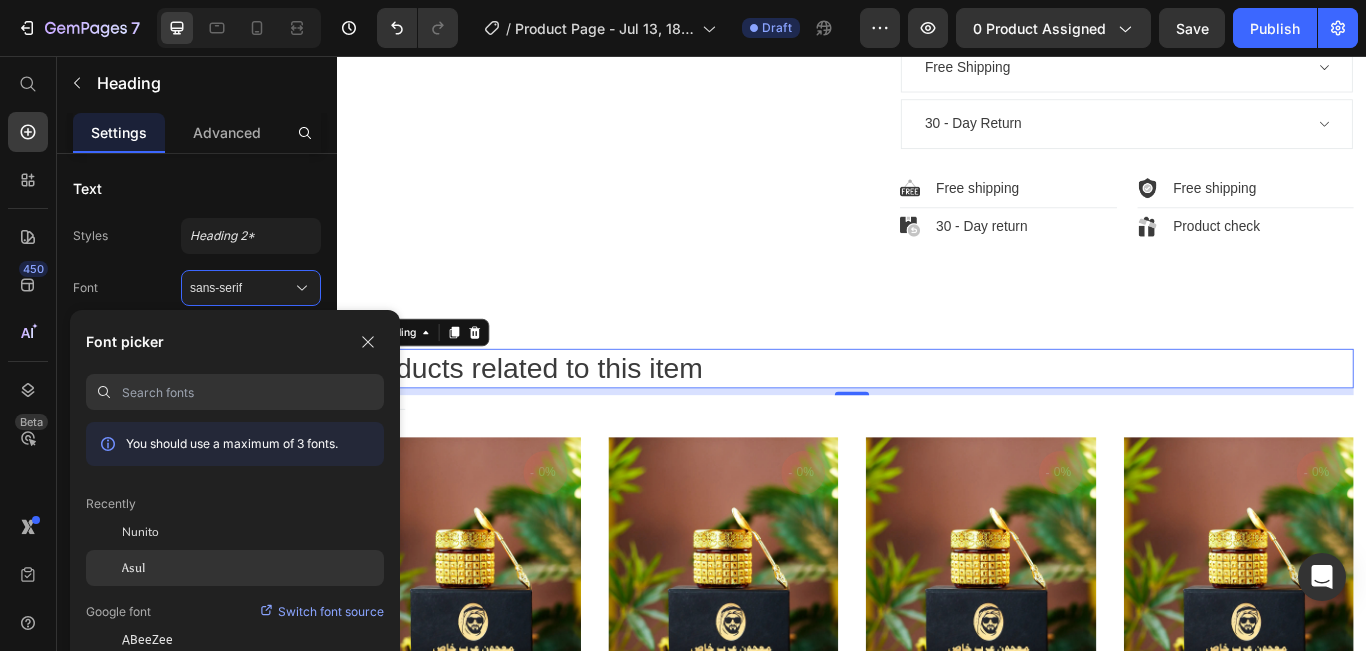 click on "Asul" 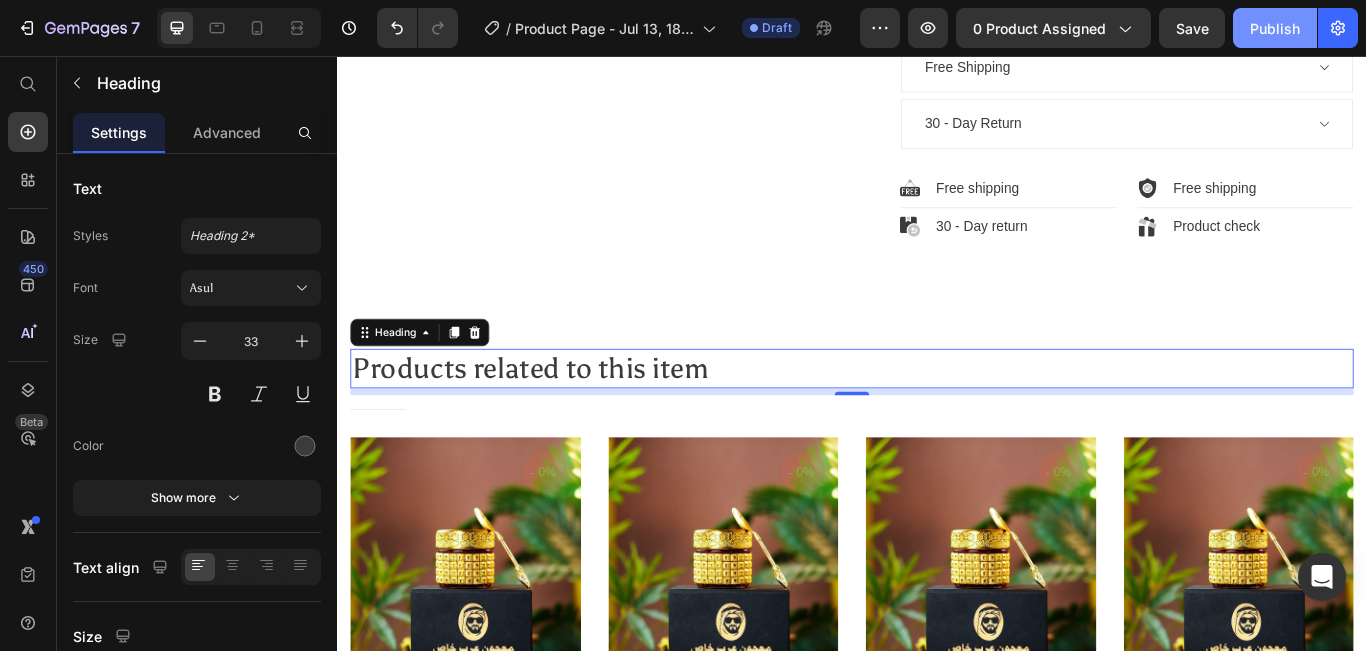 click on "Publish" at bounding box center [1275, 28] 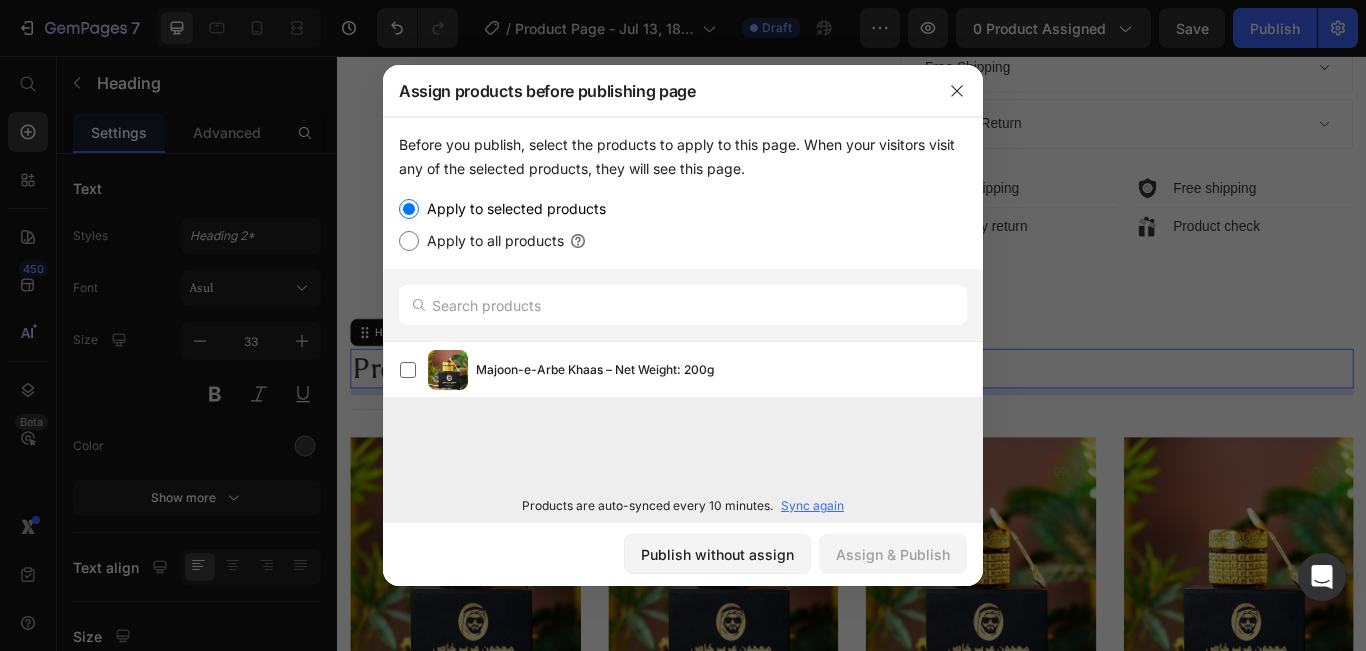 click on "Apply to all products" at bounding box center [491, 241] 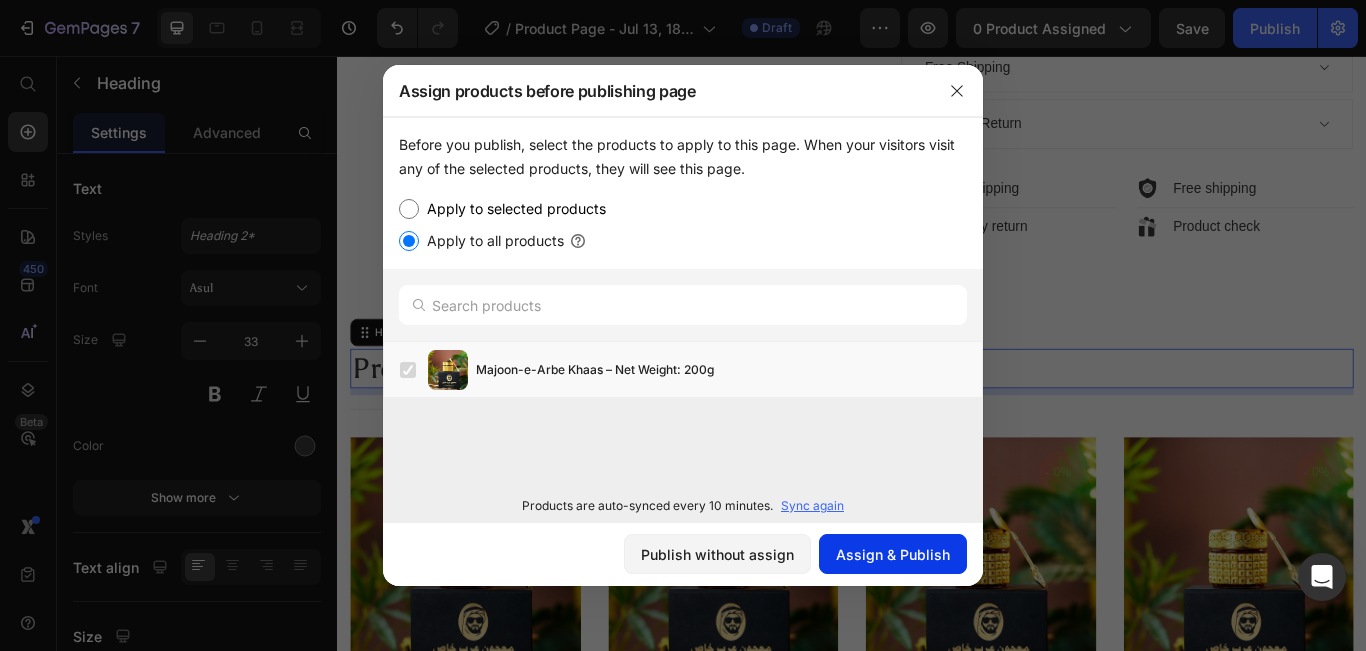 click on "Assign & Publish" at bounding box center [893, 554] 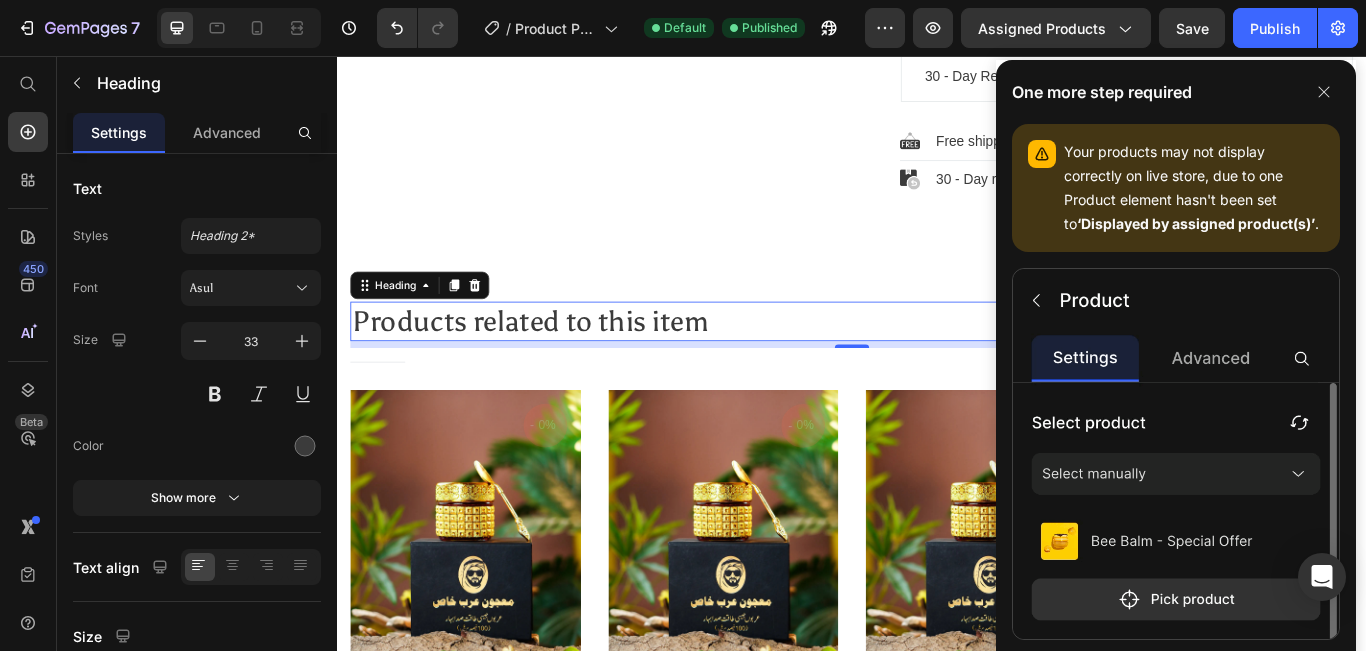 scroll, scrollTop: 1219, scrollLeft: 0, axis: vertical 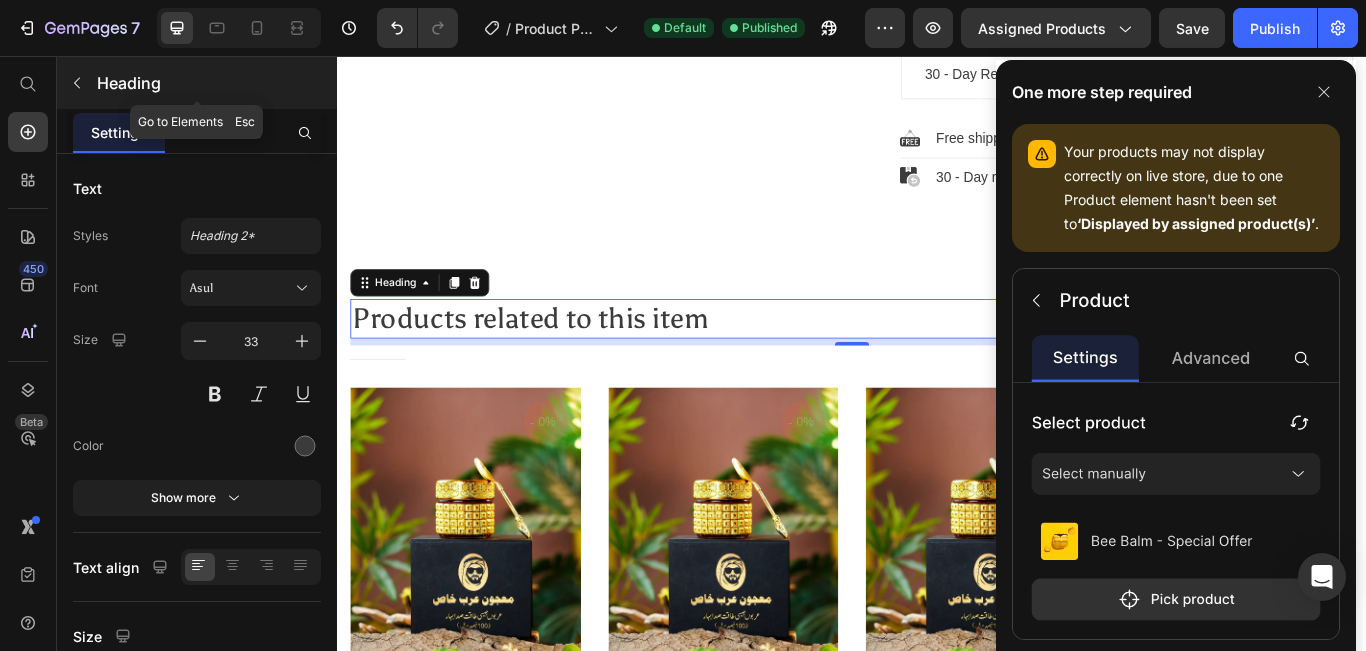 click 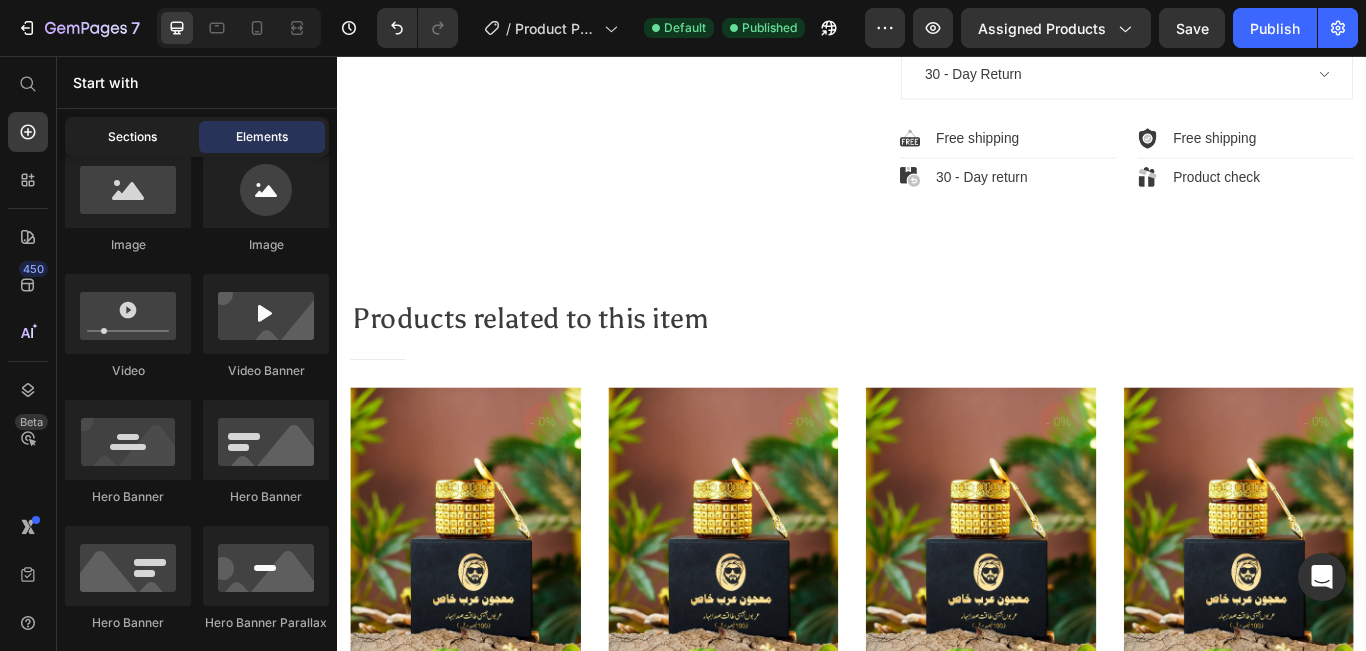 click on "Sections" at bounding box center (132, 137) 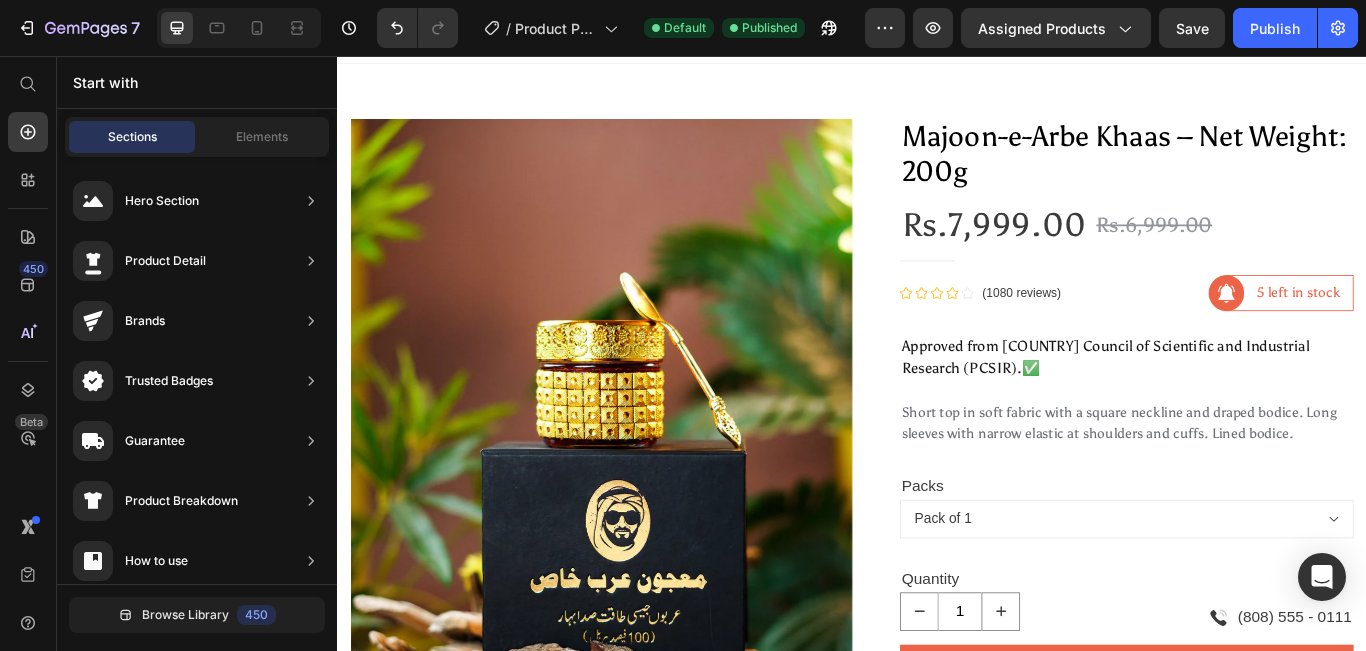 scroll, scrollTop: 0, scrollLeft: 0, axis: both 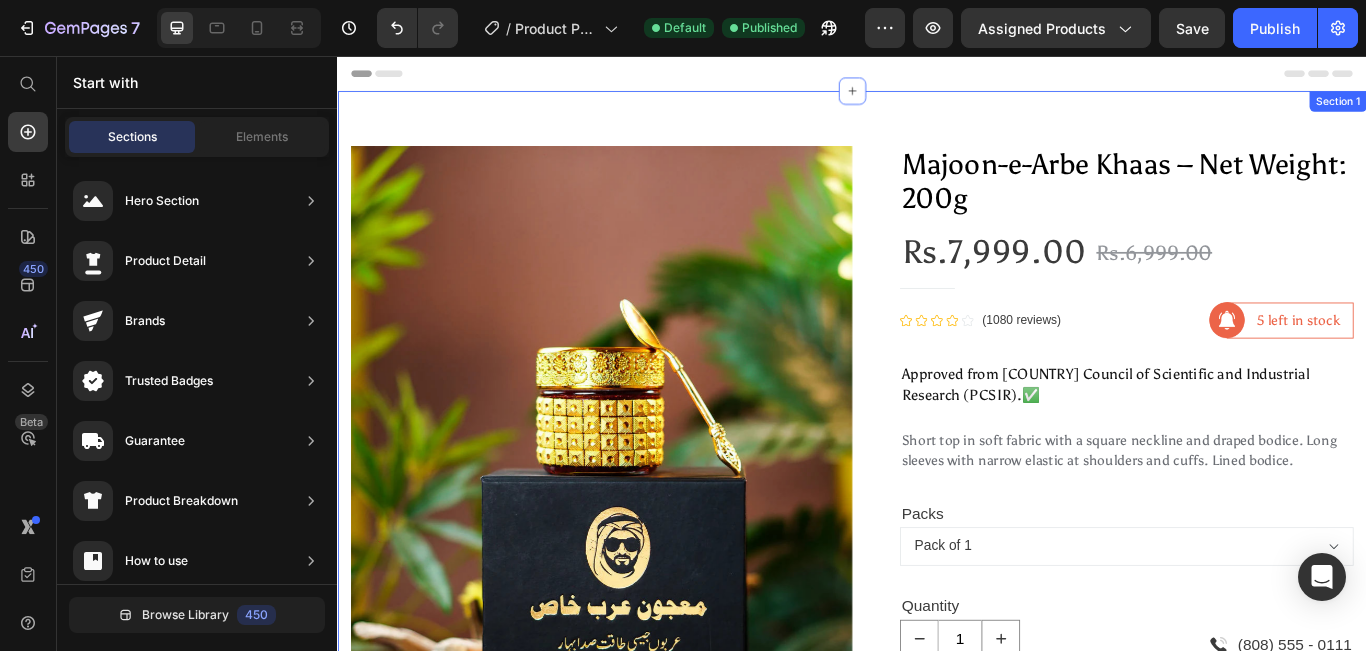 click on "Product Images Majoon-e-Arbe Khaas – Net Weight: 200g Product Title Rs.7,999.00 Product Price Rs.6,999.00 Product Price Row                Title Line
Icon
Icon
Icon
Icon
Icon Icon List Hoz (1080 reviews) Text block Row Image 5 left in stock Text block Row Row Row Short top in soft fabric with a square neckline and draped bodice. Long sleeves with narrow elastic at shoulders and cuffs. Lined bodice. Text block Approved from [COUNTRY] Council of Scientific and Industrial Research (PCSIR).✅ Text block Short top in soft fabric with a square neckline and draped bodice. Long sleeves with narrow elastic at shoulders and cuffs. Lined bodice. Text block Packs Pack of 1 Pack of 2 Pack of 3 Product Variants & Swatches Quantity Text block 1 Product Quantity Image (808) [PHONE] Text block Row Row add to cart Product Cart Button buy now Product Cart Button Image Image Image Image Image Image Icon List Hoz Image Image Image Icon List Hoz" at bounding box center (937, 795) 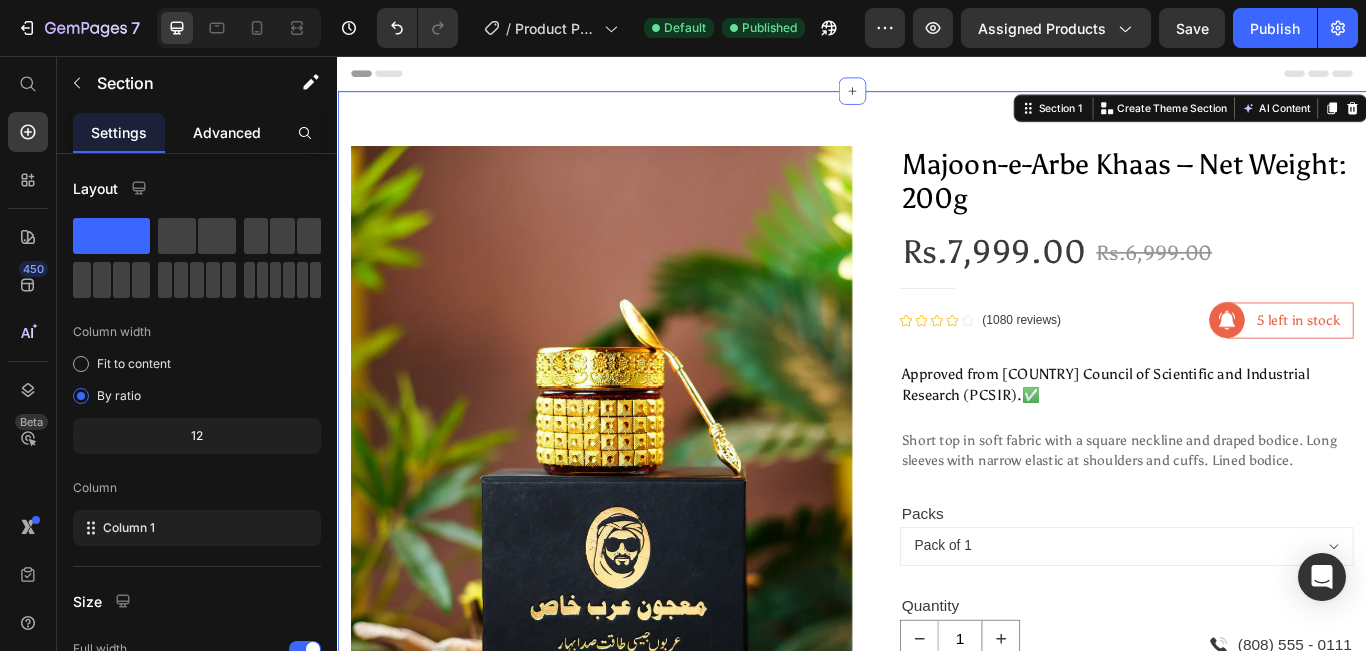click on "Advanced" at bounding box center [227, 132] 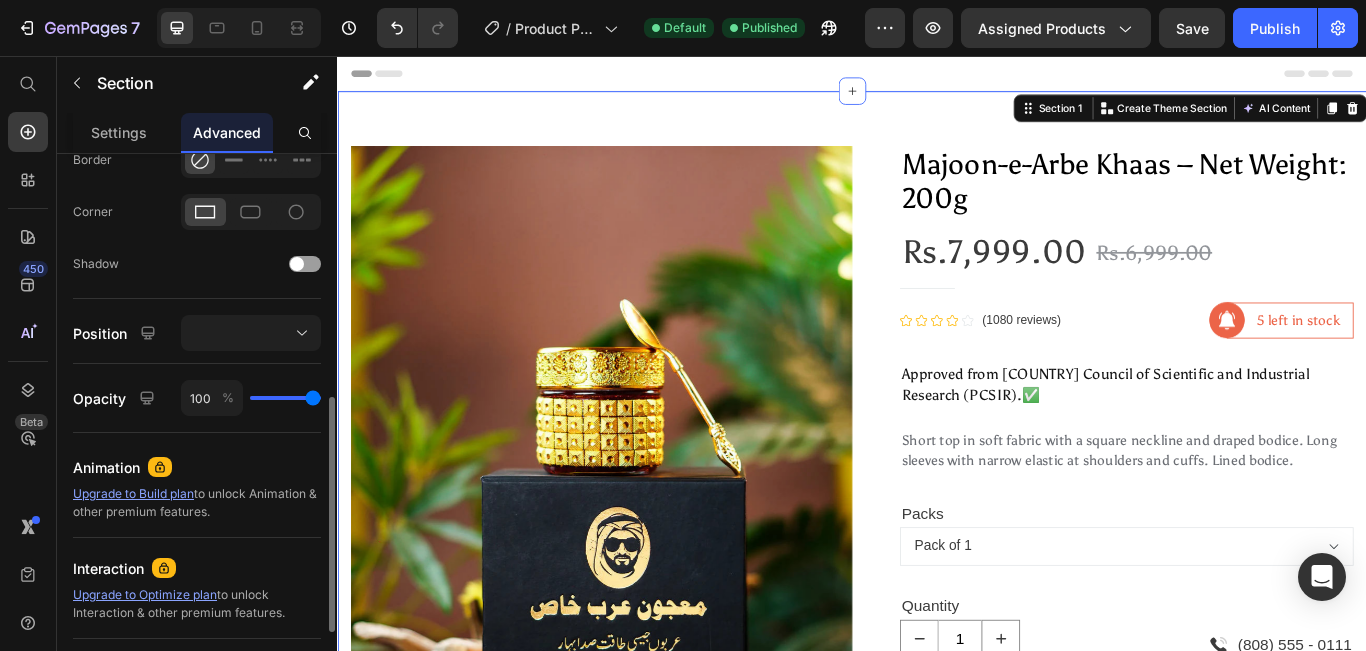 scroll, scrollTop: 751, scrollLeft: 0, axis: vertical 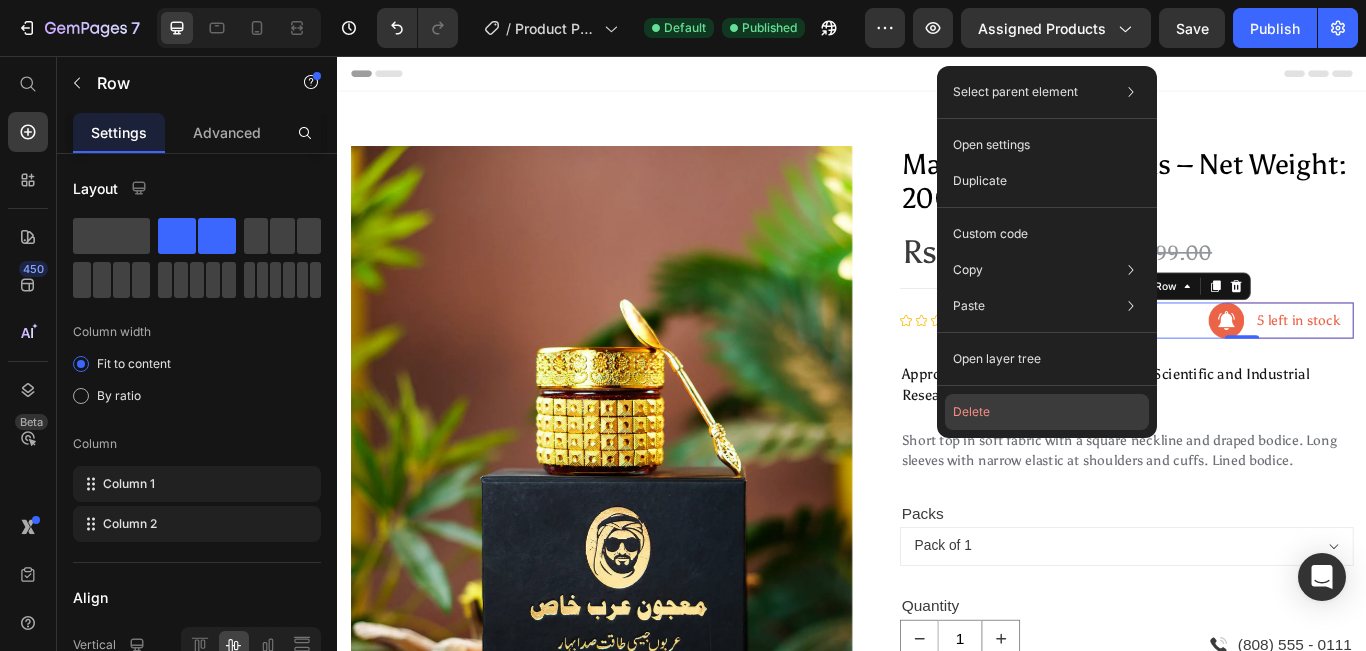 click on "Delete" 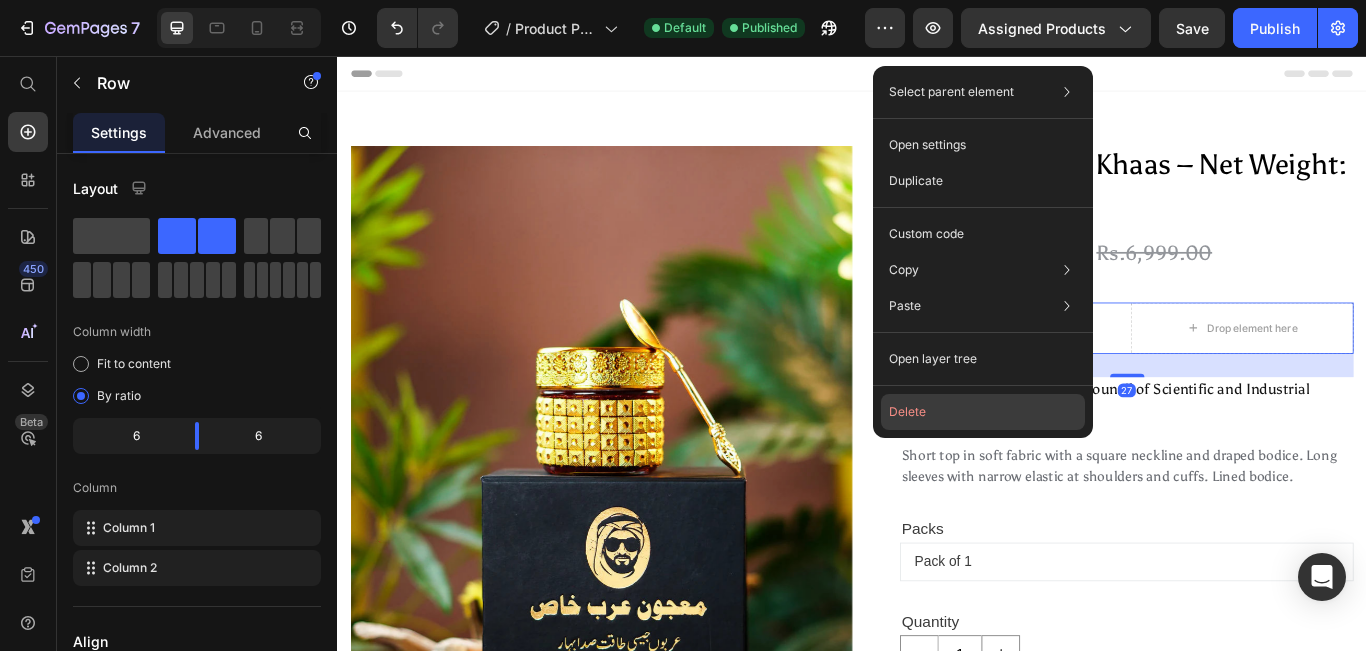 click on "Delete" 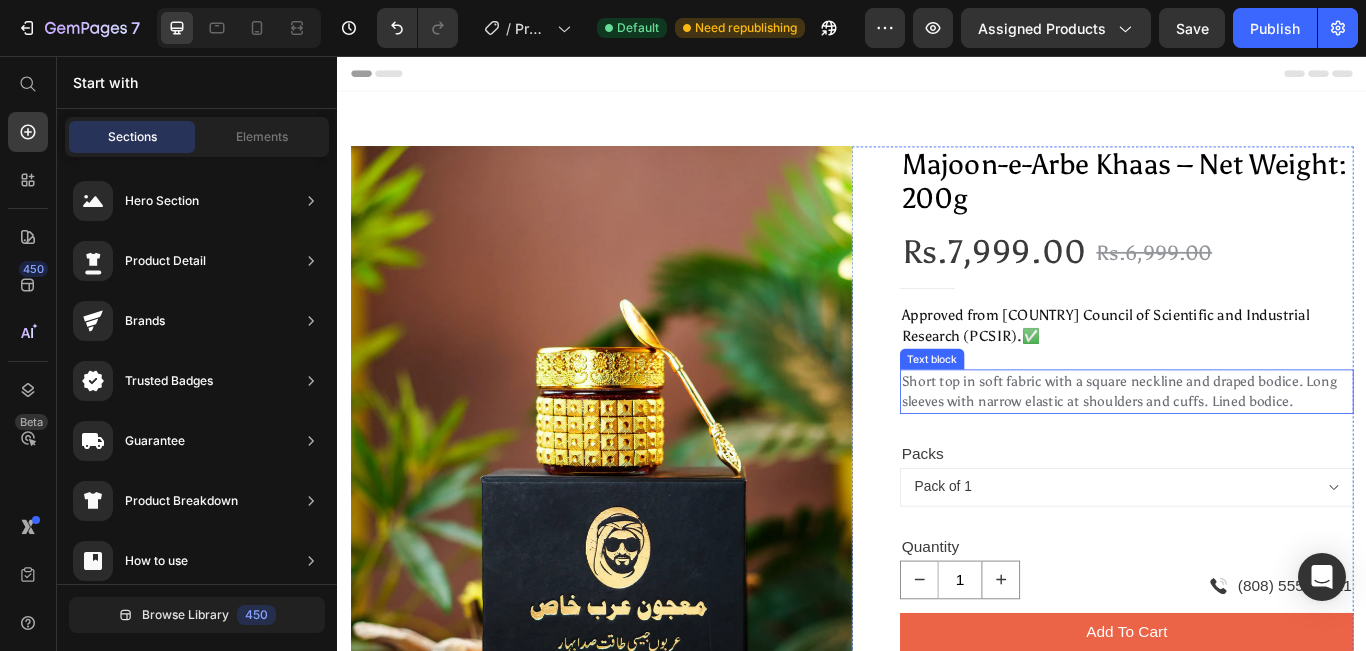 click on "Short top in soft fabric with a square neckline and draped bodice. Long sleeves with narrow elastic at shoulders and cuffs. Lined bodice." at bounding box center [1257, 447] 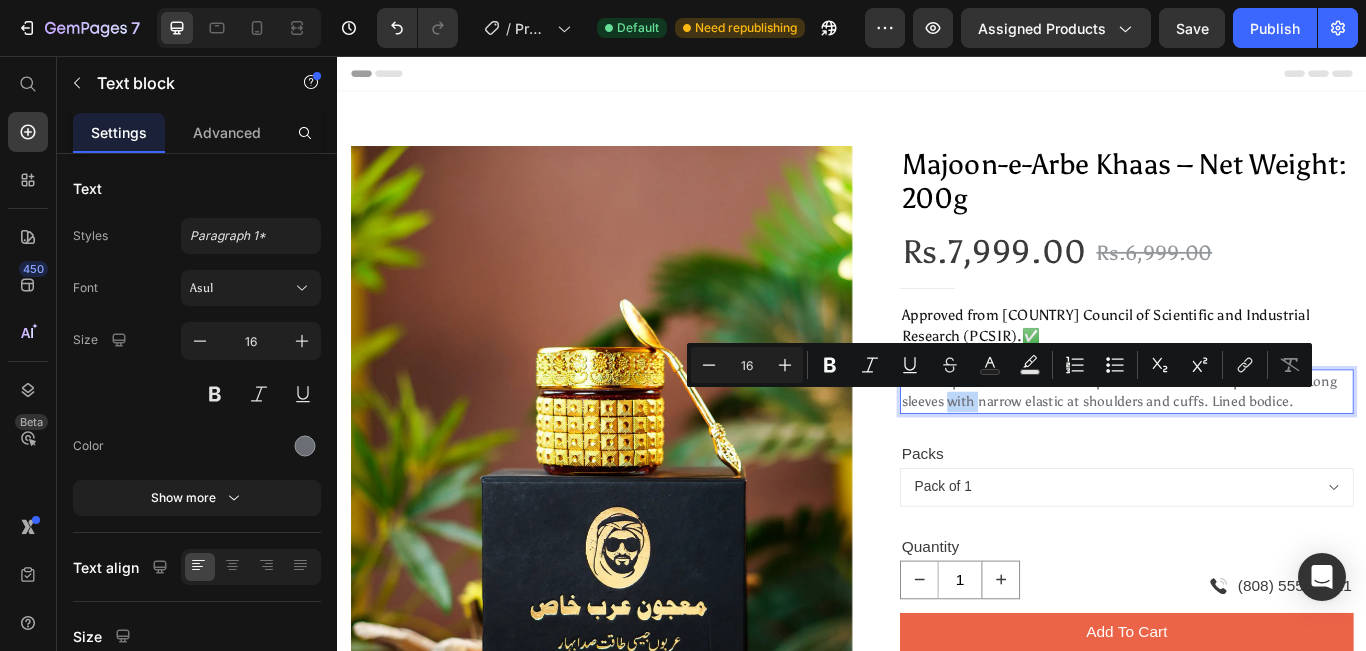 scroll, scrollTop: 341, scrollLeft: 0, axis: vertical 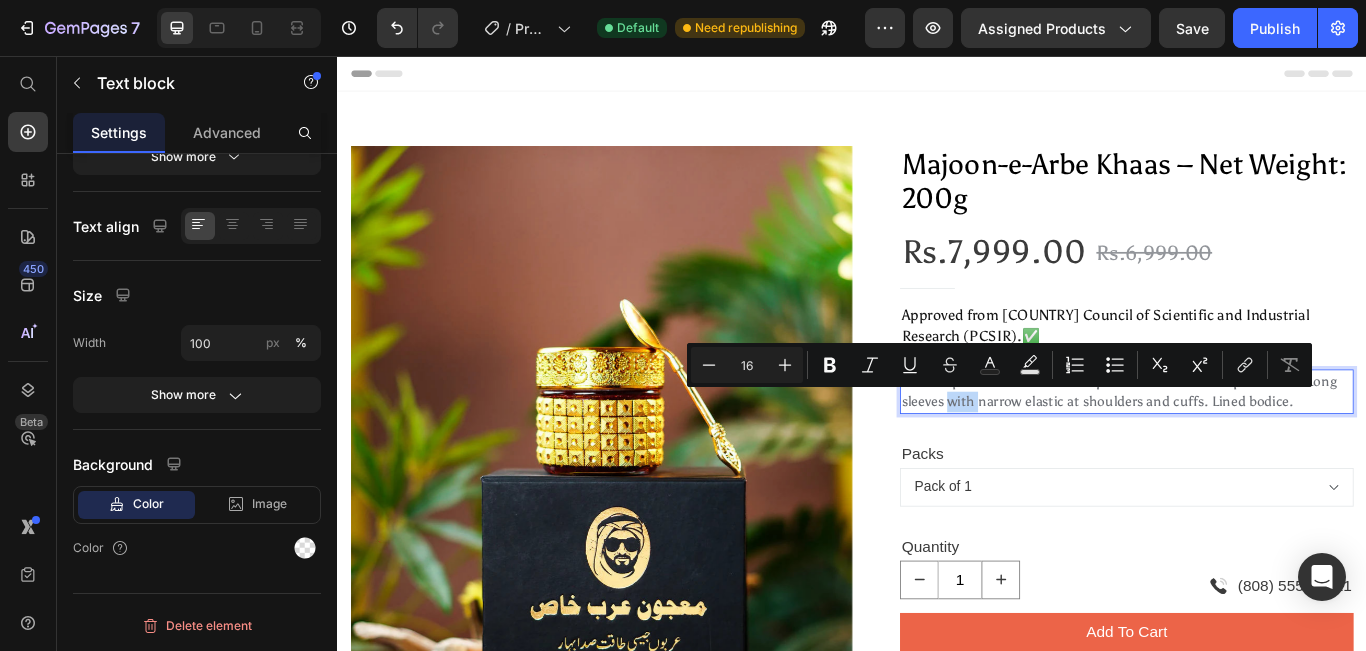 click on "Short top in soft fabric with a square neckline and draped bodice. Long sleeves with narrow elastic at shoulders and cuffs. Lined bodice." at bounding box center [1257, 447] 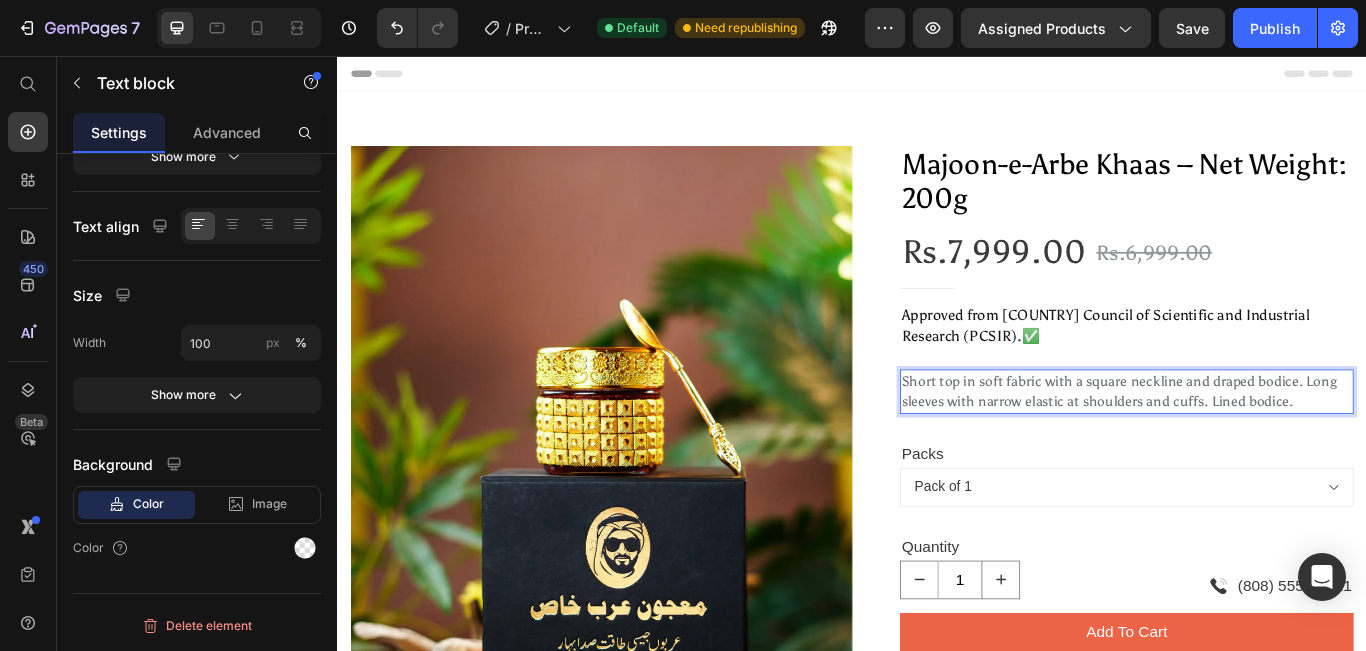 click on "Short top in soft fabric with a square neckline and draped bodice. Long sleeves with narrow elastic at shoulders and cuffs. Lined bodice." at bounding box center (1257, 447) 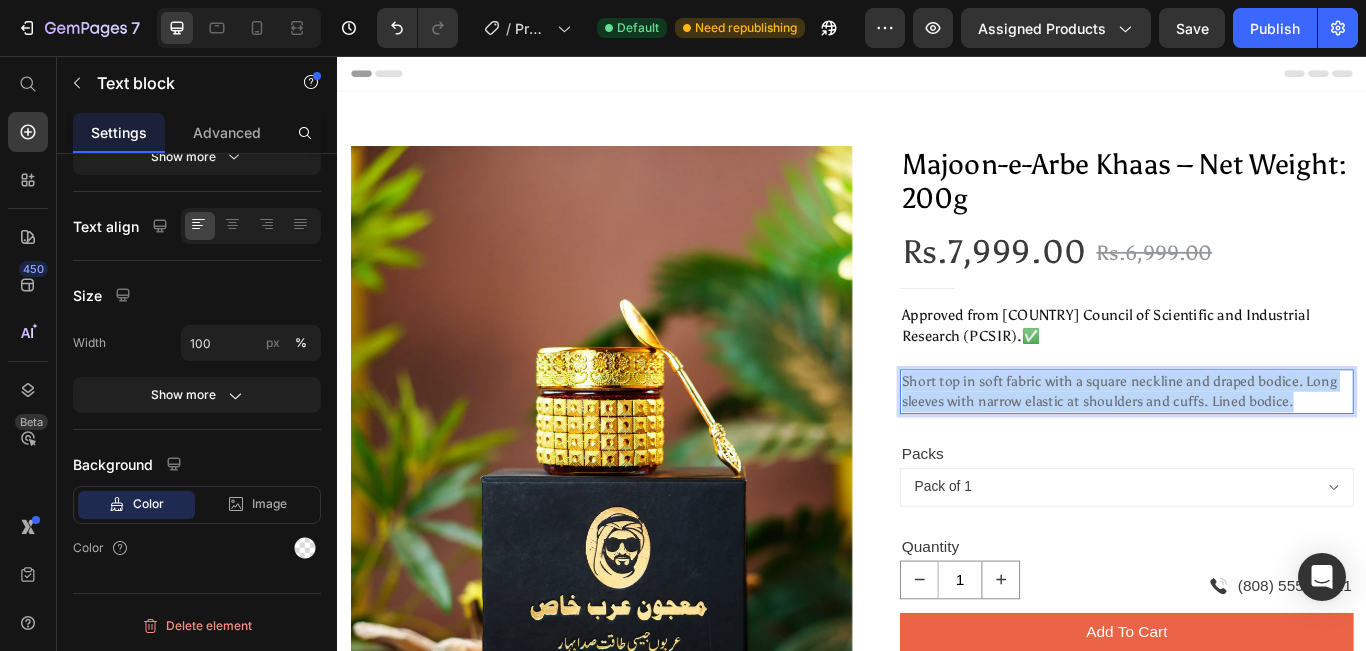 click on "Short top in soft fabric with a square neckline and draped bodice. Long sleeves with narrow elastic at shoulders and cuffs. Lined bodice." at bounding box center [1257, 447] 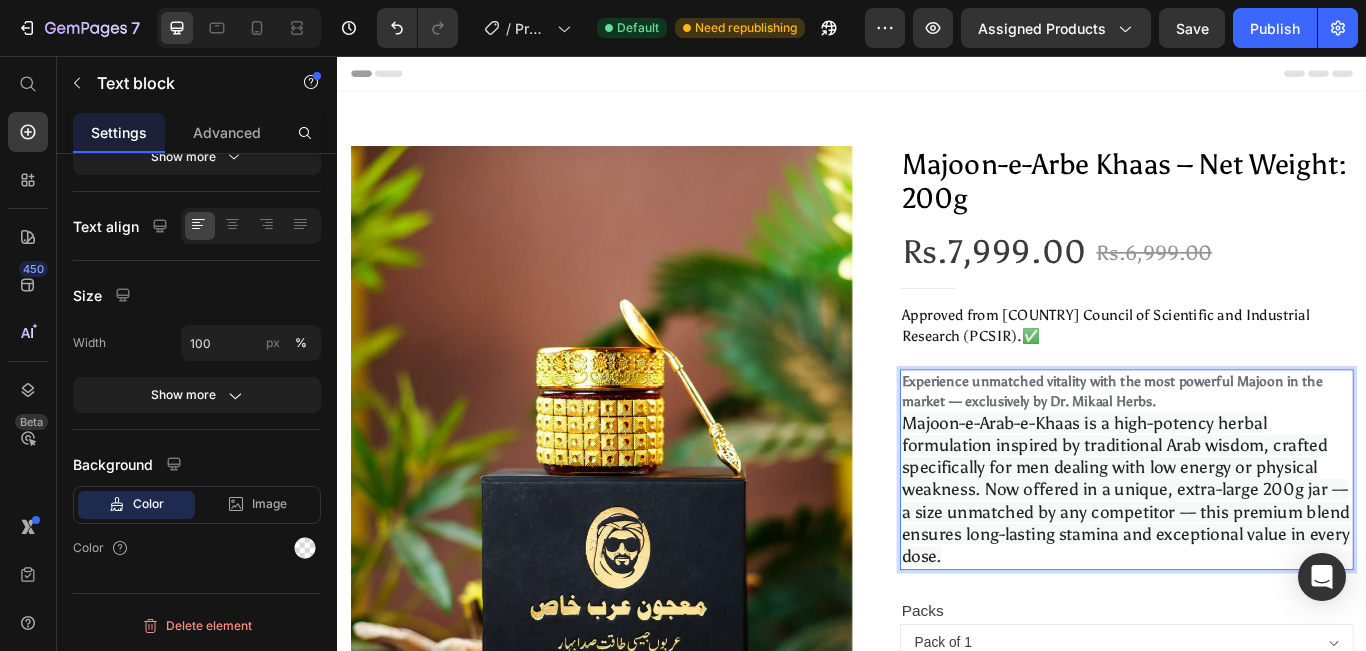 click on "Majoon-e-Arab-e-Khaas is a high-potency herbal formulation inspired by traditional Arab wisdom, crafted specifically for men dealing with low energy or physical weakness. Now offered in a unique, extra-large 200g jar — a size unmatched by any competitor — this premium blend ensures long-lasting stamina and exceptional value in every dose." at bounding box center [1256, 561] 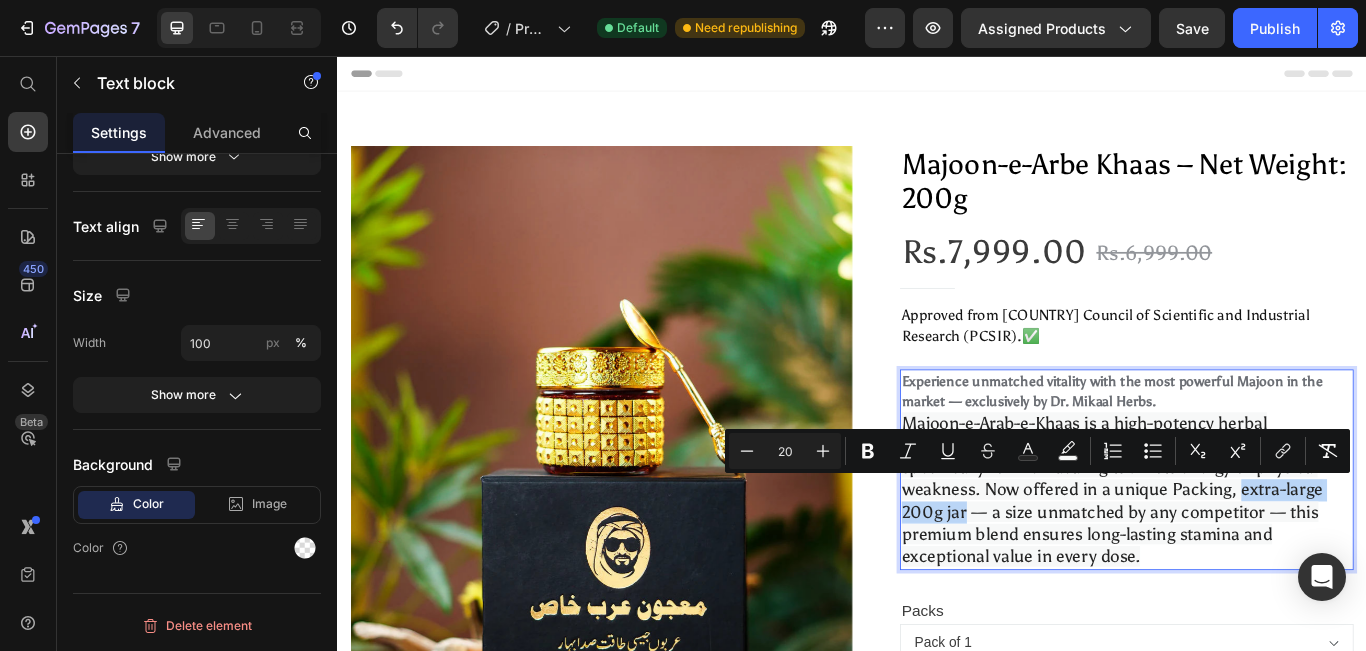 drag, startPoint x: 1383, startPoint y: 566, endPoint x: 1058, endPoint y: 595, distance: 326.2913 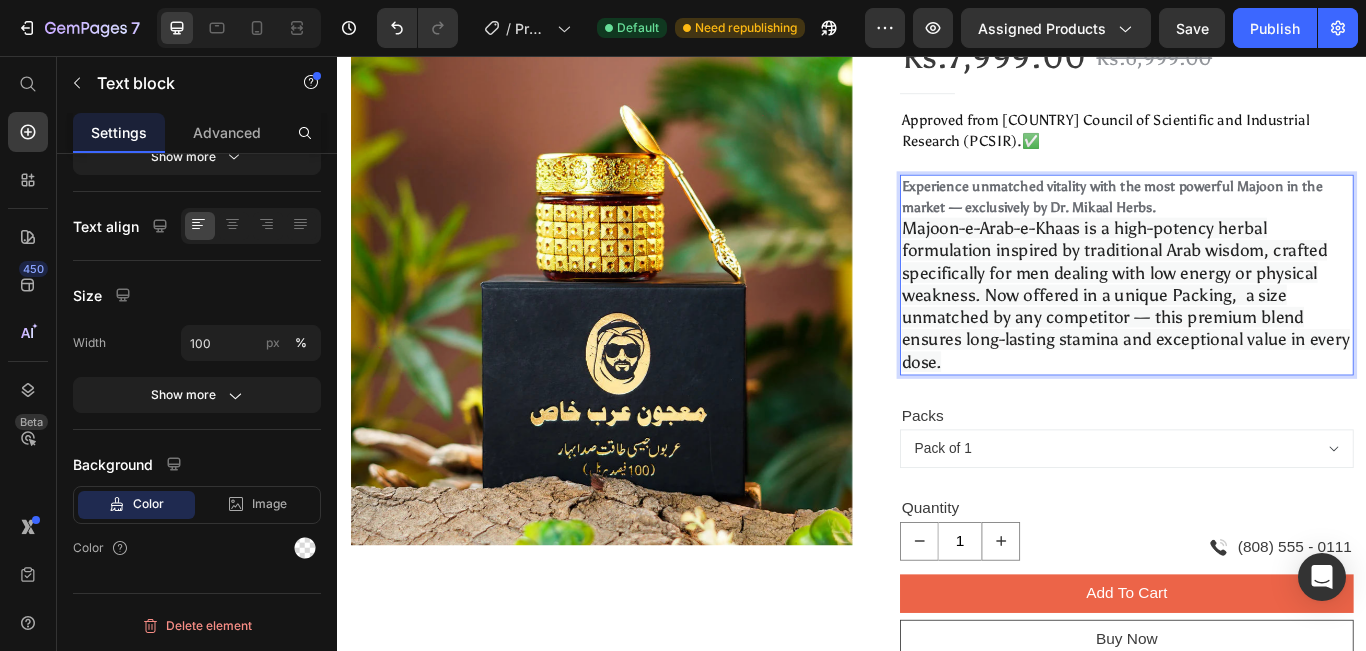 scroll, scrollTop: 228, scrollLeft: 0, axis: vertical 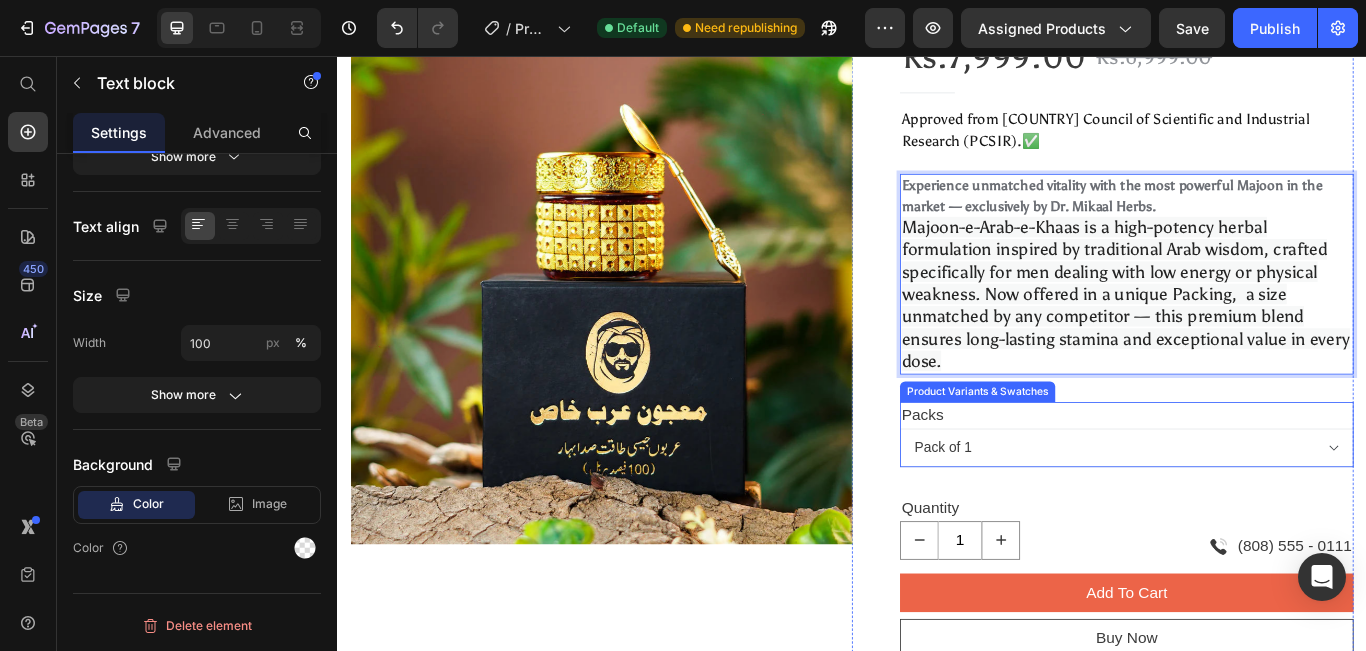 click on "Packs Pack of 1 Pack of 2 Pack of 3" at bounding box center (1257, 497) 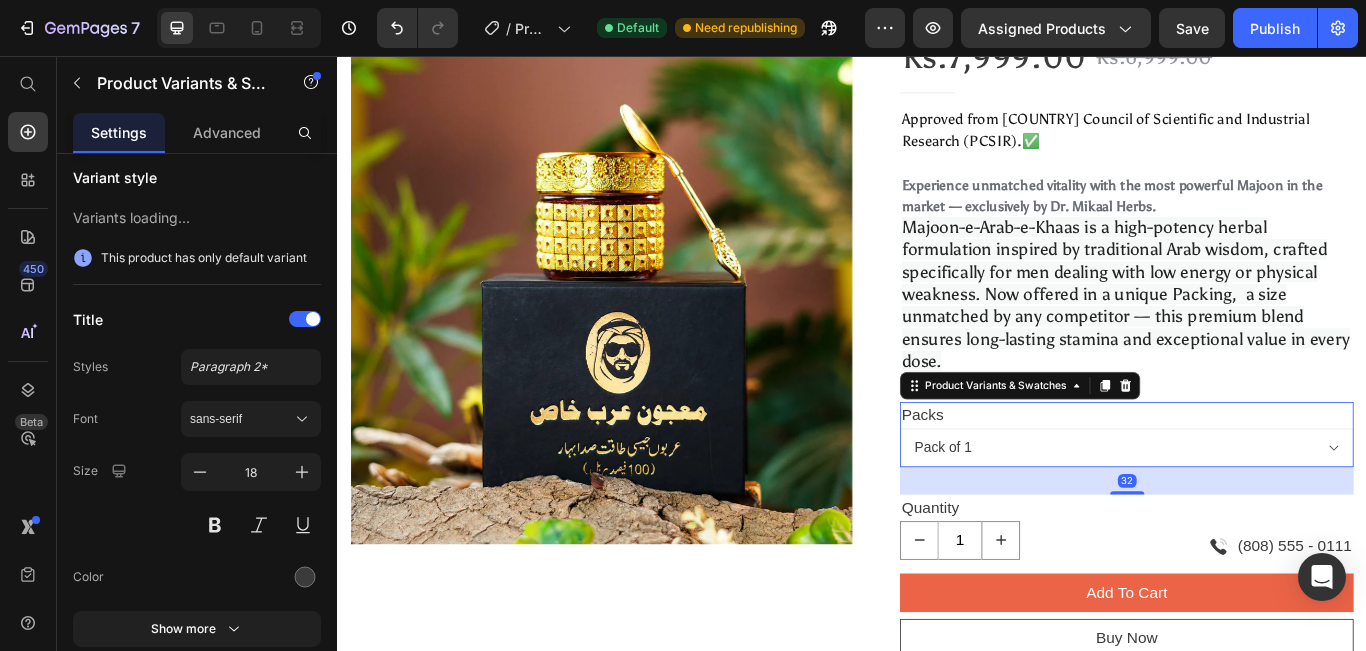 scroll, scrollTop: 0, scrollLeft: 0, axis: both 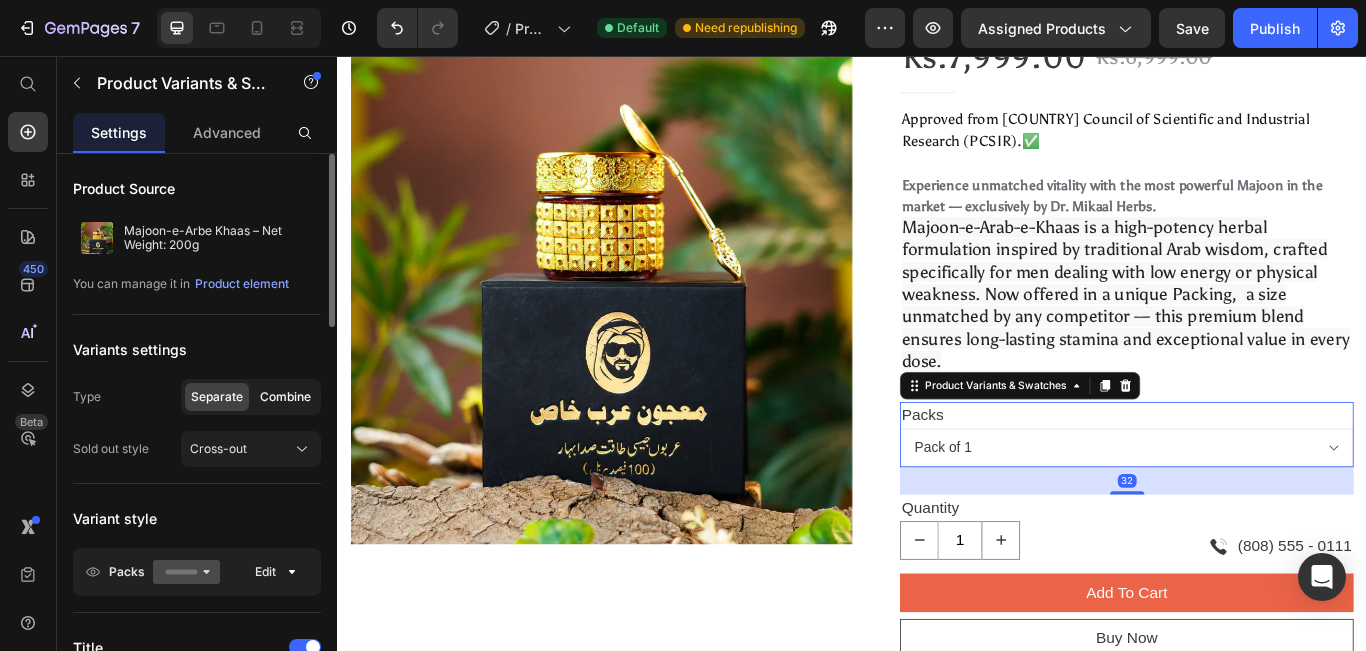 click on "Combine" 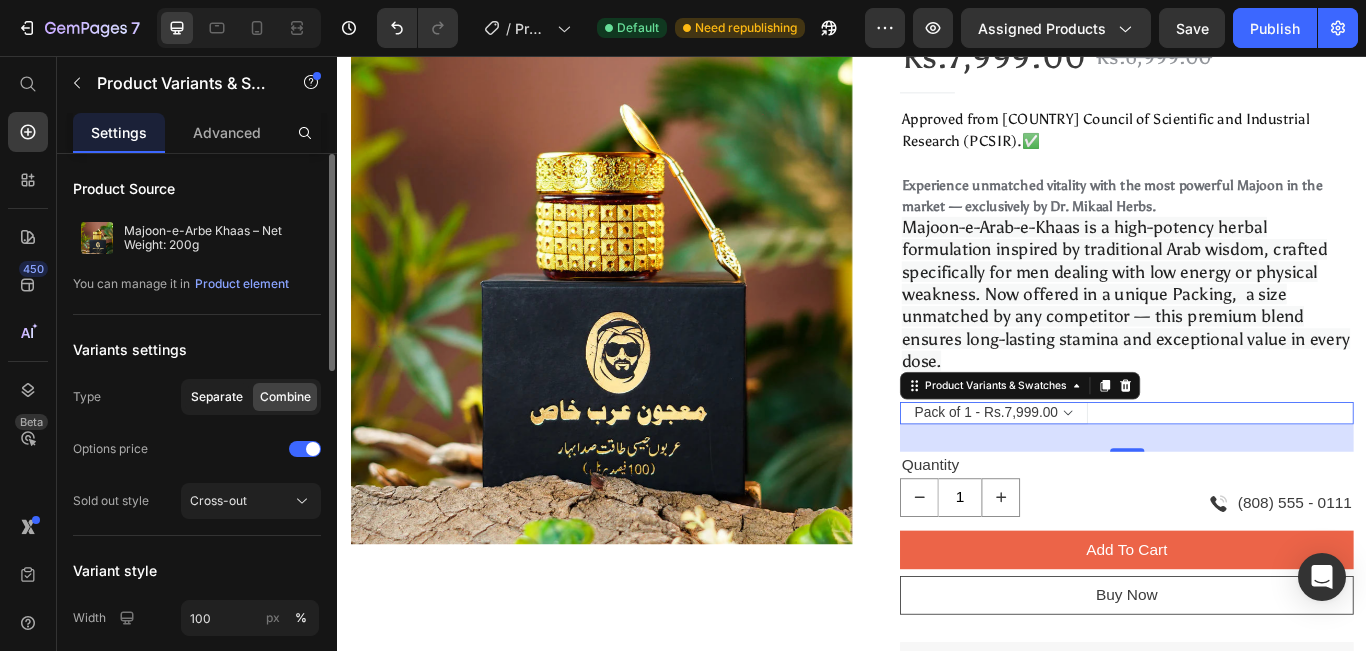 click on "Separate" 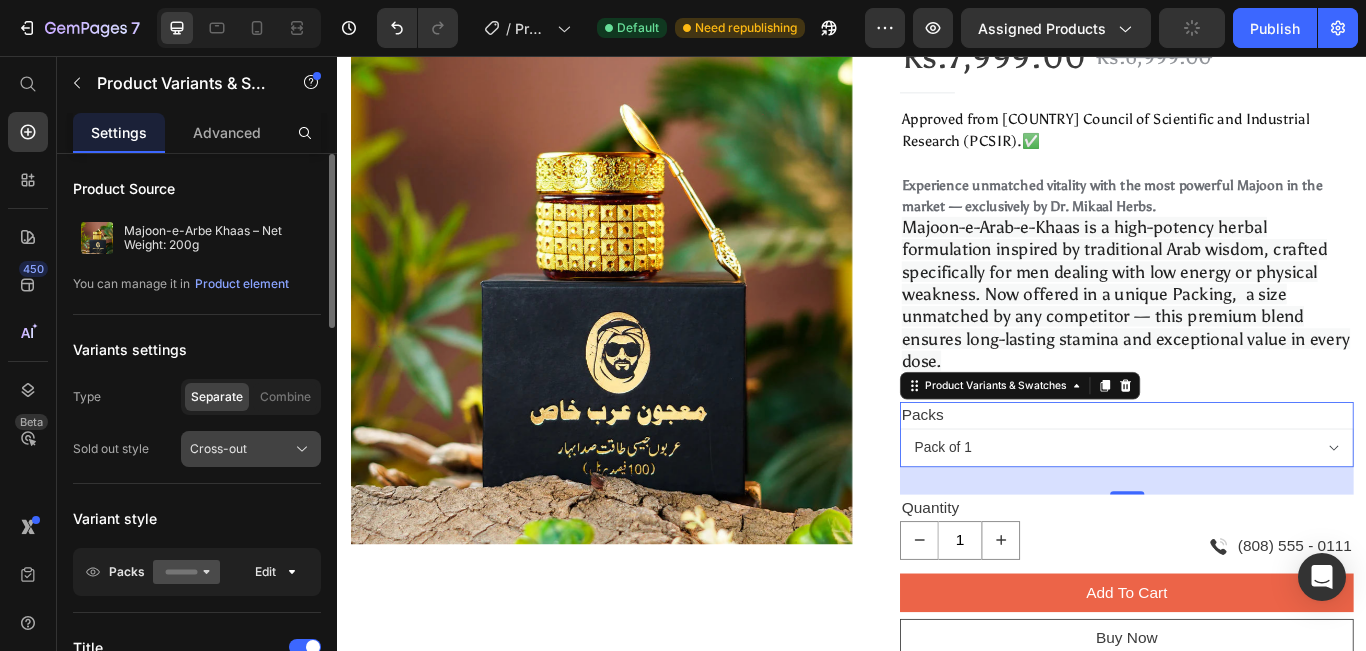 click 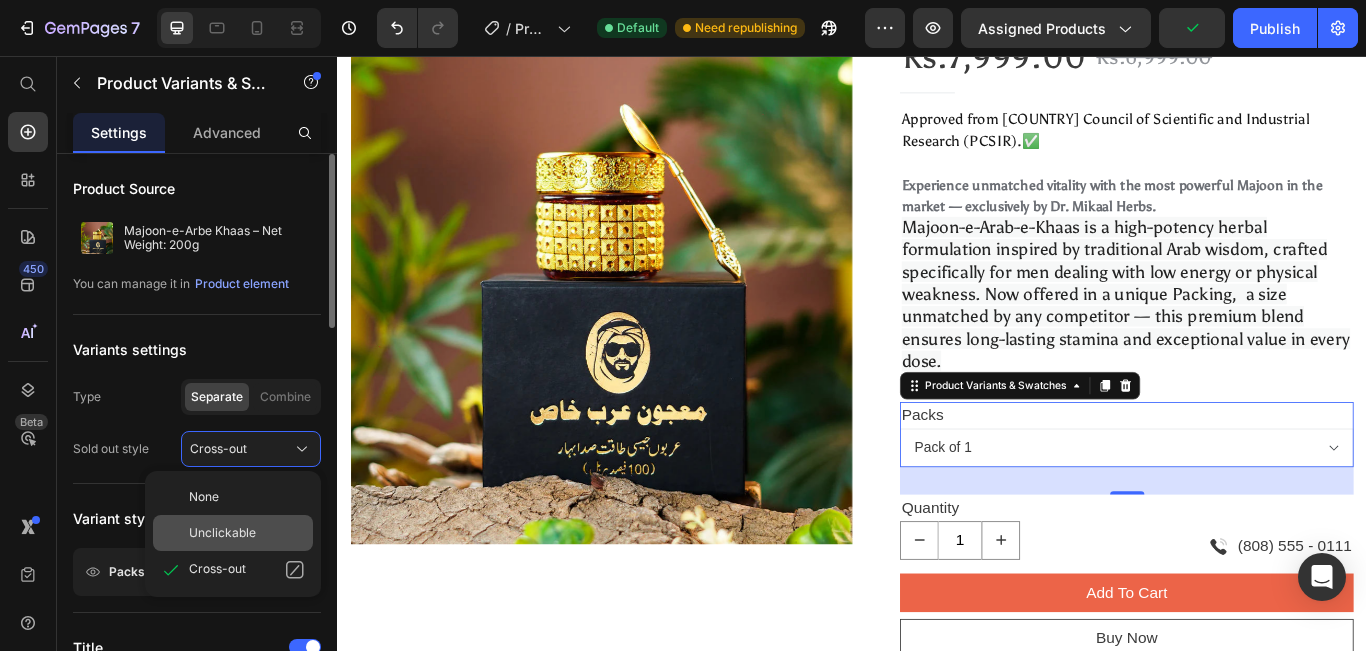 click on "Unclickable" at bounding box center [222, 533] 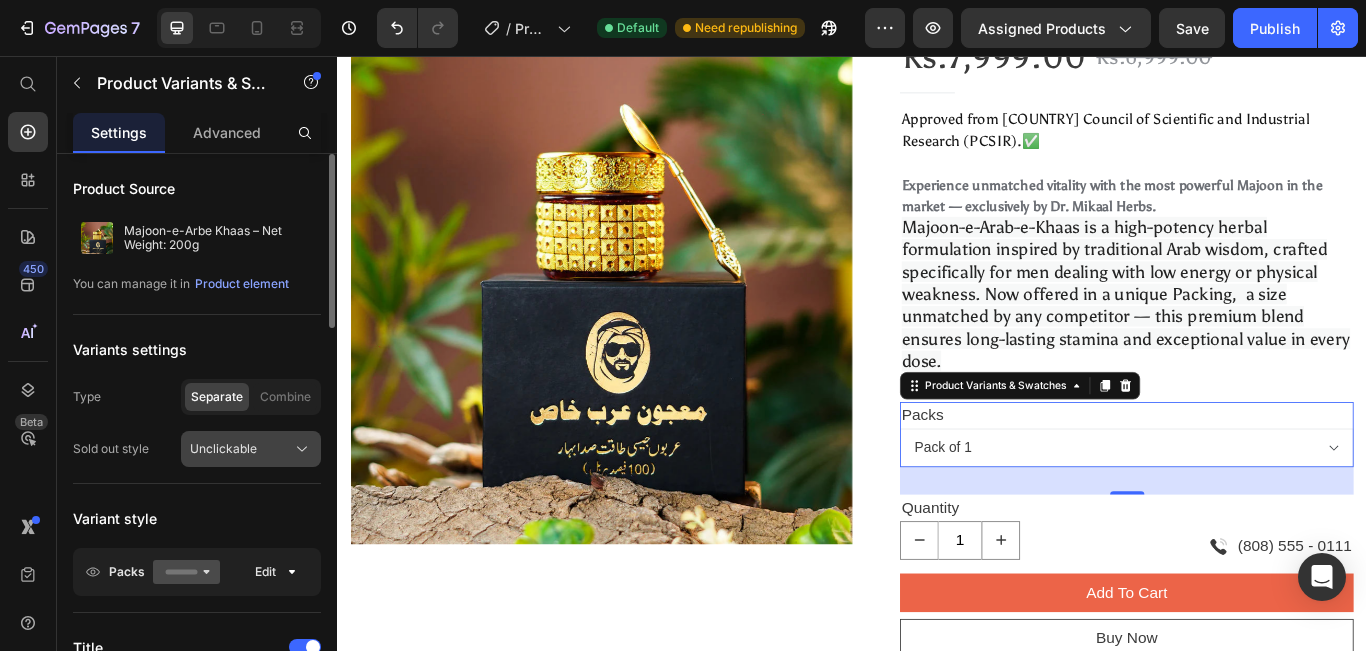click on "Unclickable" at bounding box center (251, 449) 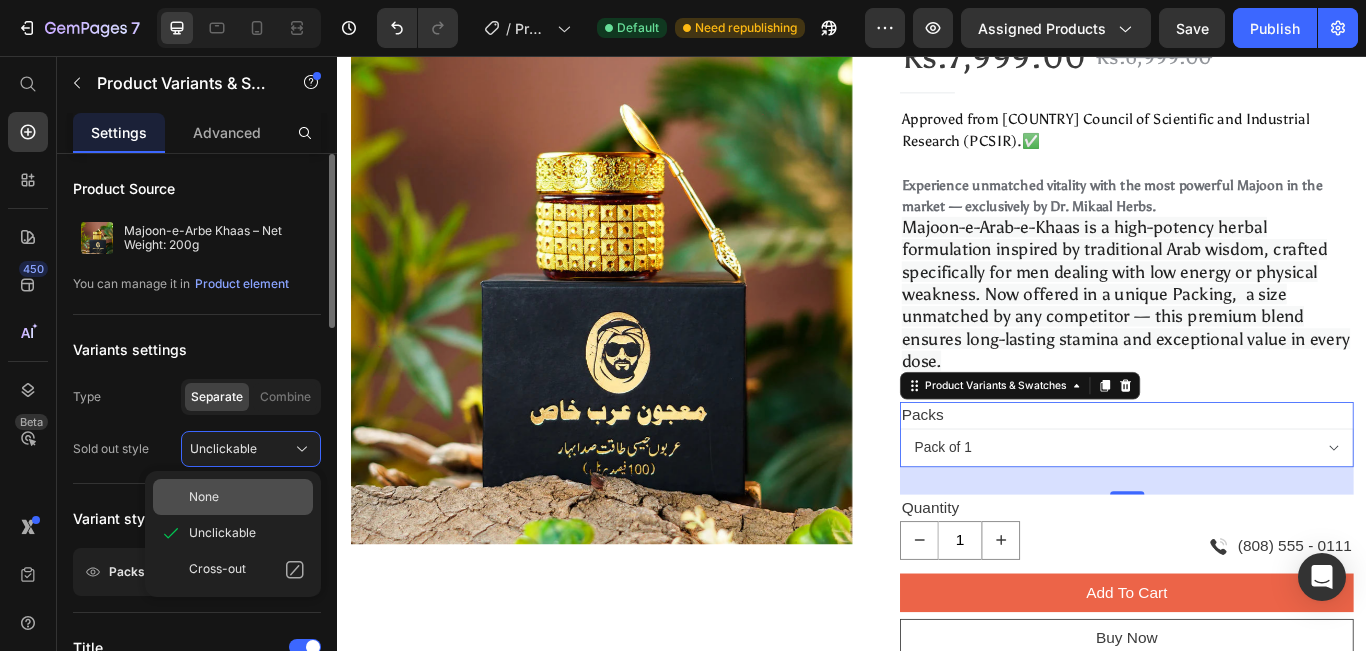 click on "None" at bounding box center (247, 497) 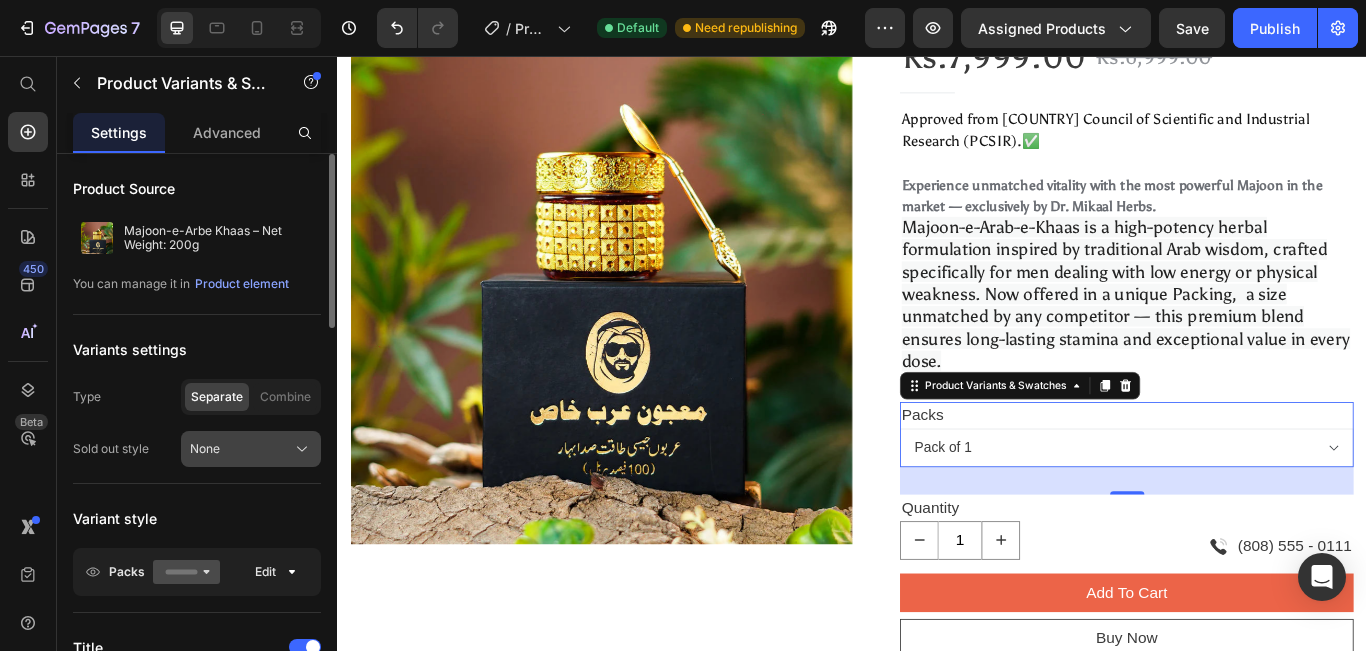 click on "None" at bounding box center (251, 449) 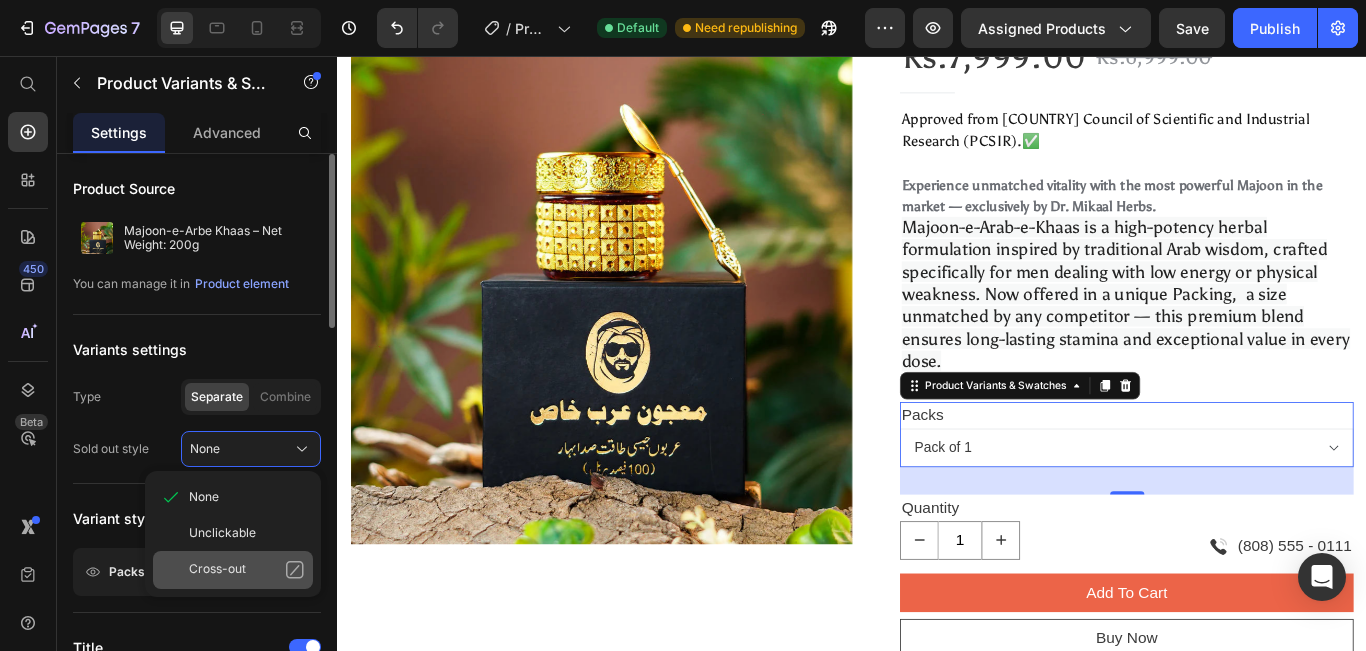 click on "Cross-out" at bounding box center [247, 570] 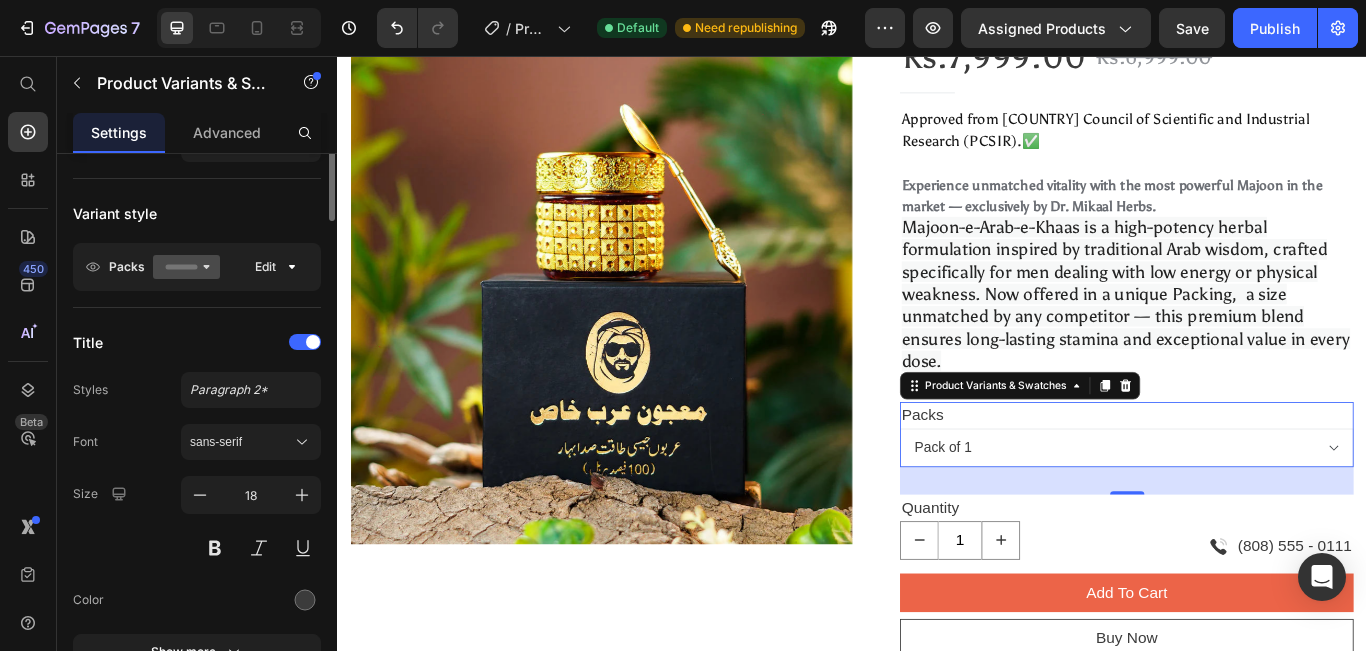scroll, scrollTop: 128, scrollLeft: 0, axis: vertical 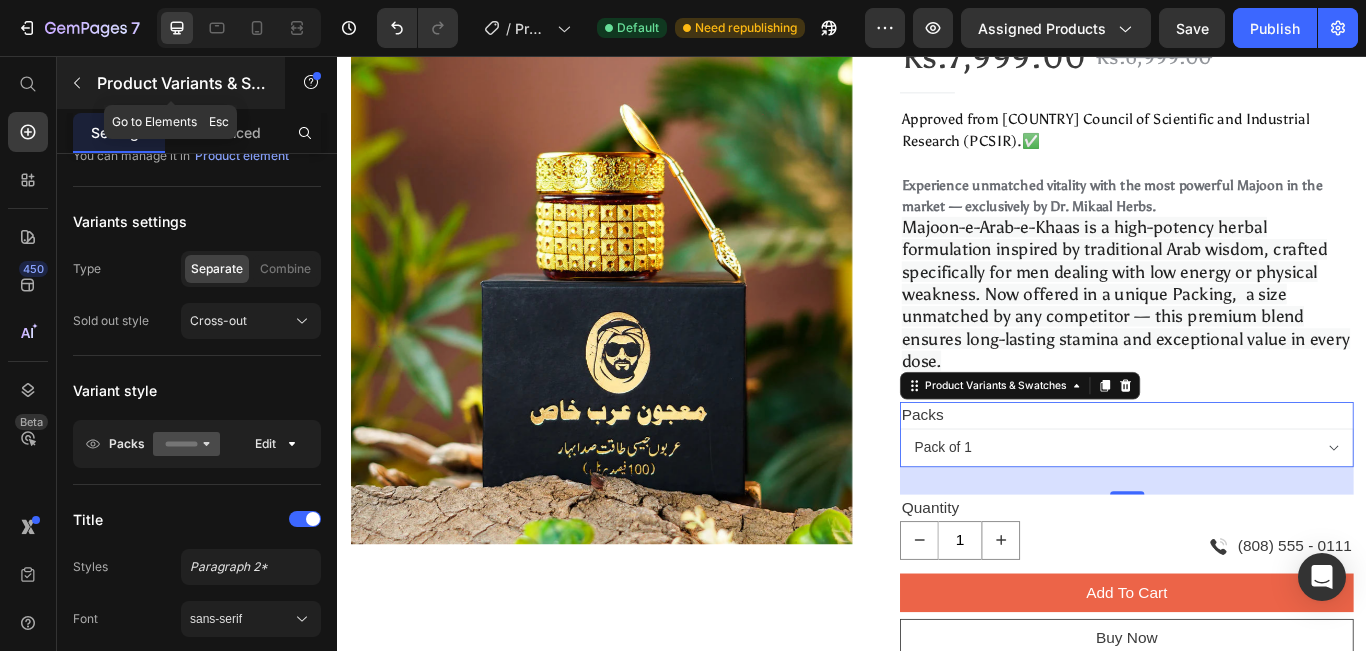 click at bounding box center (77, 83) 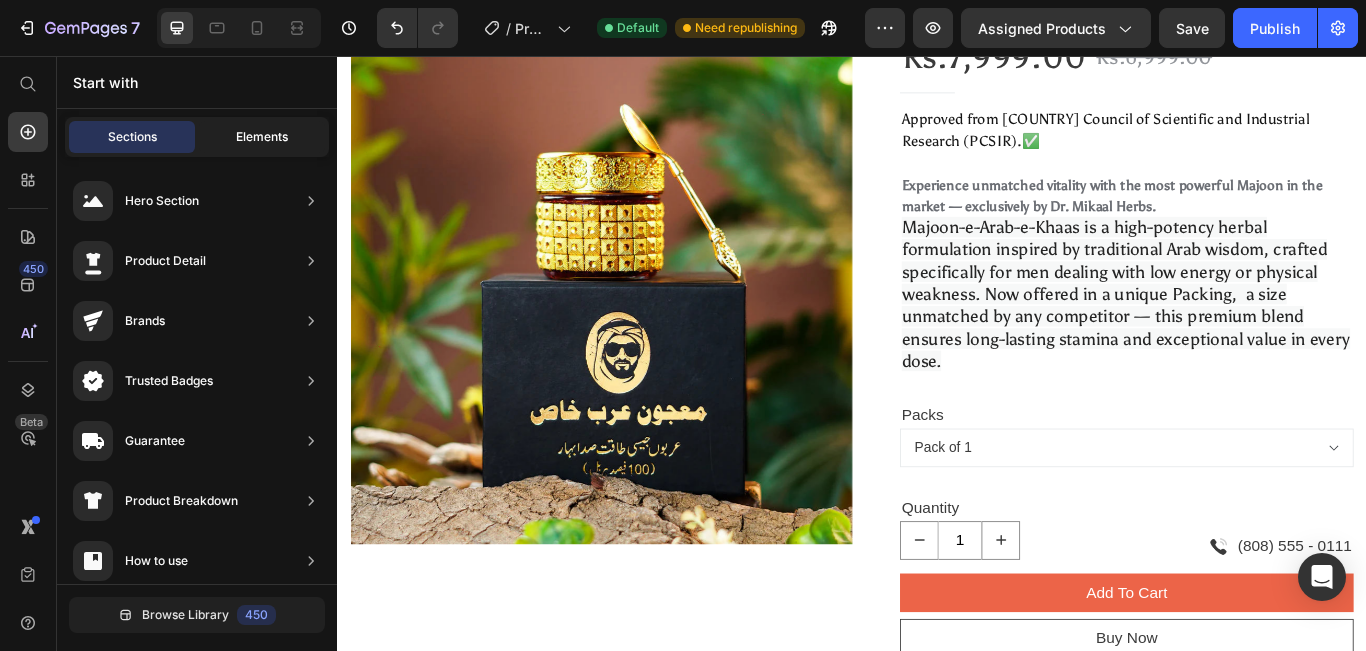 click on "Elements" 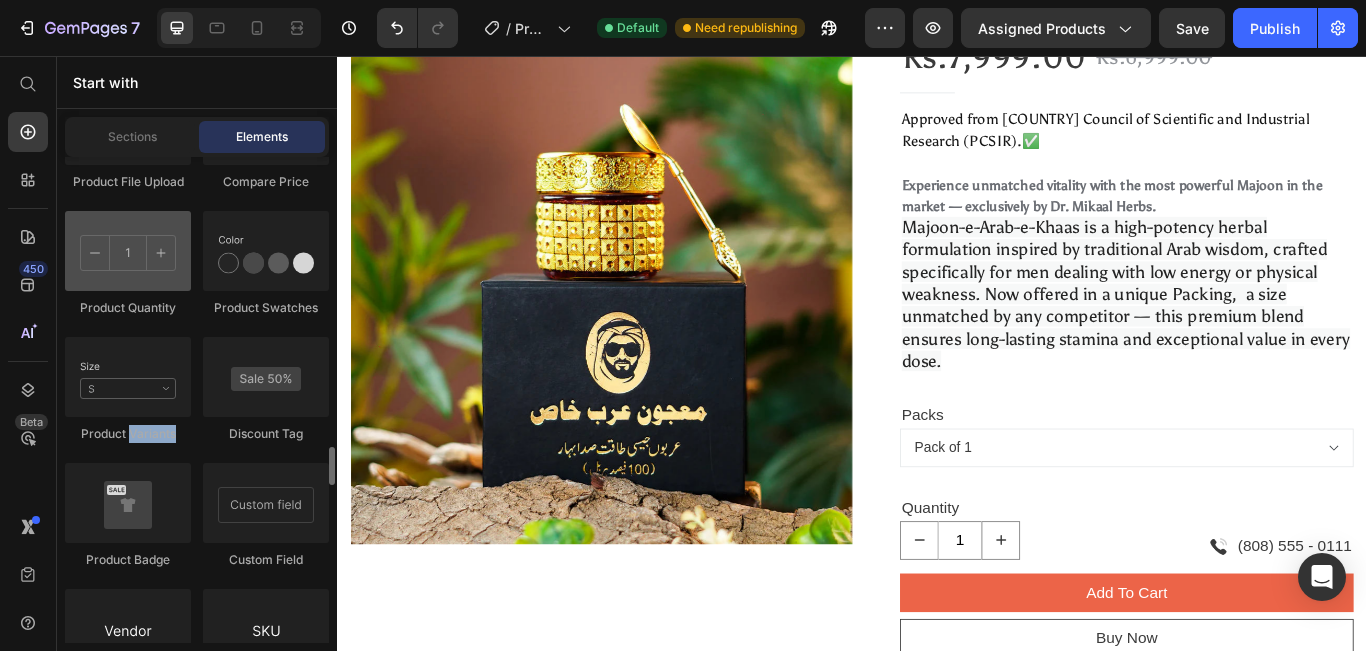 scroll, scrollTop: 3678, scrollLeft: 0, axis: vertical 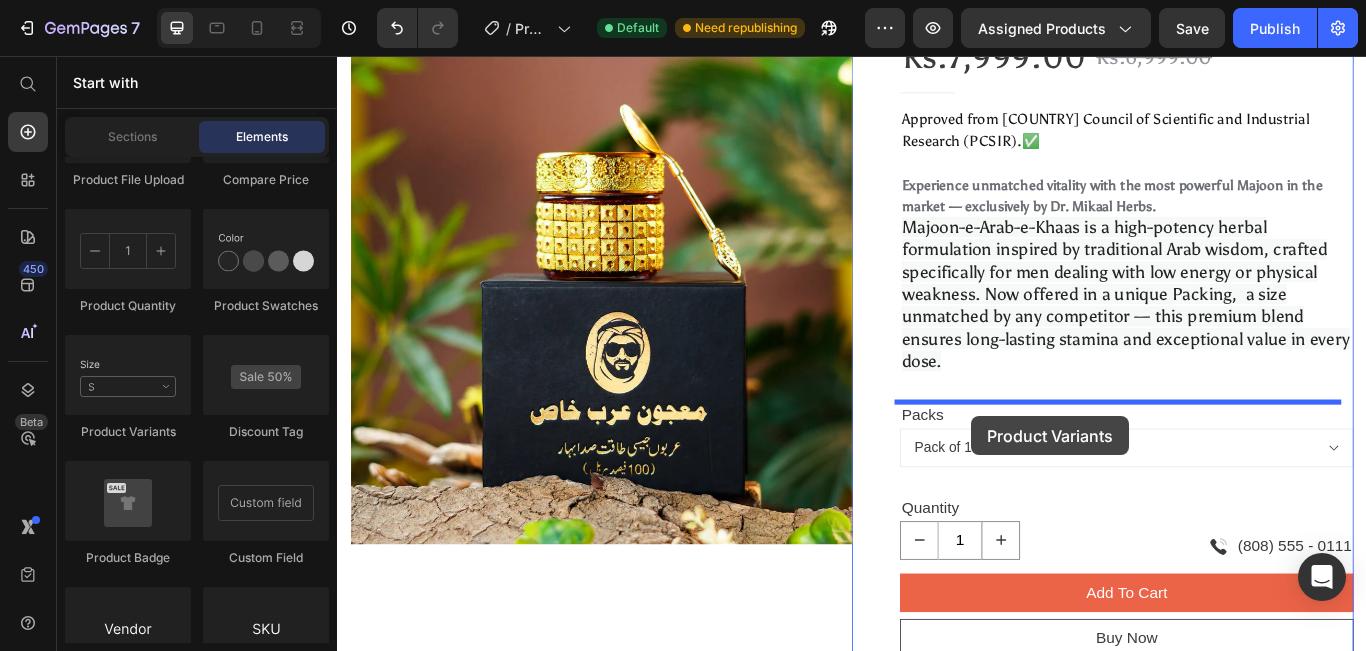 drag, startPoint x: 710, startPoint y: 383, endPoint x: 1076, endPoint y: 476, distance: 377.63077 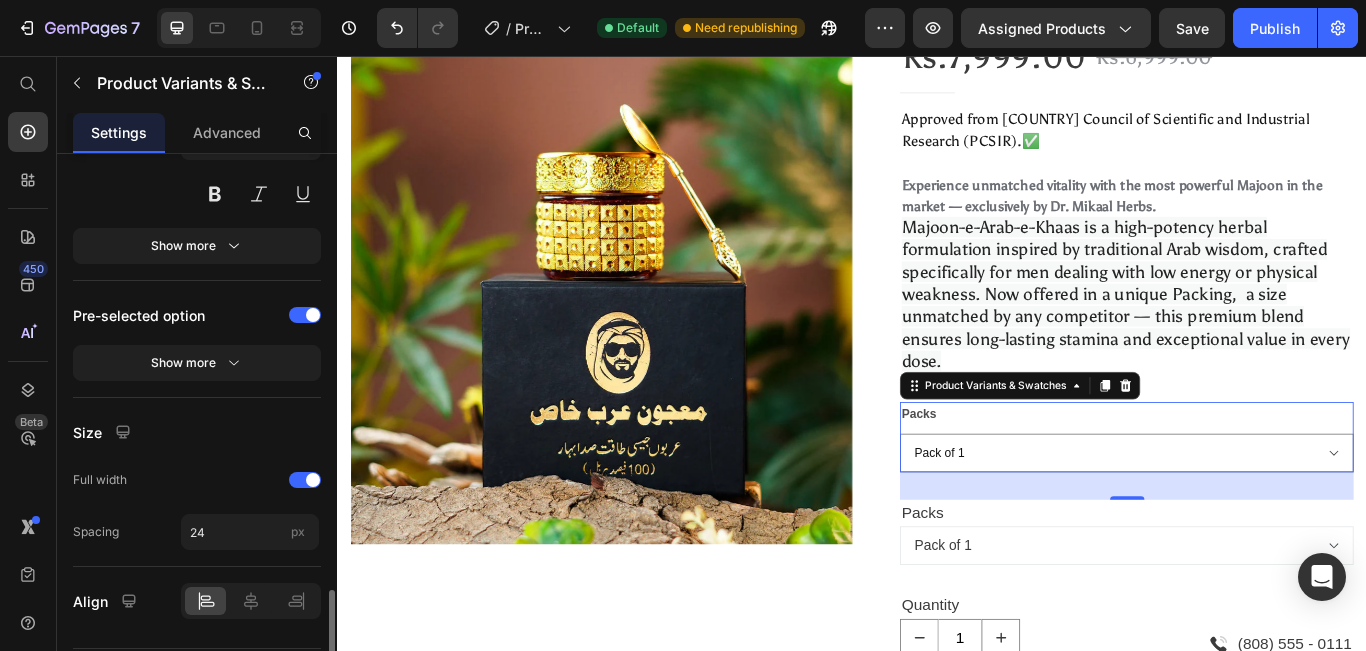 scroll, scrollTop: 1206, scrollLeft: 0, axis: vertical 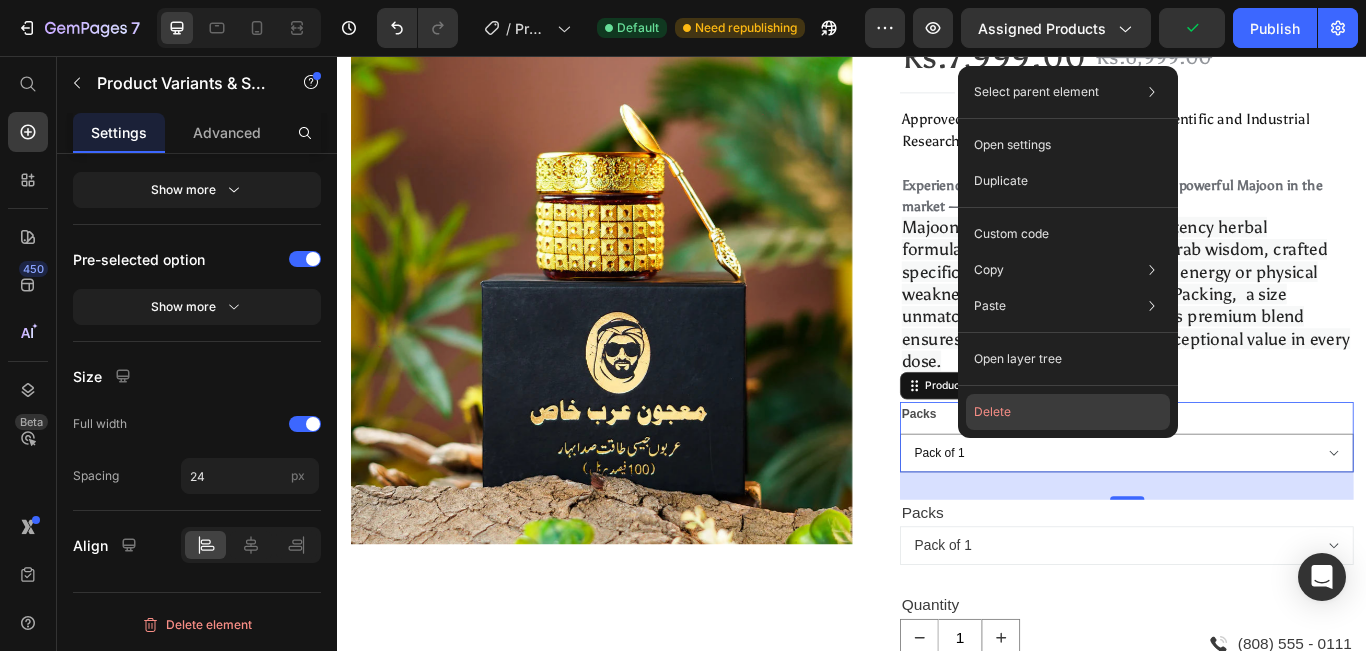 click on "Delete" 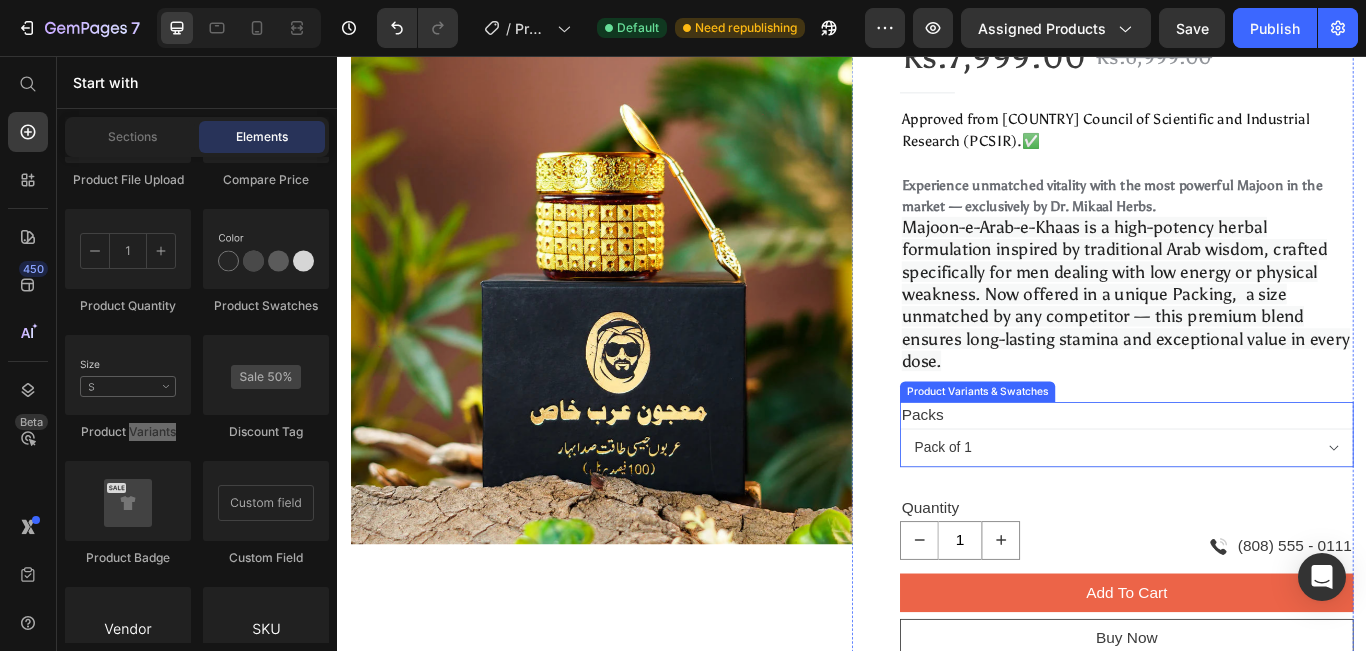 click on "Pack of 1 Pack of 2 Pack of 3" at bounding box center [1257, 512] 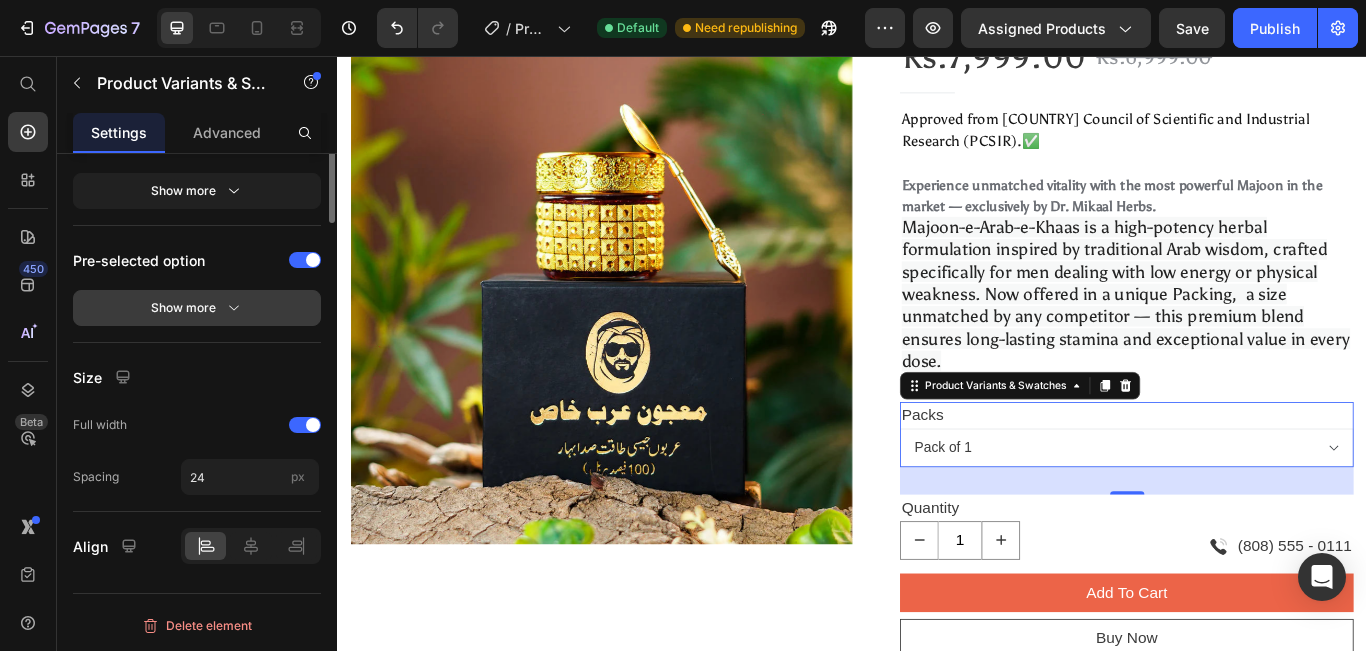 scroll, scrollTop: 837, scrollLeft: 0, axis: vertical 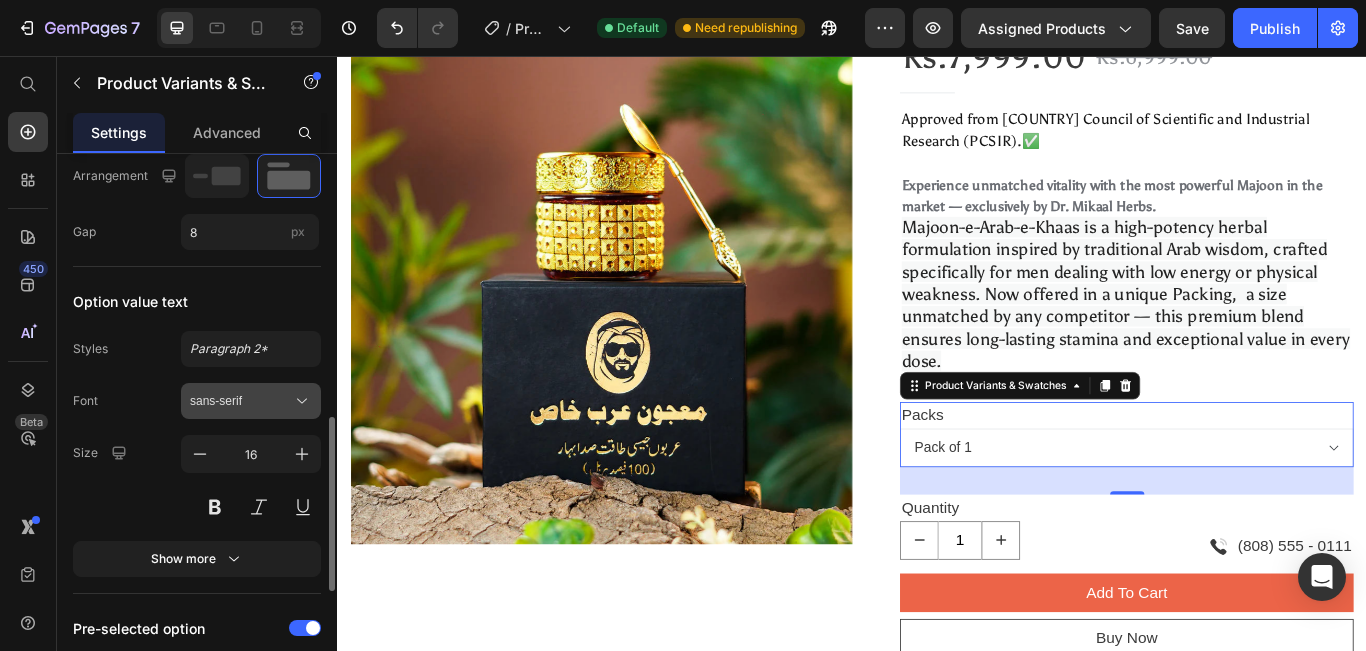 click on "sans-serif" at bounding box center [241, 401] 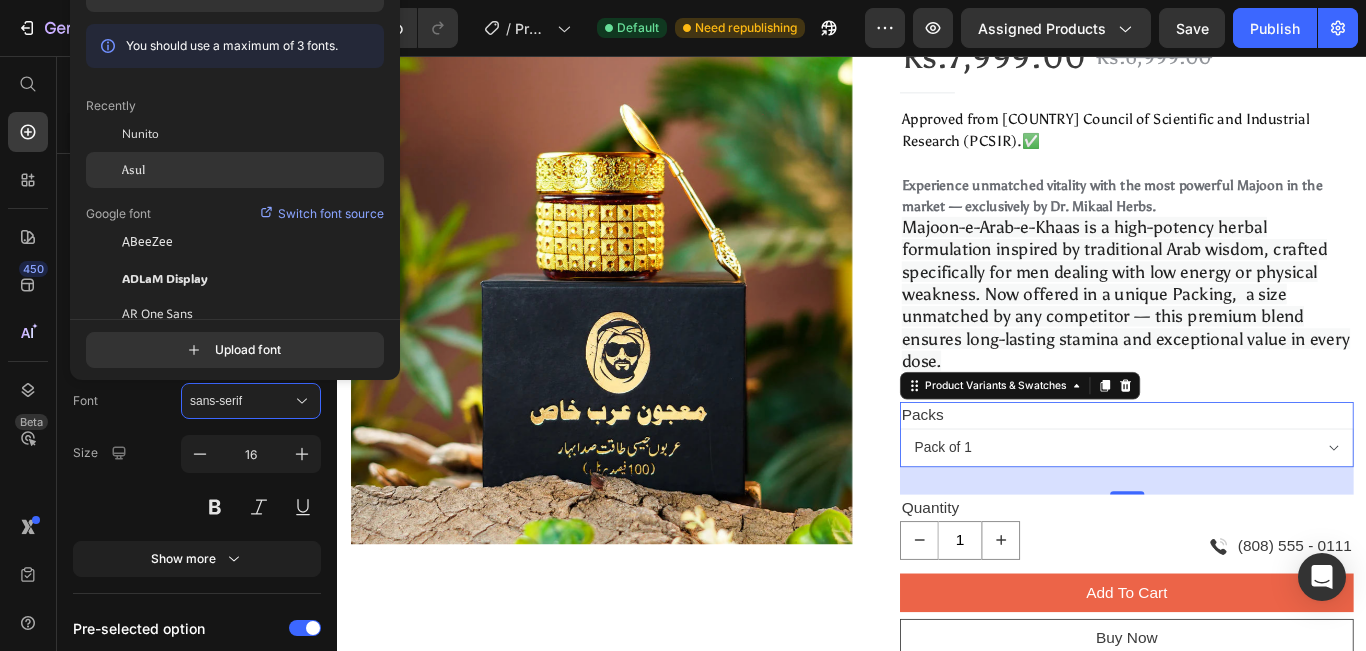 click on "Asul" 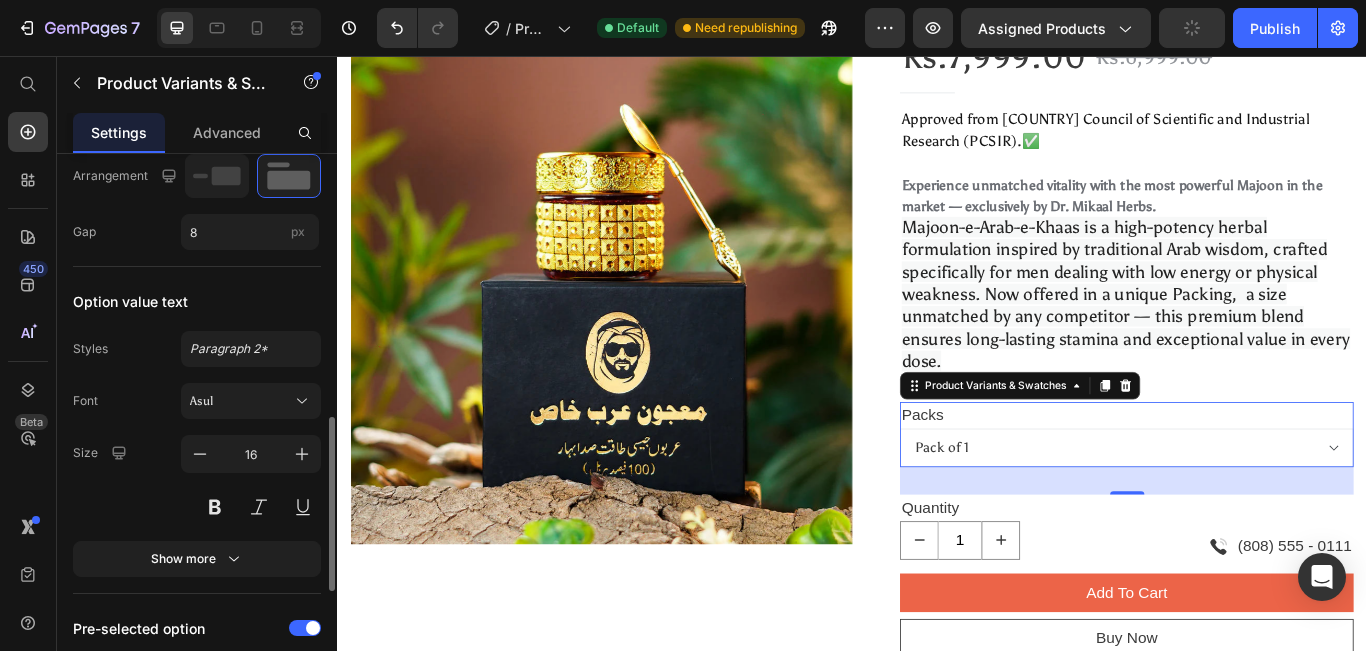 click on "Product Source Majoon-e-Arbe Khaas – Net Weight: 200g  You can manage it in   Product element  Variants settings Type Separate Combine Sold out style Cross-out Variant style Packs Edit Title Styles Paragraph 2* Font sans-serif Size 18 Color Show more Arrangement Gap 8 px Option value text Styles Paragraph 2* Font Asul Size 16 Show more Pre-selected option Show more Size Full width Spacing 24 px Align  Delete element" at bounding box center [197, 196] 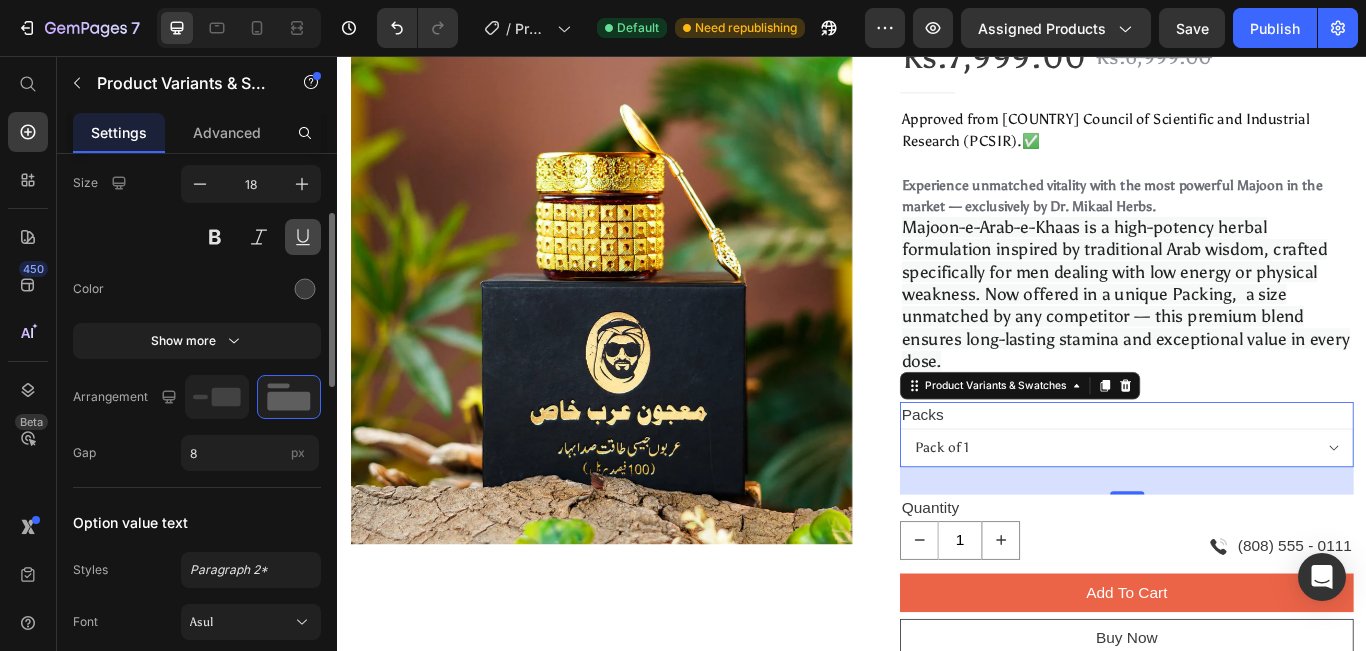 scroll, scrollTop: 509, scrollLeft: 0, axis: vertical 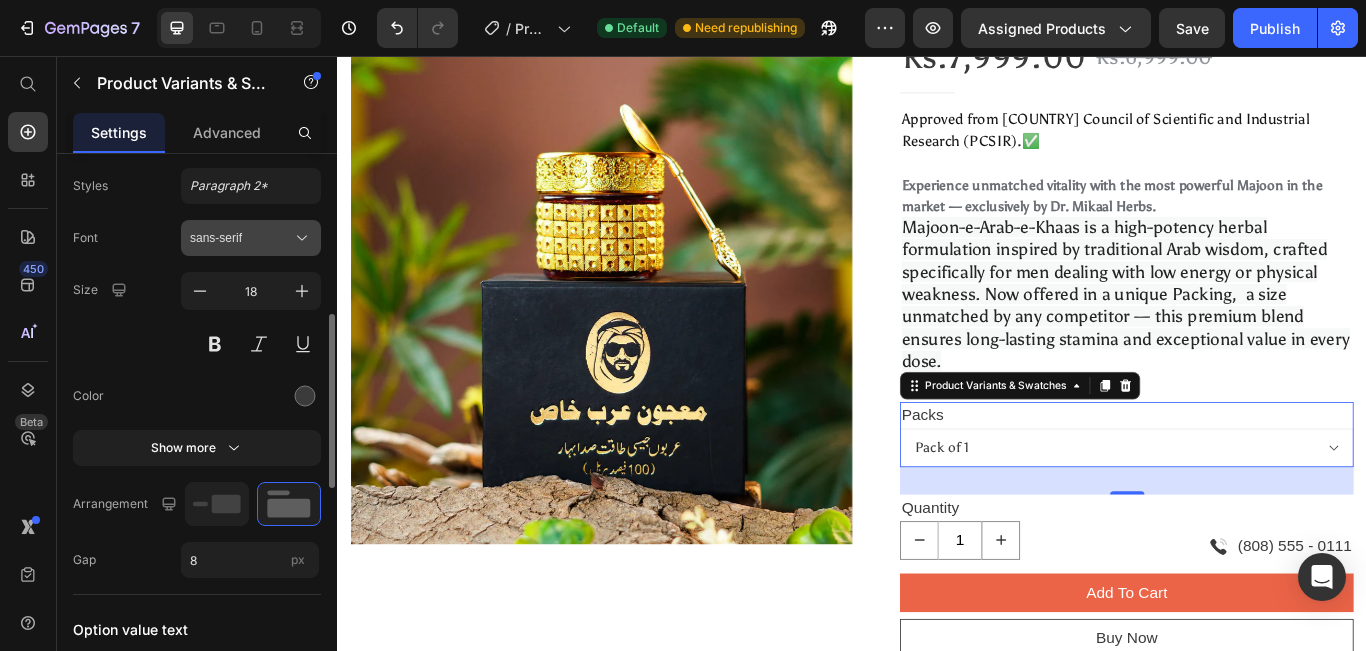 click on "sans-serif" at bounding box center (251, 238) 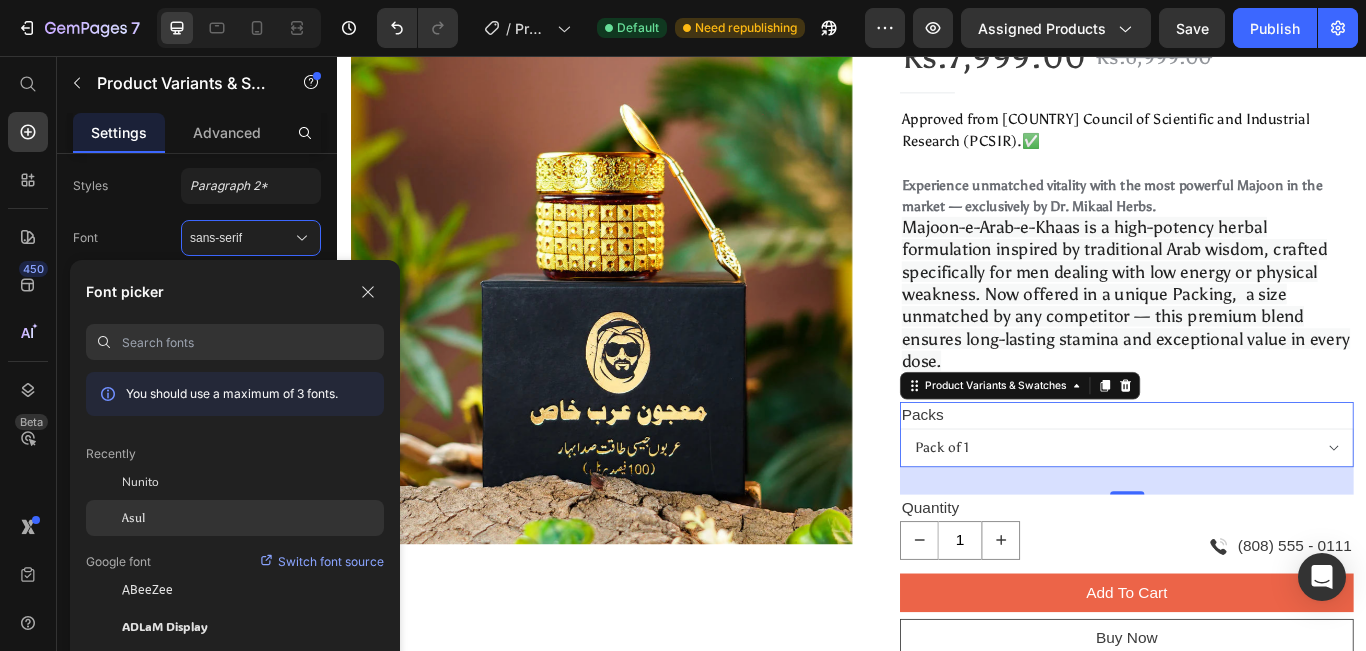 click on "Asul" 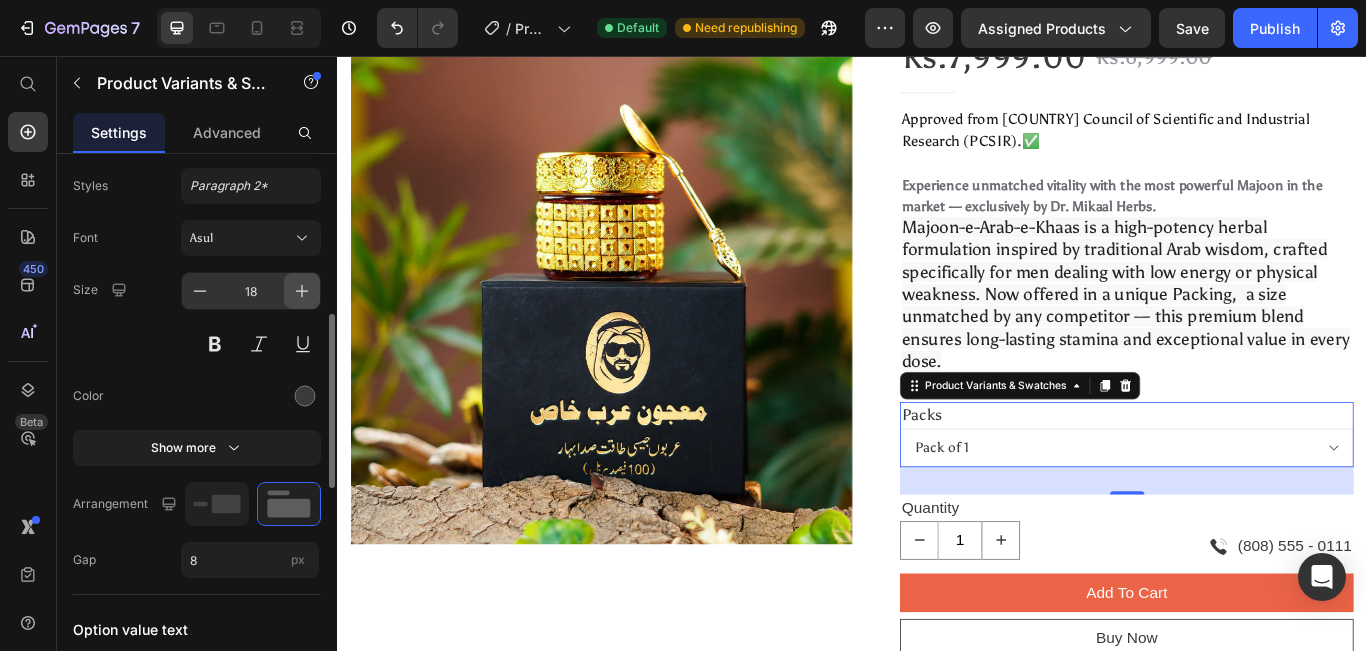 click 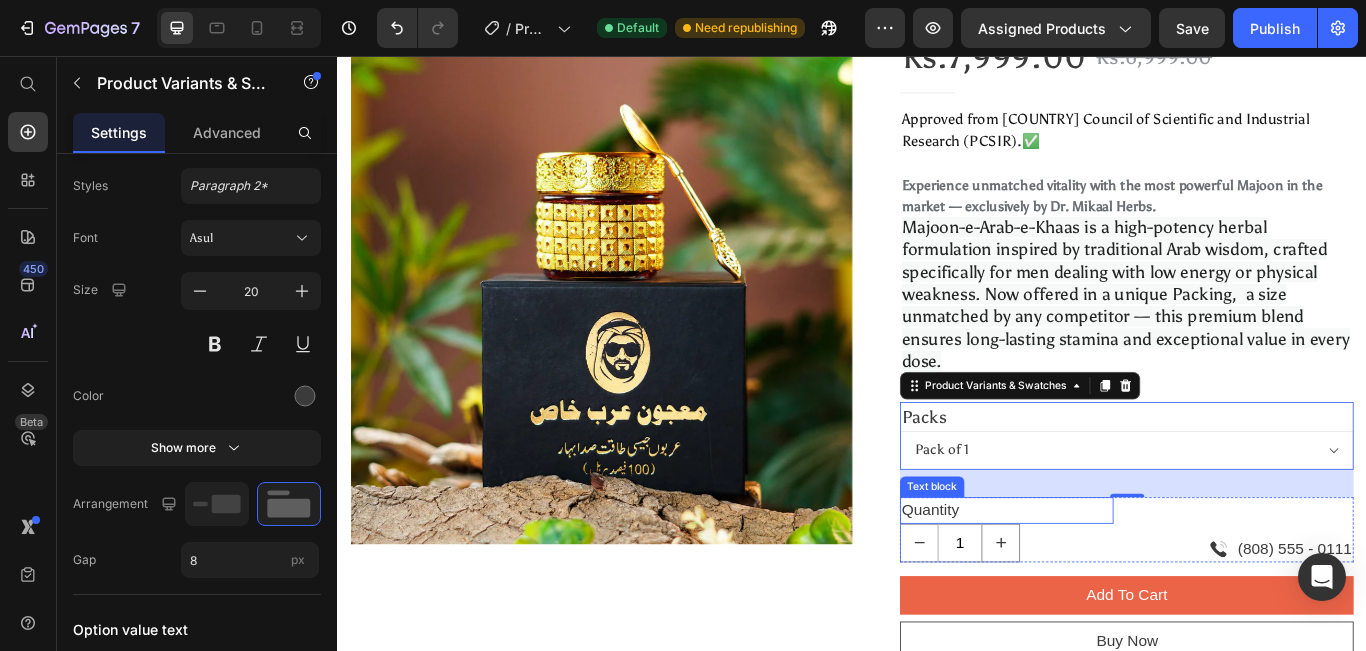 click on "Quantity" at bounding box center (1117, 585) 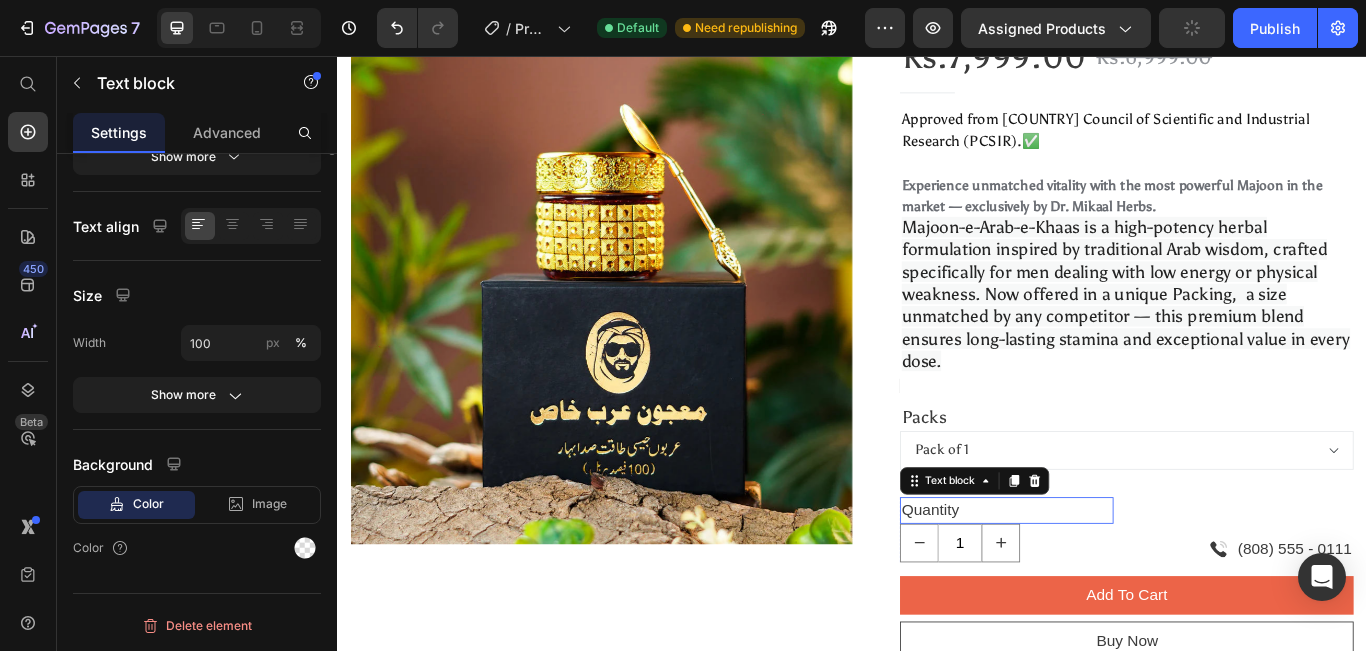 scroll, scrollTop: 0, scrollLeft: 0, axis: both 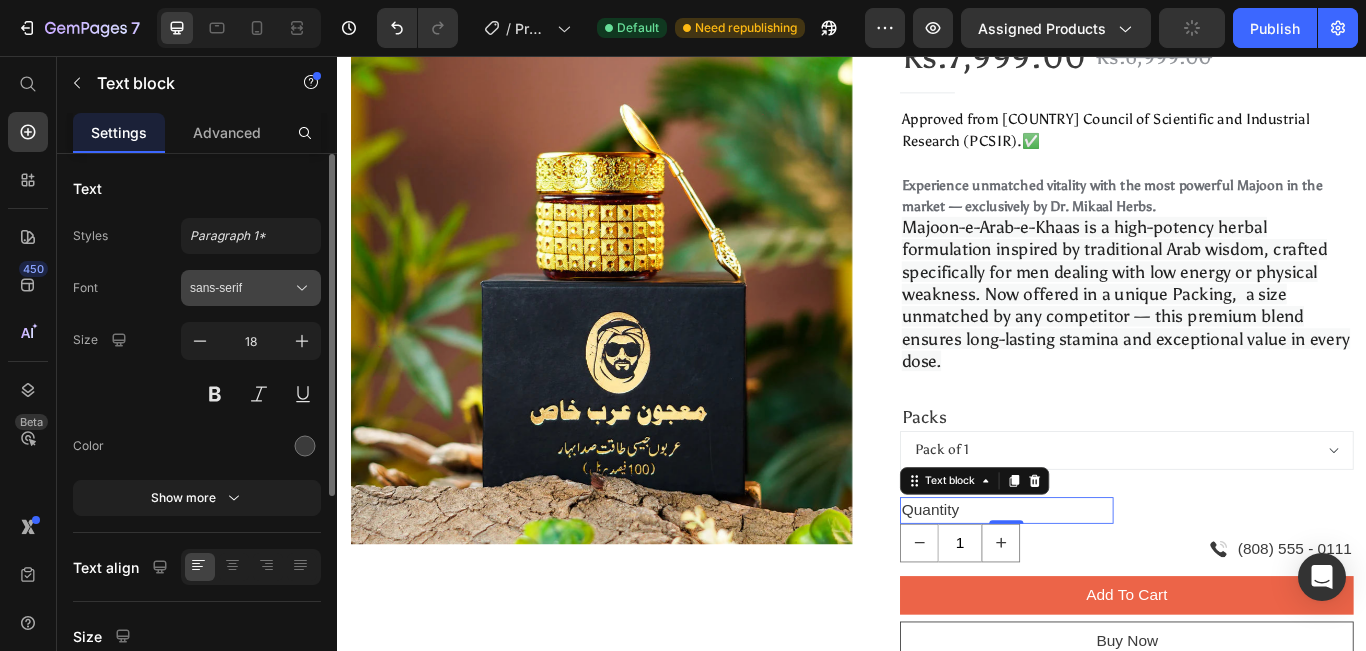 click on "sans-serif" at bounding box center [251, 288] 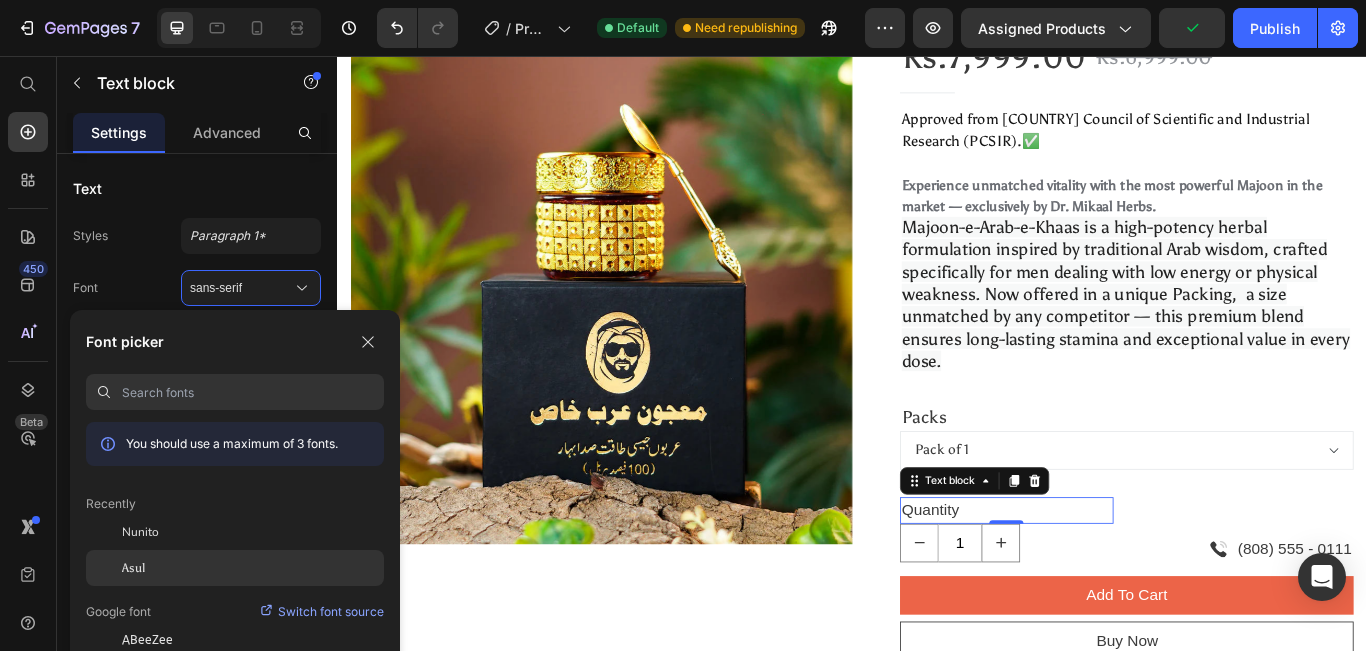 click on "Asul" 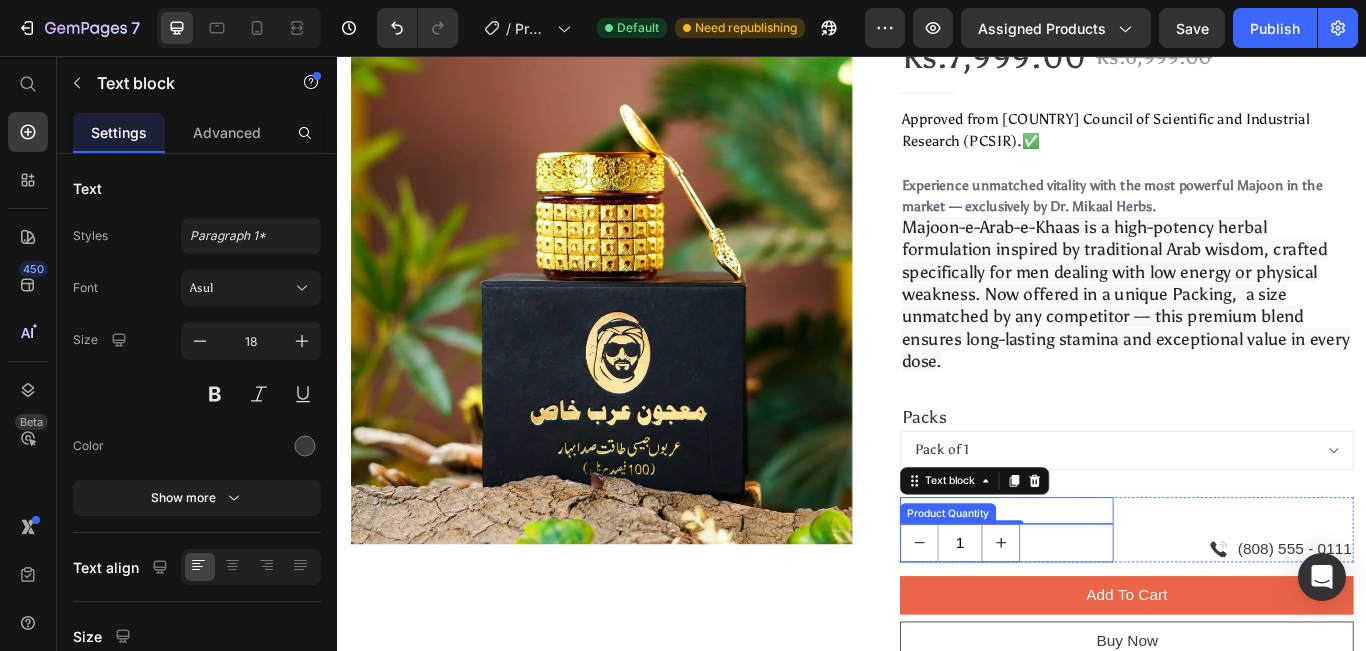 scroll, scrollTop: 412, scrollLeft: 0, axis: vertical 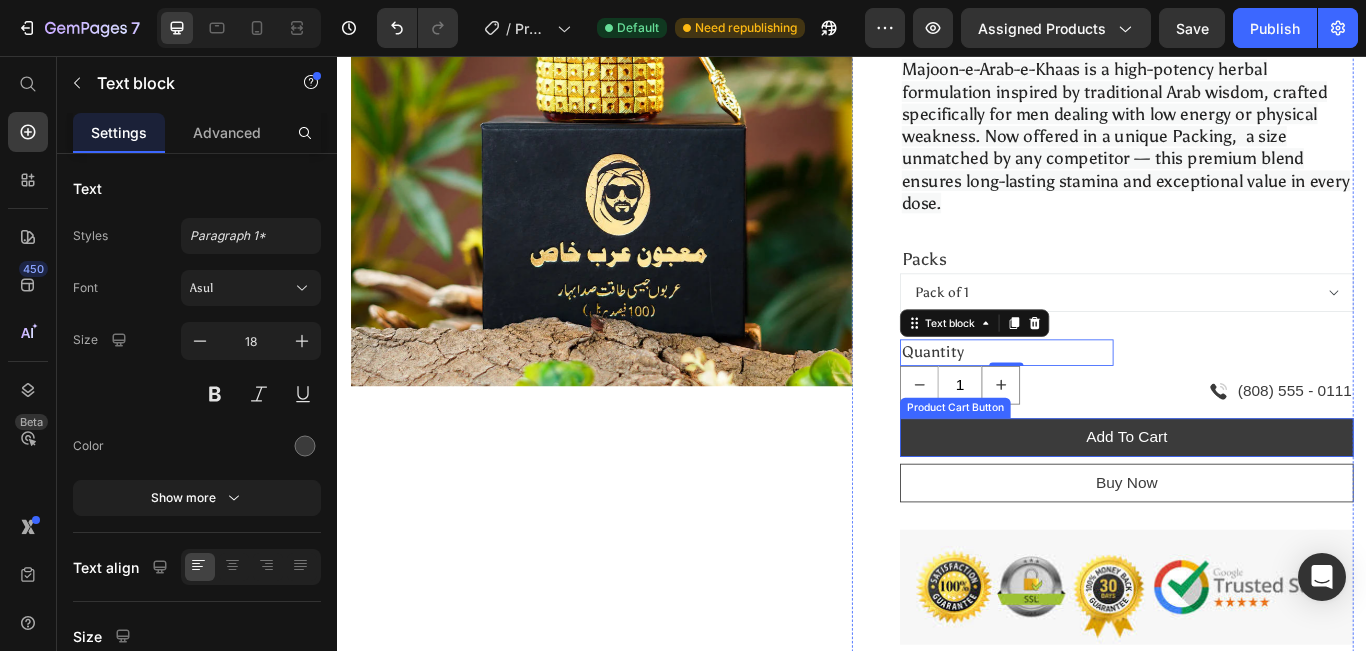click on "add to cart" at bounding box center (1257, 500) 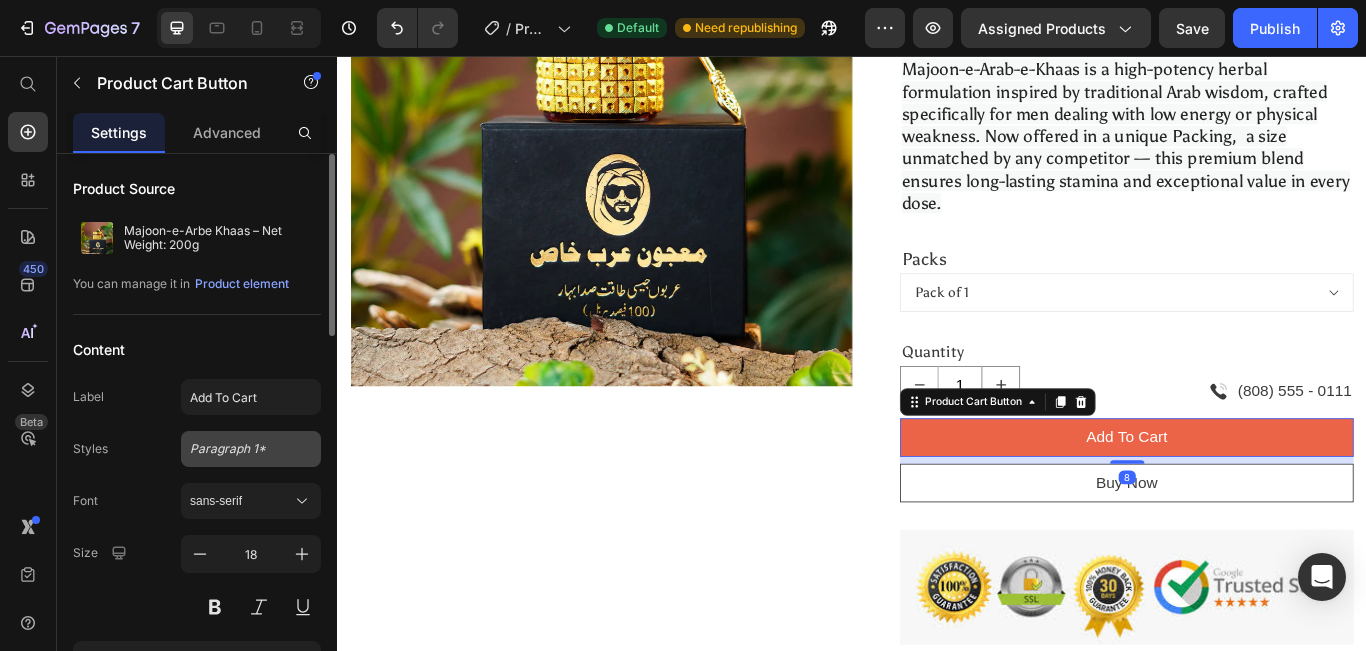 click on "Paragraph 1*" 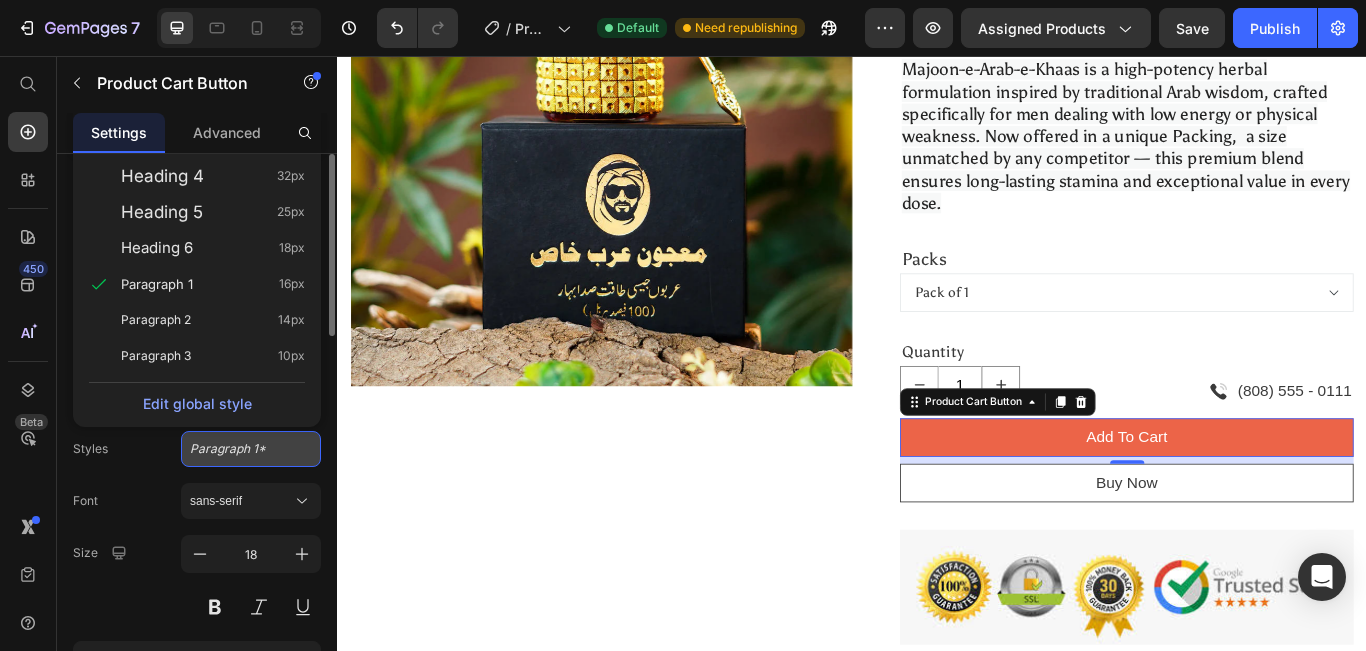 click on "Paragraph 1*" 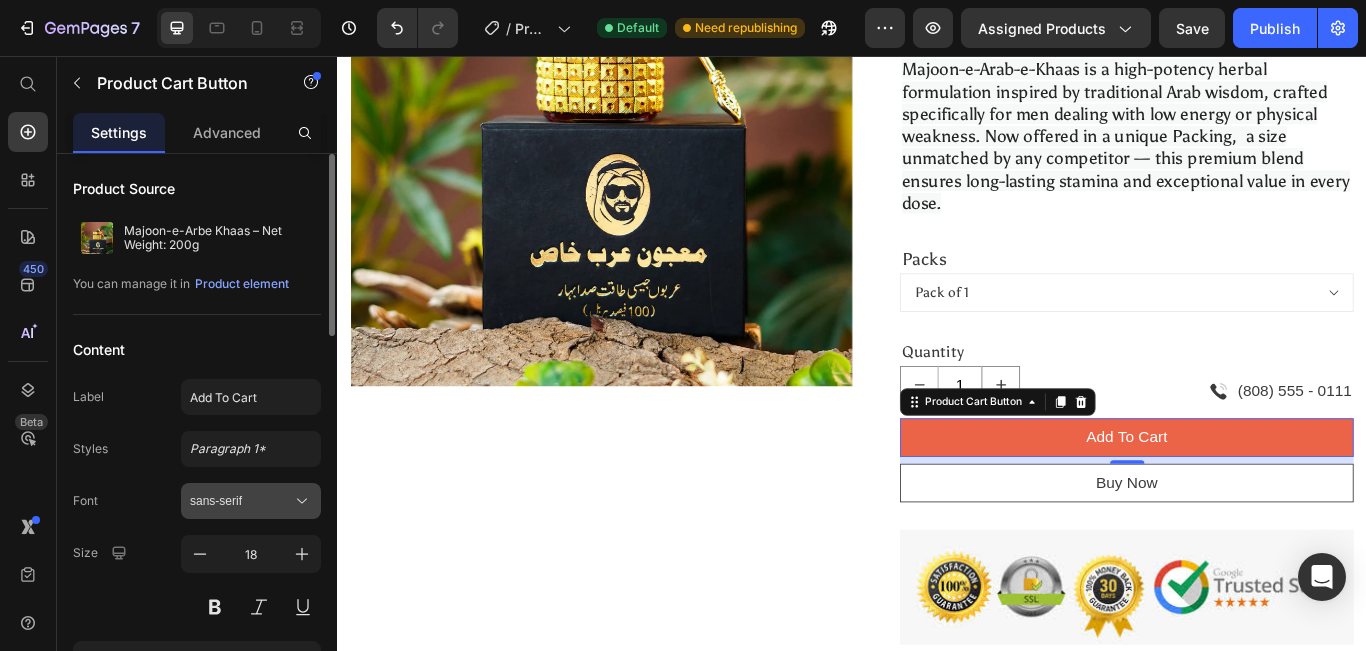click on "sans-serif" at bounding box center (251, 501) 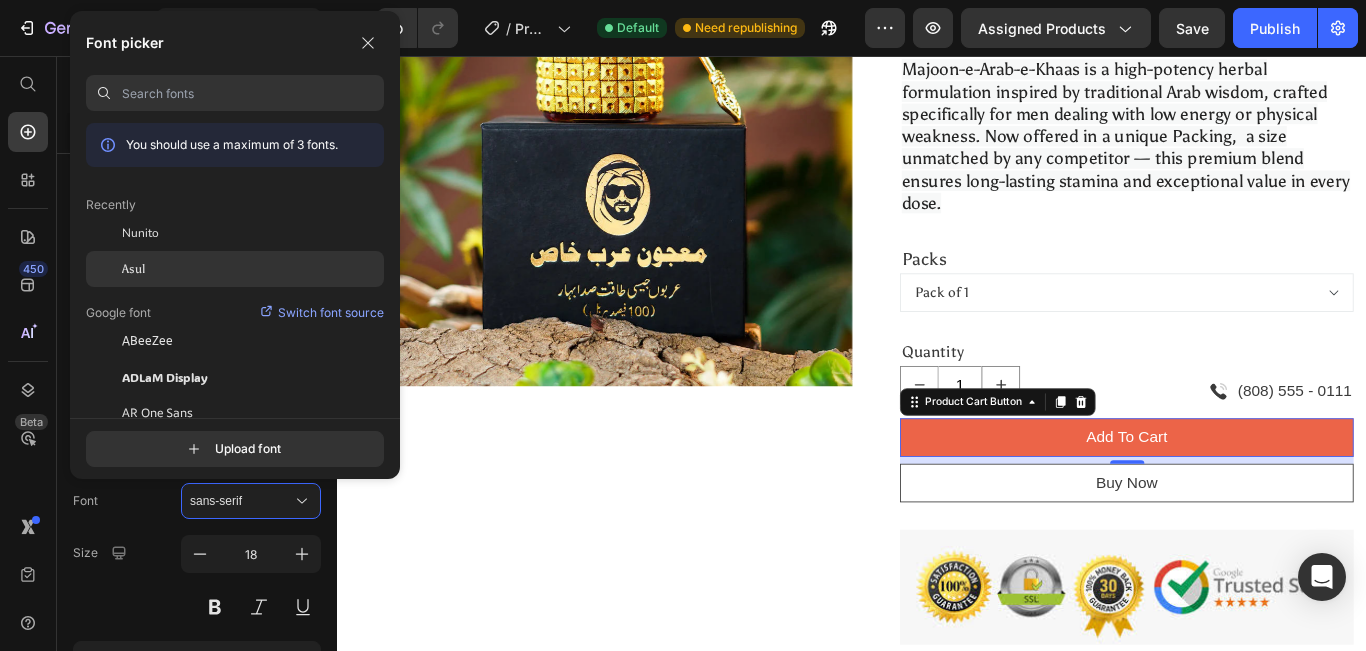 click on "Asul" 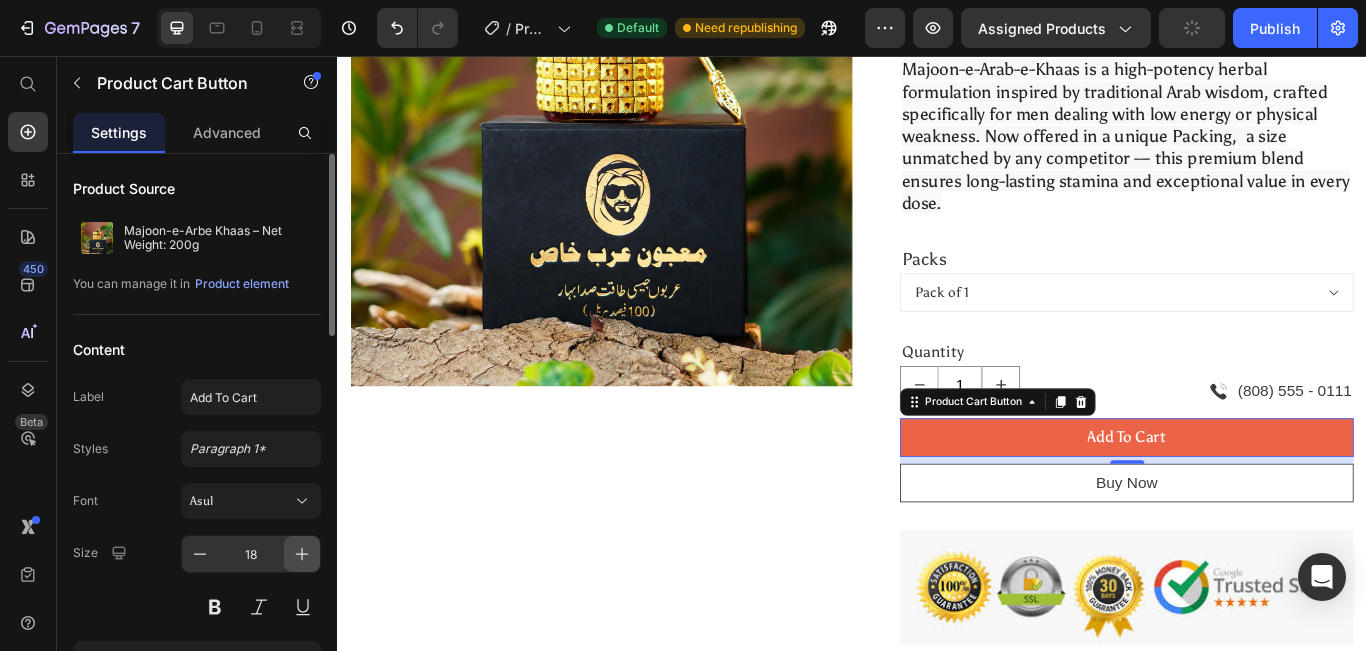 click 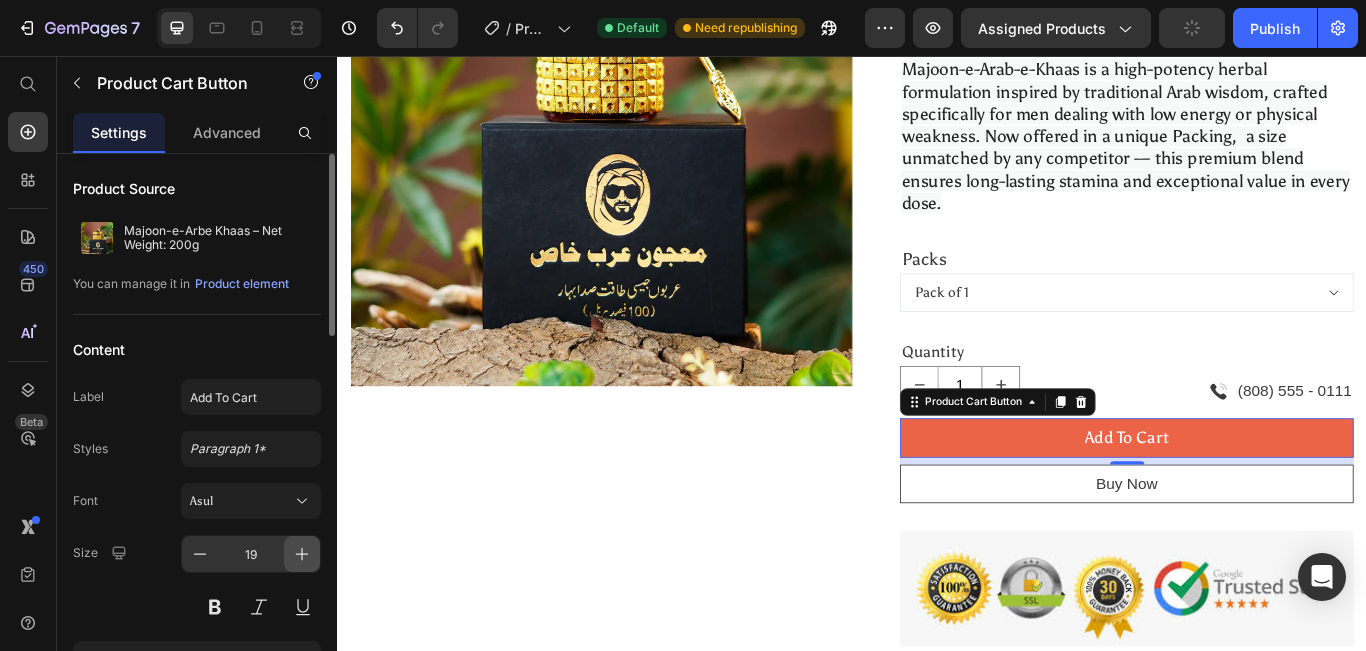 click 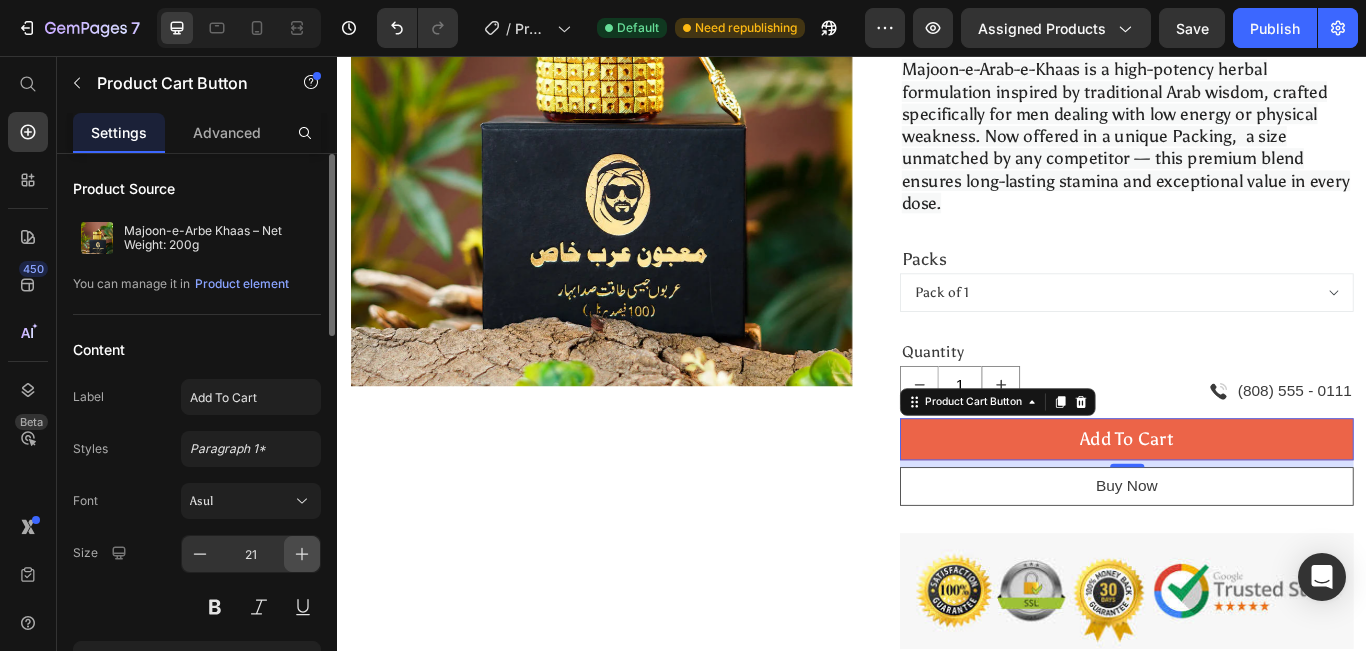 click 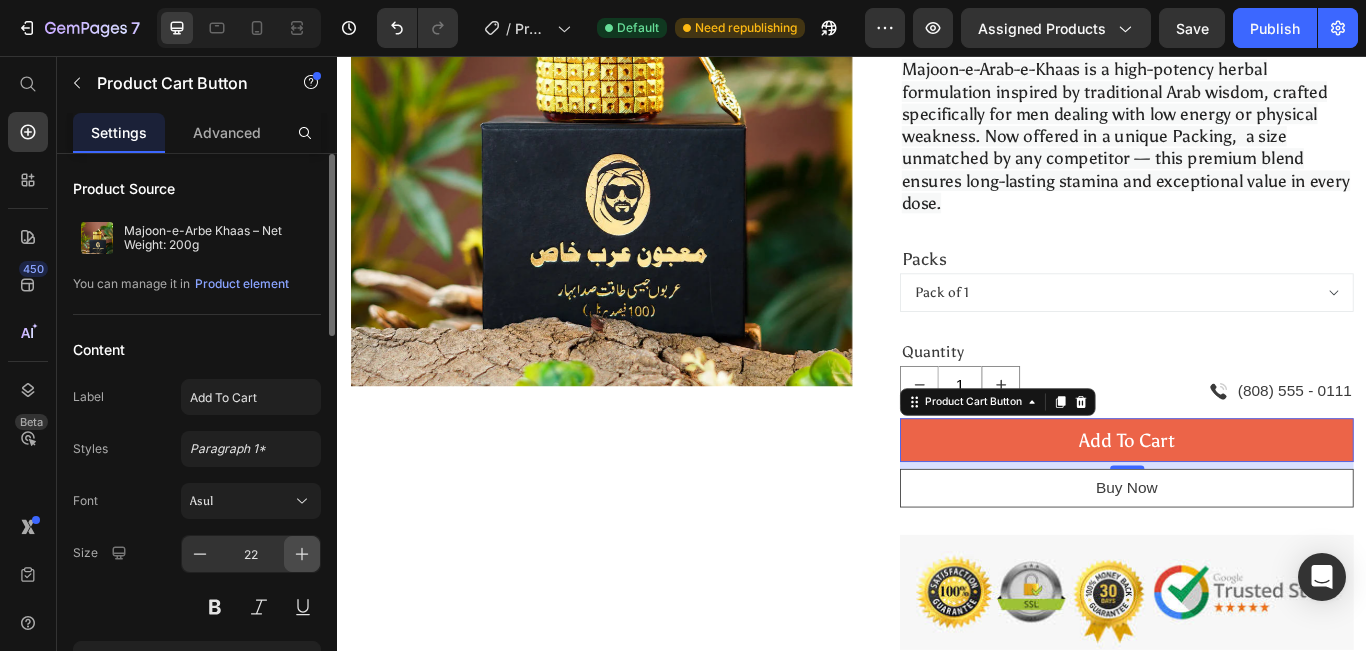 click 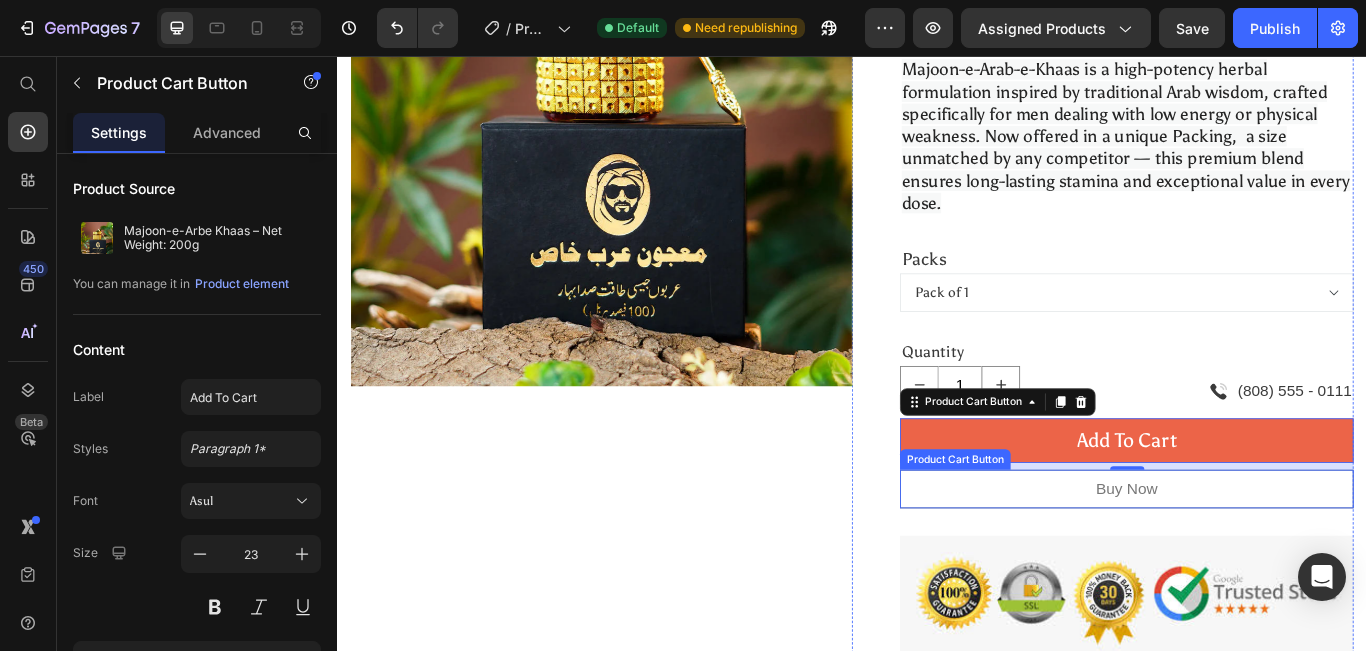 click on "buy now" at bounding box center (1257, 560) 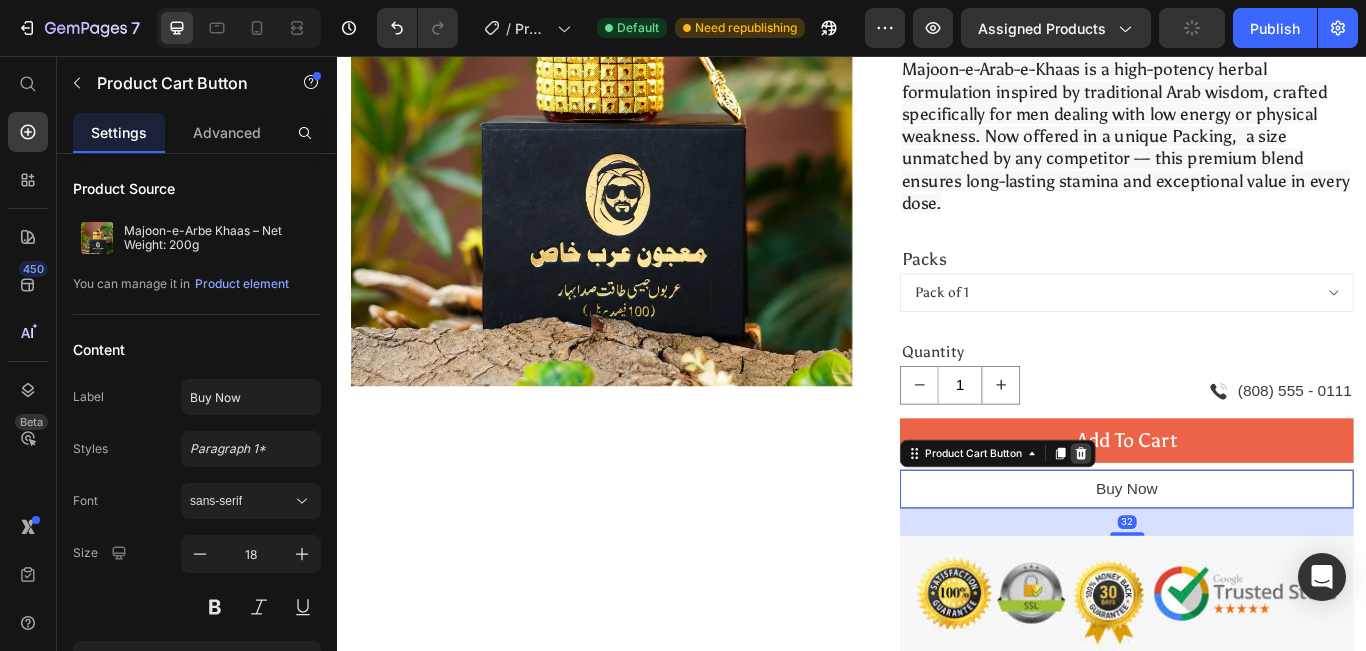 click 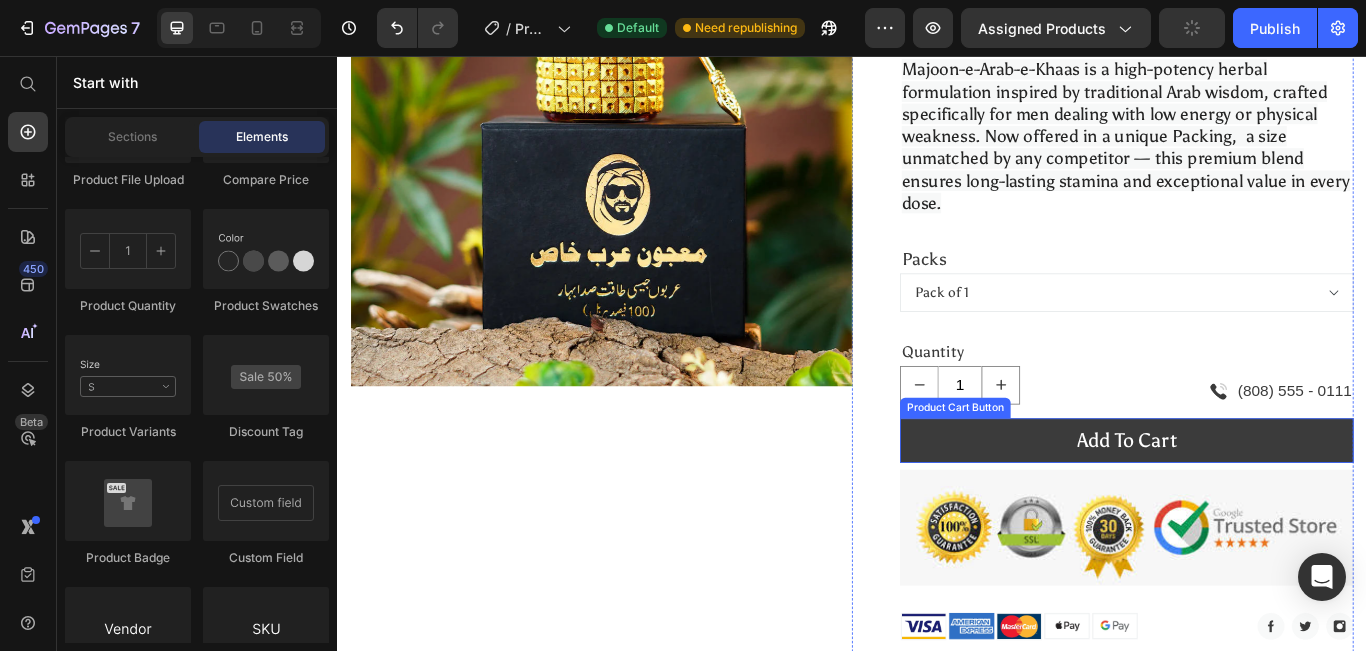 click on "add to cart" at bounding box center (1257, 504) 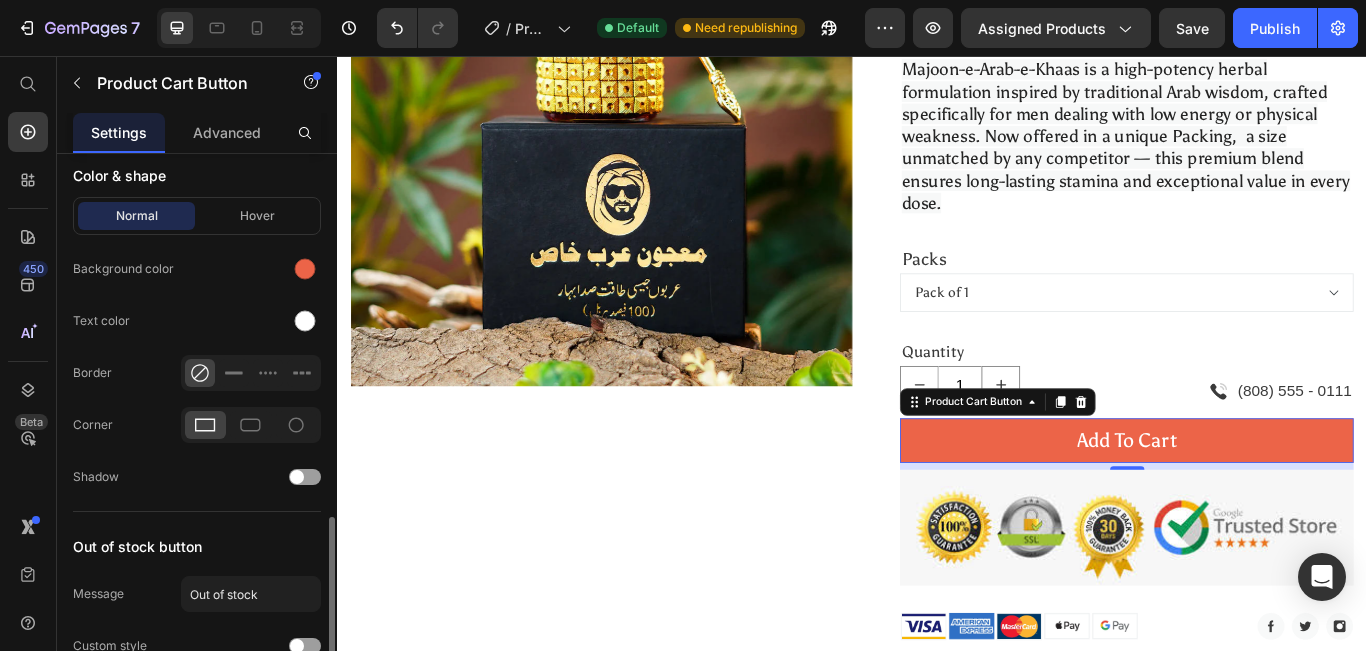 scroll, scrollTop: 1047, scrollLeft: 0, axis: vertical 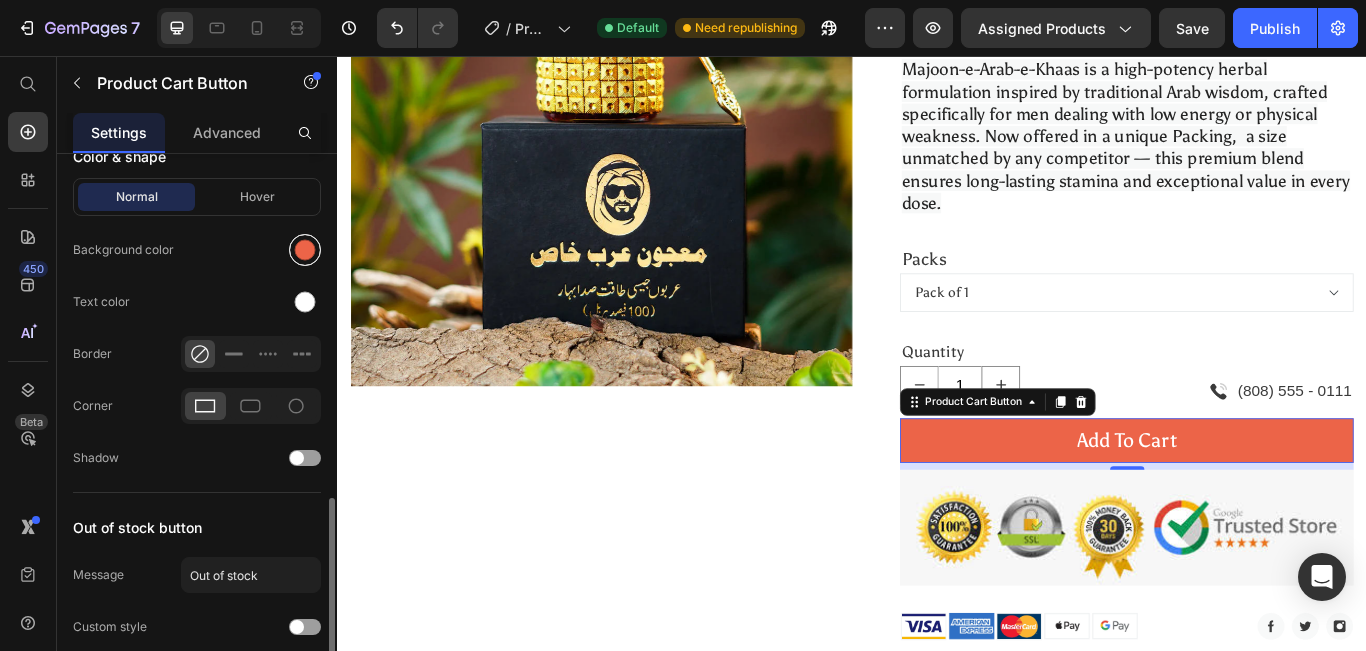 click at bounding box center [305, 250] 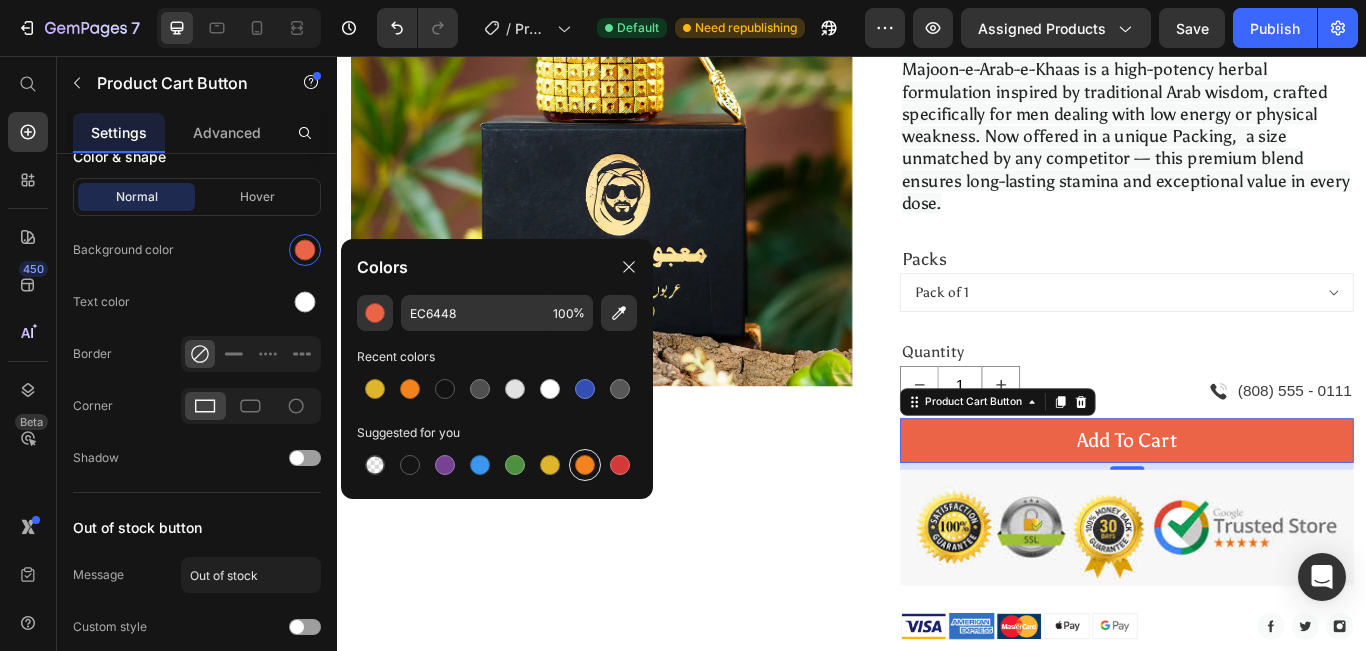 click at bounding box center (585, 465) 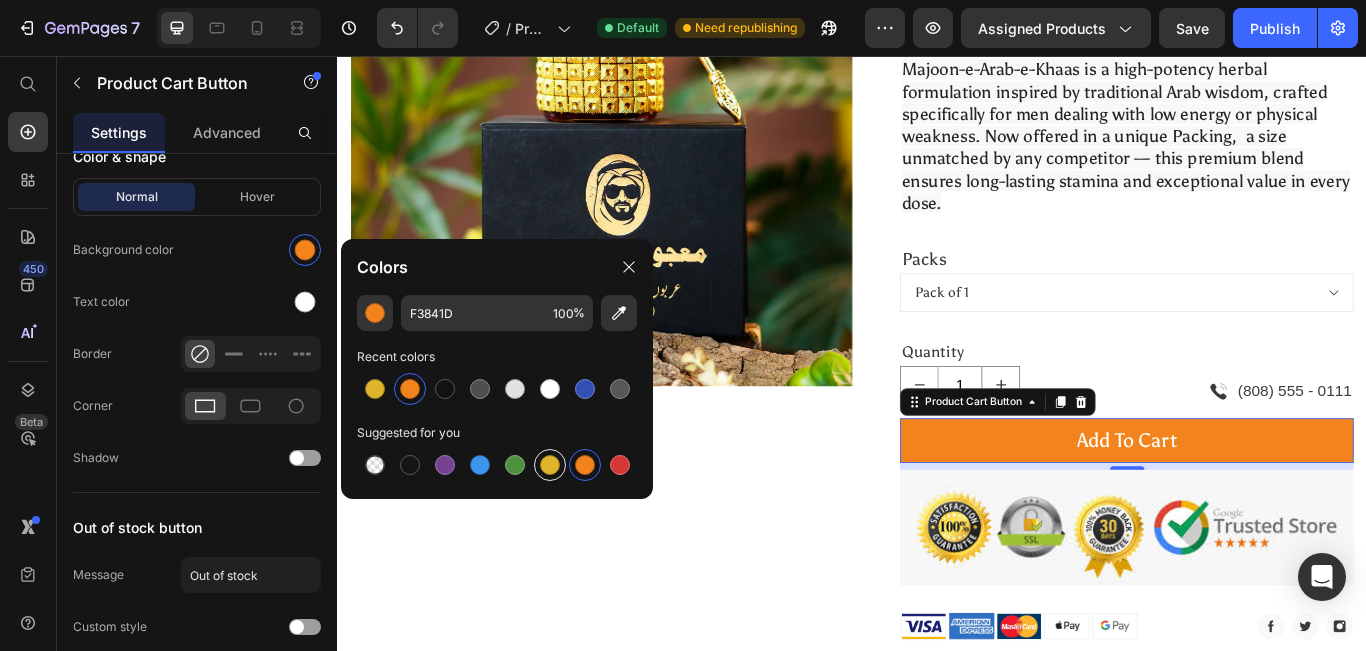 click at bounding box center [550, 465] 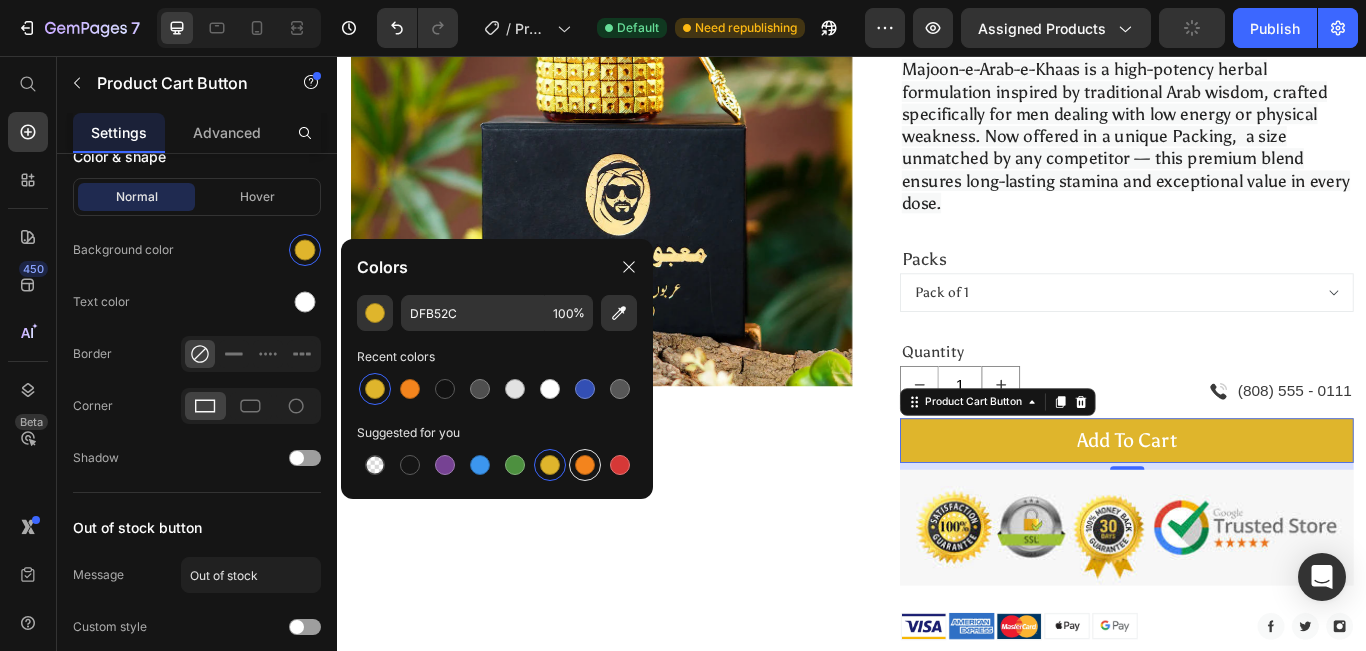 click at bounding box center (585, 465) 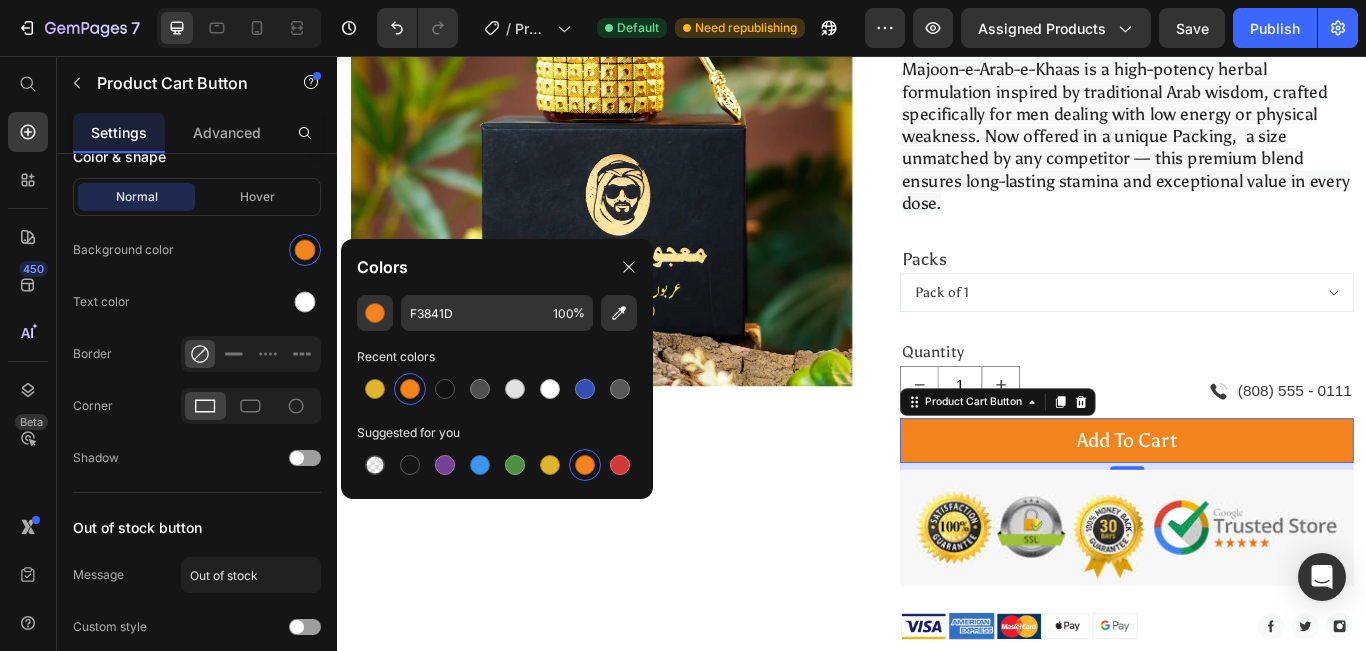 click on "450 Beta" at bounding box center (28, 353) 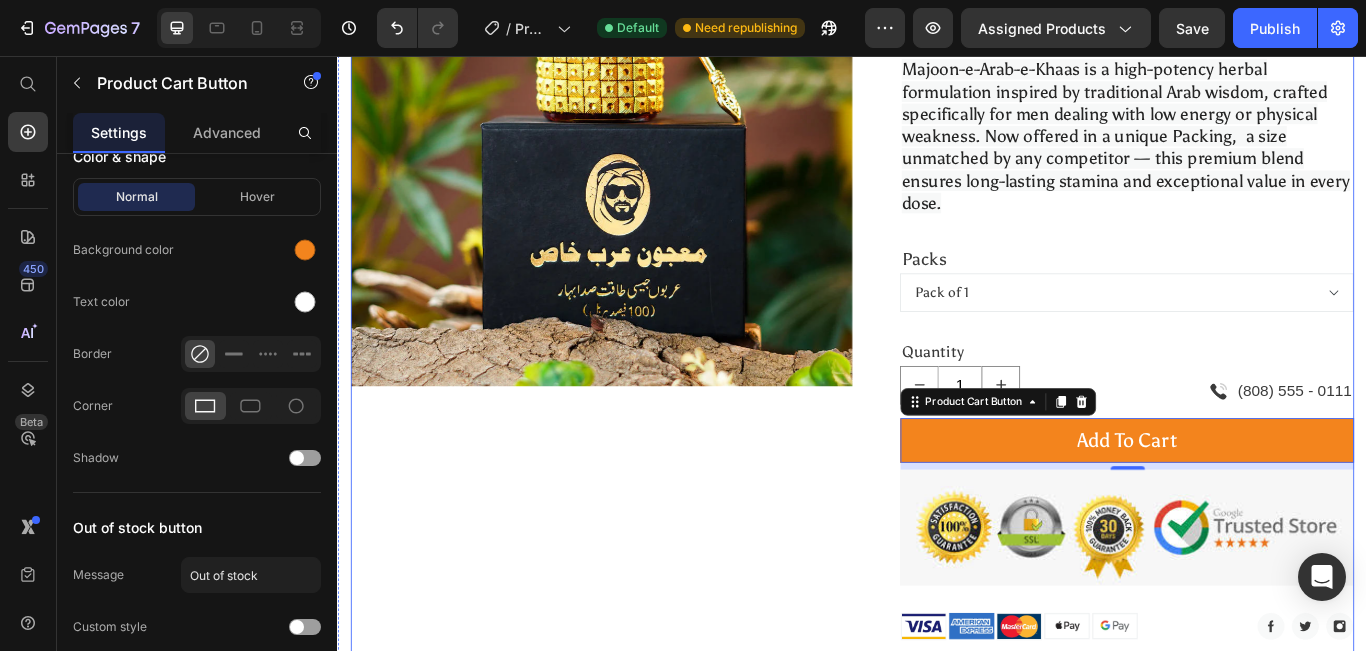 scroll, scrollTop: 616, scrollLeft: 0, axis: vertical 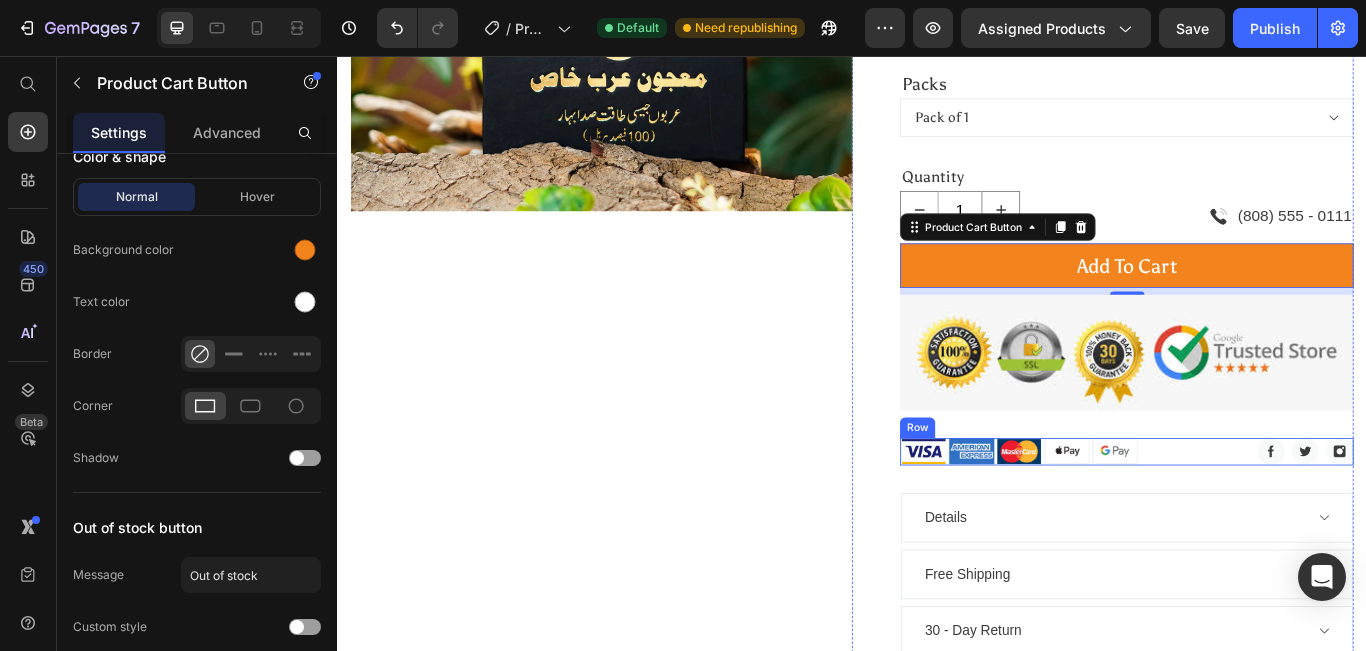 click on "Image Image Image Image Image Icon List Hoz Image Image Image Icon List Hoz Row" at bounding box center (1257, 517) 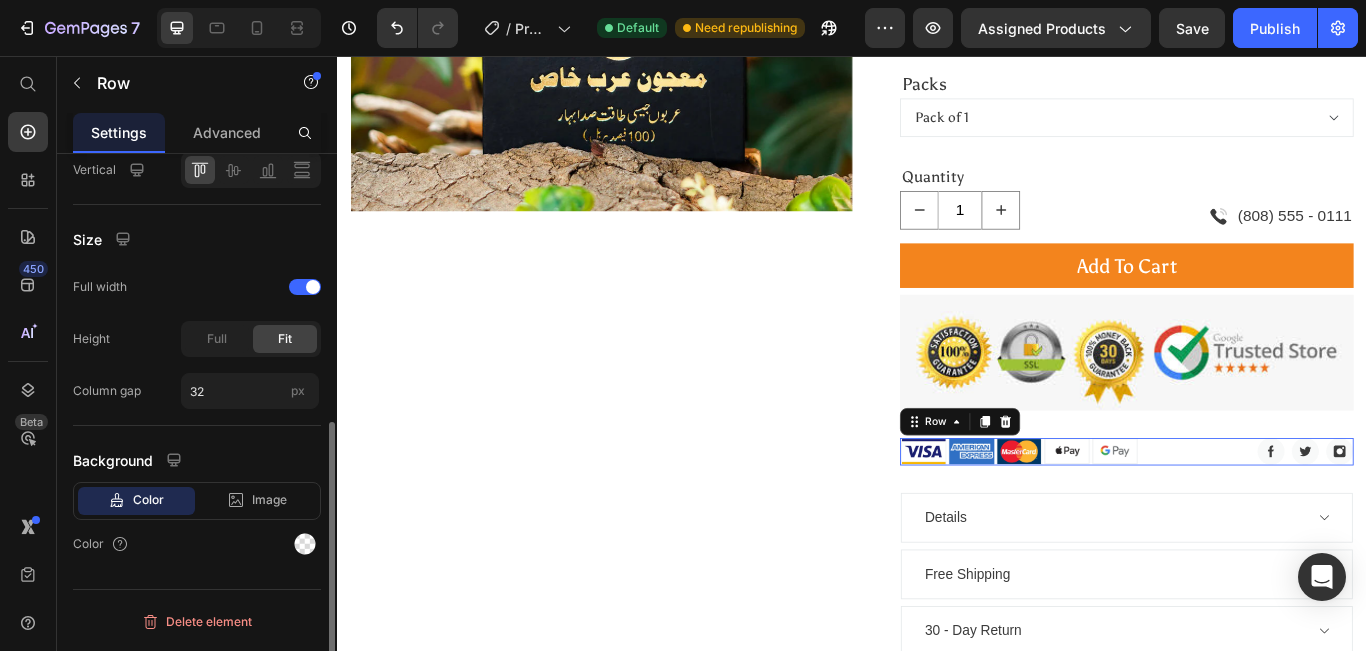 scroll, scrollTop: 0, scrollLeft: 0, axis: both 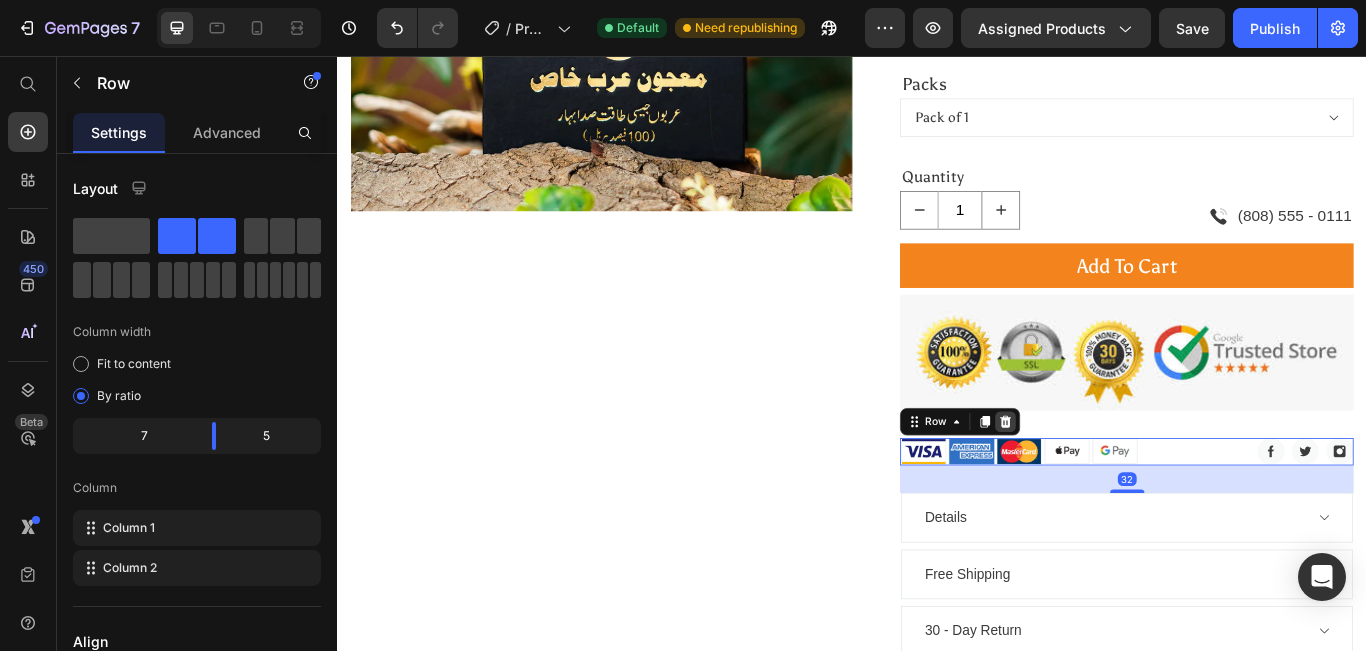 click 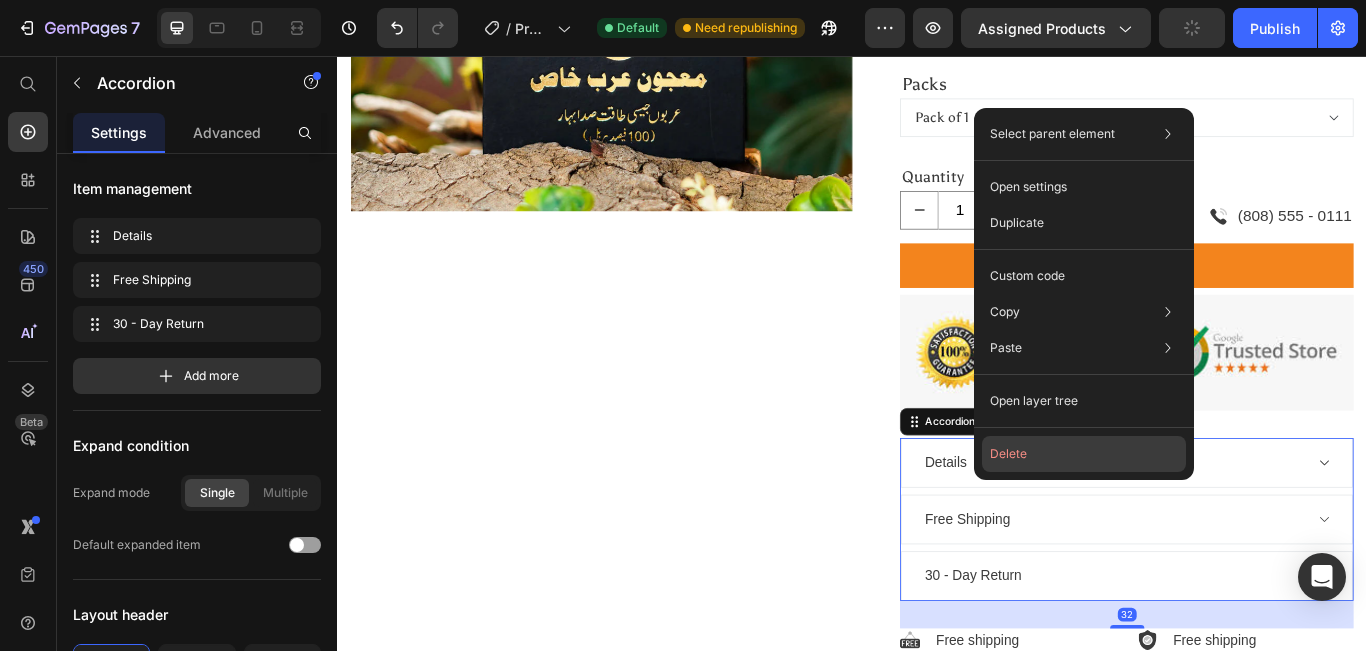 click on "Delete" 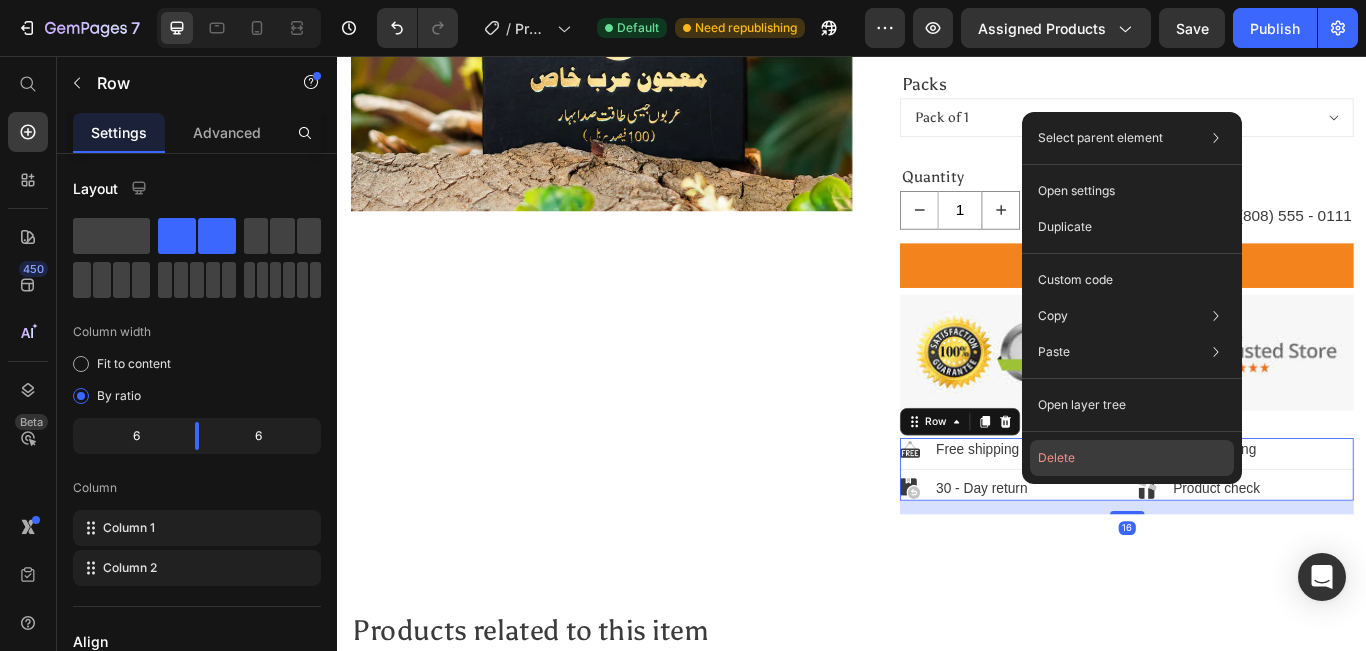 click on "Delete" 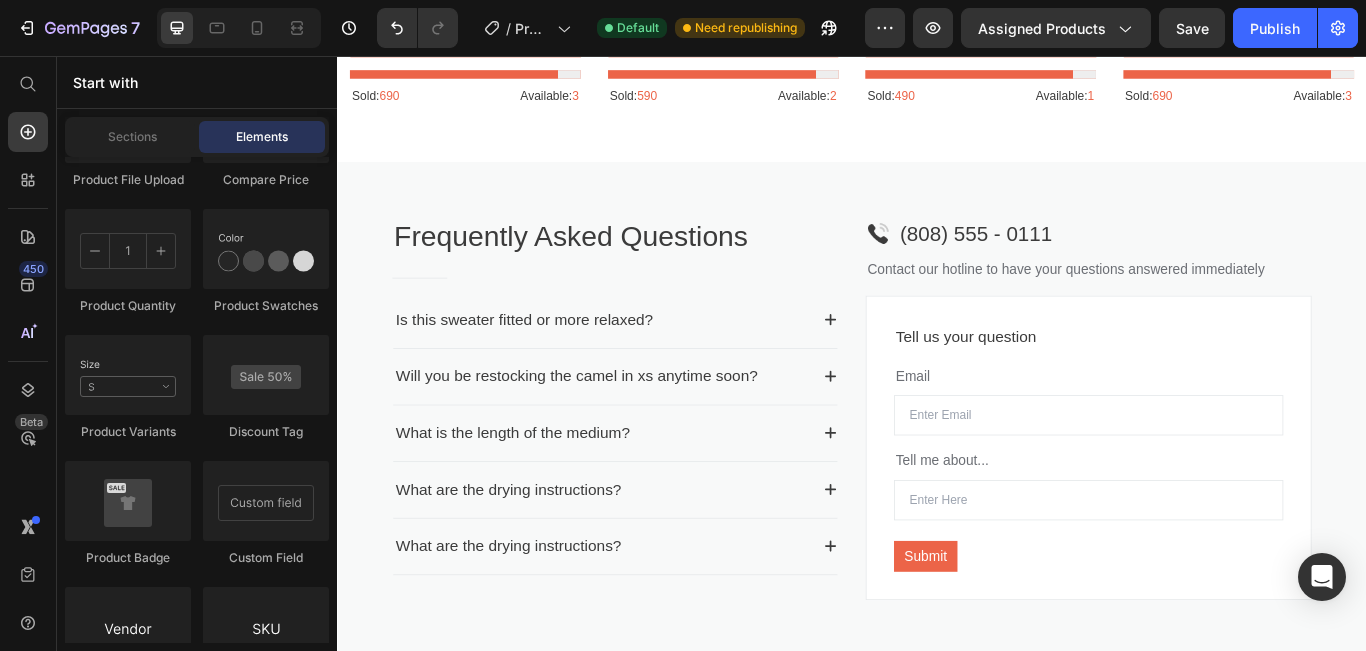 scroll, scrollTop: 1791, scrollLeft: 0, axis: vertical 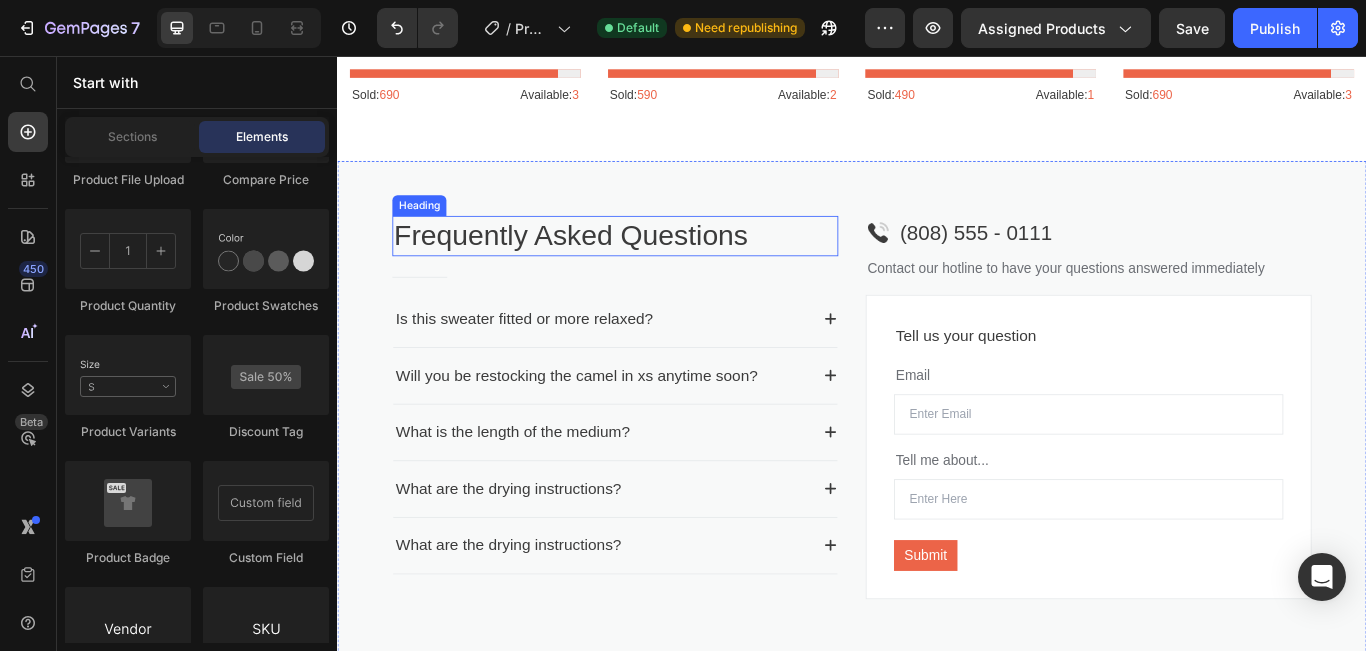 click on "Frequently Asked Questions" at bounding box center [661, 265] 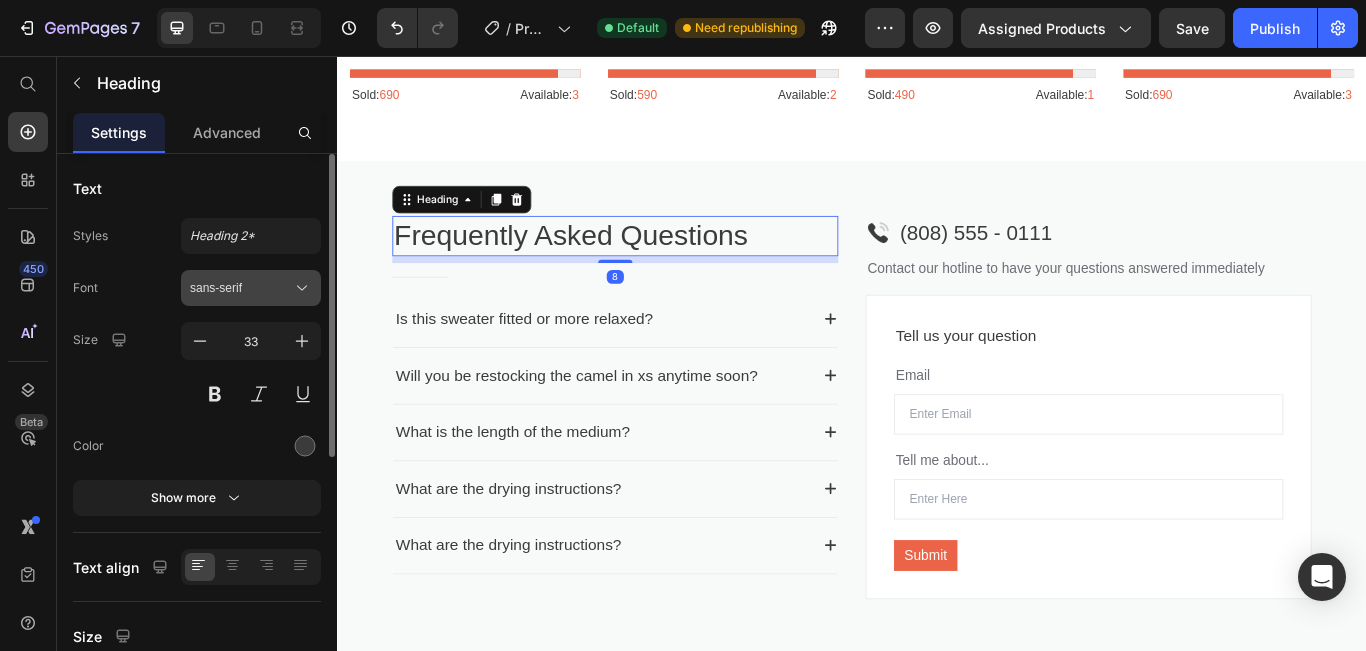 click on "sans-serif" at bounding box center (241, 288) 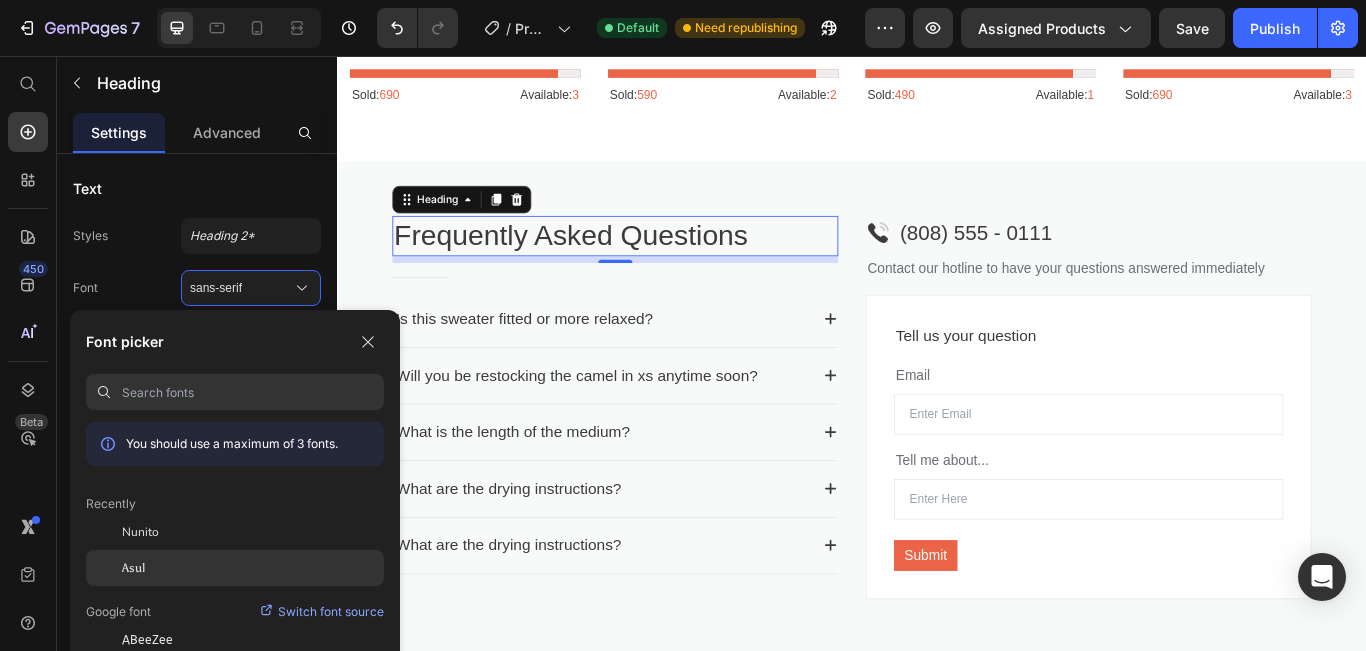 click on "Asul" 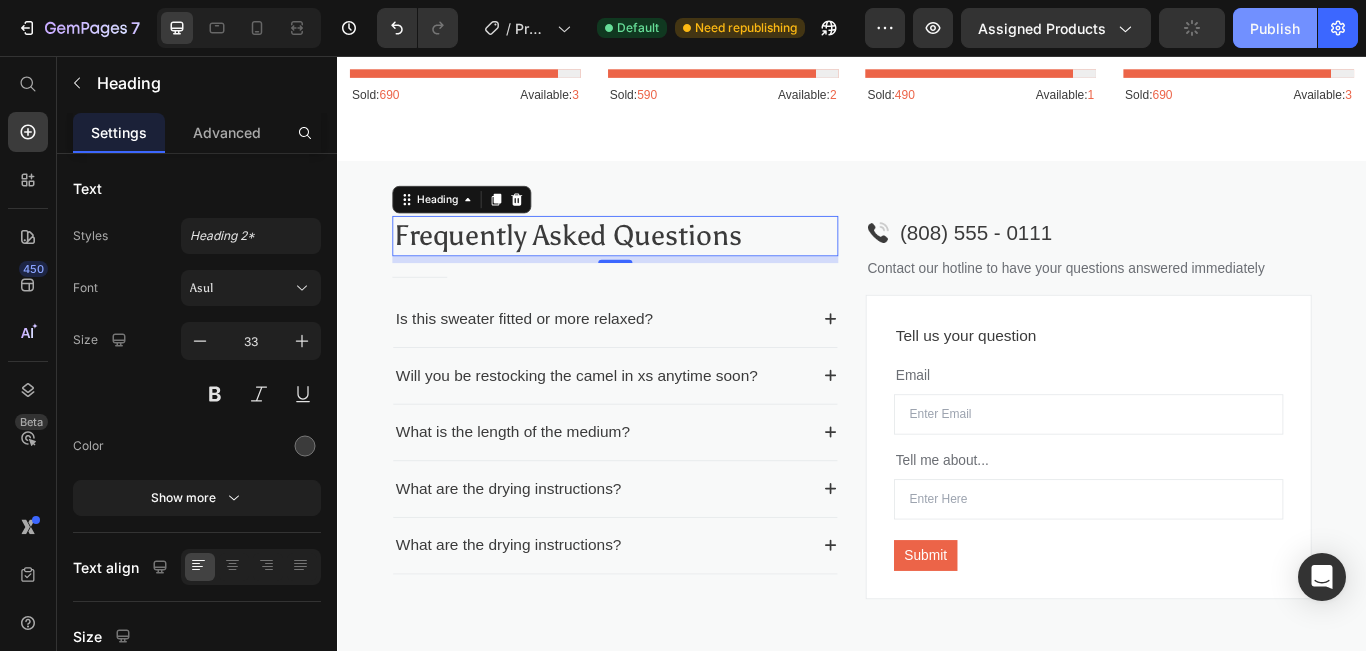 click on "Publish" at bounding box center [1275, 28] 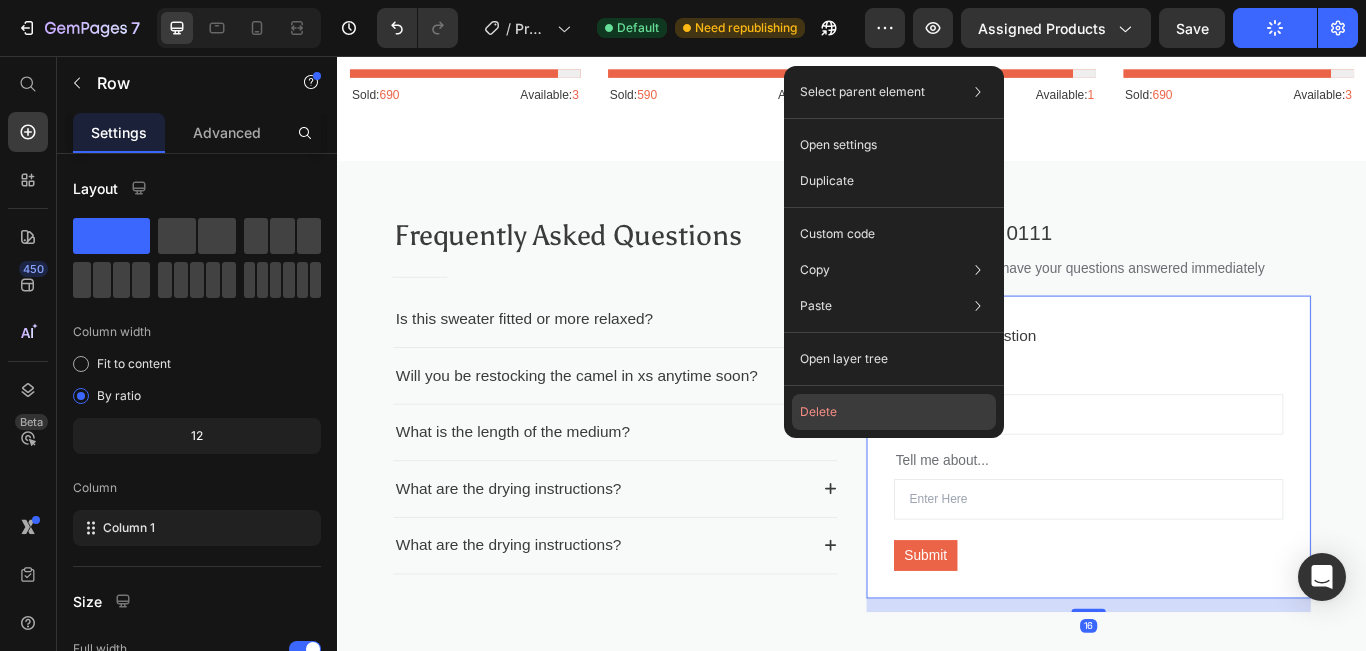 click on "Delete" 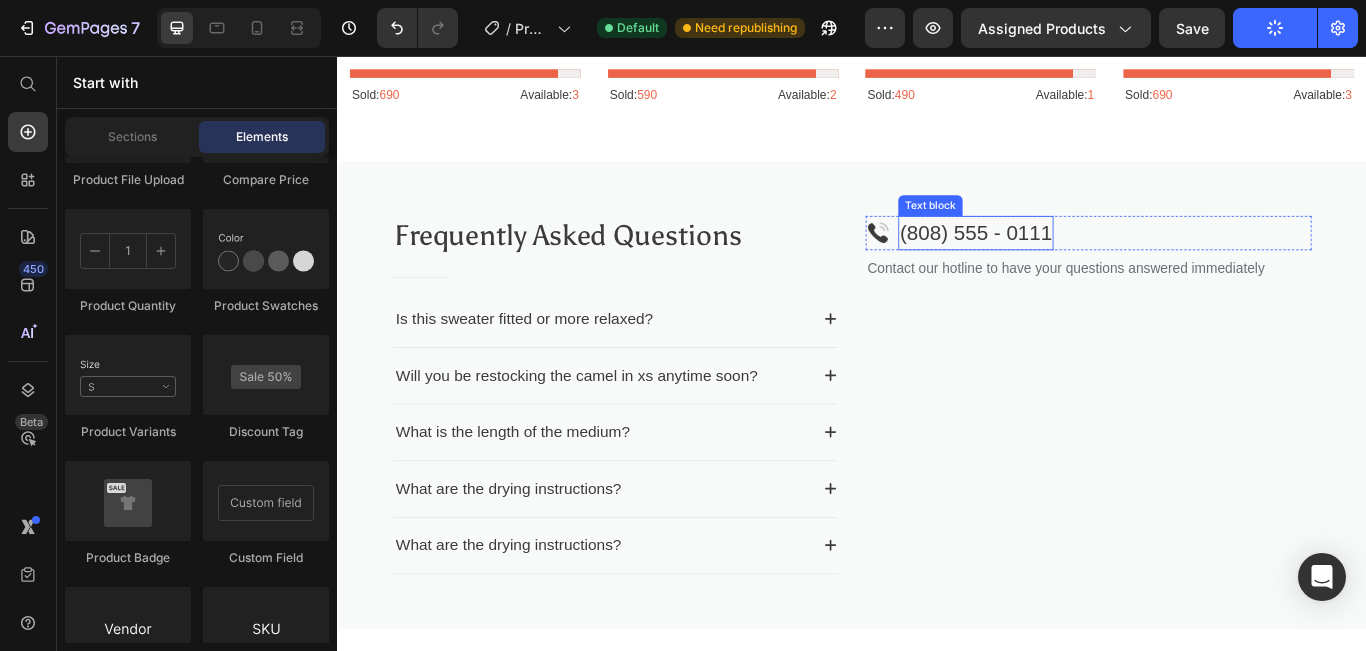 click on "(808) 555 - 0111" at bounding box center (1081, 262) 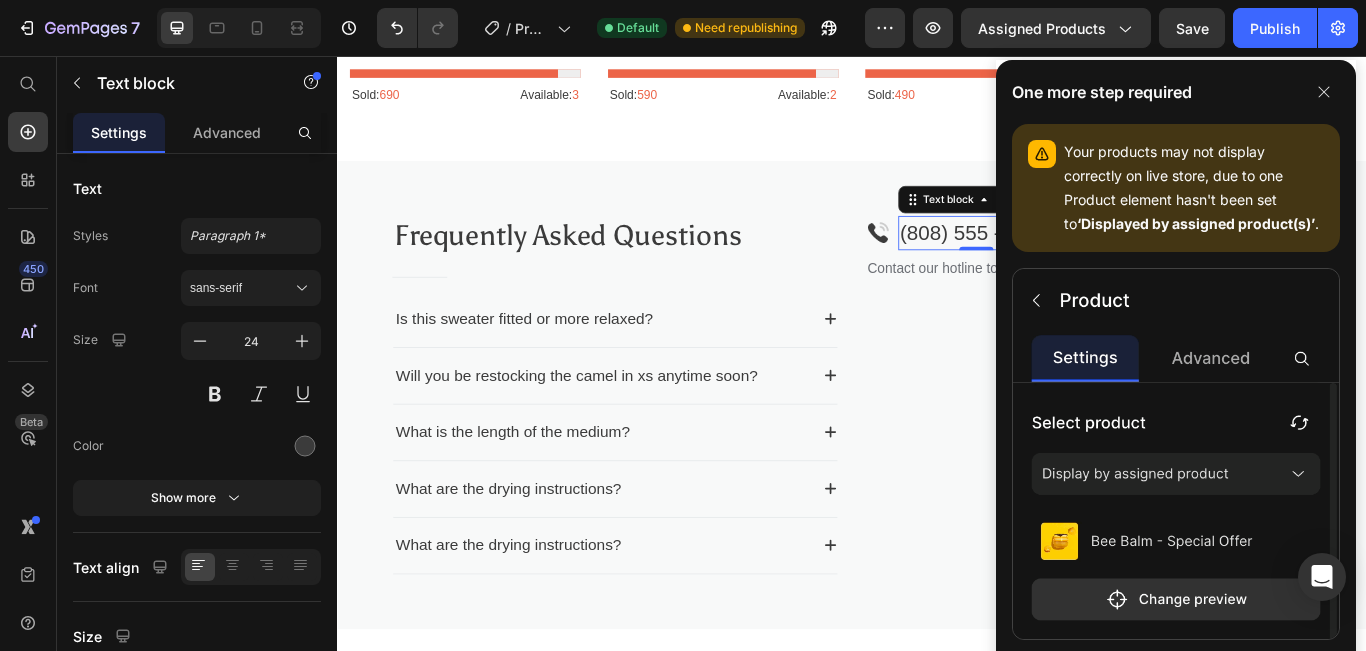 click on "(808) 555 - 0111" at bounding box center [1081, 262] 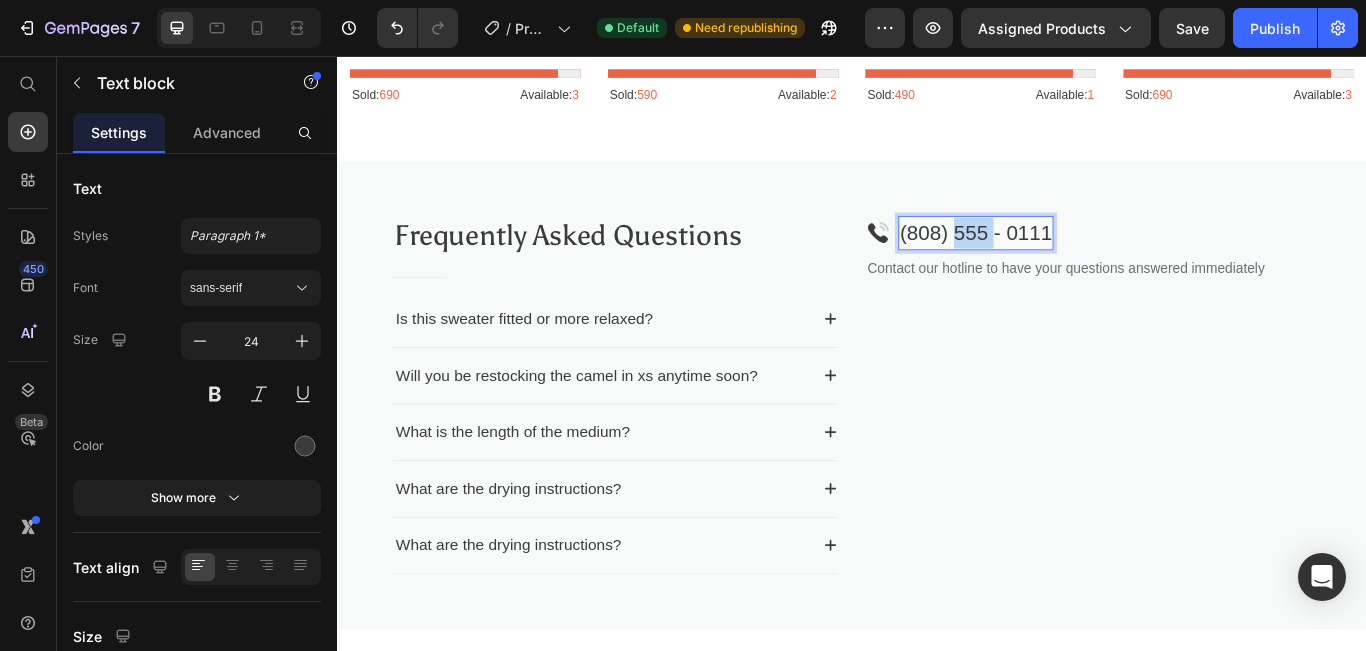 click on "(808) 555 - 0111" at bounding box center [1081, 262] 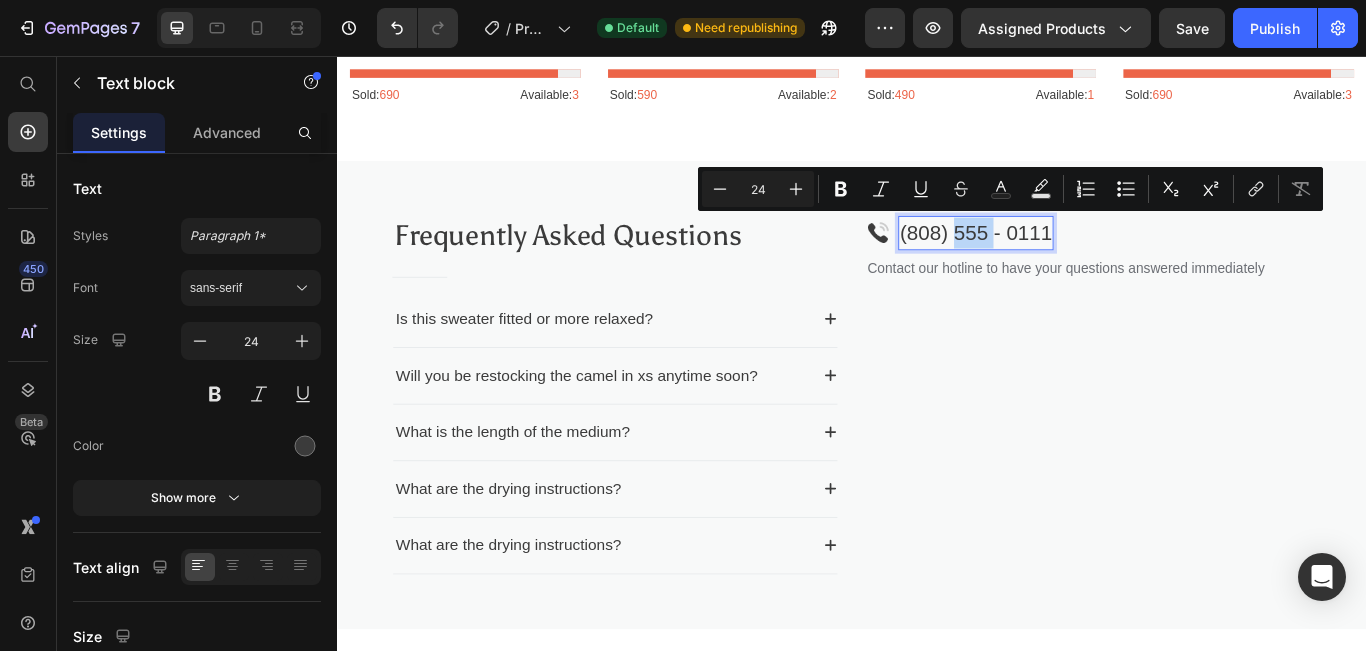 click on "(808) 555 - 0111" at bounding box center (1081, 262) 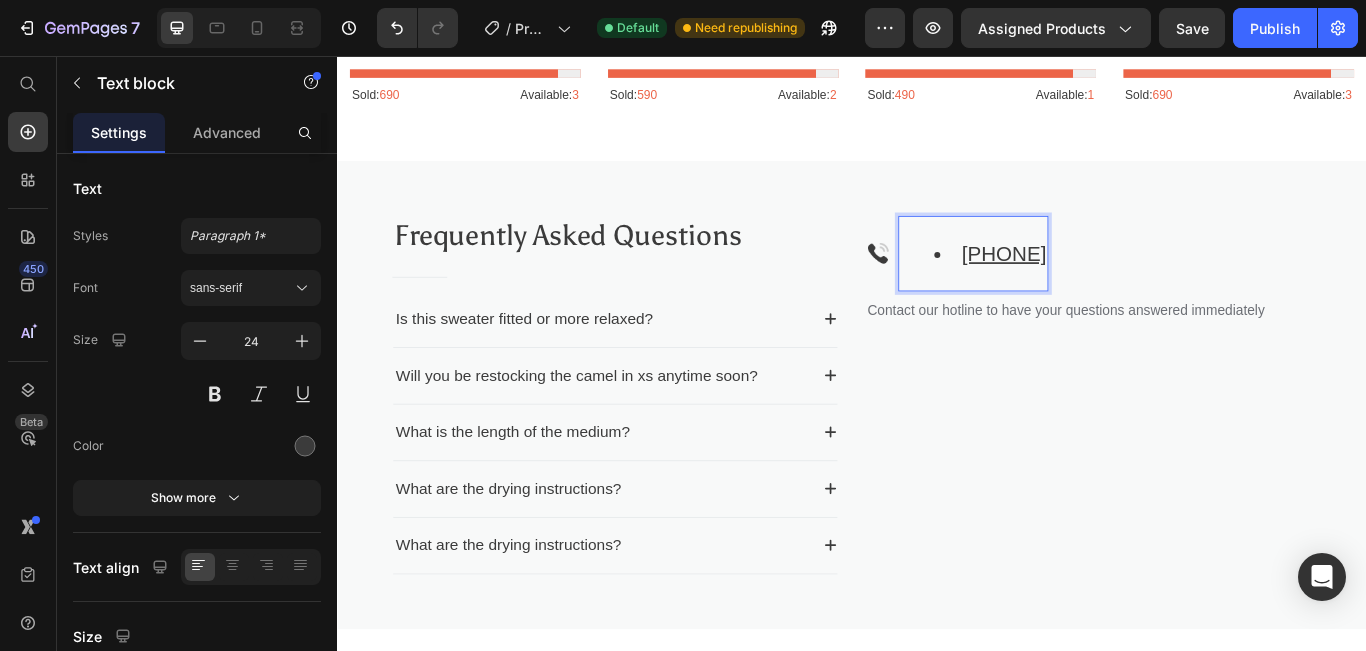 click on "[PHONE] ⁠⁠⁠⁠⁠⁠⁠" at bounding box center [1098, 286] 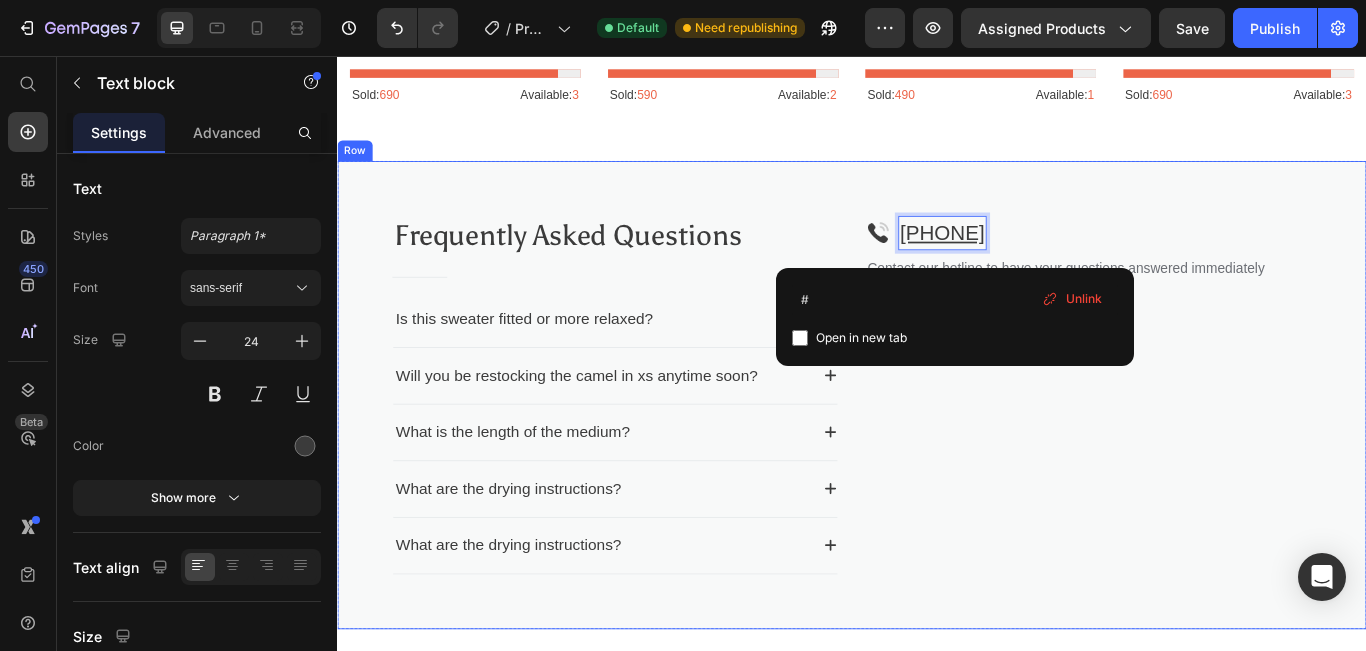 click on "Image ⁠⁠⁠⁠⁠⁠⁠ [PHONE] Text block   0 Row Contact our hotline to have your questions answered immediately  Text block Row Row" at bounding box center [1213, 459] 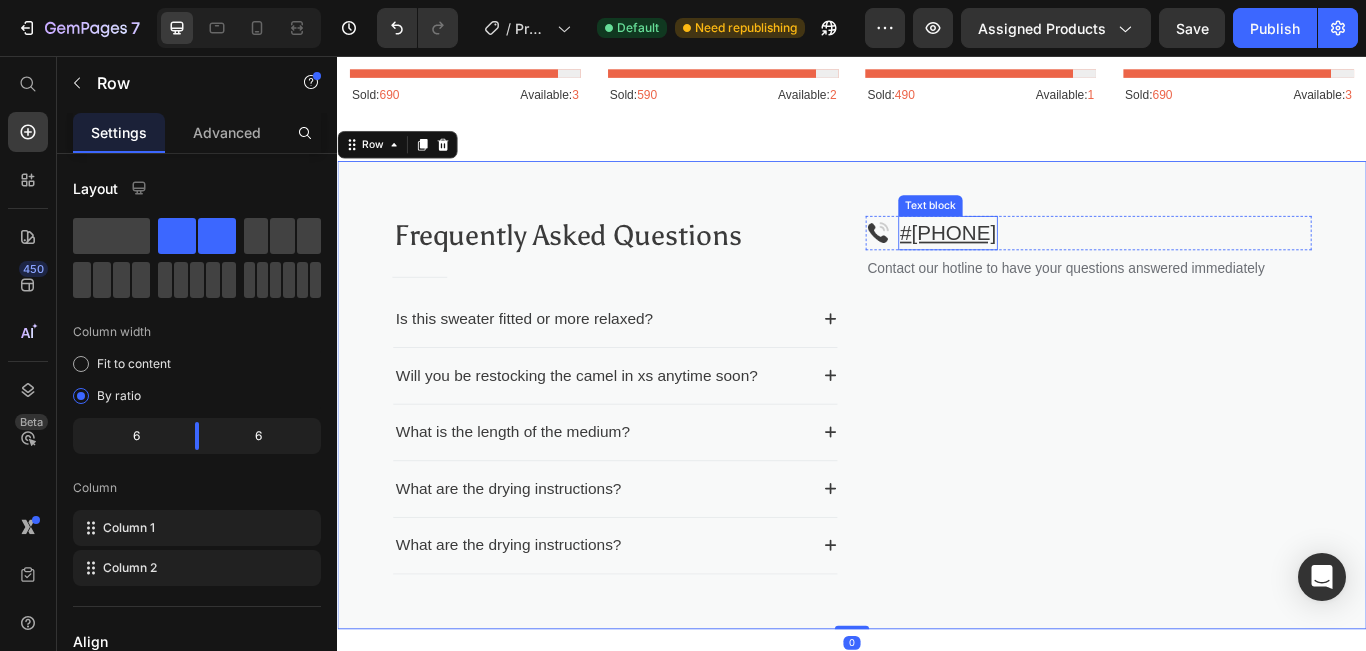 click on "[PHONE]" at bounding box center [1055, 261] 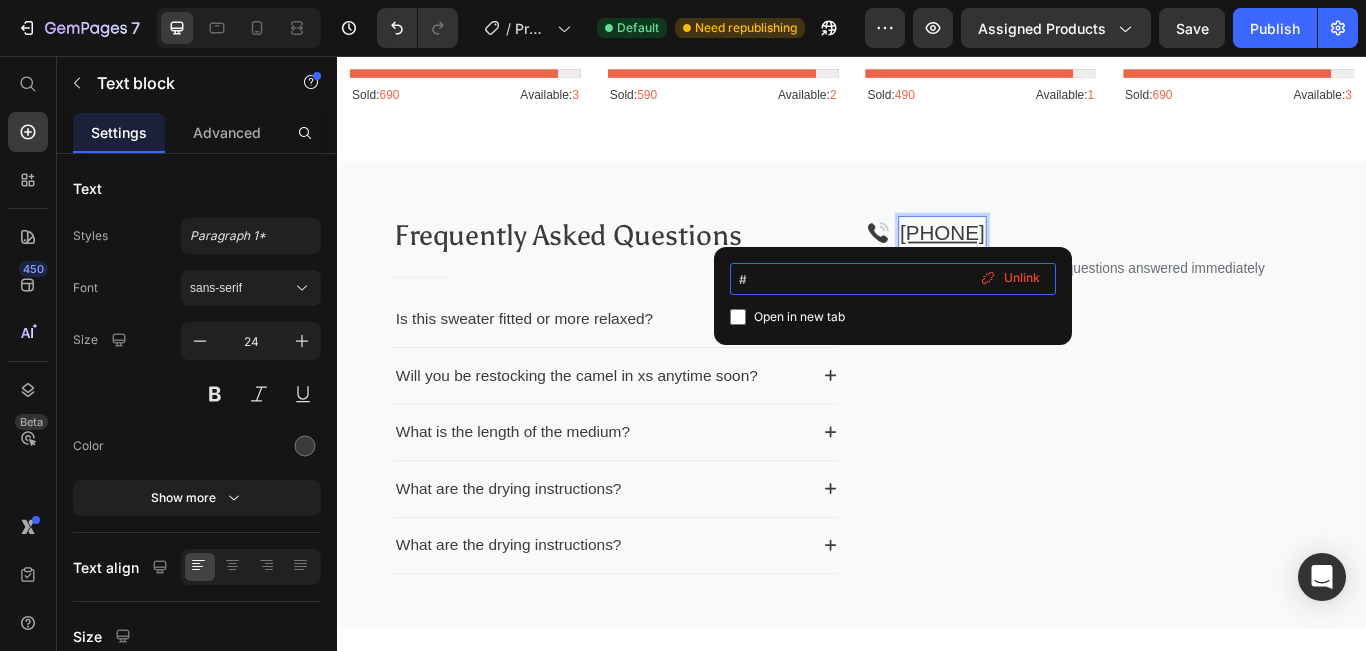 click on "#" at bounding box center [893, 279] 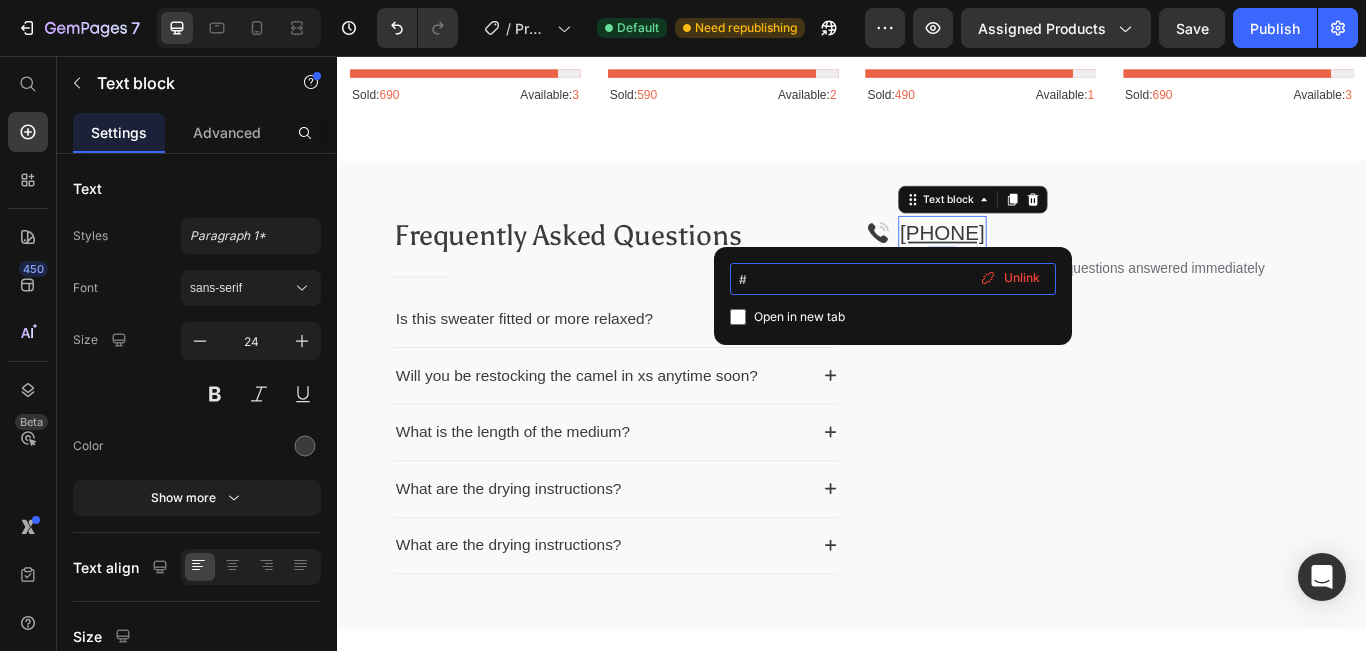 click on "#" at bounding box center (893, 279) 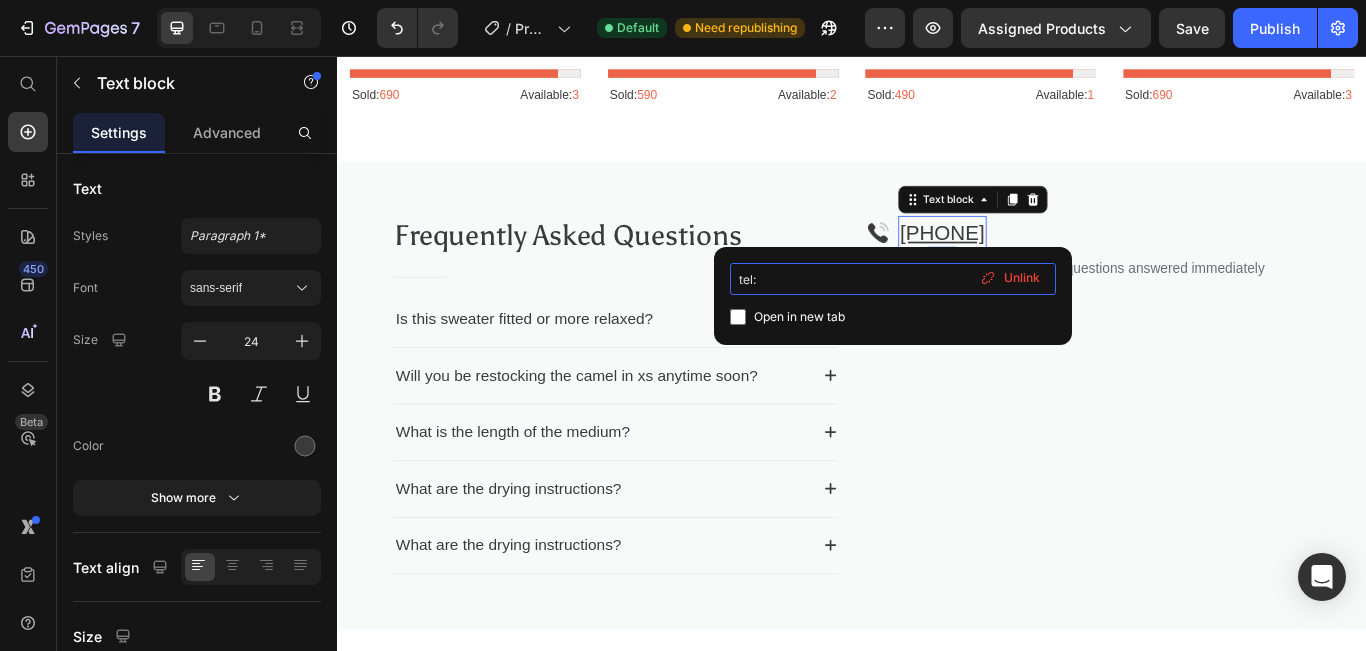 paste on "[PHONE]" 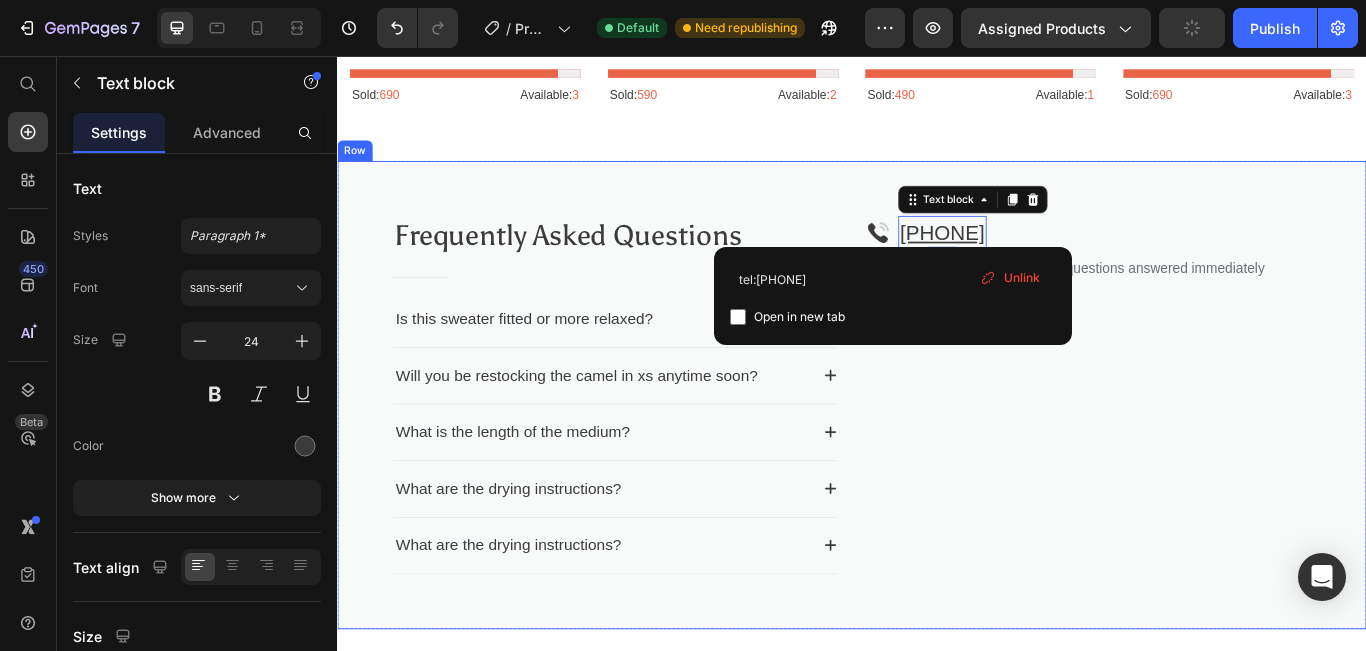 click on "Image 03239571545 Text block   0 Row Contact our hotline to have your questions answered immediately  Text block Row Row" at bounding box center [1213, 459] 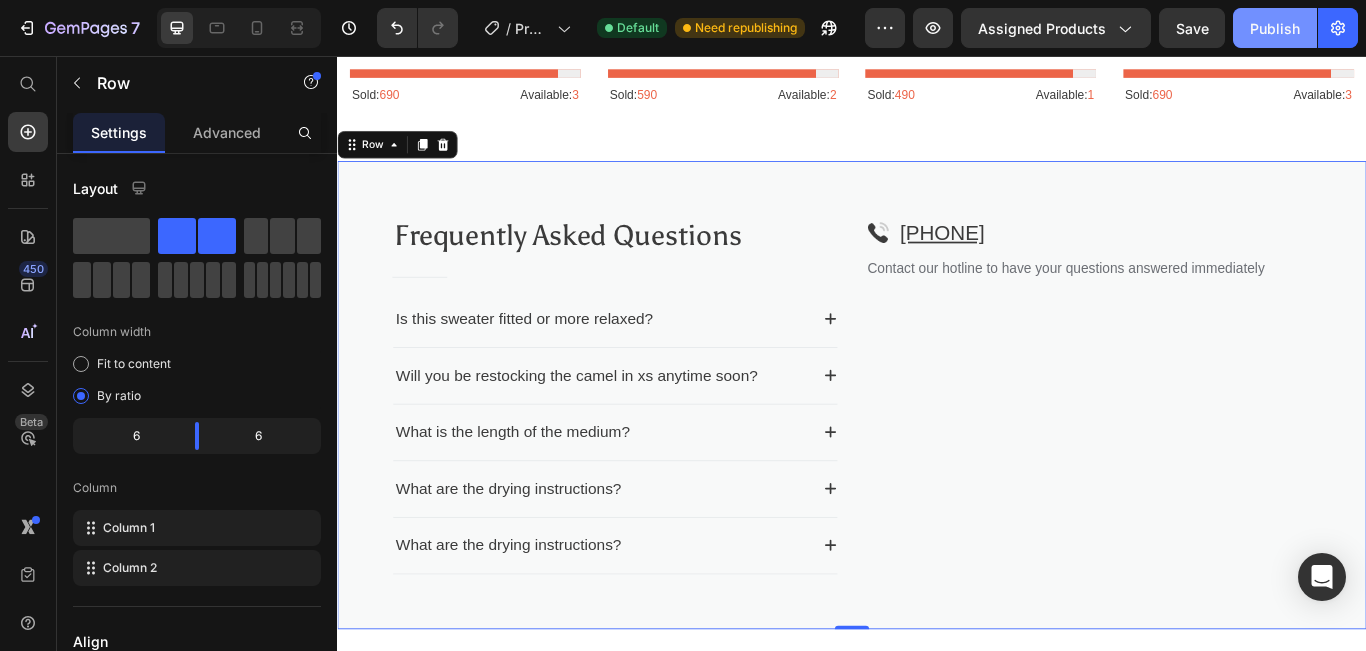 click on "Publish" at bounding box center (1275, 28) 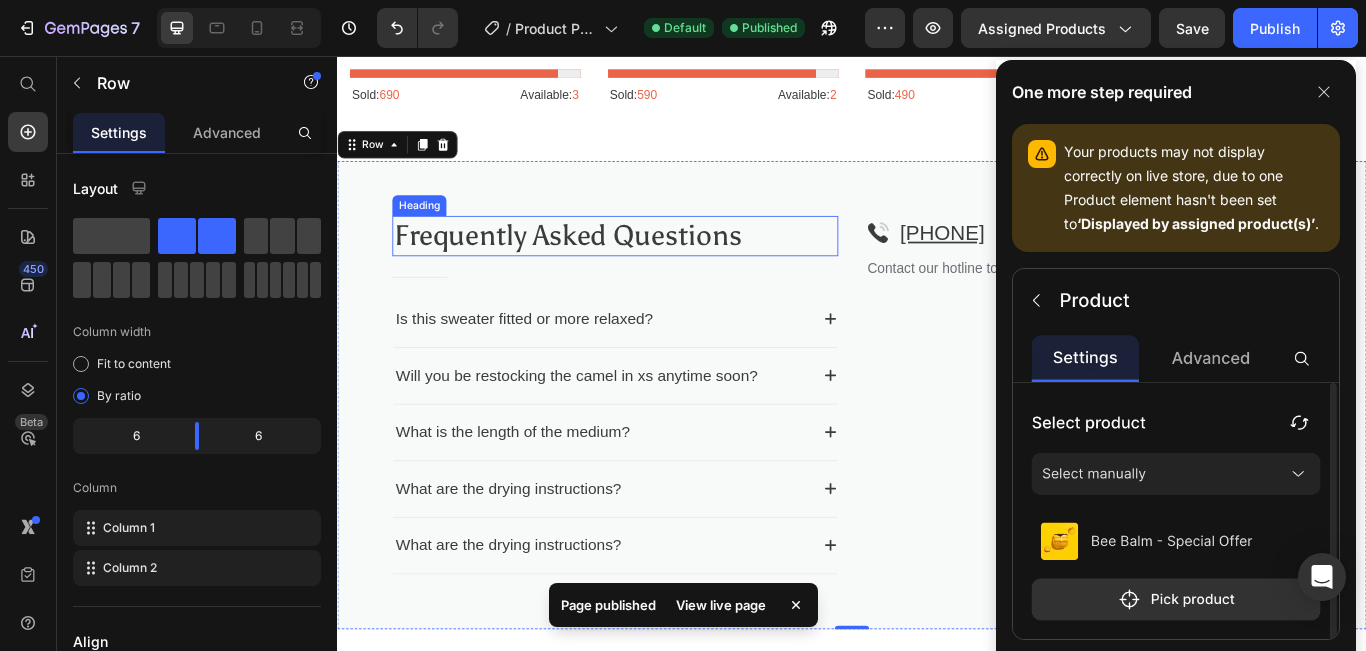 click on "Frequently Asked Questions" at bounding box center (661, 265) 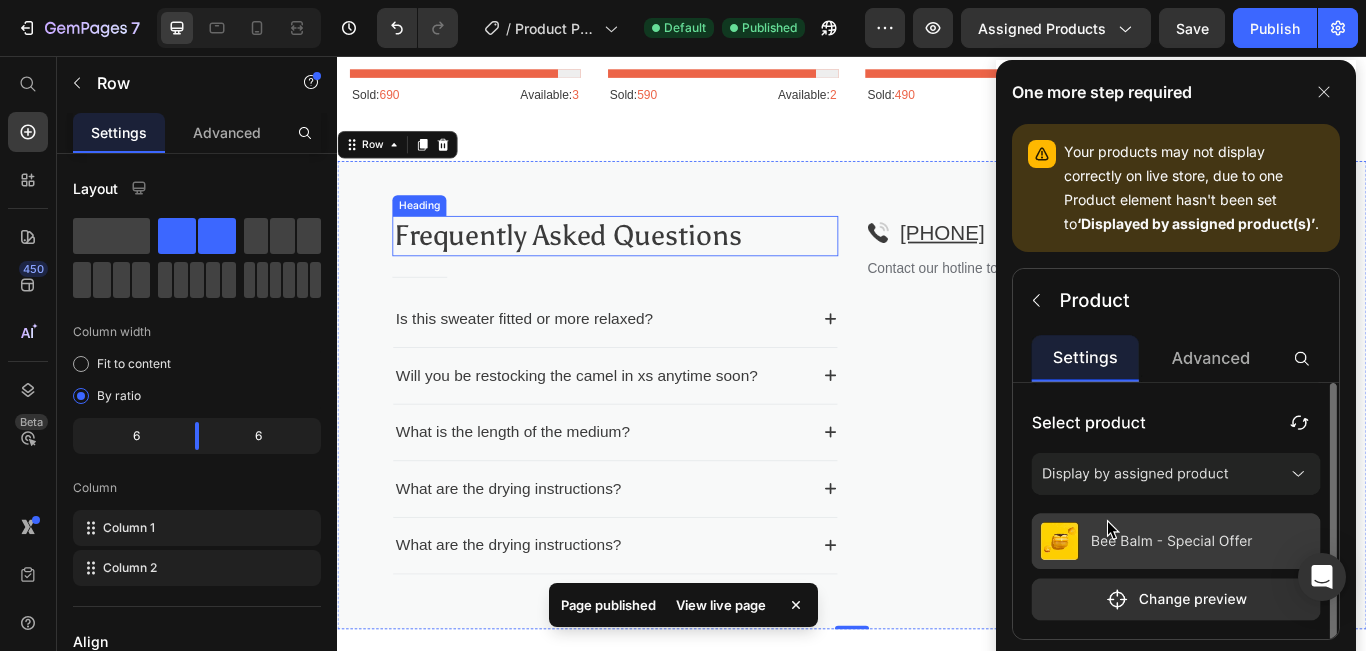 click on "Frequently Asked Questions" at bounding box center (661, 265) 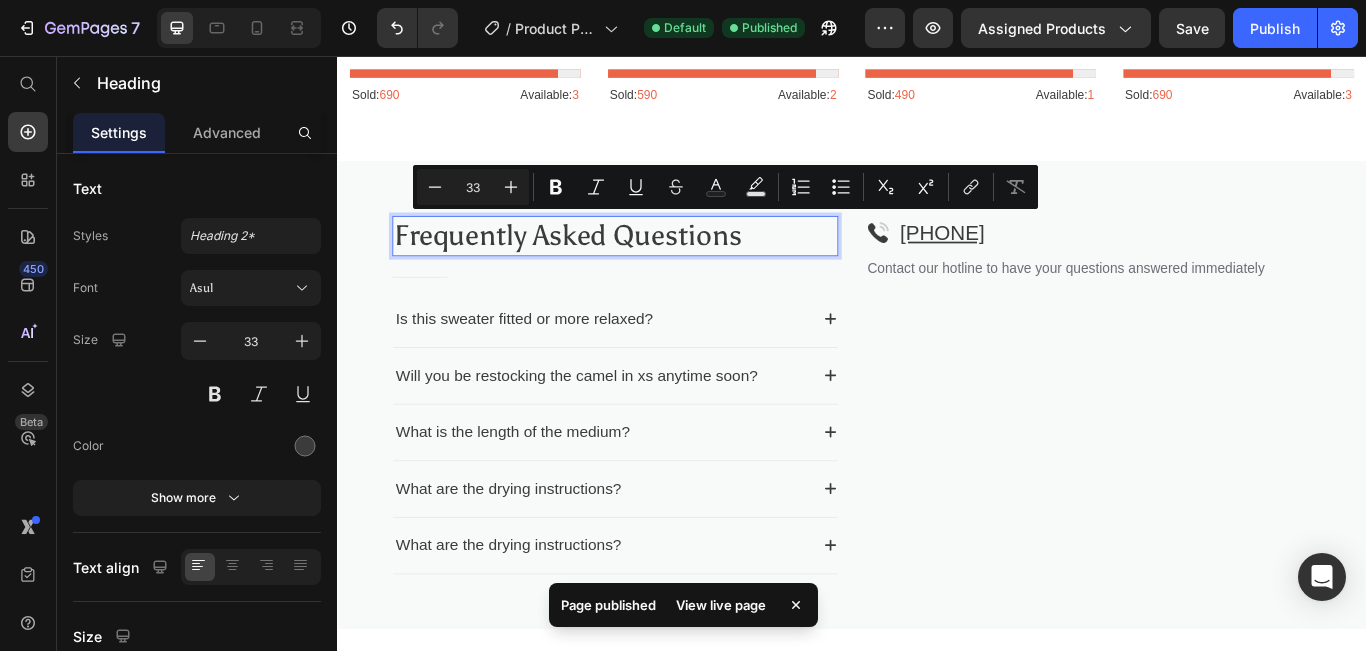 click on "Frequently Asked Questions" at bounding box center (661, 265) 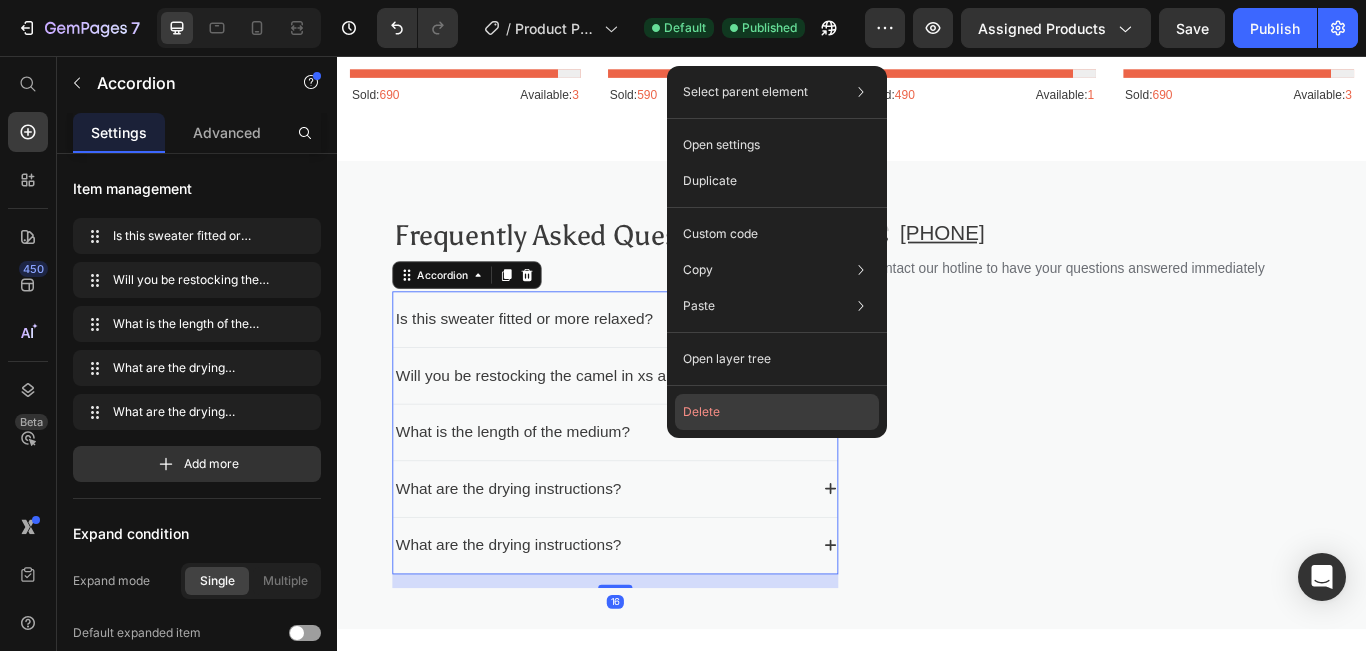 click on "Delete" 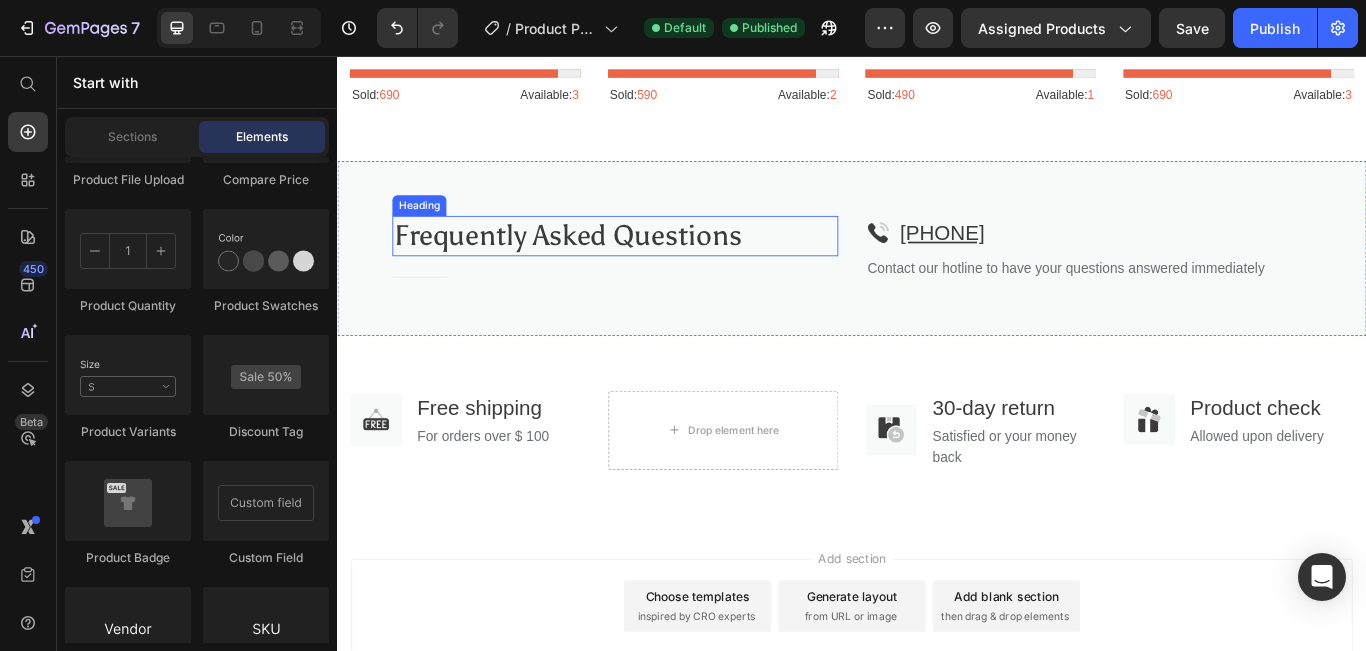 click on "Frequently Asked Questions" at bounding box center (661, 265) 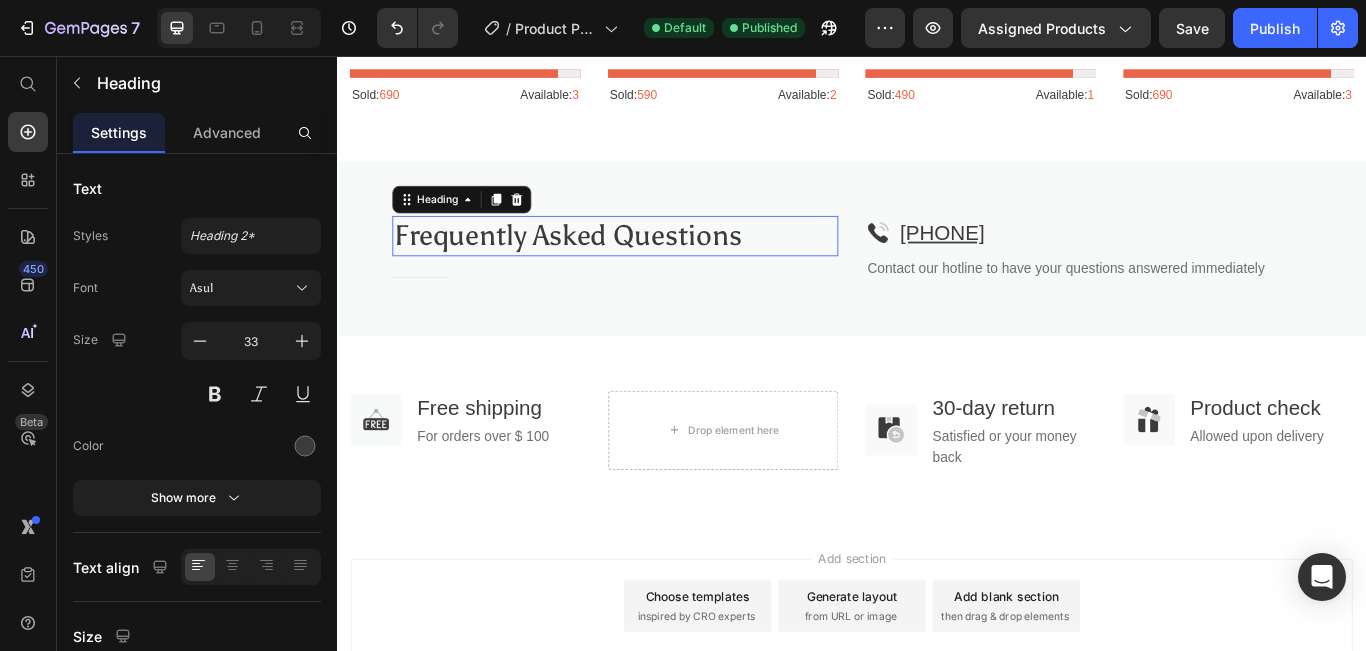 click on "Frequently Asked Questions" at bounding box center (661, 265) 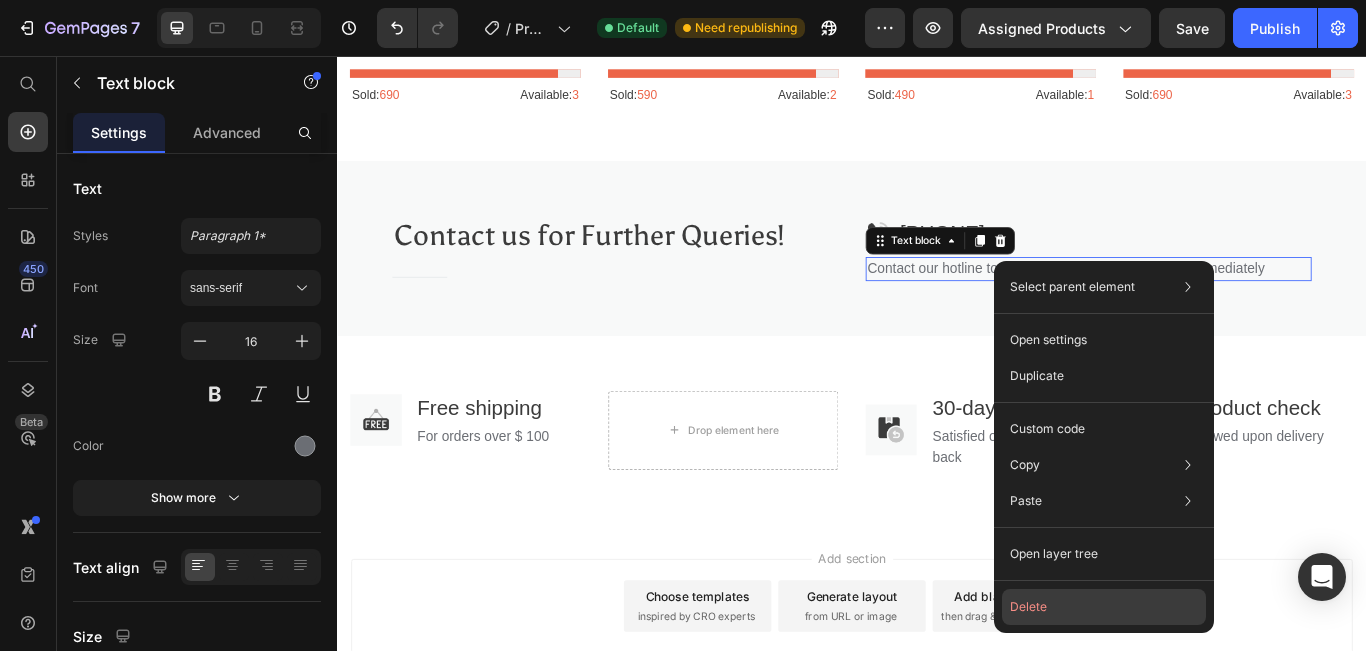 click on "Delete" 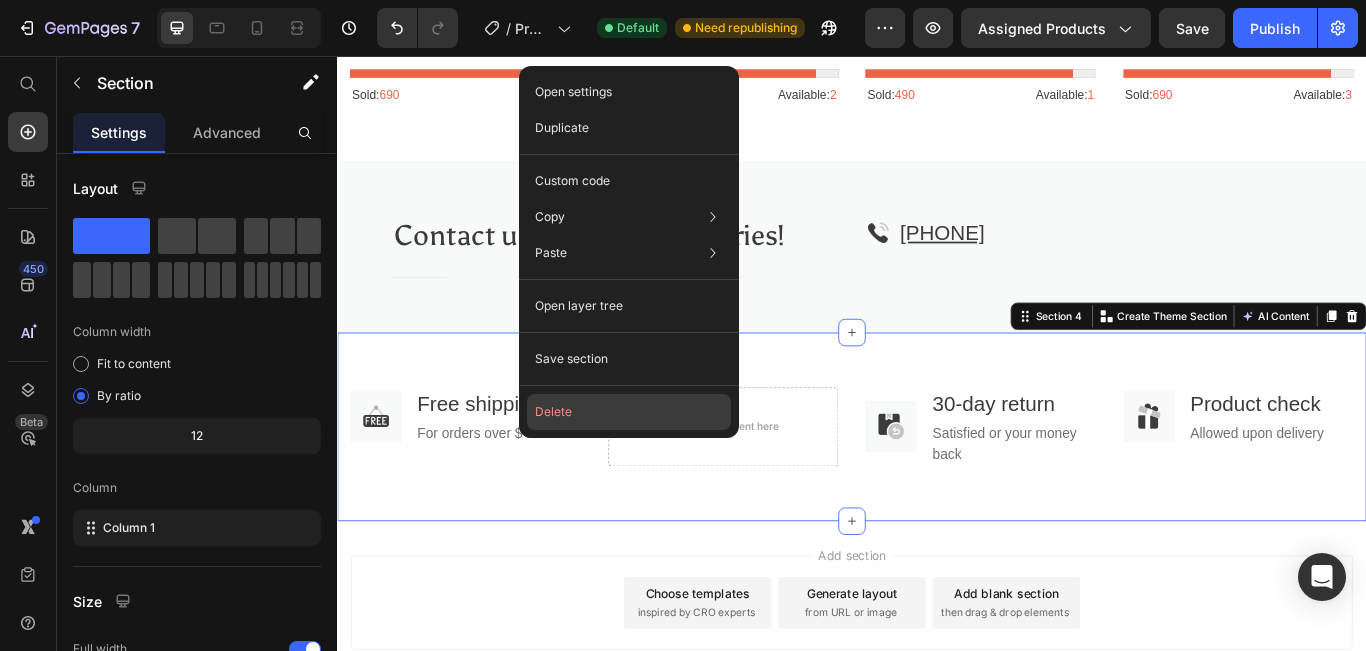click on "Delete" 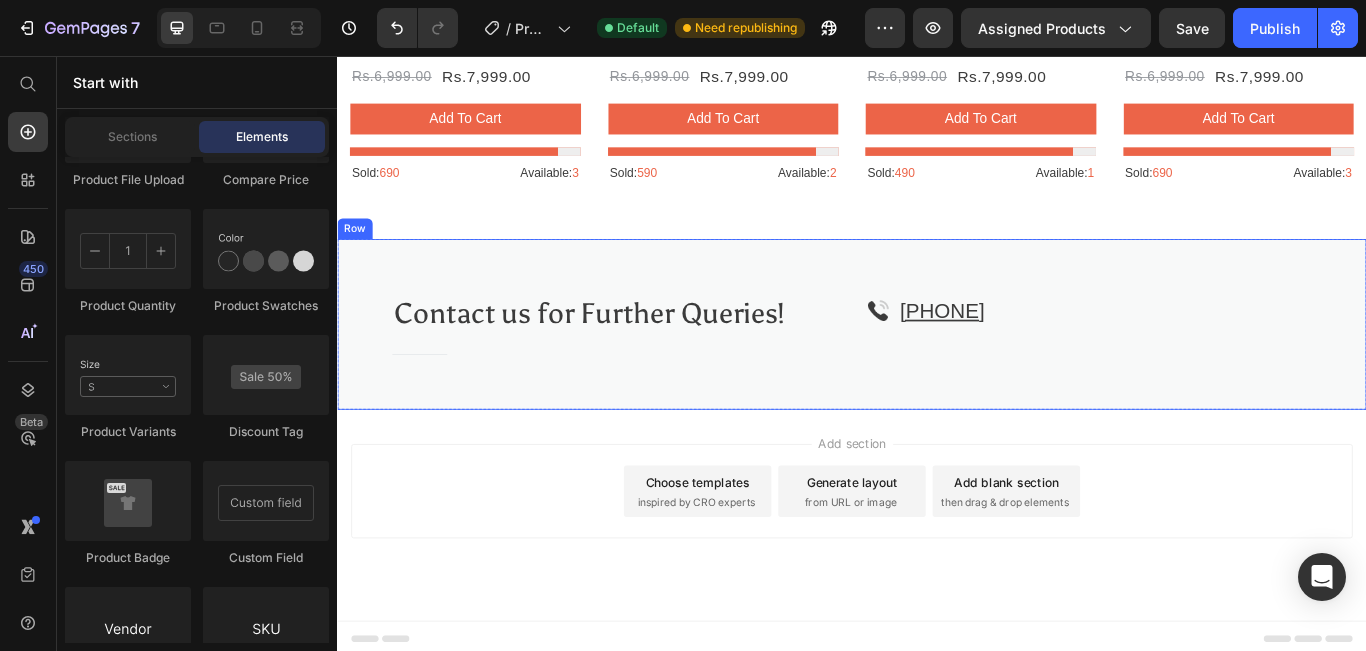 scroll, scrollTop: 1454, scrollLeft: 0, axis: vertical 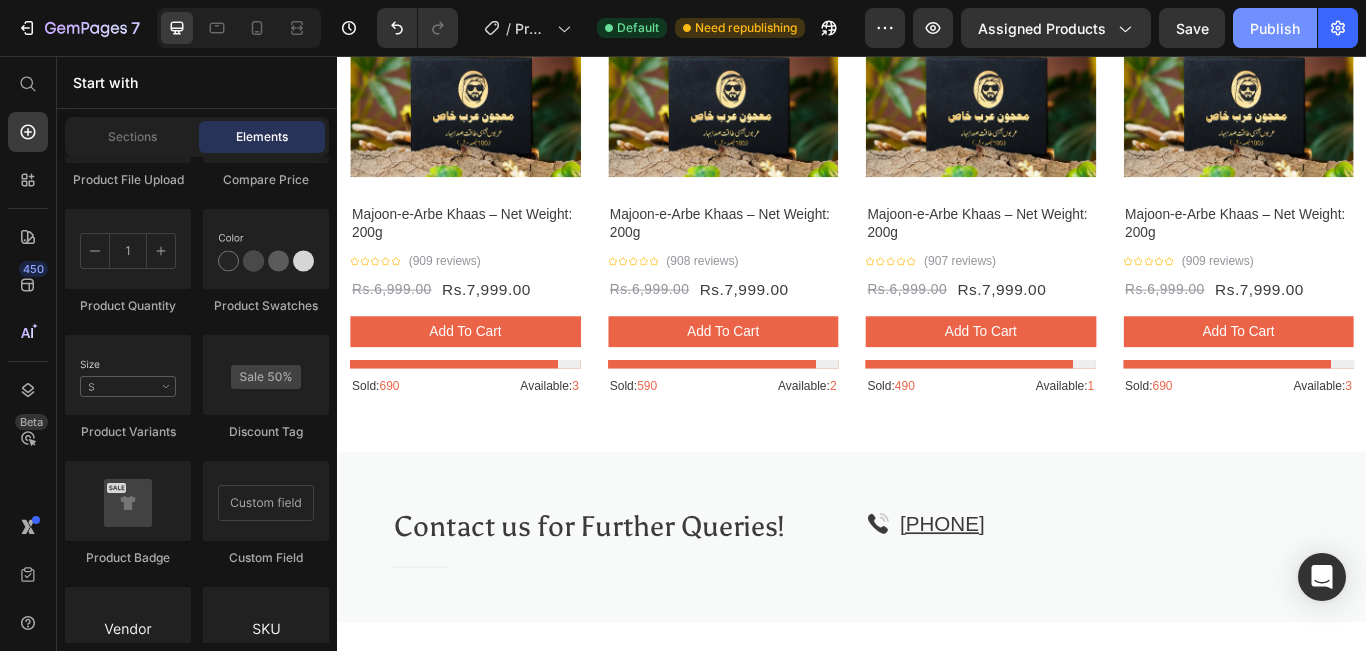 click on "Publish" at bounding box center [1275, 28] 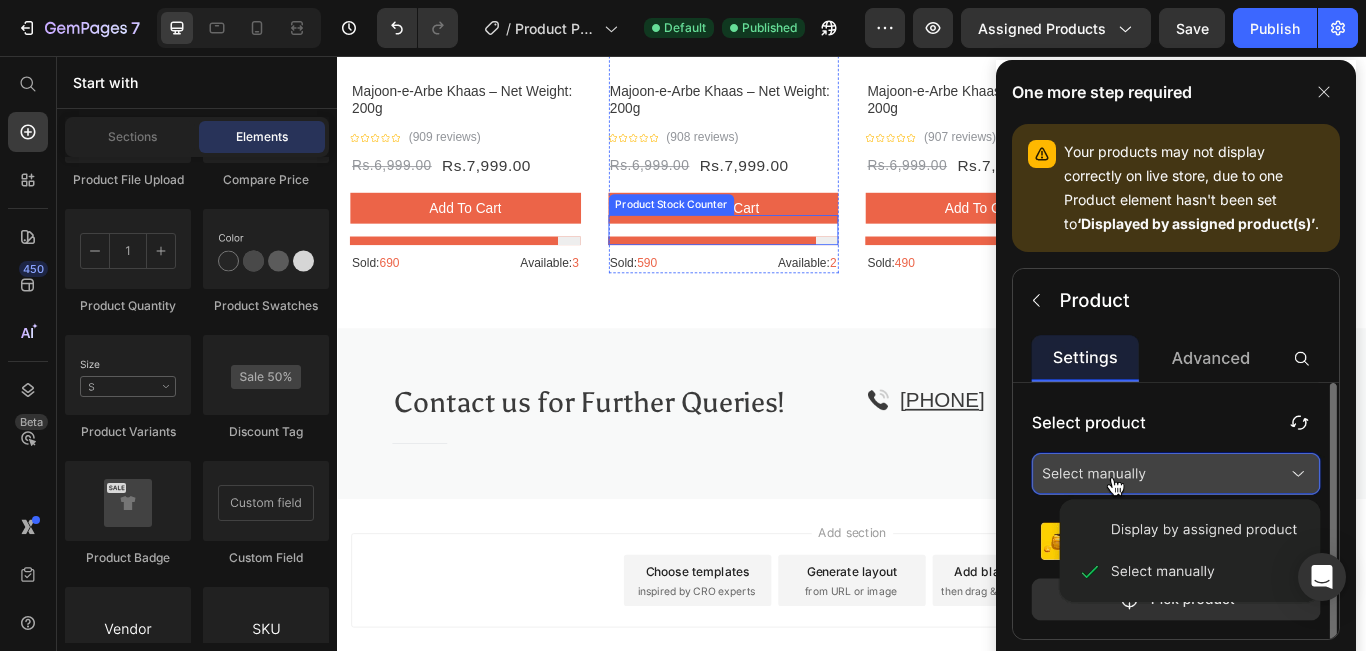 scroll, scrollTop: 1599, scrollLeft: 0, axis: vertical 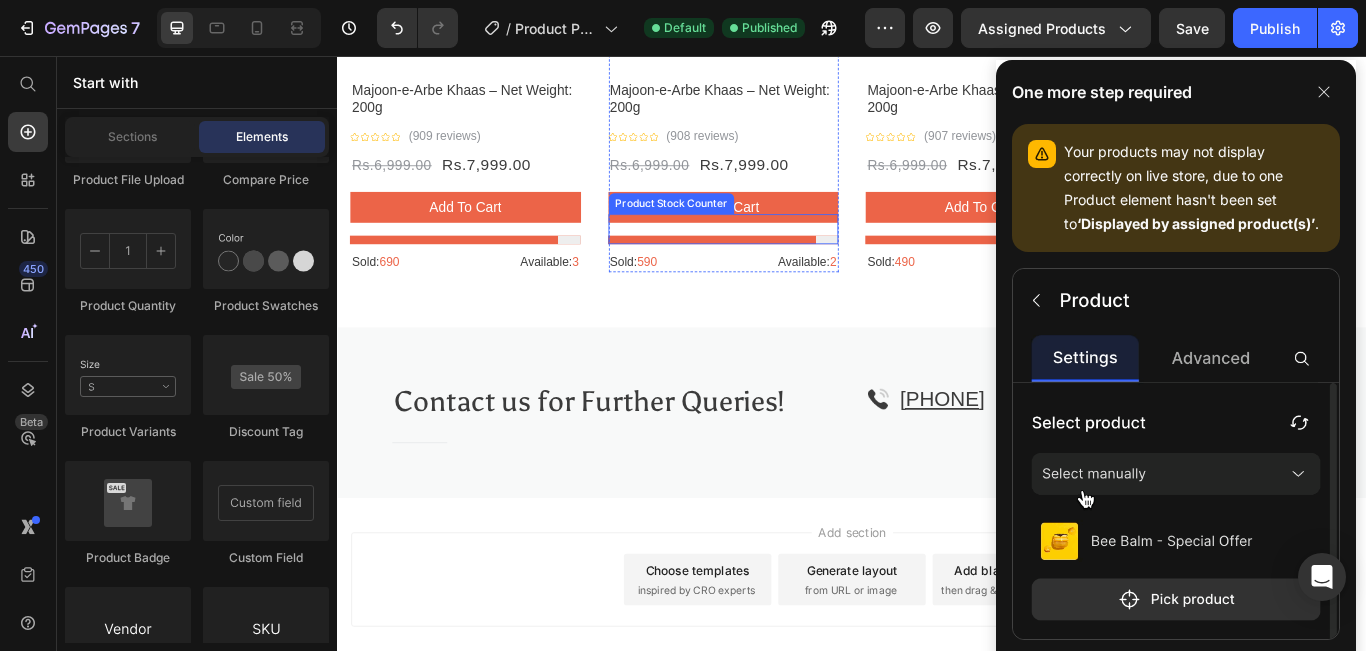 click on "Contact us for Further Queries! Heading                Title Line Image 03239571545 Text block Row Row Row" at bounding box center [937, 472] 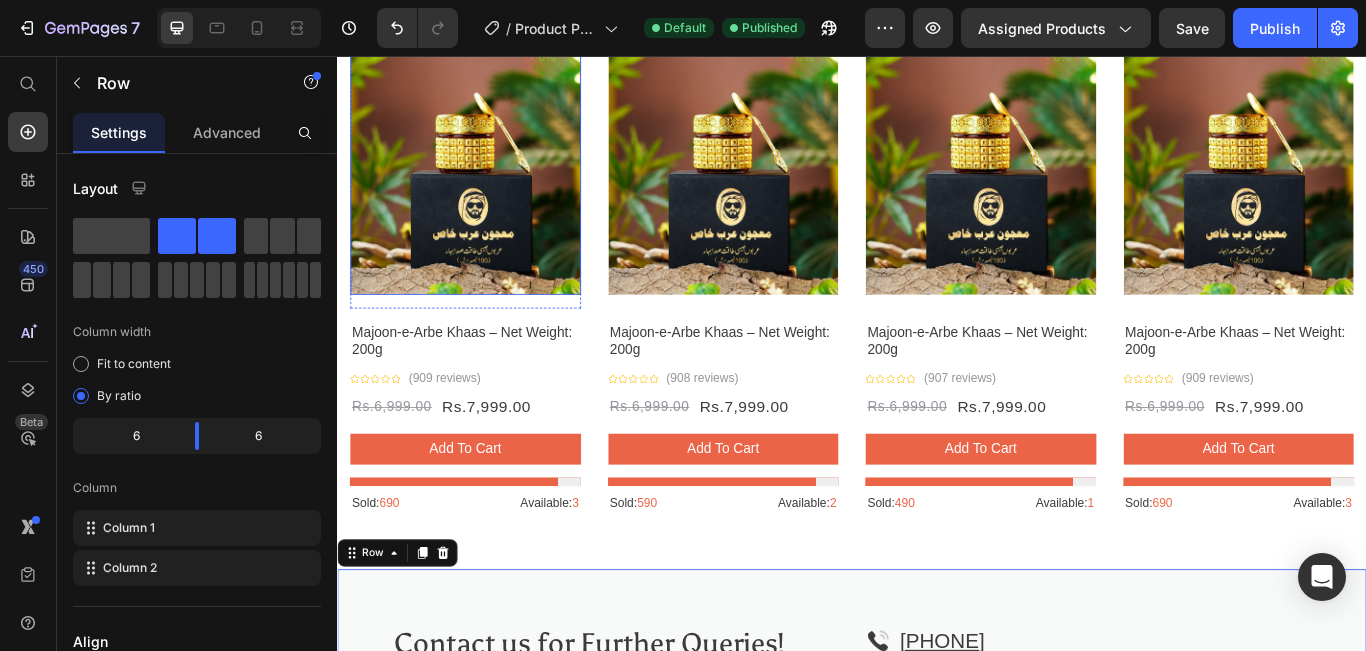 scroll, scrollTop: 1093, scrollLeft: 0, axis: vertical 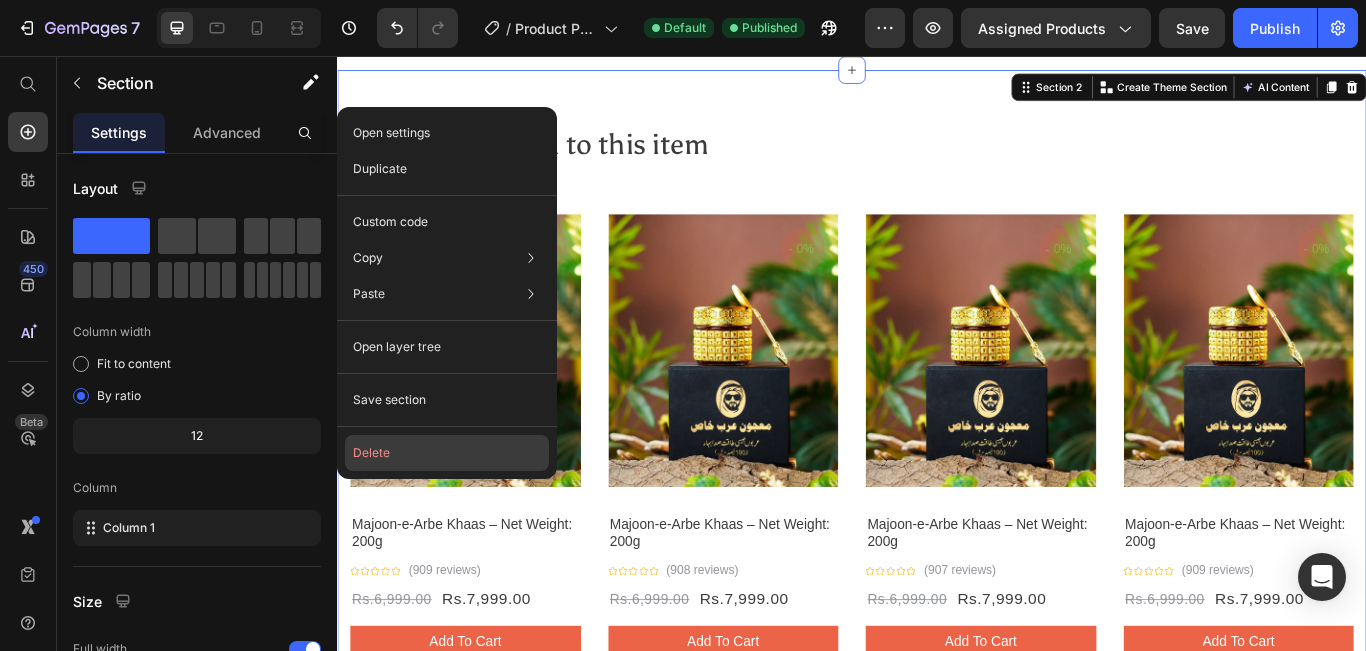 click on "Delete" 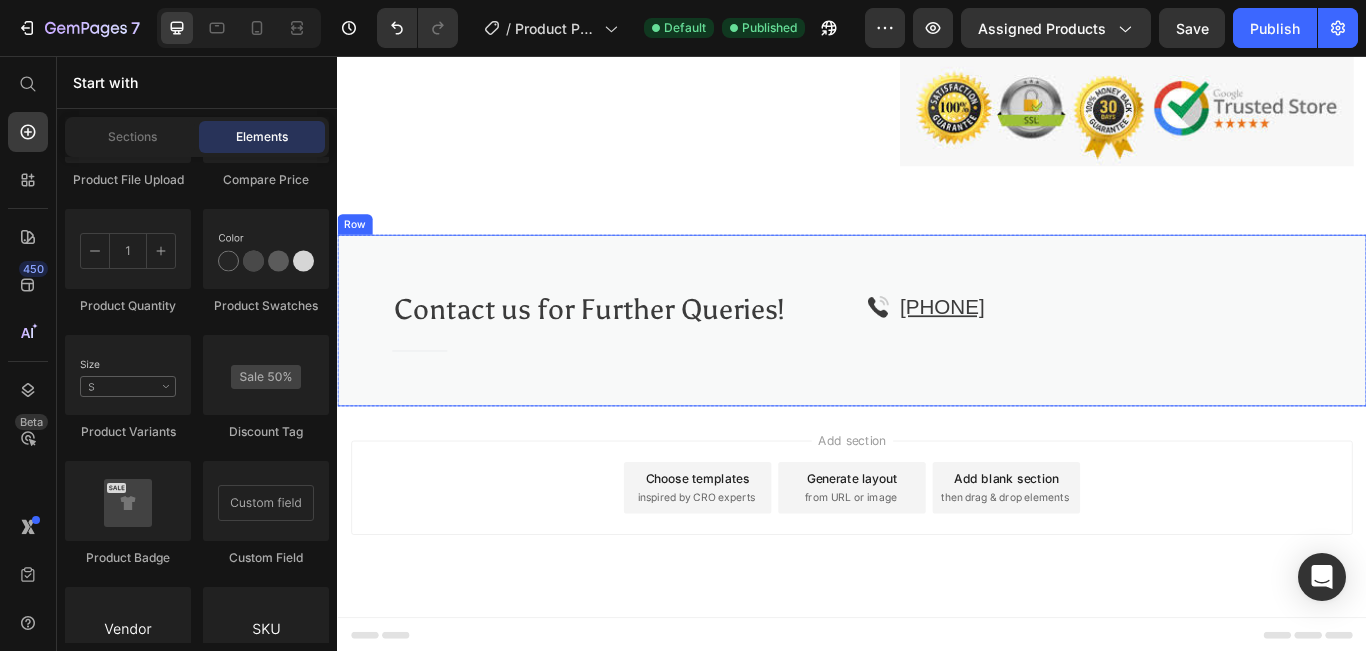 scroll, scrollTop: 650, scrollLeft: 0, axis: vertical 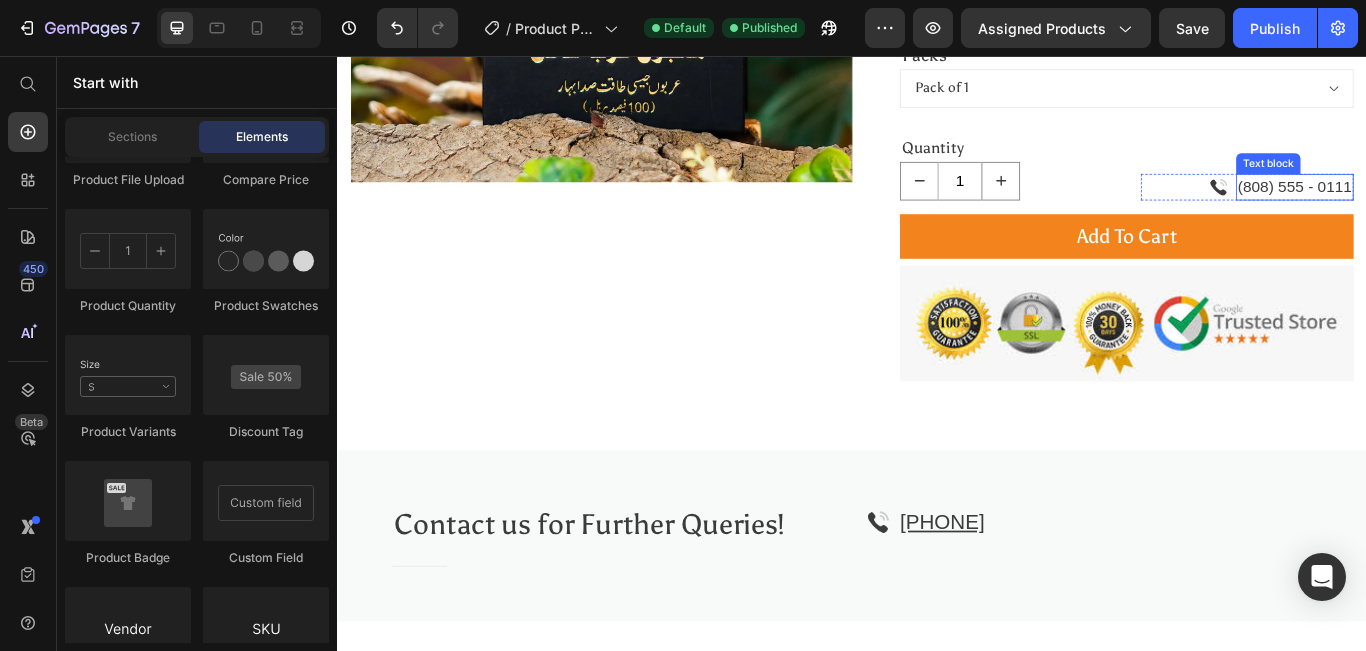 click on "(808) 555 - 0111" at bounding box center (1453, 208) 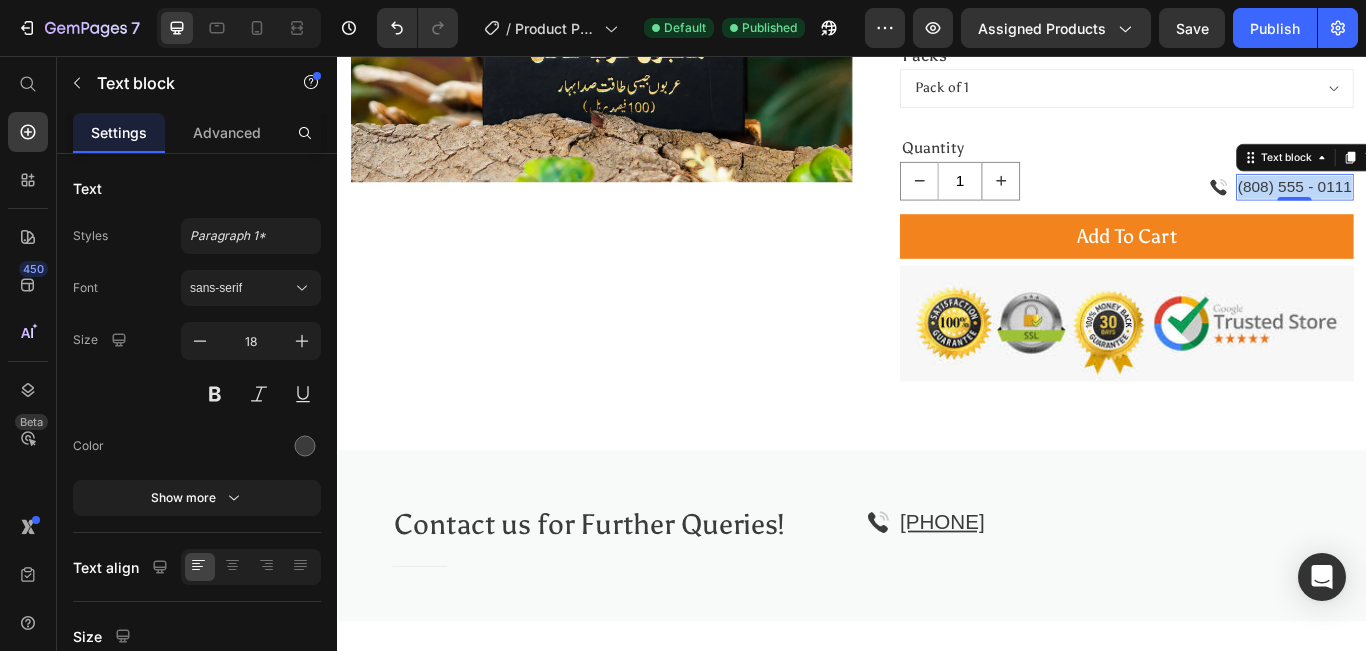 click on "(808) 555 - 0111" at bounding box center [1453, 208] 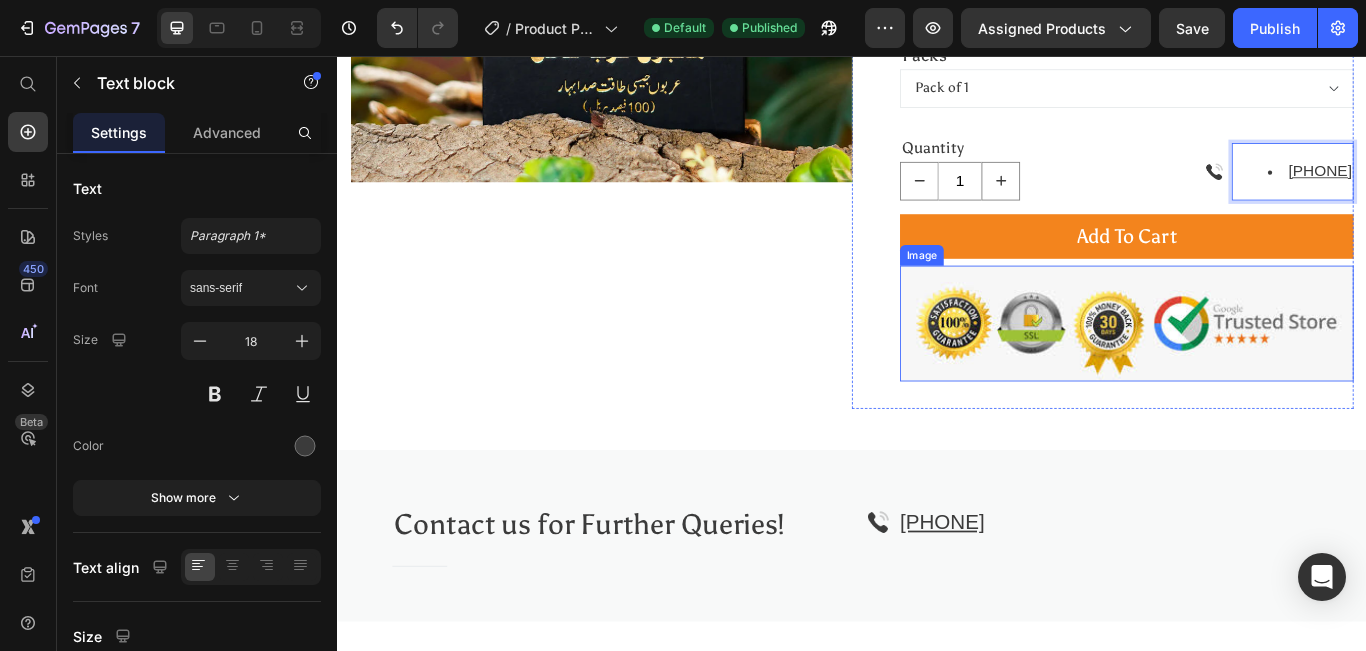 scroll, scrollTop: 614, scrollLeft: 0, axis: vertical 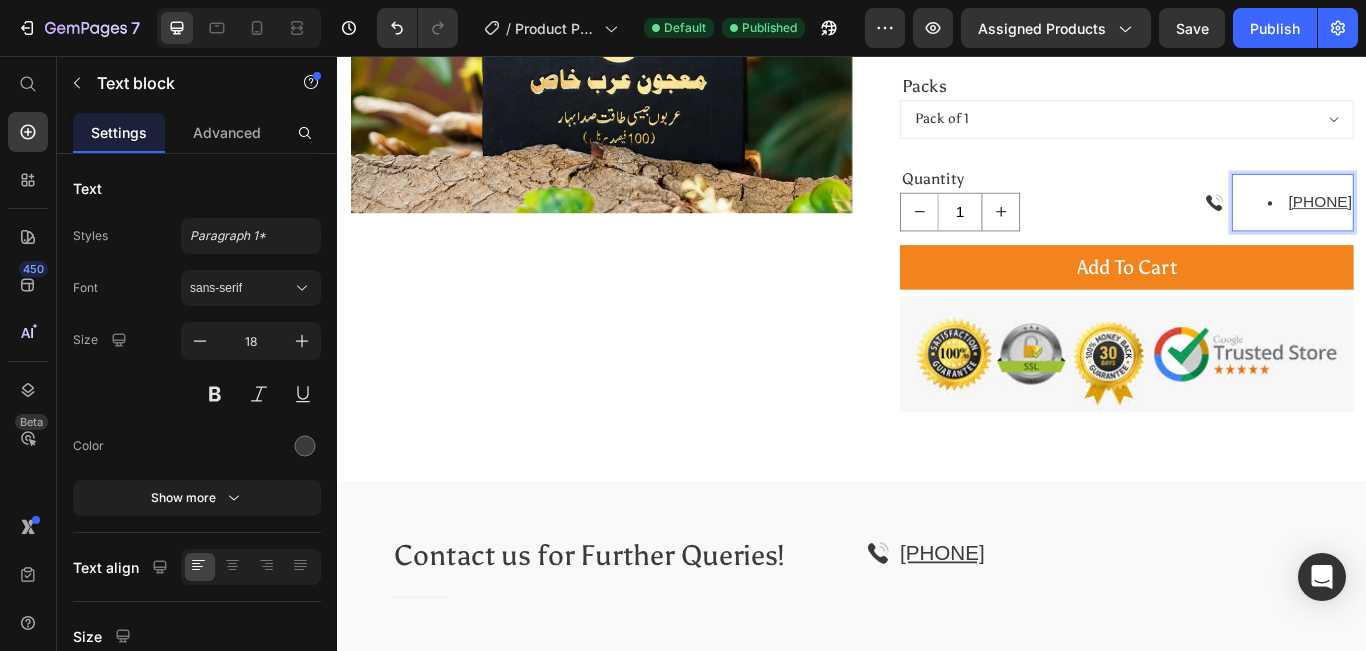 click on "[PHONE] ⁠⁠⁠⁠⁠⁠⁠" at bounding box center (1471, 226) 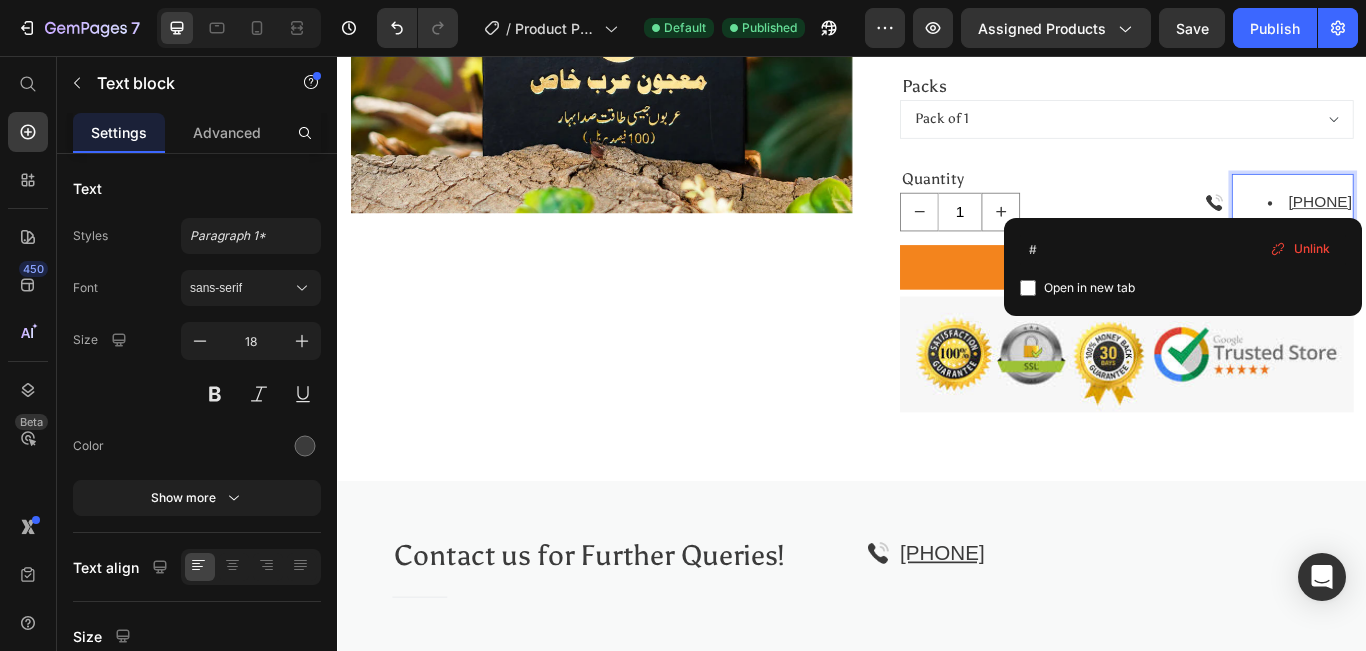 scroll, scrollTop: 650, scrollLeft: 0, axis: vertical 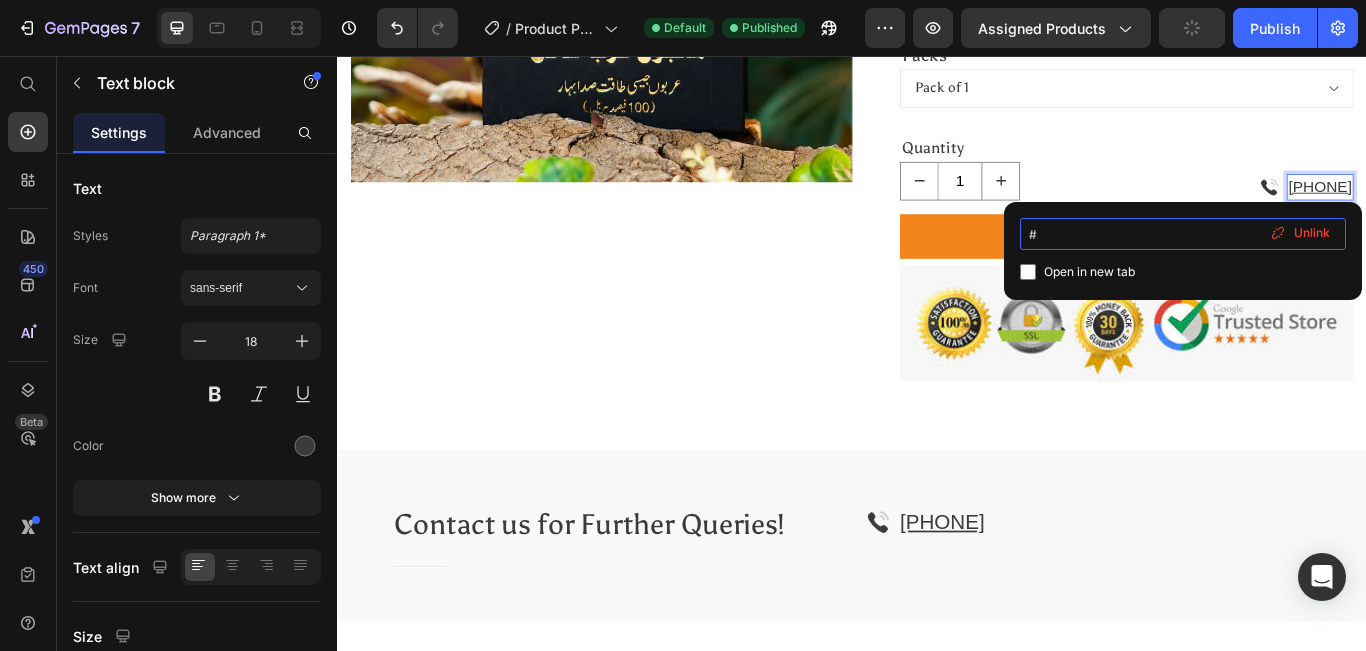 click on "#" at bounding box center (1183, 234) 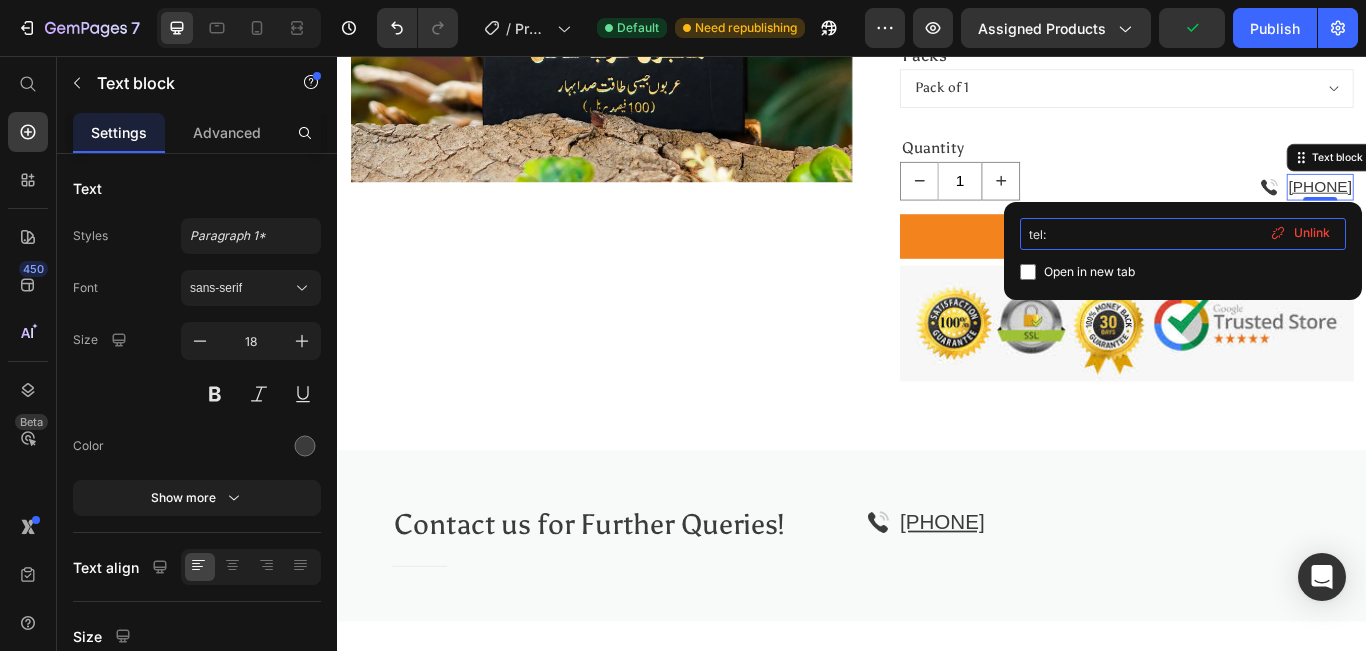 type on "tel:[PHONE]" 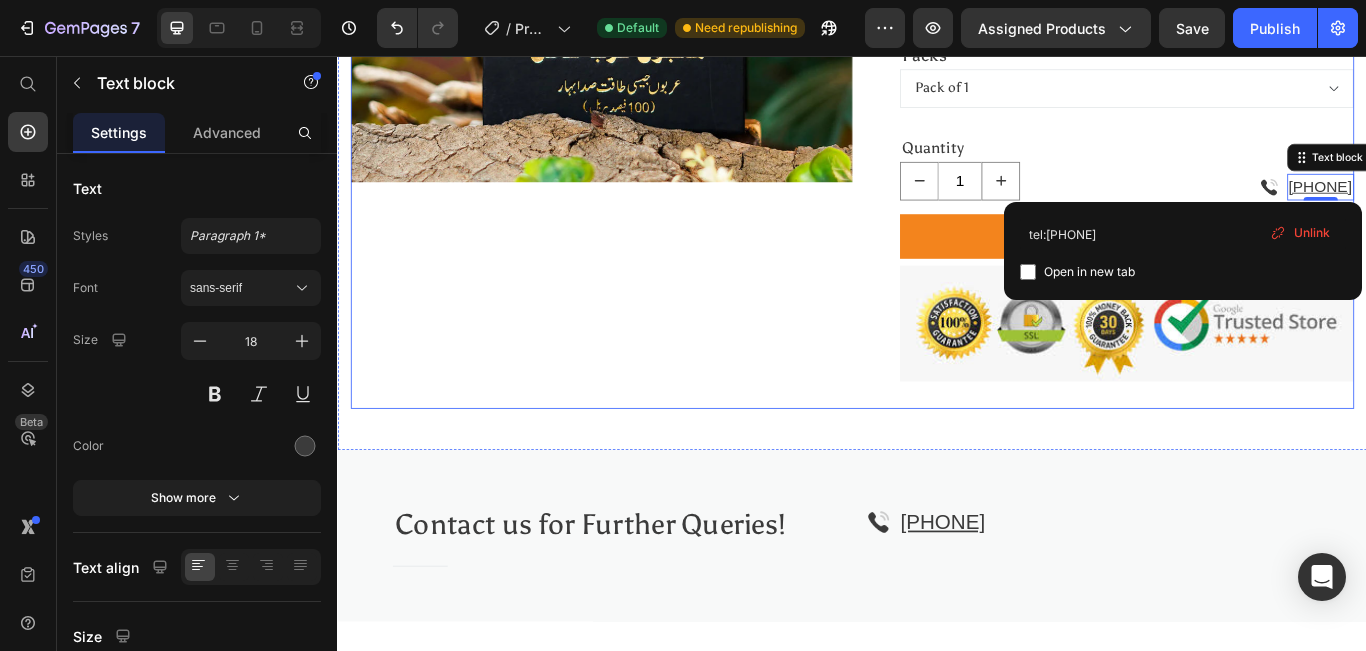 click on "Product Images" at bounding box center (644, -11) 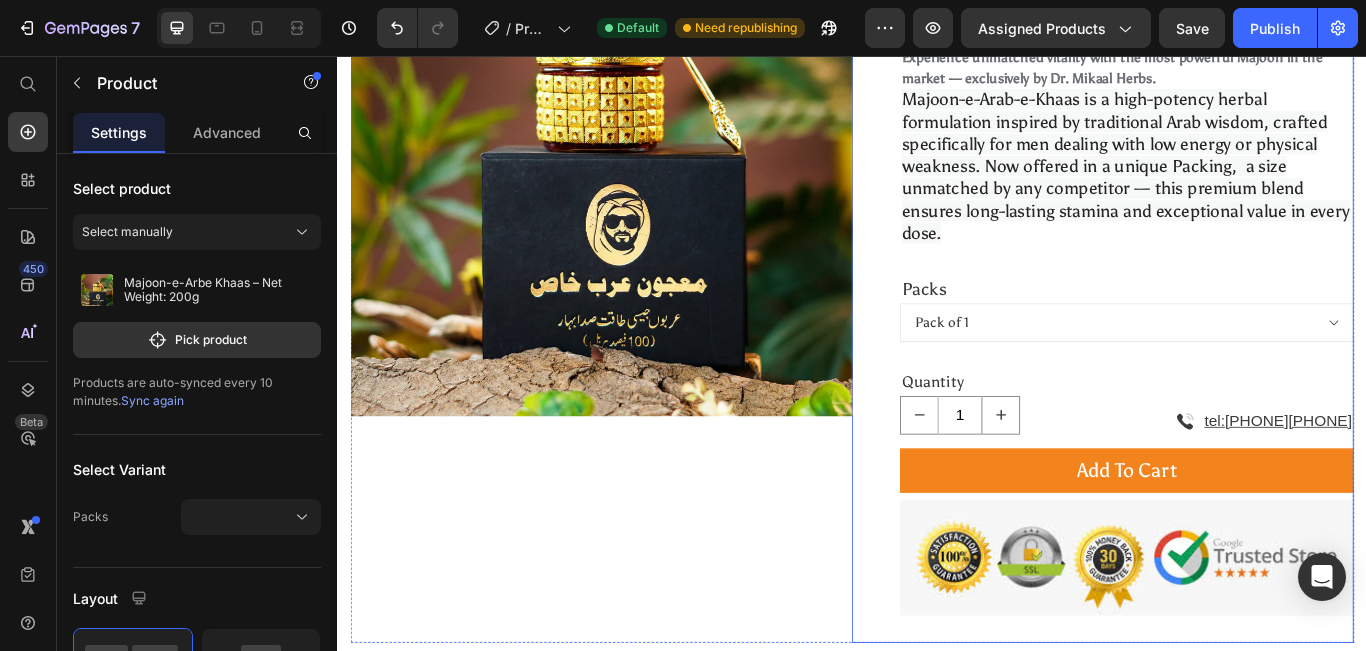 scroll, scrollTop: 376, scrollLeft: 0, axis: vertical 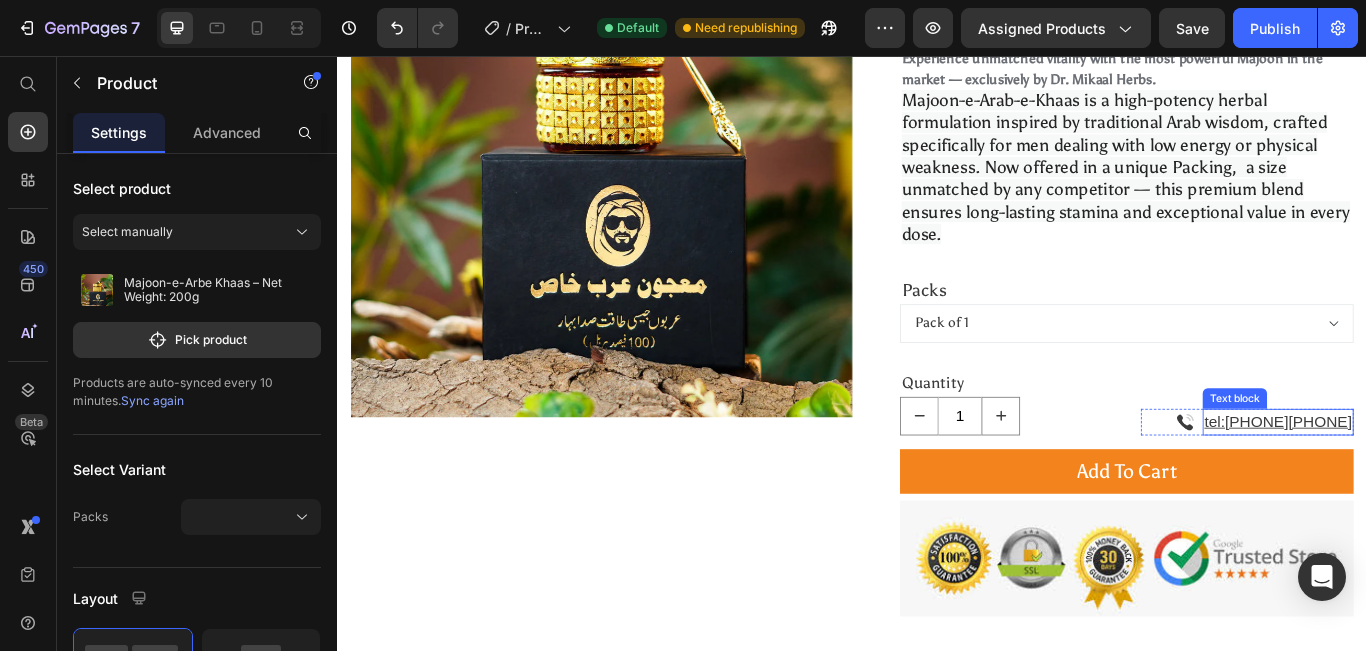 click on "tel:[PHONE][PHONE]" at bounding box center [1434, 482] 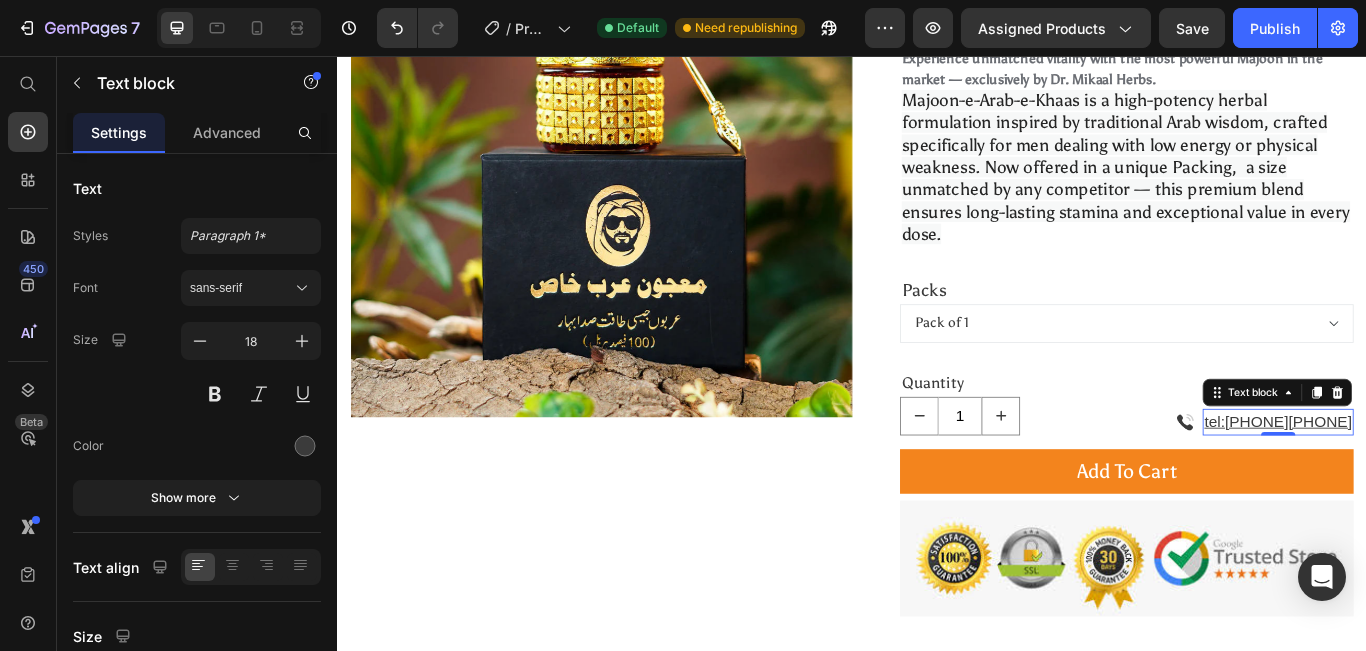 click on "tel:[PHONE][PHONE]" at bounding box center [1434, 482] 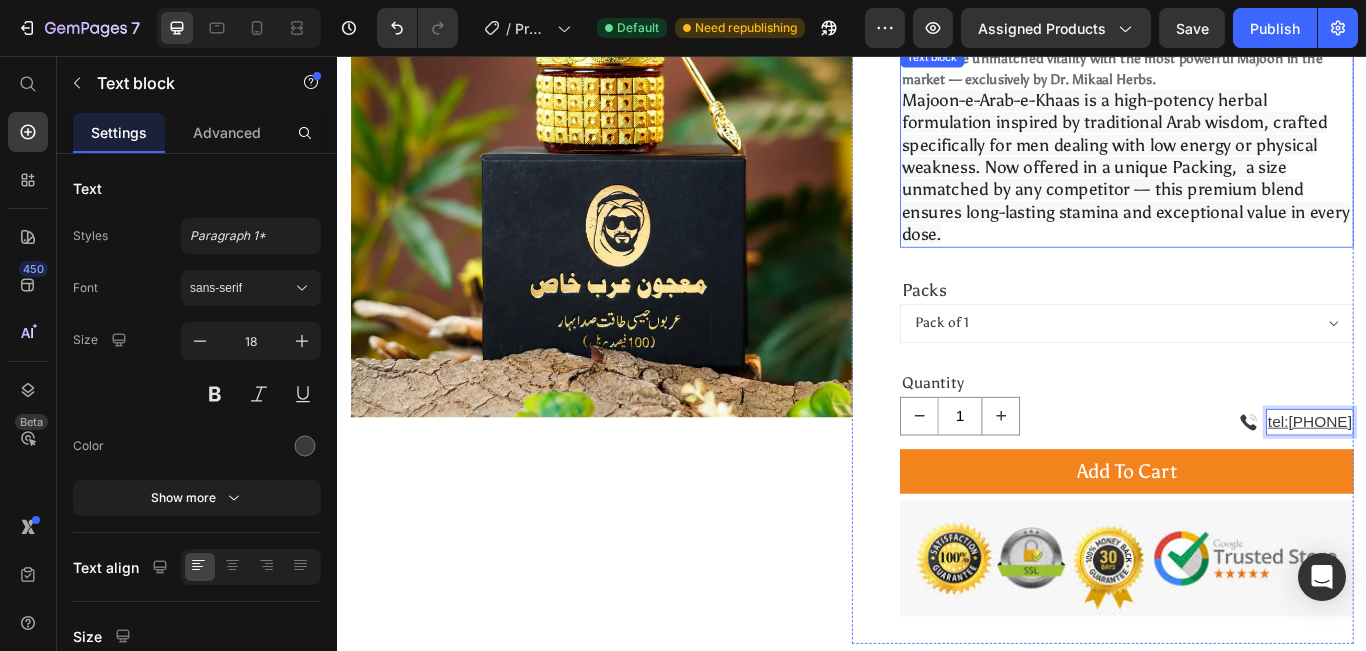 scroll, scrollTop: 403, scrollLeft: 0, axis: vertical 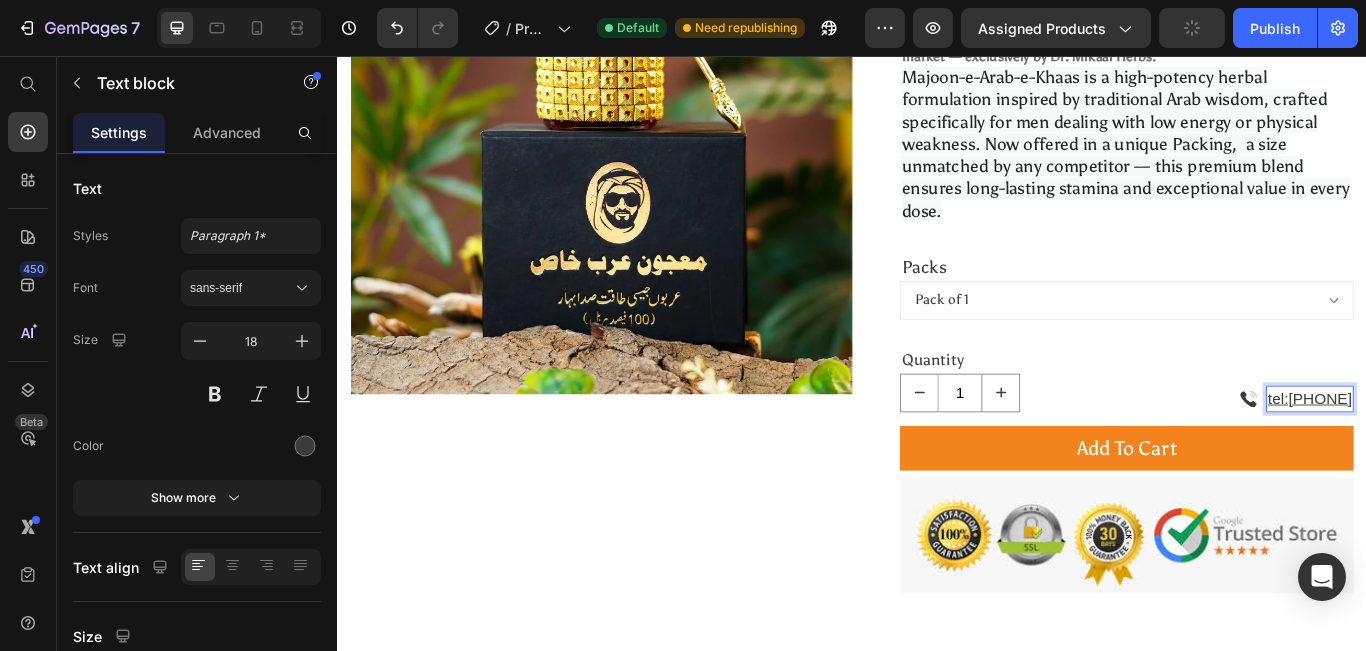click on "tel:[PHONE] ⁠⁠⁠⁠⁠⁠⁠" at bounding box center [1471, 455] 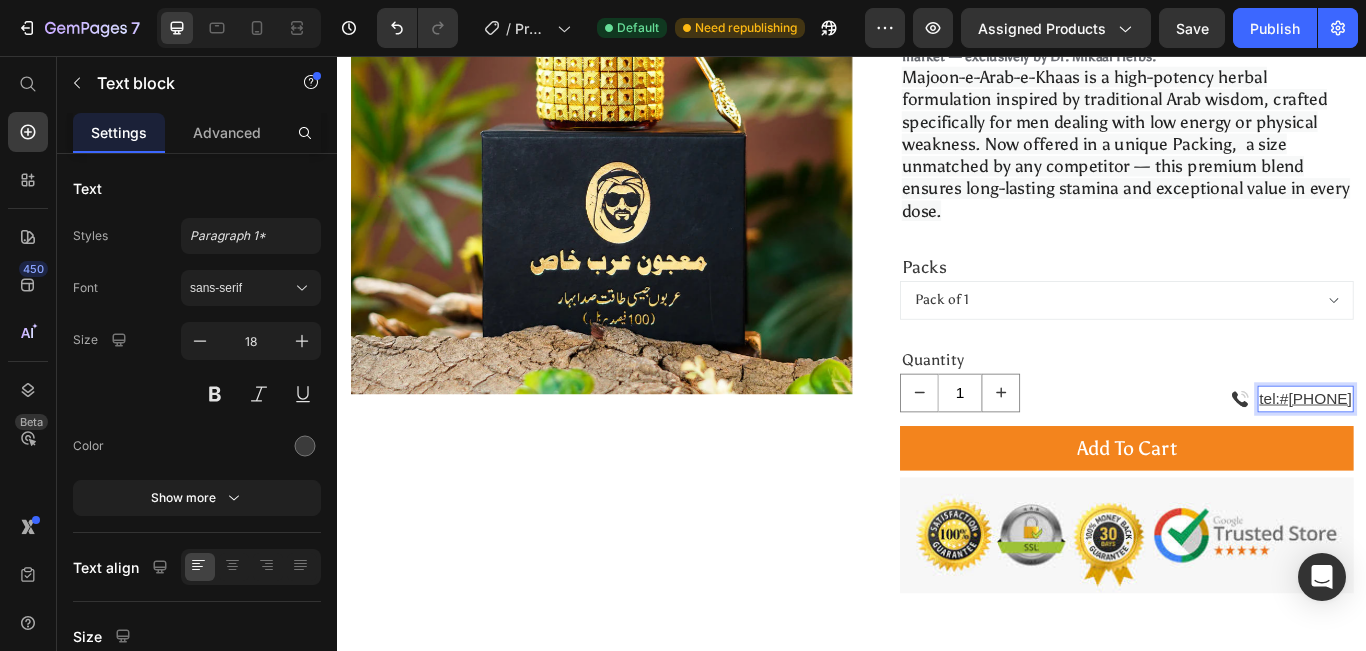 click on "tel:#[PHONE]" at bounding box center [1466, 455] 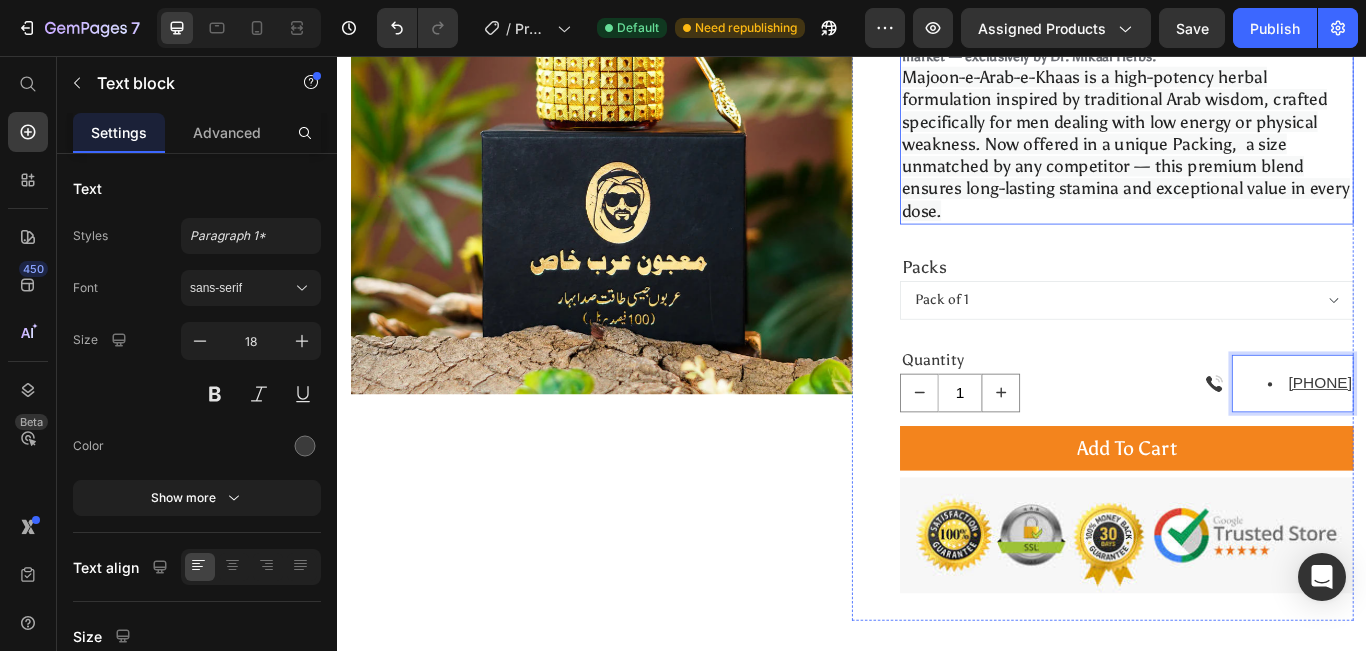 scroll, scrollTop: 367, scrollLeft: 0, axis: vertical 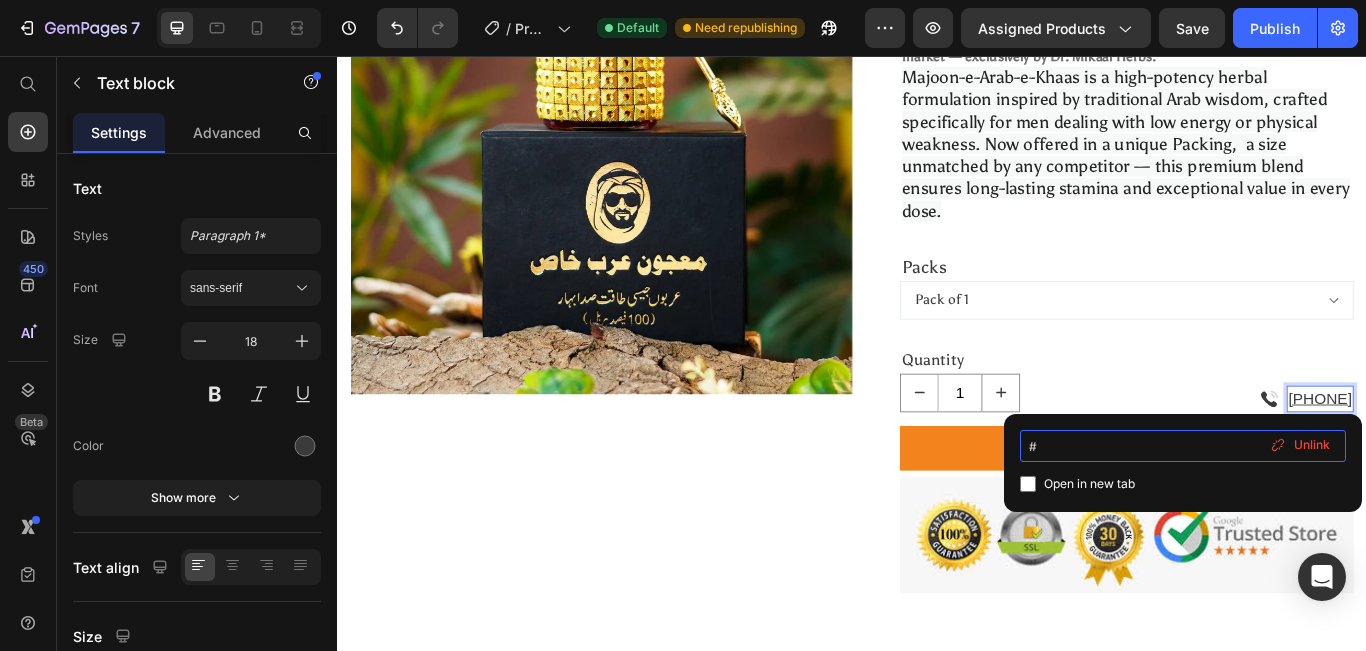 click on "#" at bounding box center [1183, 446] 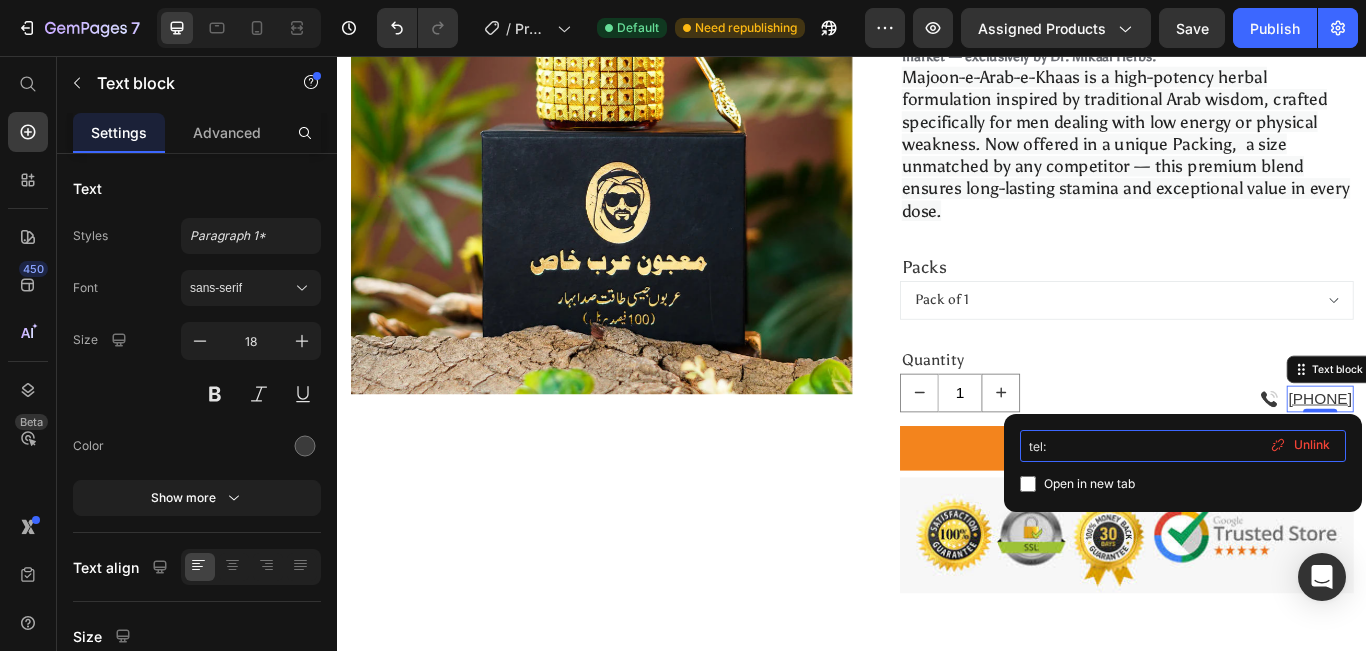 paste on "[PHONE]" 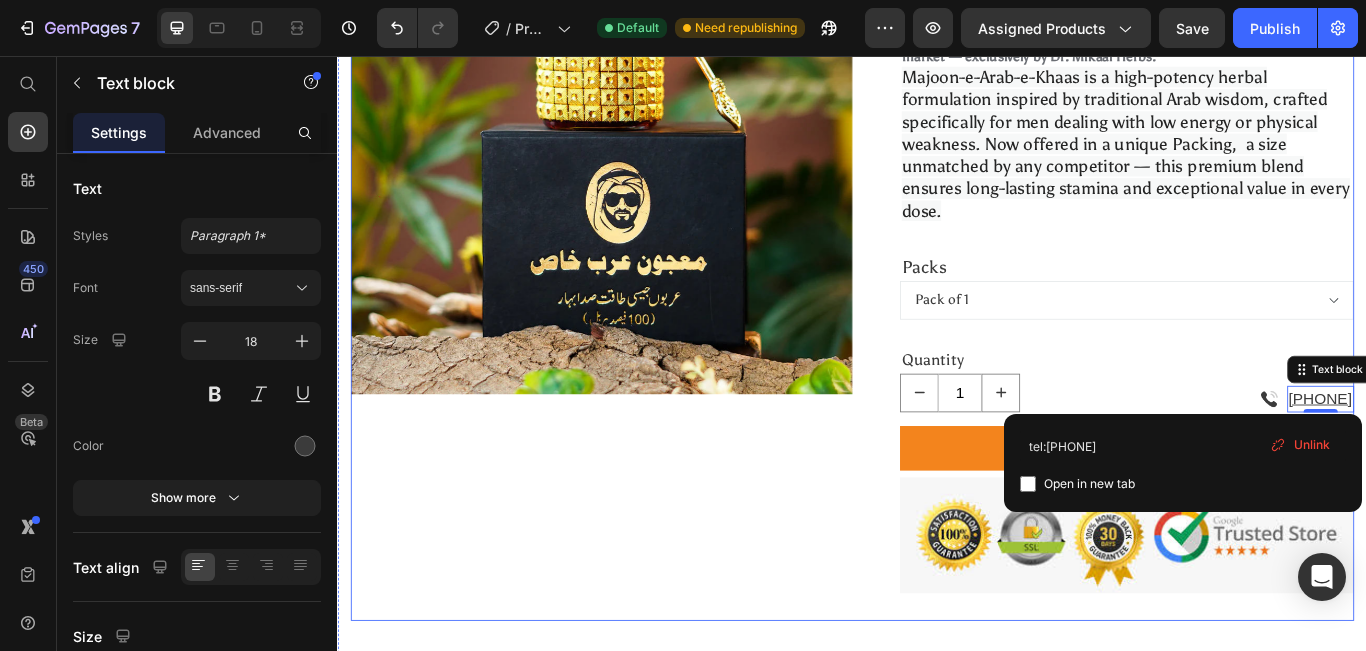 click on "Product Images" at bounding box center [644, 236] 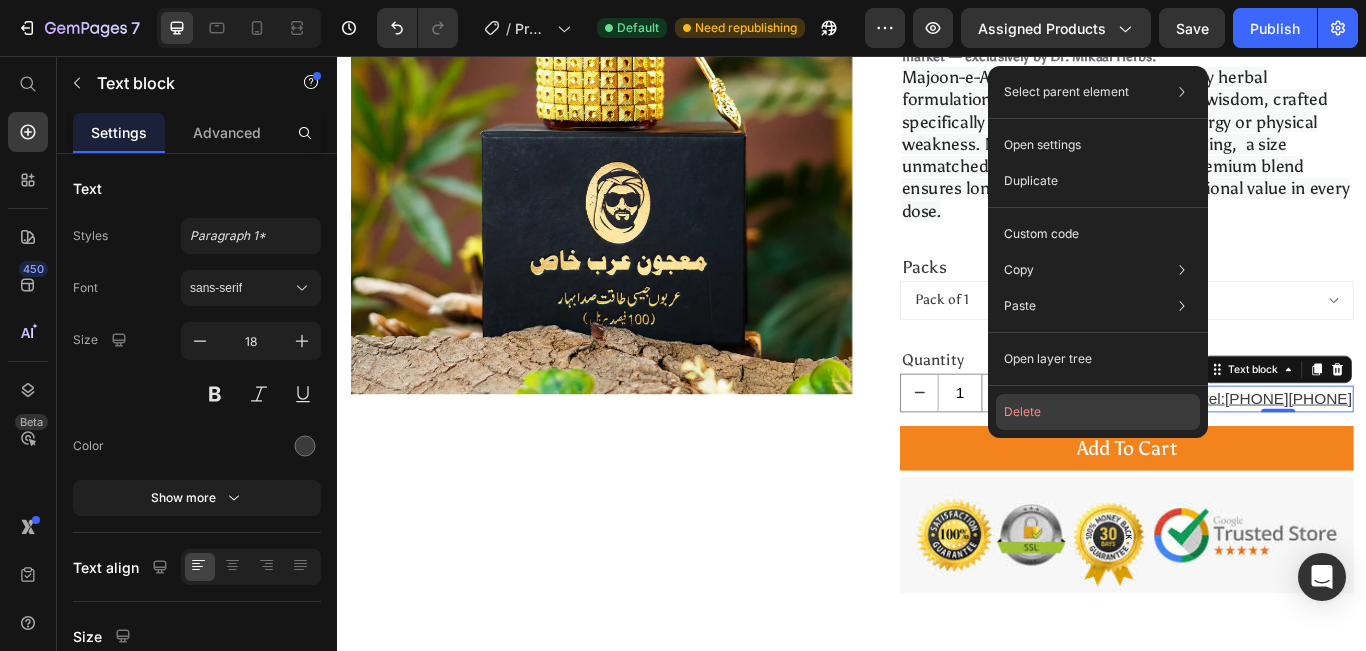 click on "Delete" 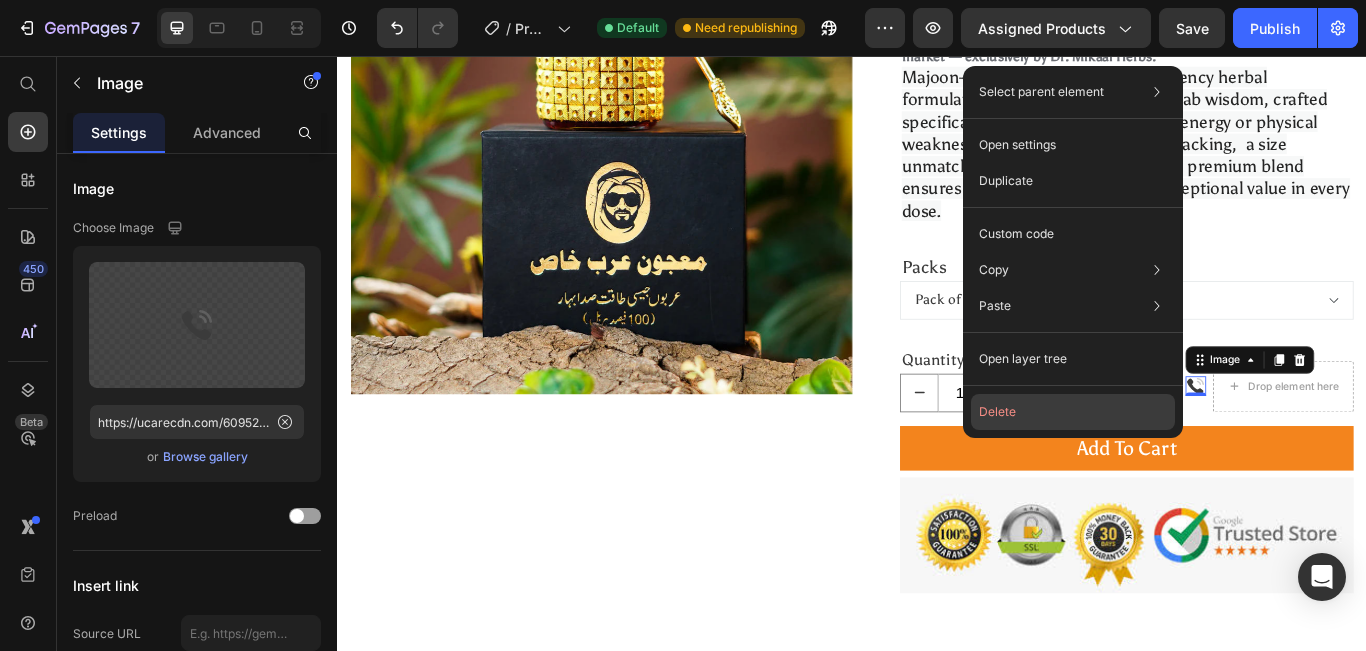 click on "Delete" 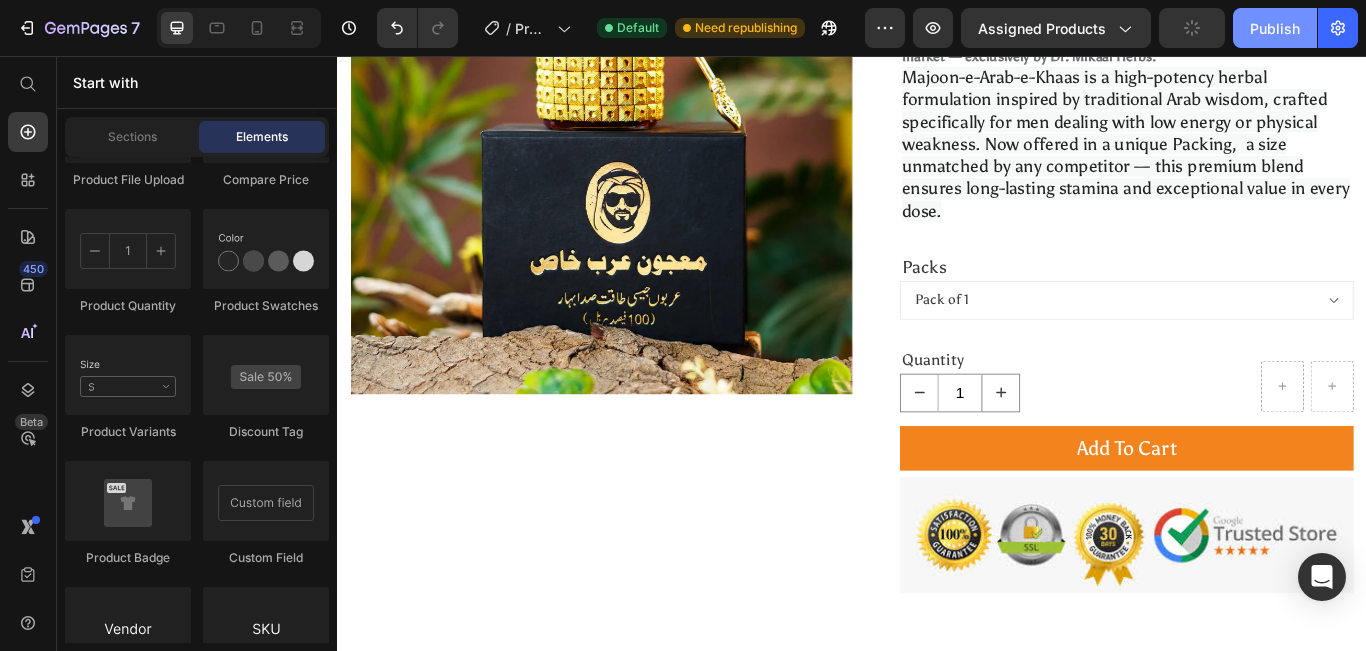 click on "Publish" at bounding box center (1275, 28) 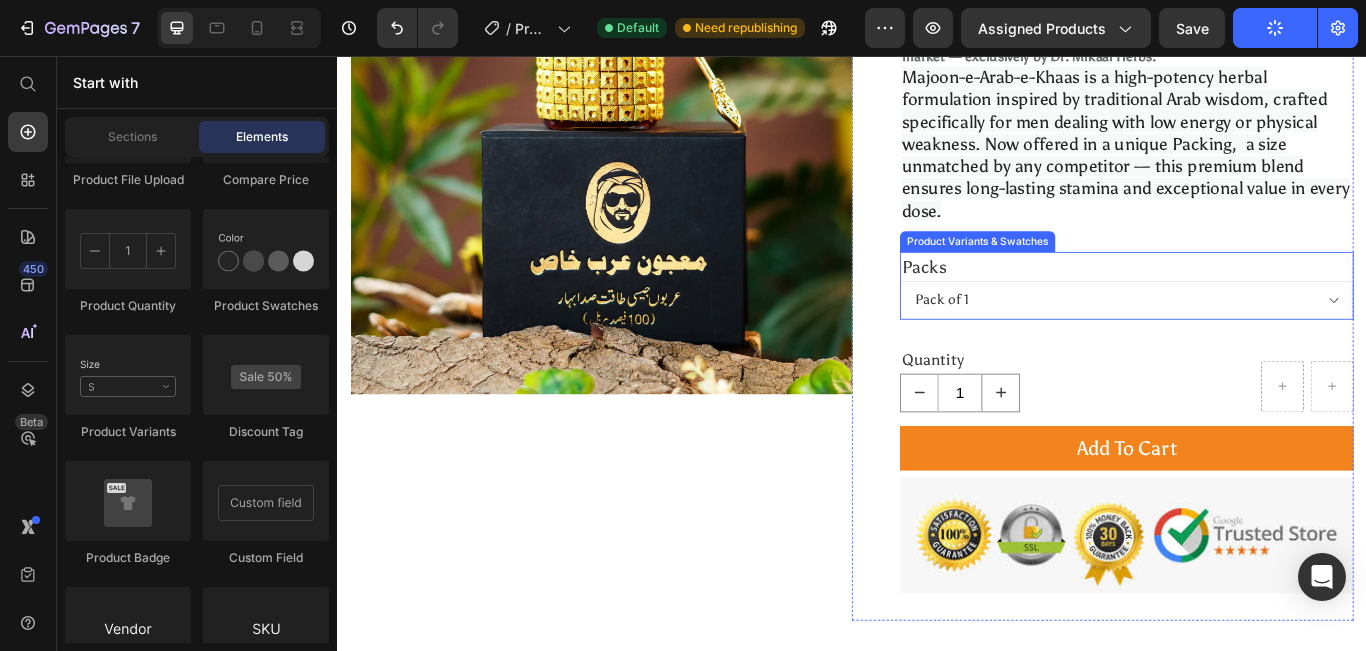 scroll, scrollTop: 167, scrollLeft: 0, axis: vertical 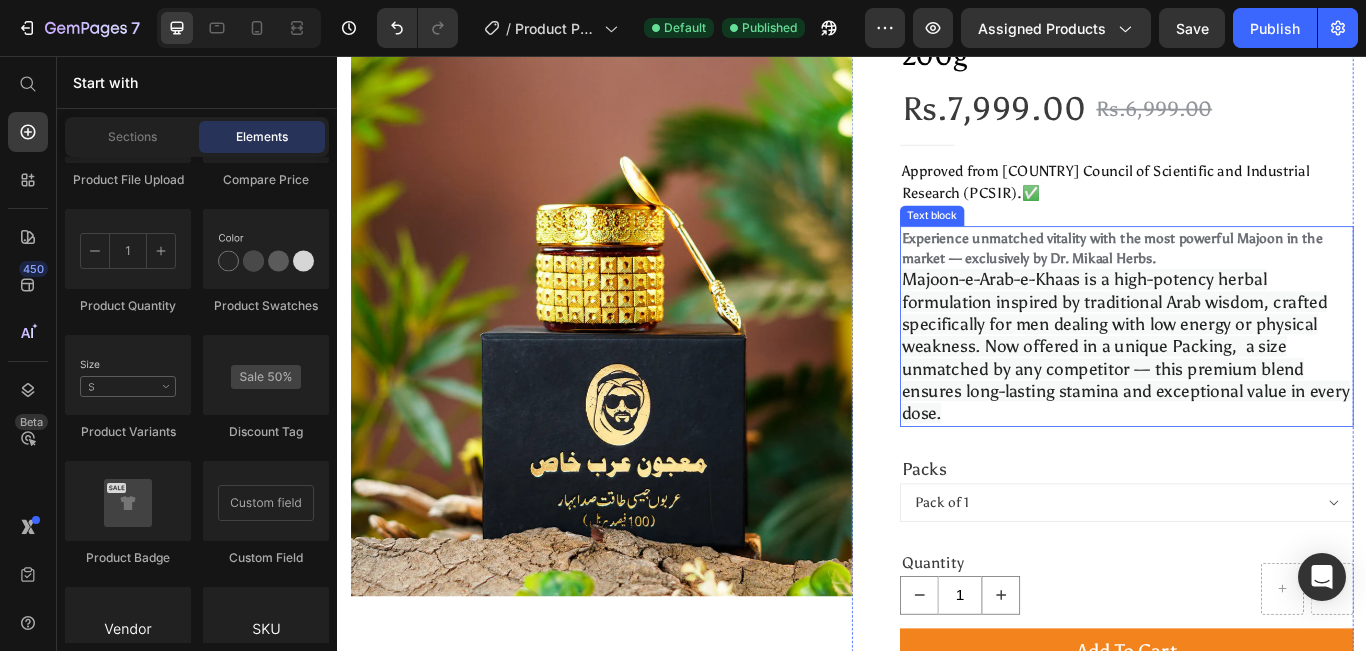 click on "Majoon-e-Arab-e-Khaas is a high-potency herbal formulation inspired by traditional Arab wisdom, crafted specifically for men dealing with low energy or physical weakness. Now offered in a unique Packing,  a size unmatched by any competitor — this premium blend ensures long-lasting stamina and exceptional value in every dose." at bounding box center [1256, 394] 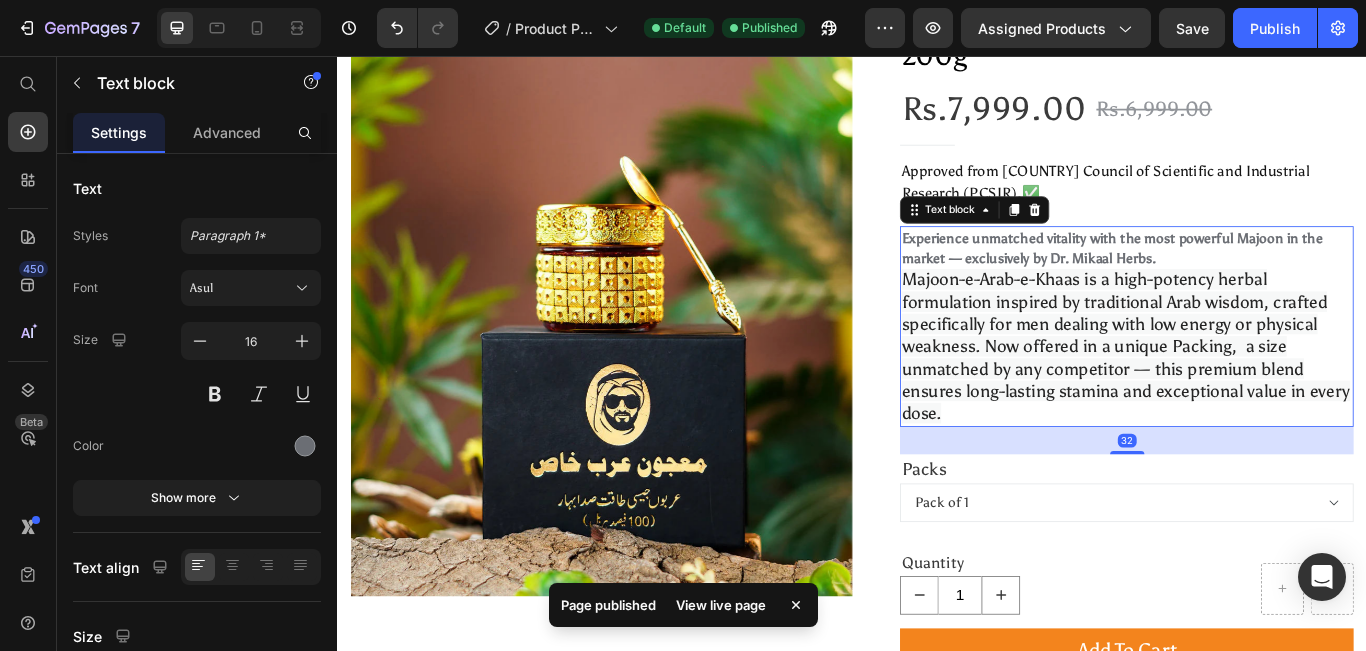 click on "Experience unmatched vitality with the most powerful Majoon in the market — exclusively by Dr. Mikaal Herbs. Majoon-e-Arab-e-Khaas is a high-potency herbal formulation inspired by traditional Arab wisdom, crafted specifically for men dealing with low energy or physical weakness. Now offered in a unique Packing,  a size unmatched by any competitor — this premium blend ensures long-lasting stamina and exceptional value in every dose." at bounding box center (1257, 371) 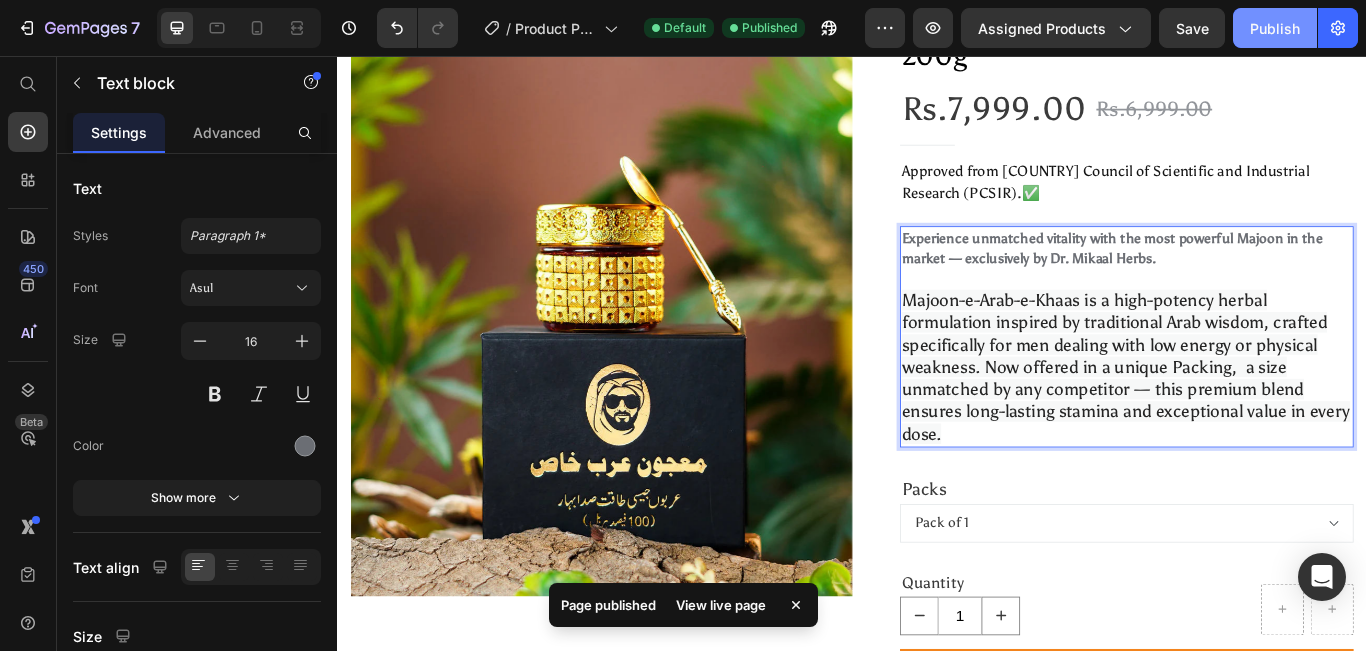 click on "Publish" 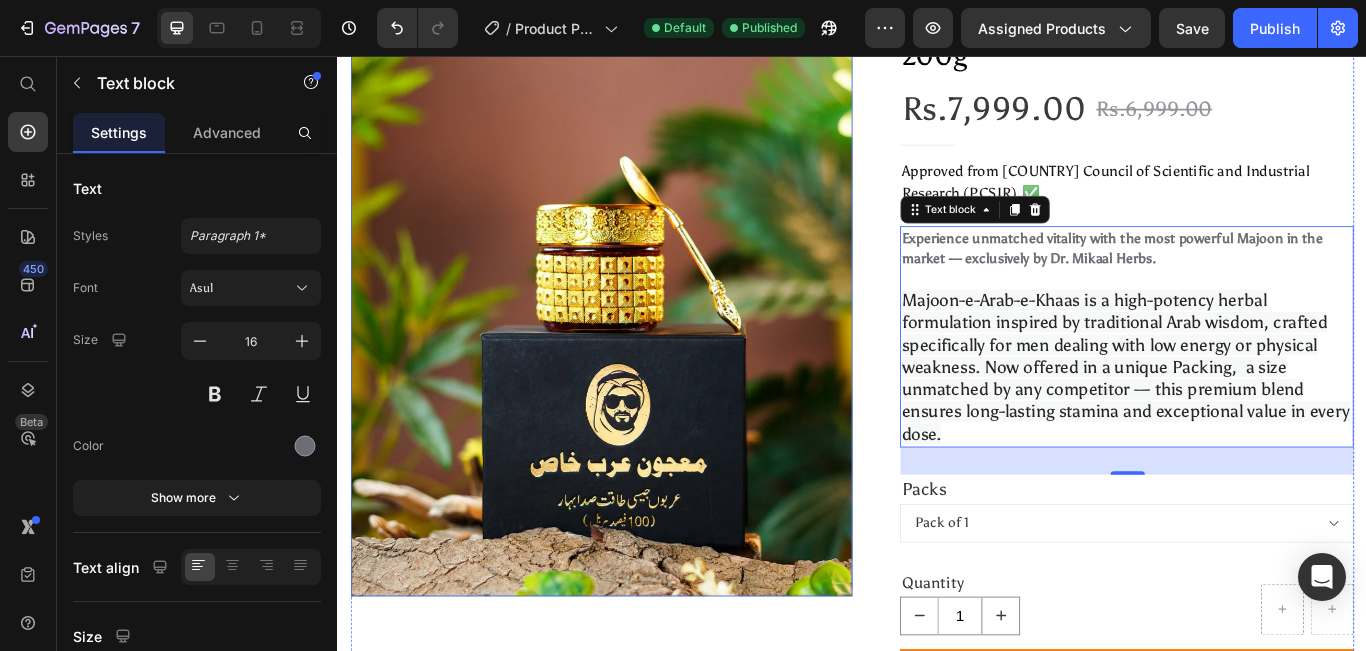 scroll, scrollTop: 350, scrollLeft: 0, axis: vertical 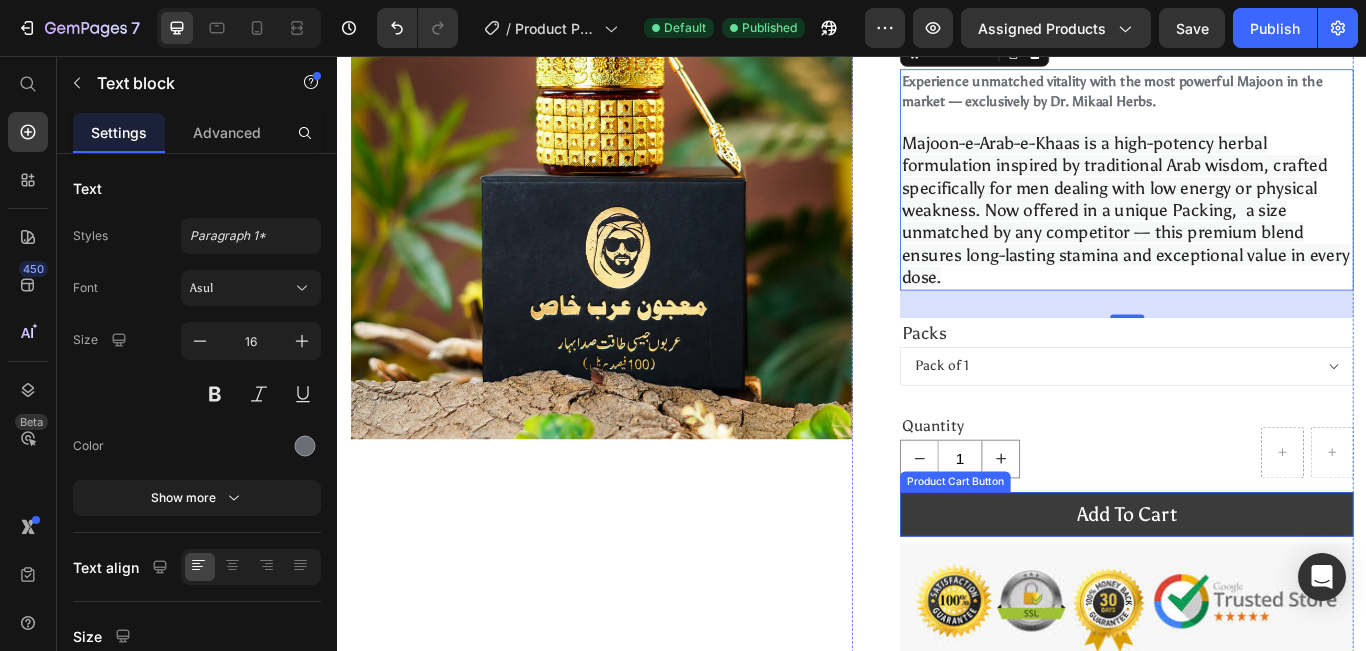 click on "add to cart" at bounding box center [1257, 590] 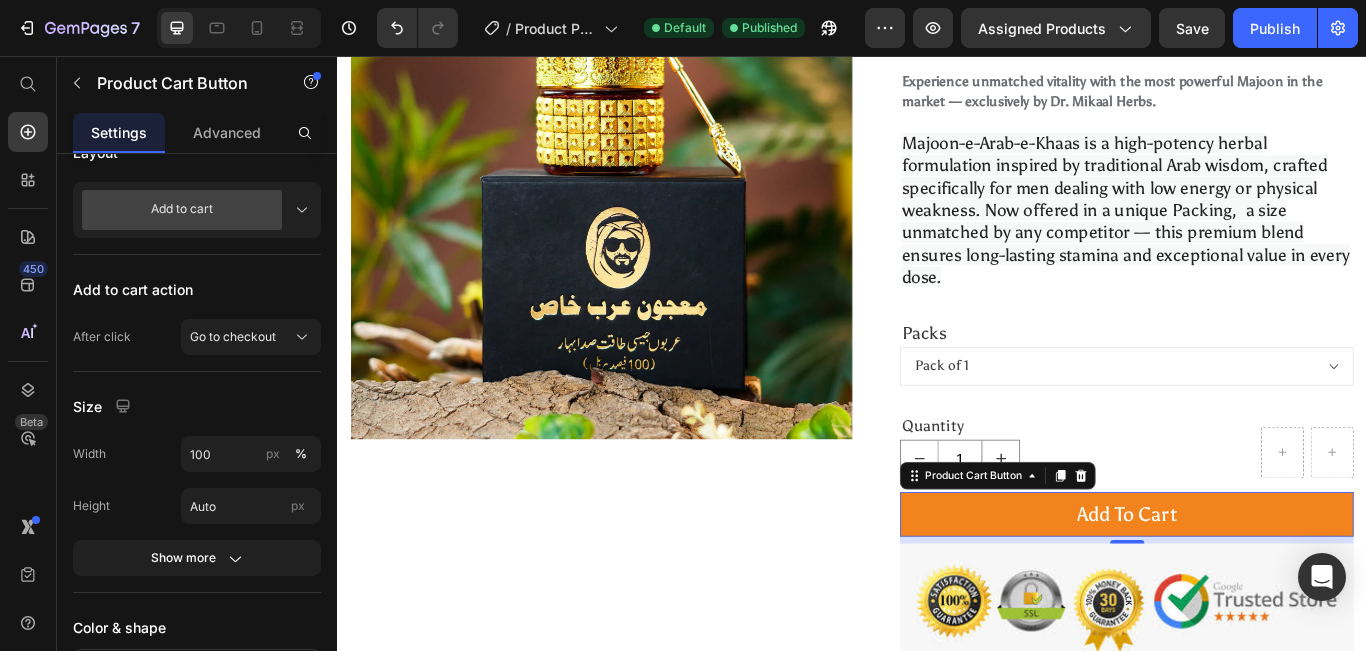 scroll, scrollTop: 867, scrollLeft: 0, axis: vertical 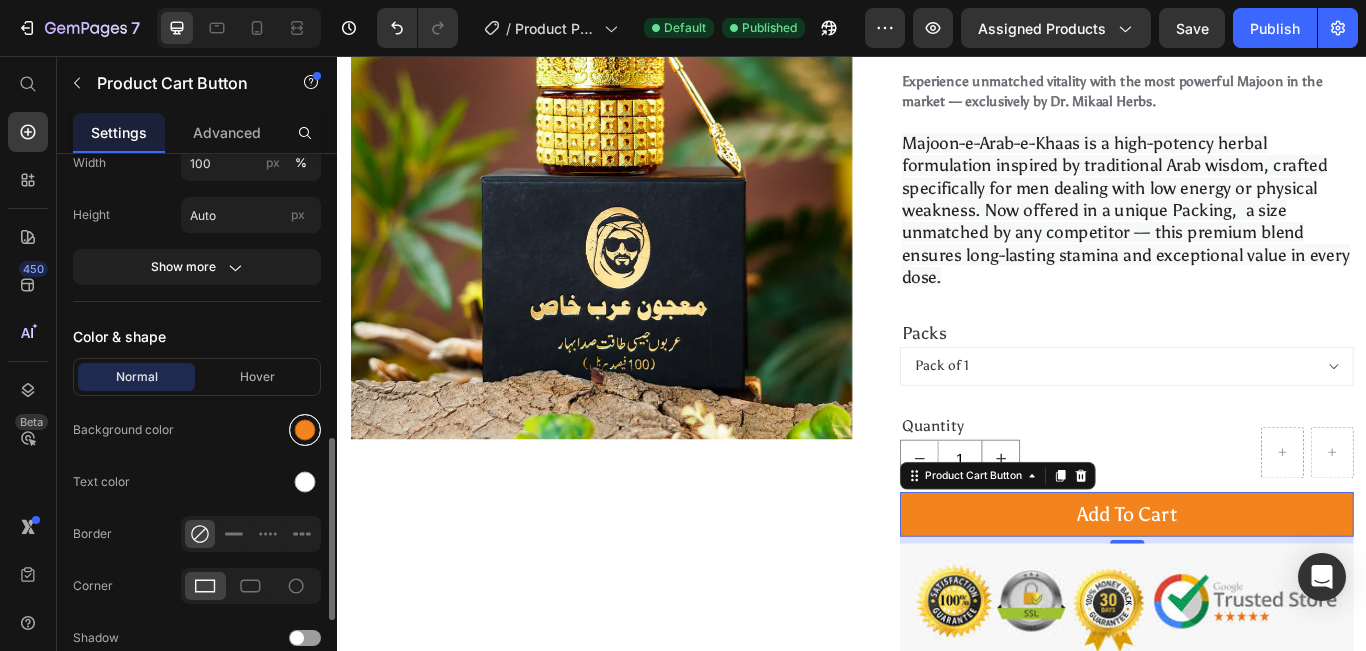 click at bounding box center [305, 430] 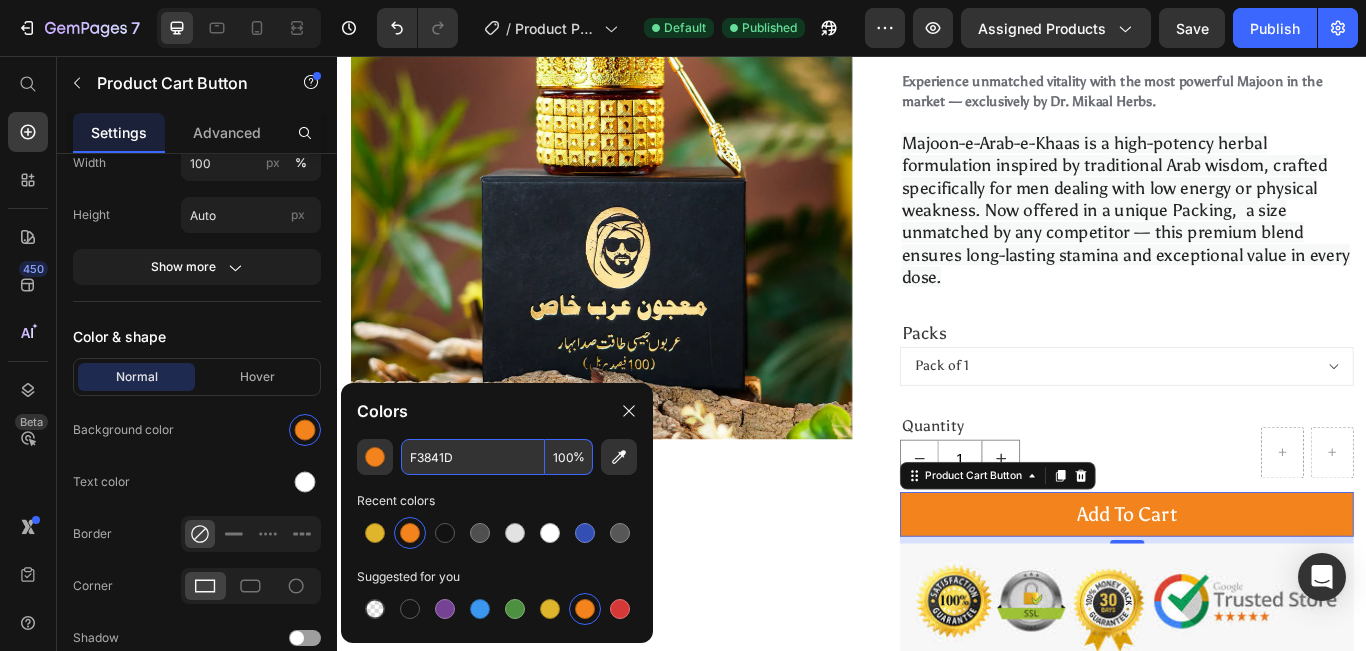 click on "F3841D" at bounding box center [473, 457] 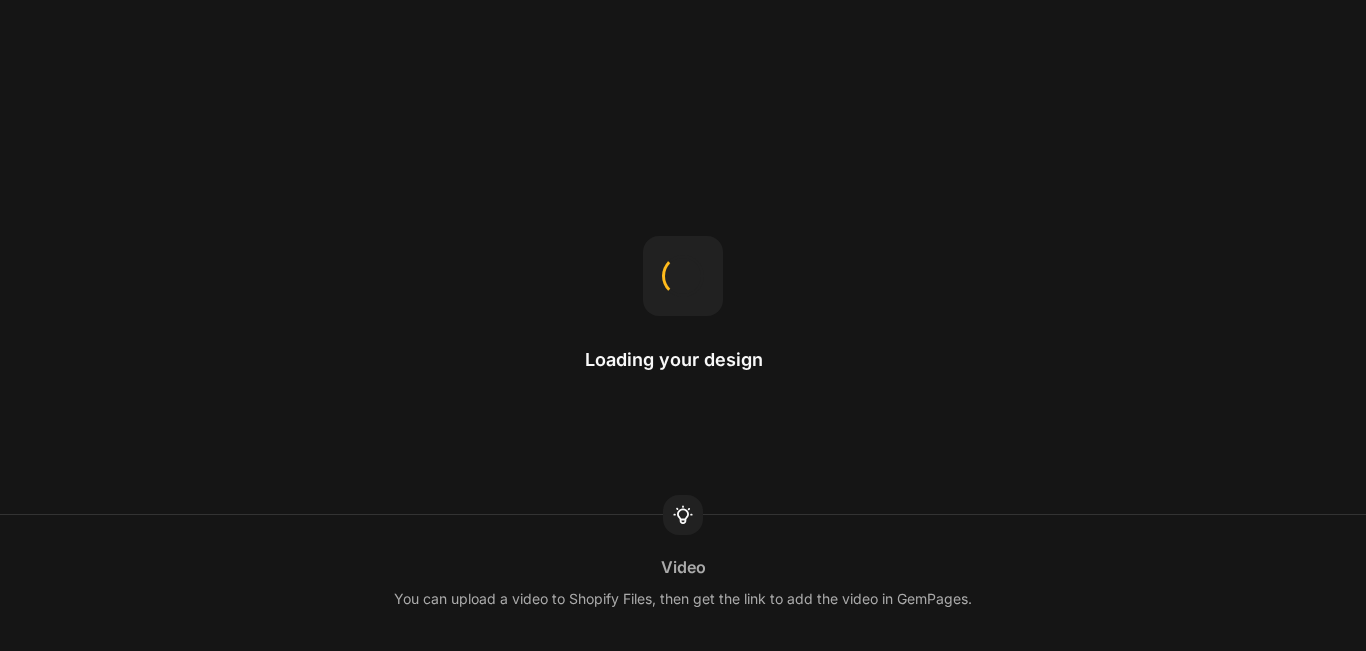 scroll, scrollTop: 0, scrollLeft: 0, axis: both 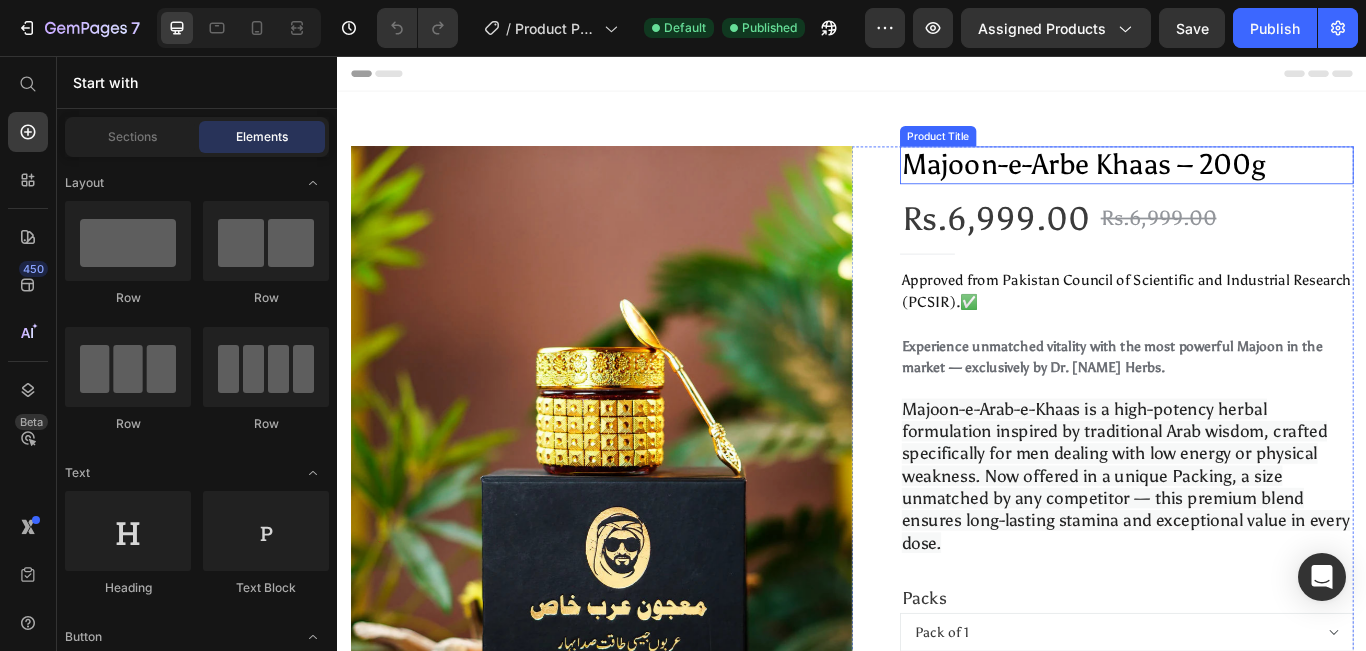 click on "Majoon-e-Arbe Khaas –  200g" at bounding box center [1257, 183] 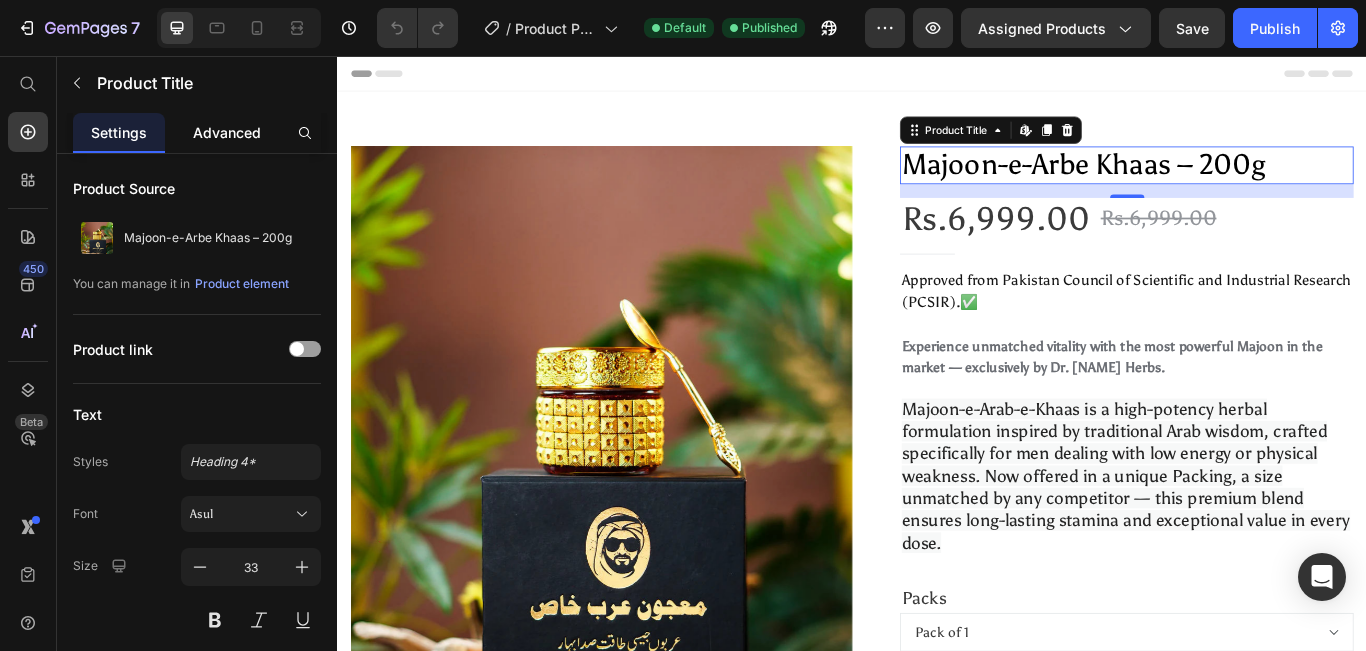click on "Advanced" at bounding box center (227, 132) 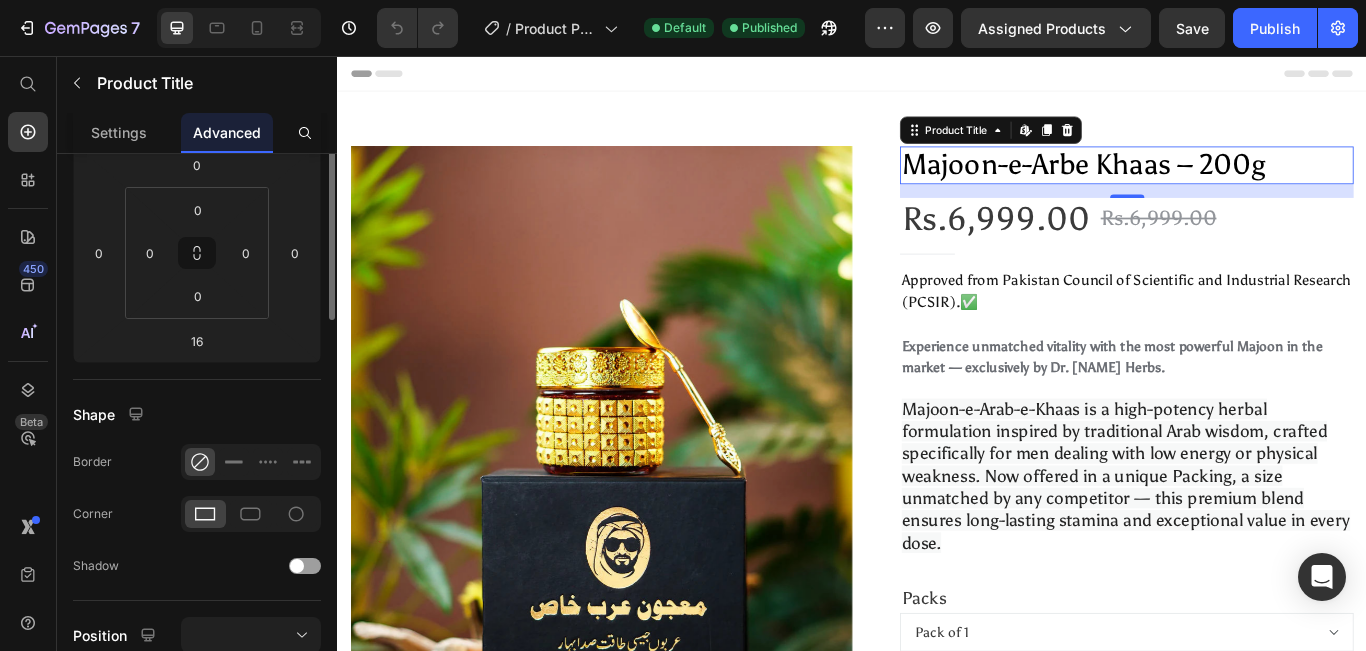 scroll, scrollTop: 143, scrollLeft: 0, axis: vertical 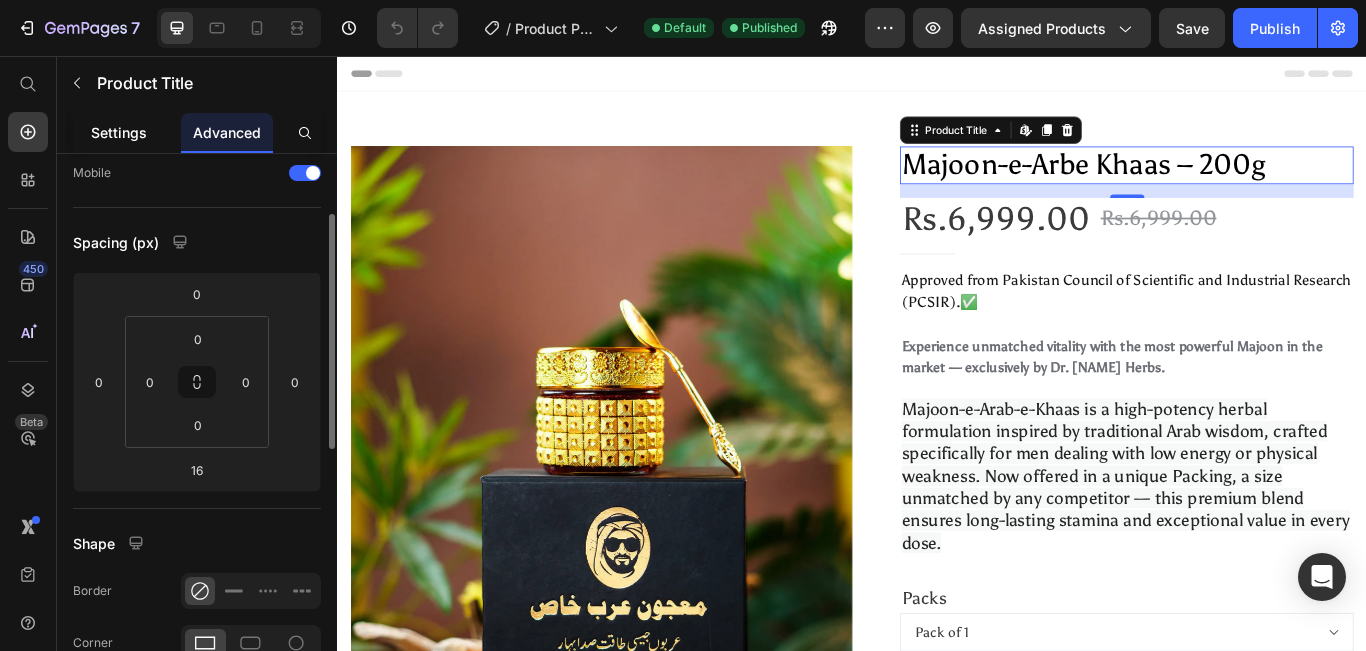 click on "Settings" at bounding box center (119, 132) 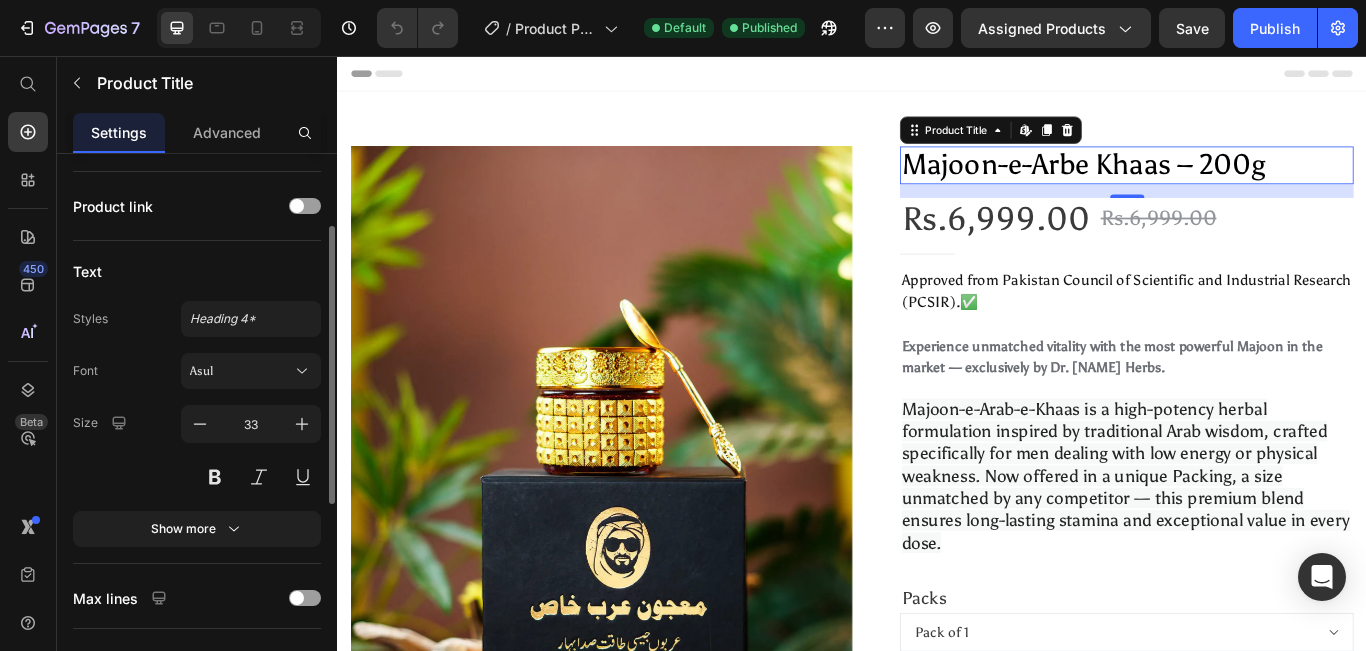 scroll, scrollTop: 0, scrollLeft: 0, axis: both 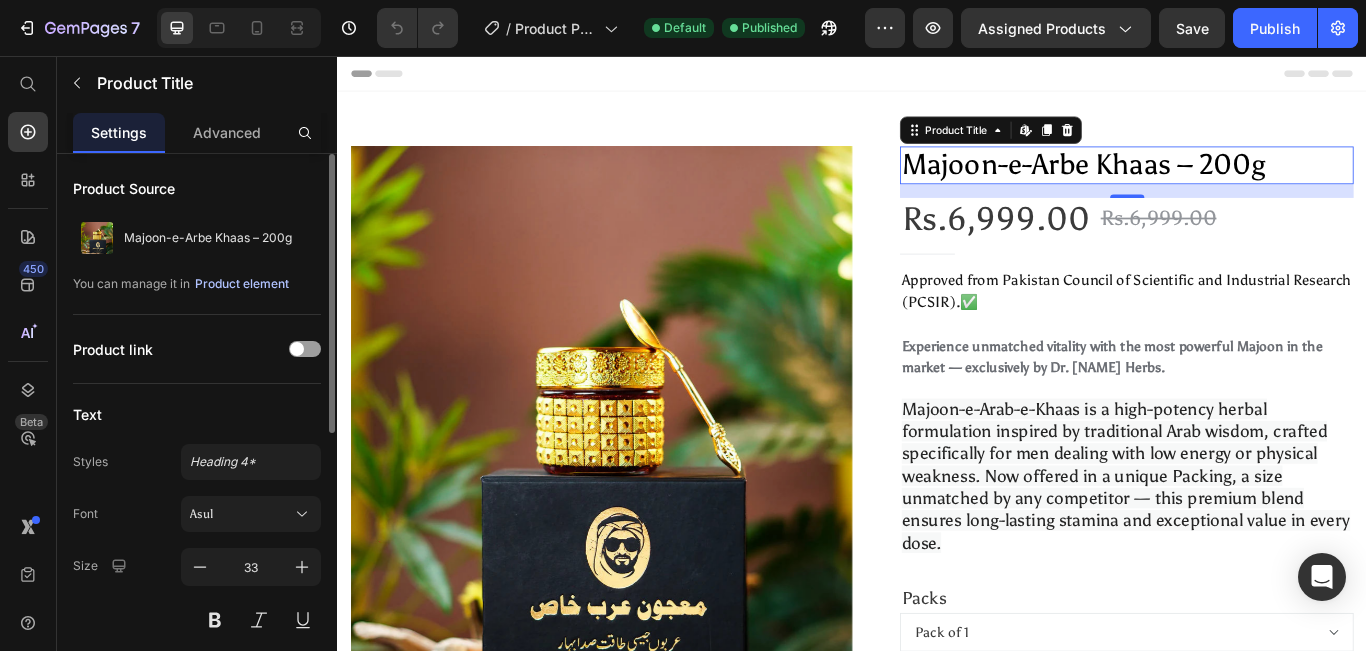 click on "Product element" at bounding box center [242, 284] 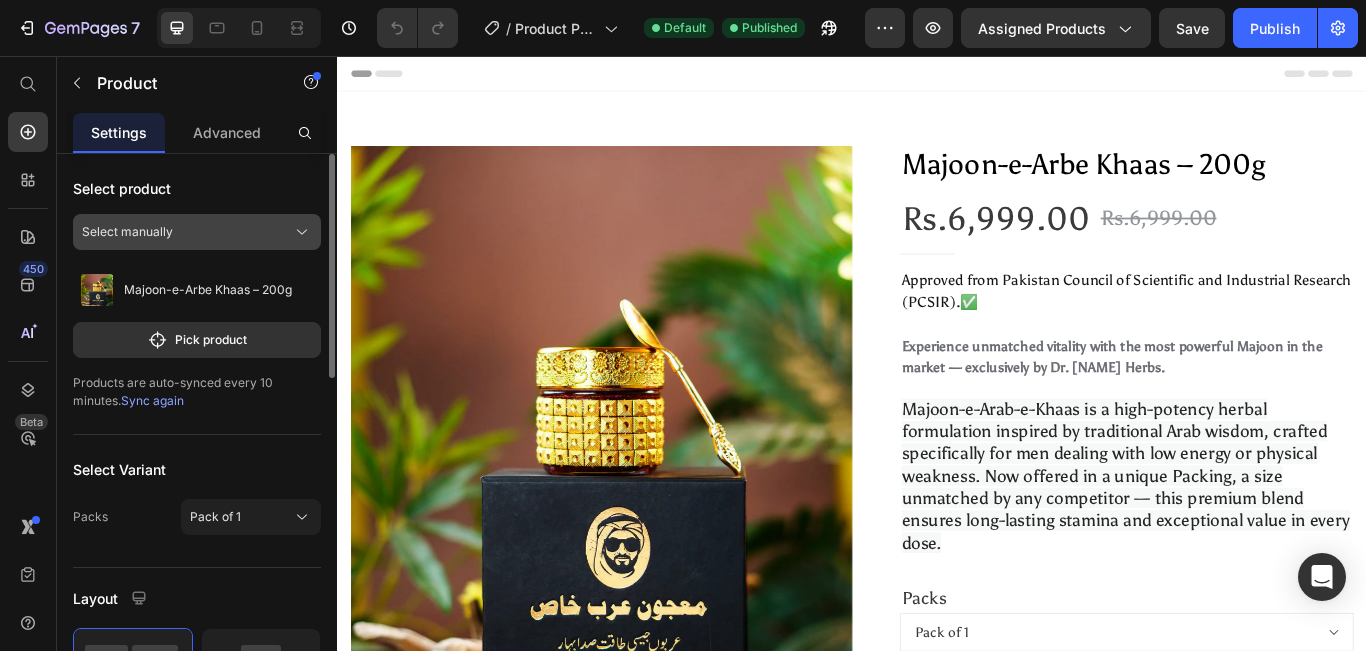 click 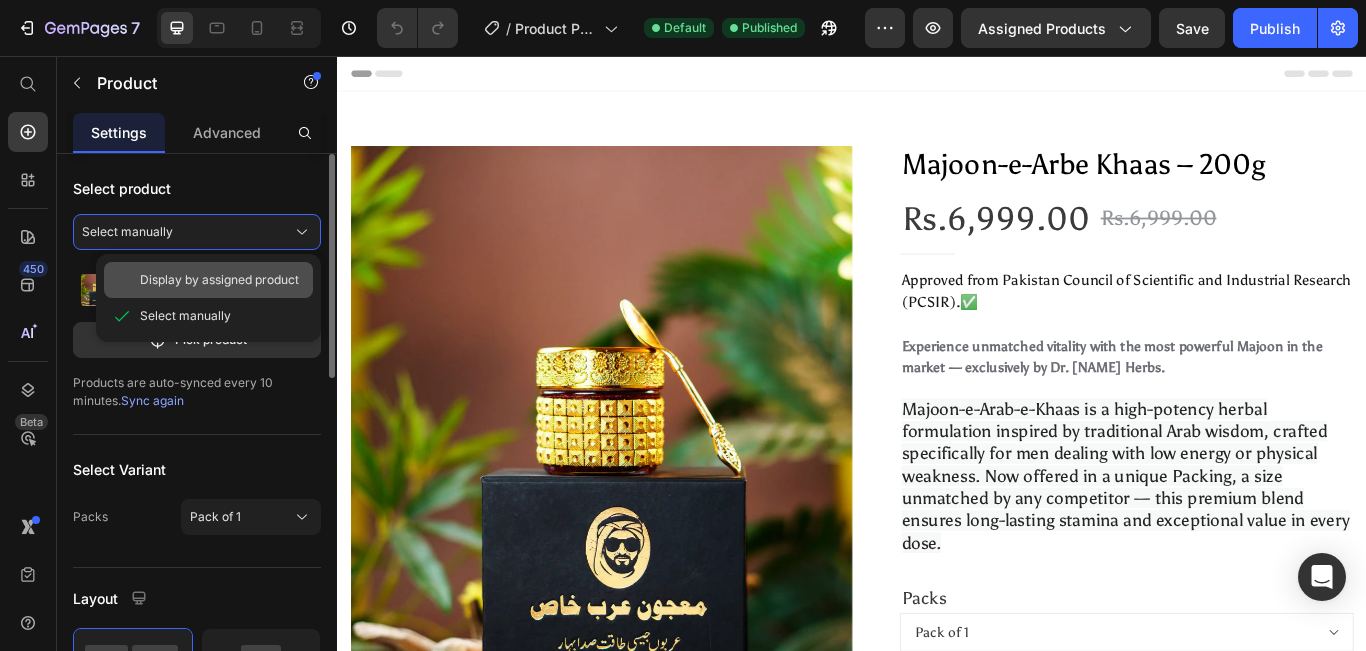 click on "Display by assigned product" at bounding box center [219, 280] 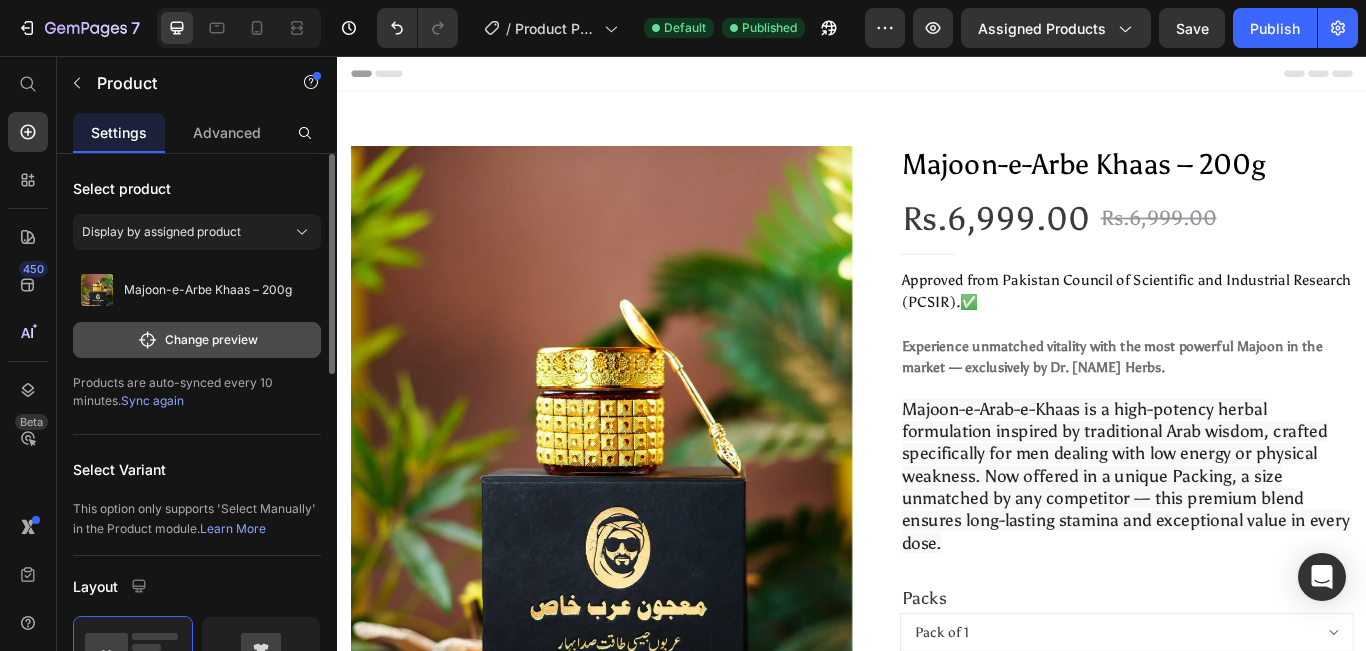 click on "Change preview" at bounding box center [197, 340] 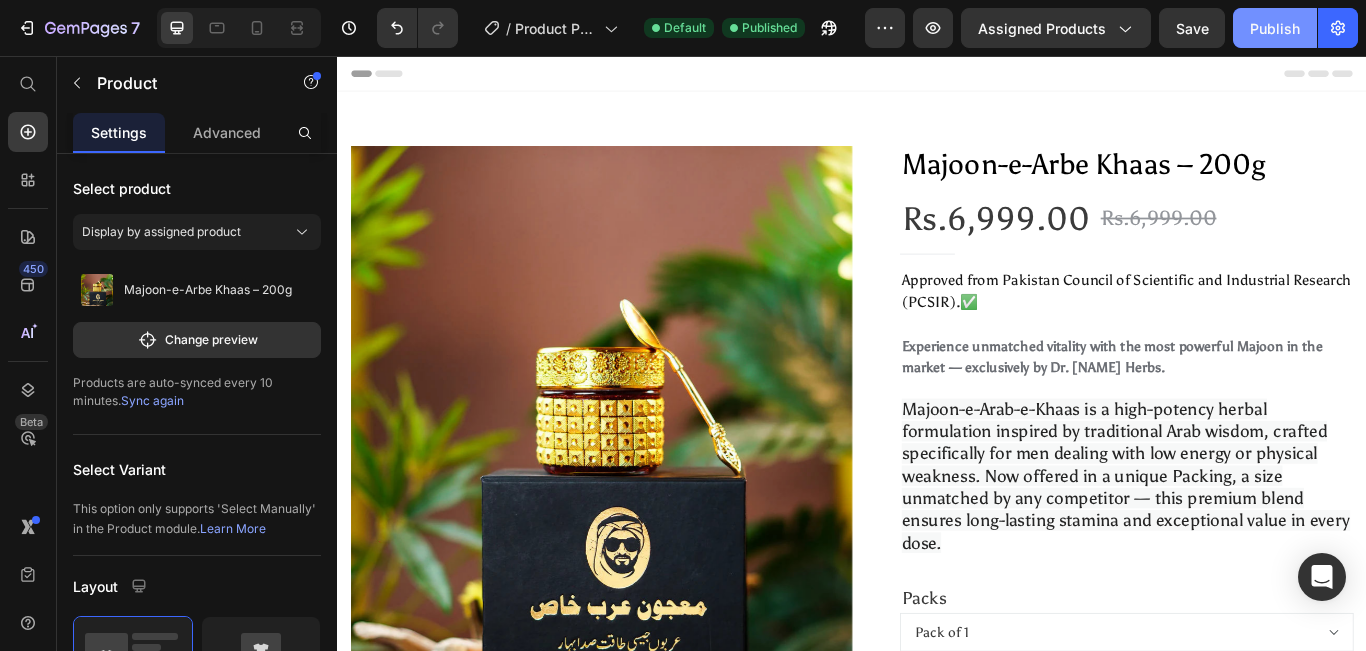 click on "Publish" at bounding box center (1275, 28) 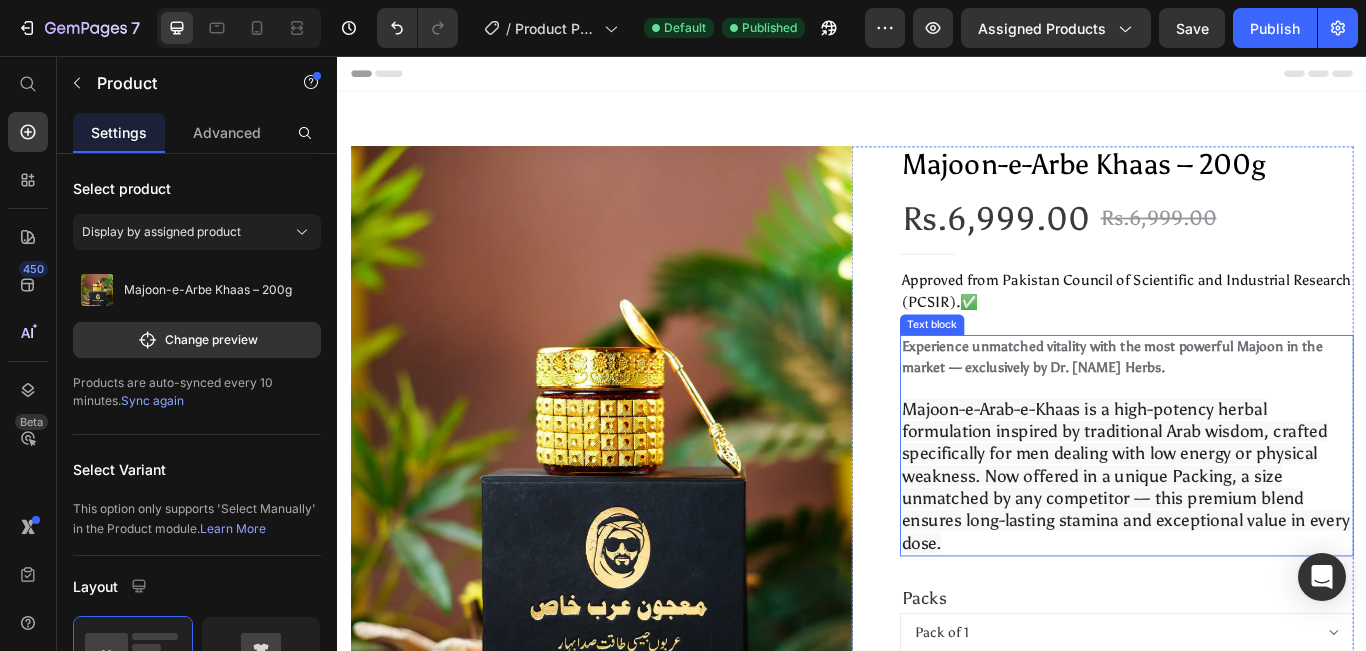 click on "Majoon-e-Arab-e-Khaas is a high-potency herbal formulation inspired by traditional Arab wisdom, crafted specifically for men dealing with low energy or physical weakness. Now offered in a unique Packing,  a size unmatched by any competitor — this premium blend ensures long-lasting stamina and exceptional value in every dose." at bounding box center (1256, 545) 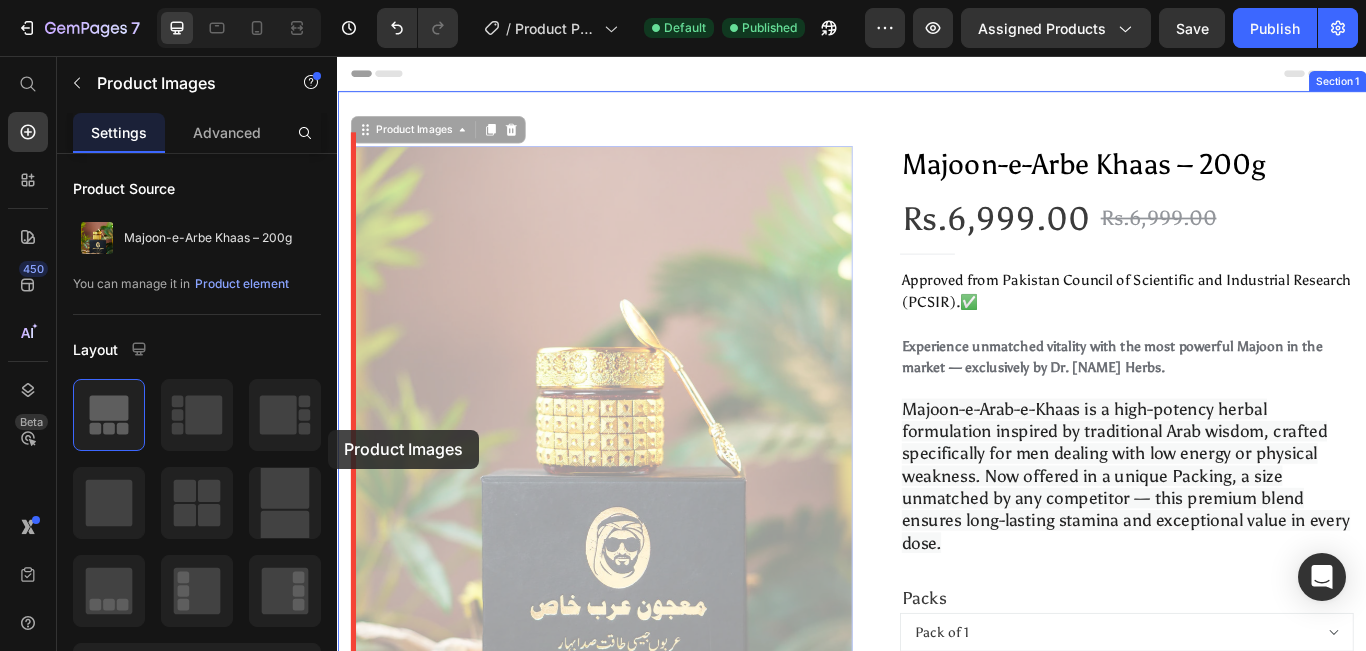 drag, startPoint x: 497, startPoint y: 499, endPoint x: 331, endPoint y: 489, distance: 166.30093 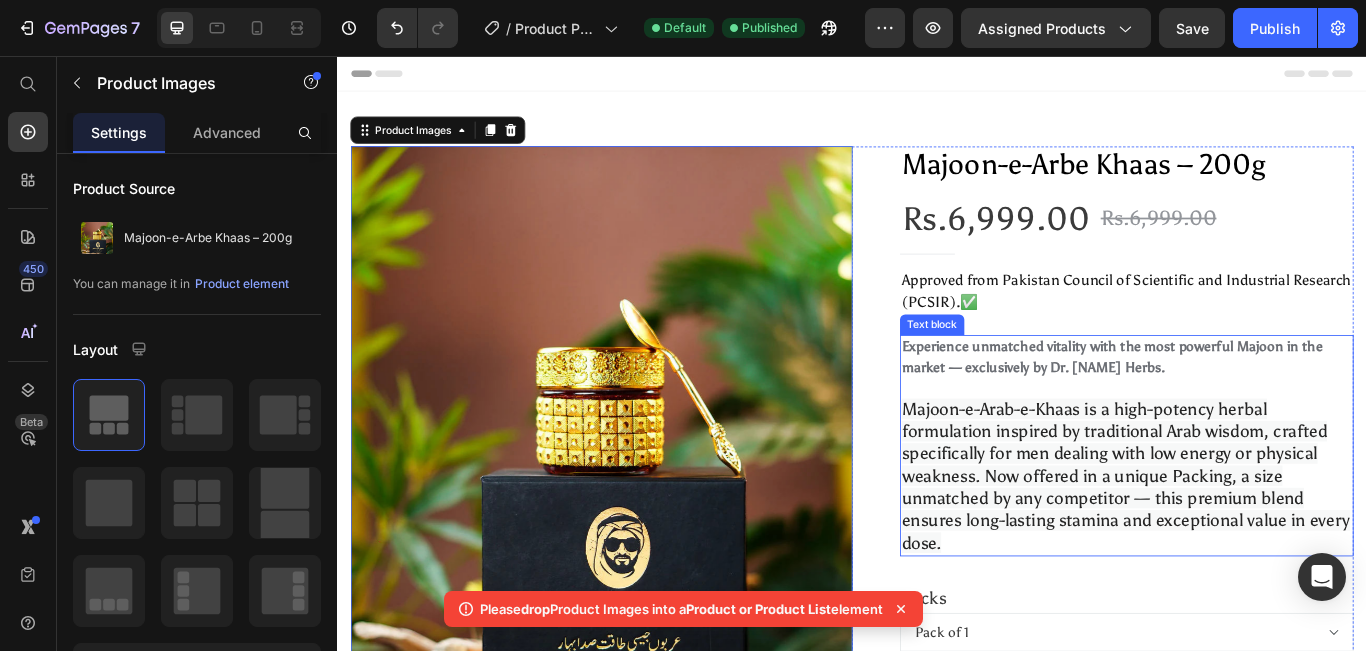 click on "Majoon-e-Arab-e-Khaas is a high-potency herbal formulation inspired by traditional Arab wisdom, crafted specifically for men dealing with low energy or physical weakness. Now offered in a unique Packing,  a size unmatched by any competitor — this premium blend ensures long-lasting stamina and exceptional value in every dose." at bounding box center [1256, 545] 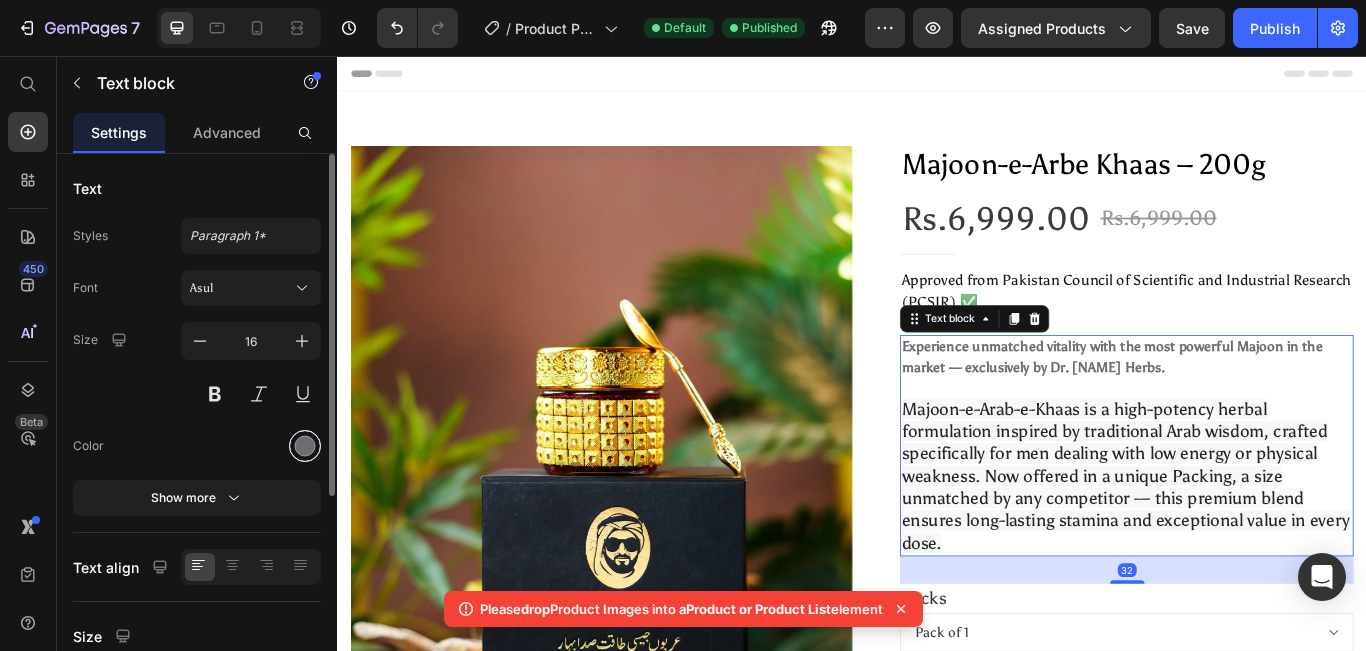 click at bounding box center [305, 446] 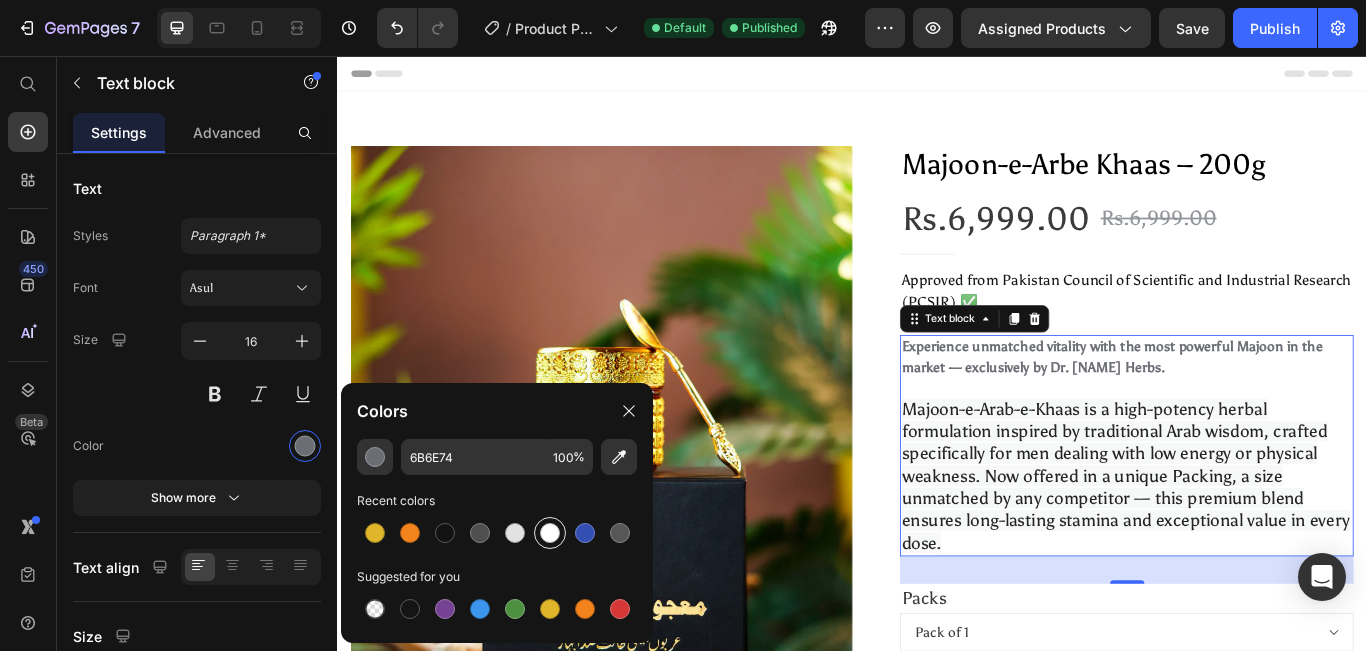 click at bounding box center [550, 533] 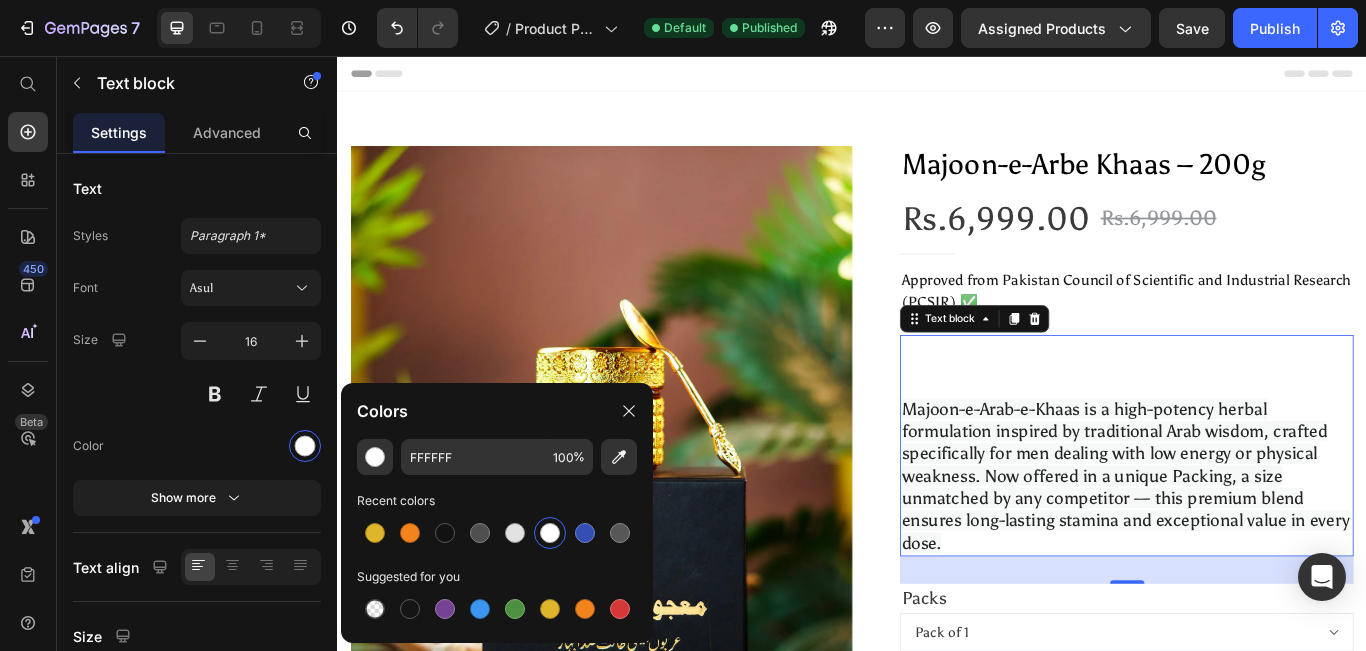 type on "6B6E74" 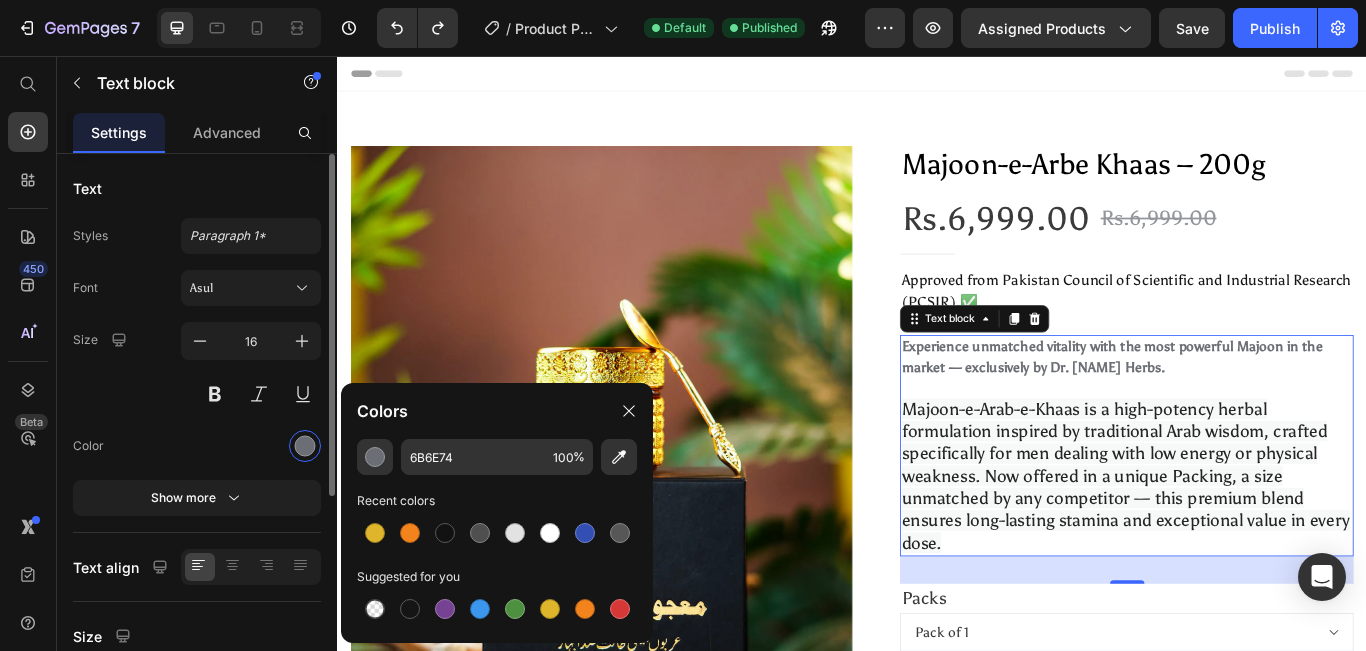 click on "Color" at bounding box center [197, 446] 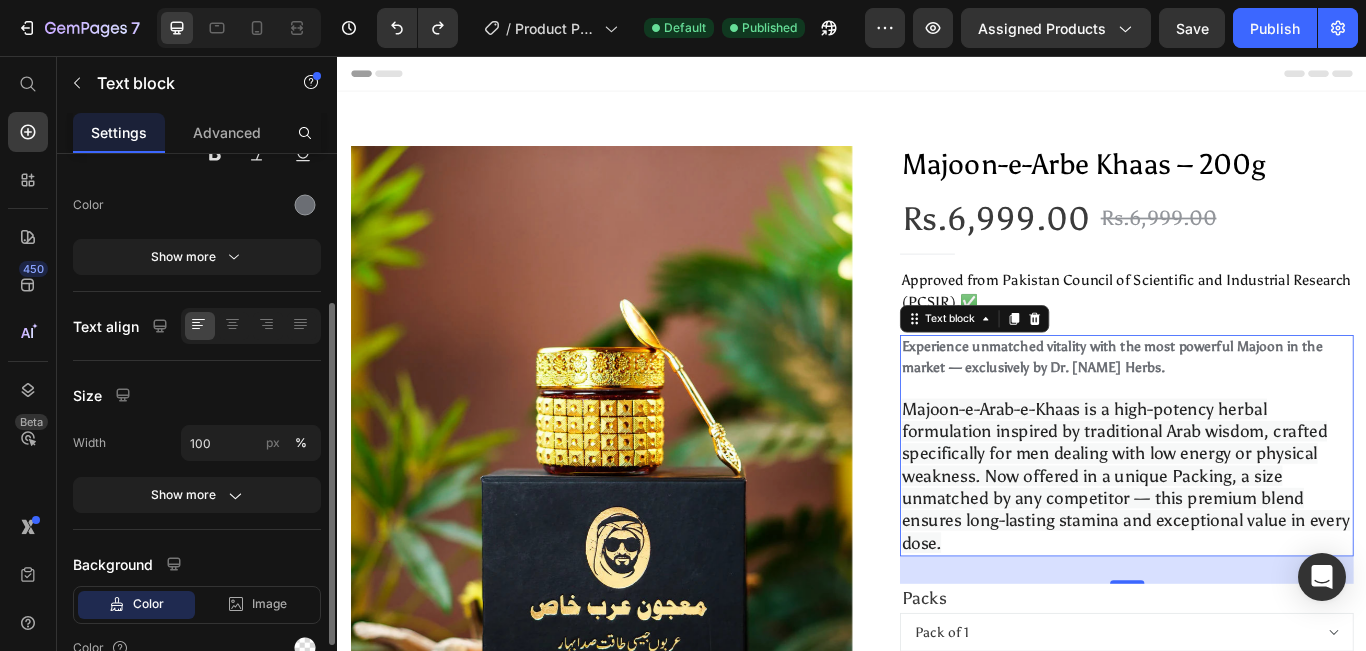 scroll, scrollTop: 341, scrollLeft: 0, axis: vertical 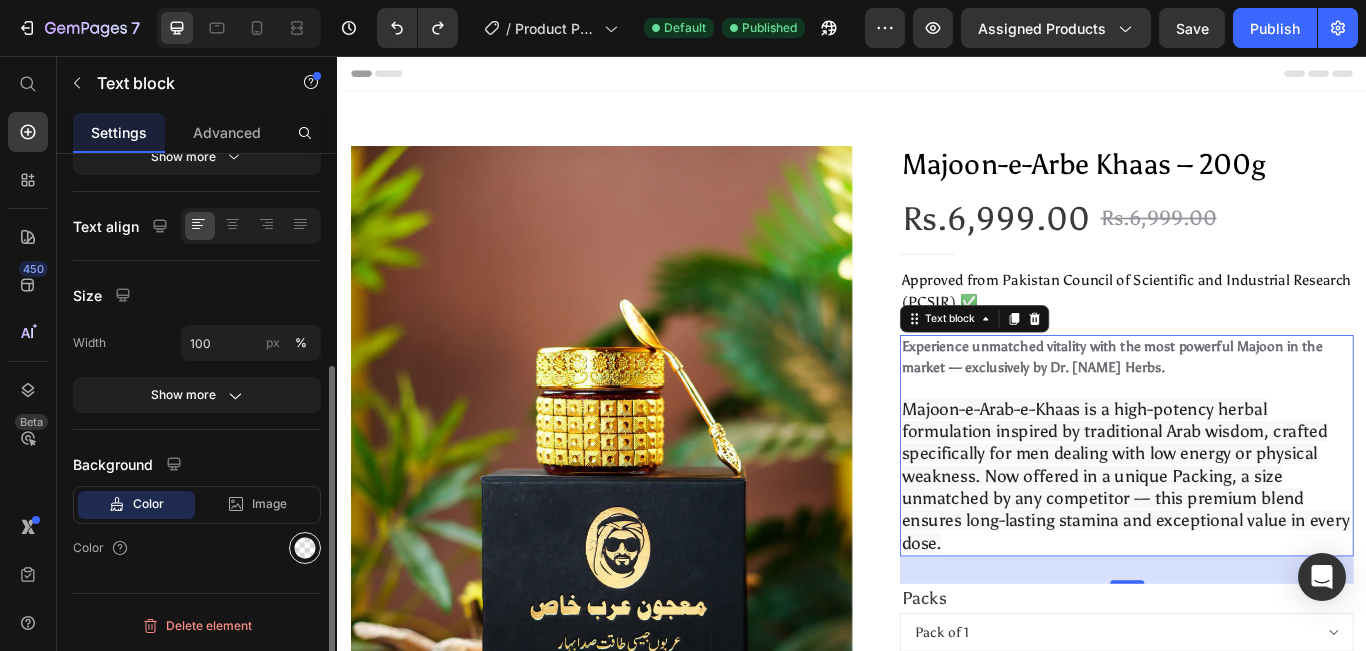 click at bounding box center [305, 548] 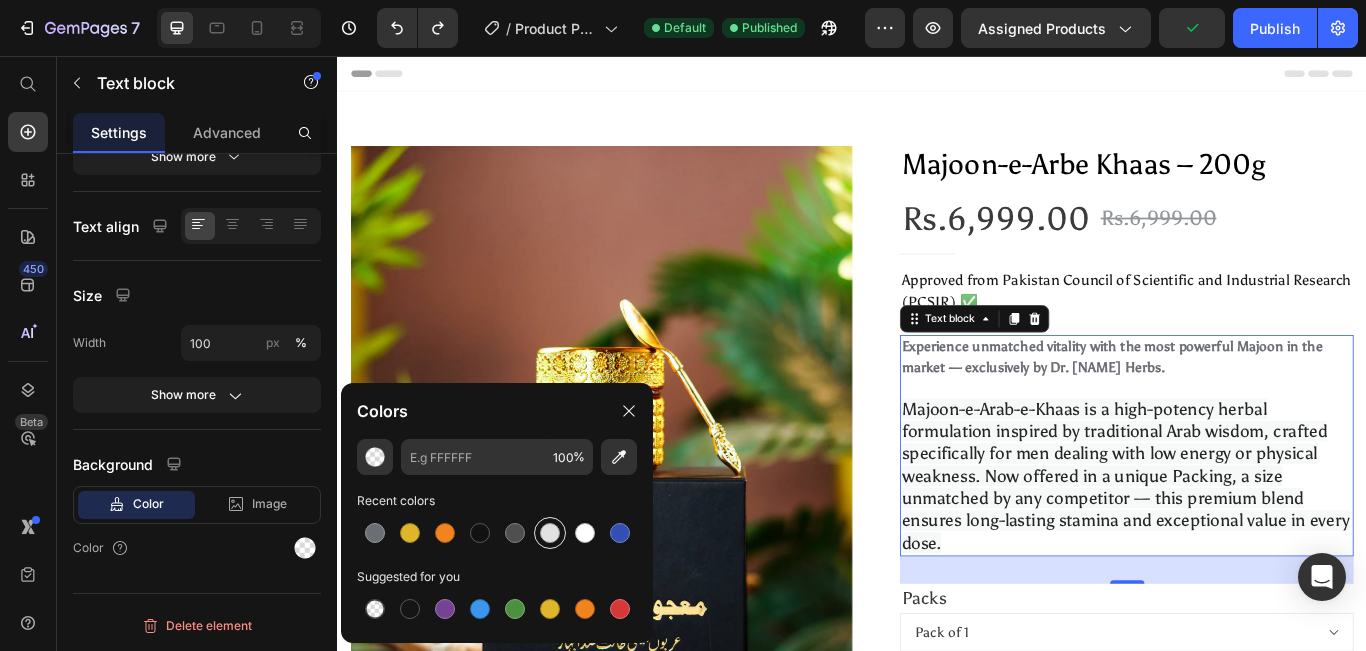 click at bounding box center (550, 533) 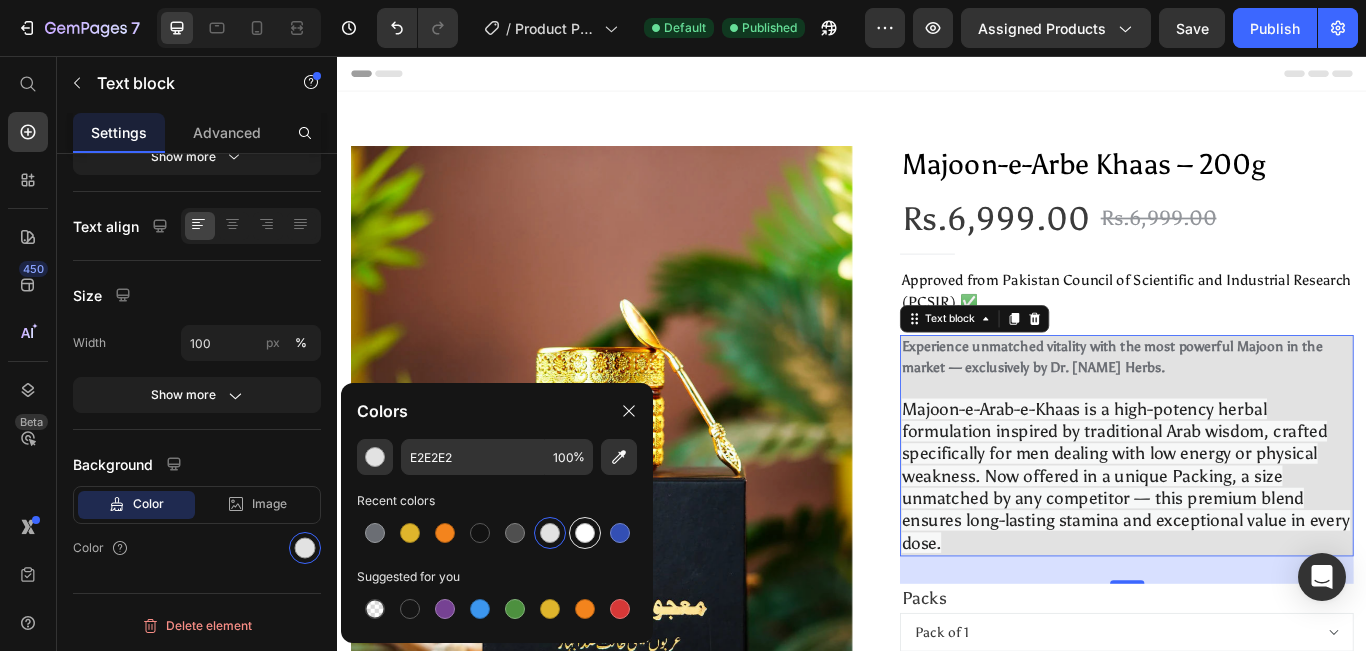 click at bounding box center [585, 533] 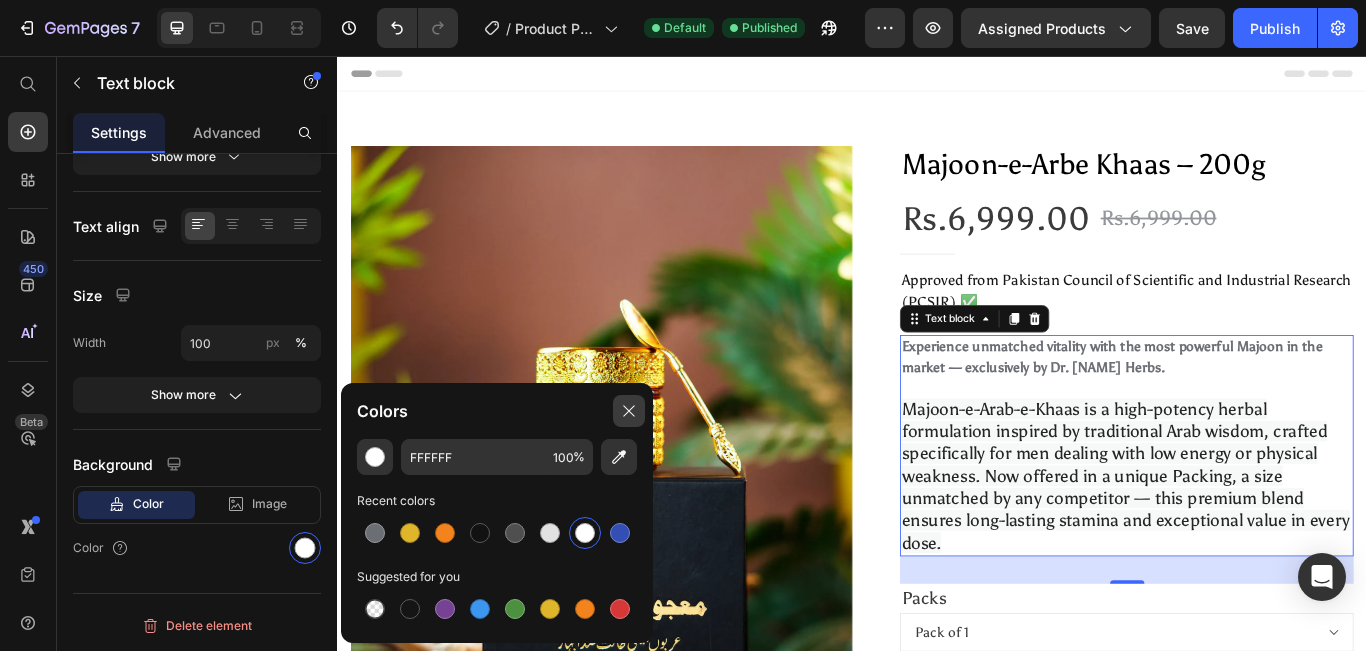 click 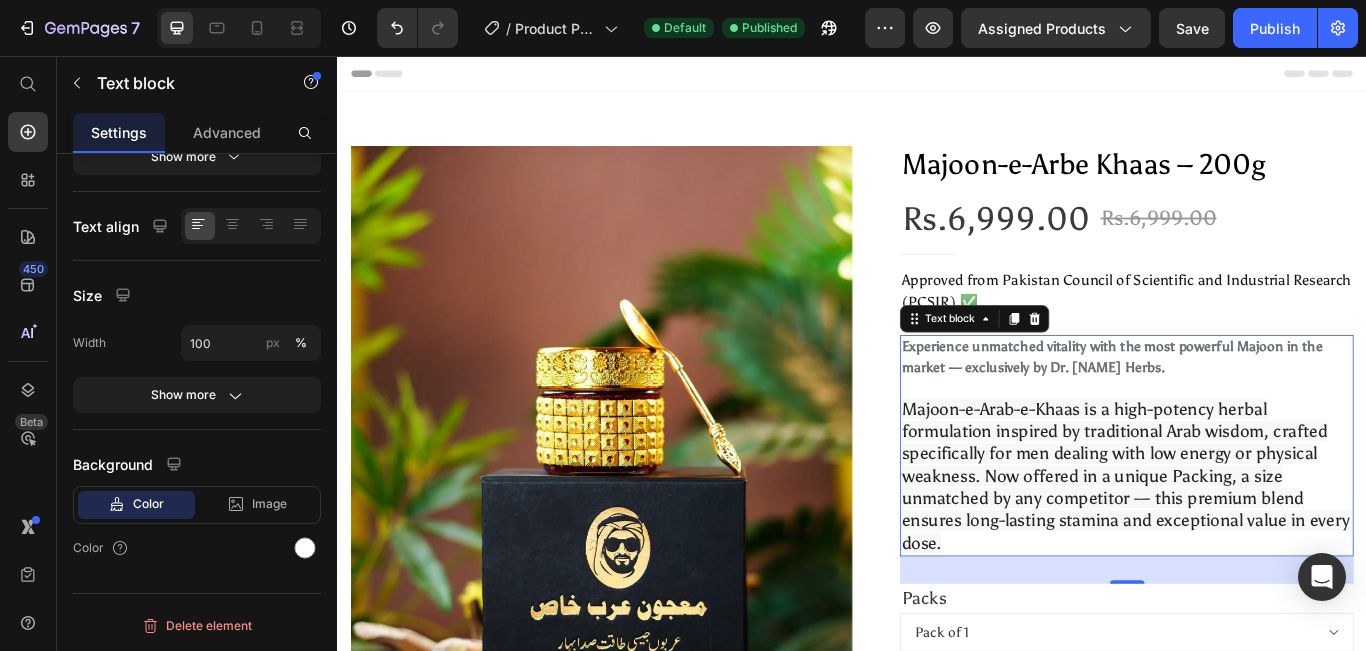 click on "Majoon-e-Arab-e-Khaas is a high-potency herbal formulation inspired by traditional Arab wisdom, crafted specifically for men dealing with low energy or physical weakness. Now offered in a unique Packing,  a size unmatched by any competitor — this premium blend ensures long-lasting stamina and exceptional value in every dose." at bounding box center [1256, 545] 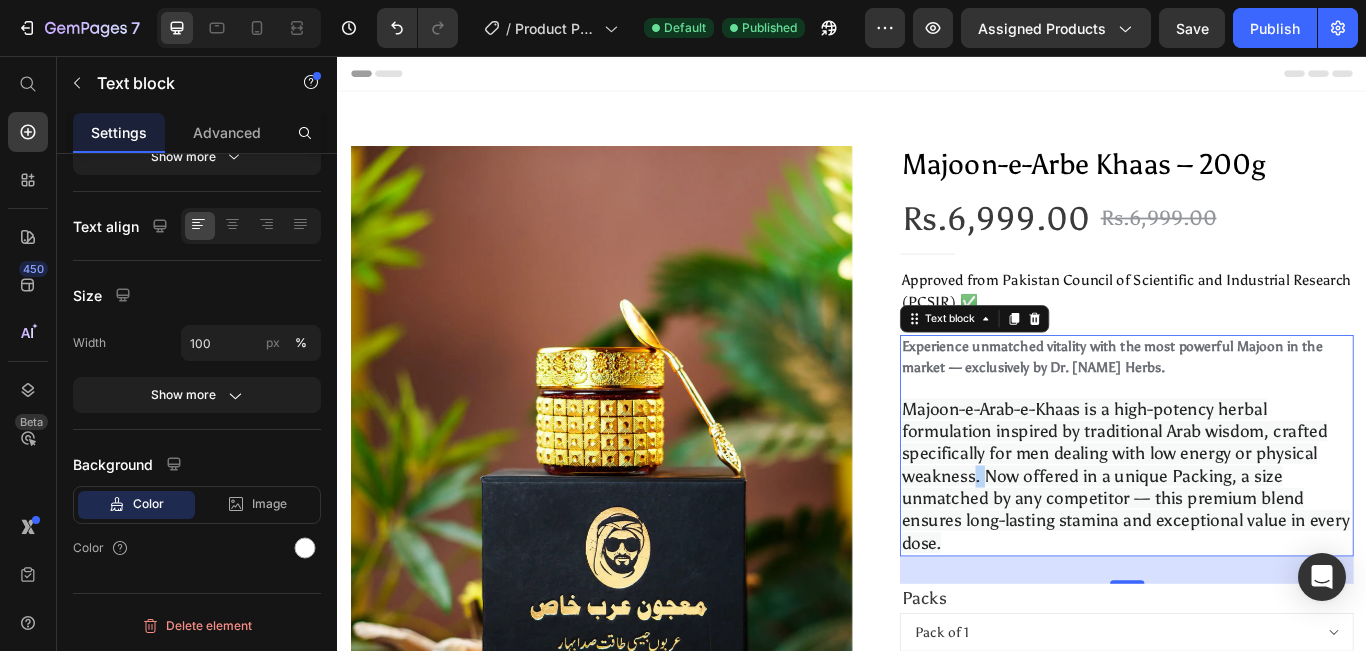 click on "Majoon-e-Arab-e-Khaas is a high-potency herbal formulation inspired by traditional Arab wisdom, crafted specifically for men dealing with low energy or physical weakness. Now offered in a unique Packing,  a size unmatched by any competitor — this premium blend ensures long-lasting stamina and exceptional value in every dose." at bounding box center (1256, 545) 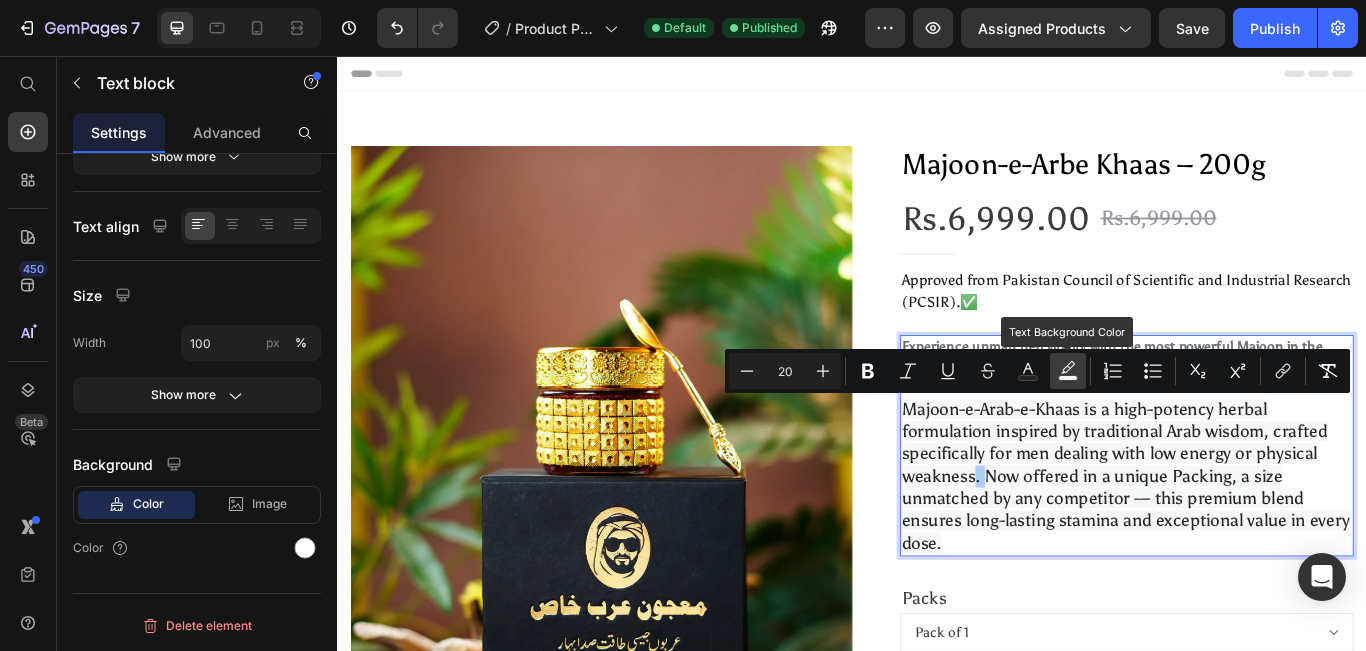 click 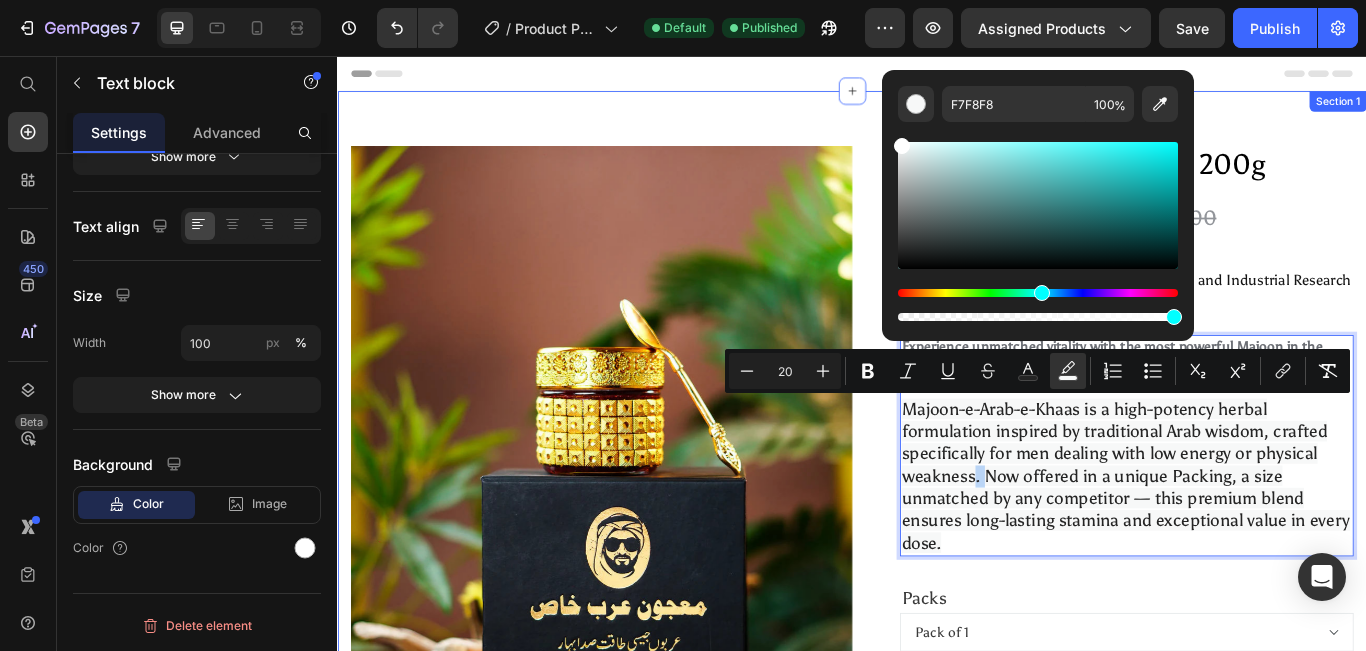 type on "FFFFFF" 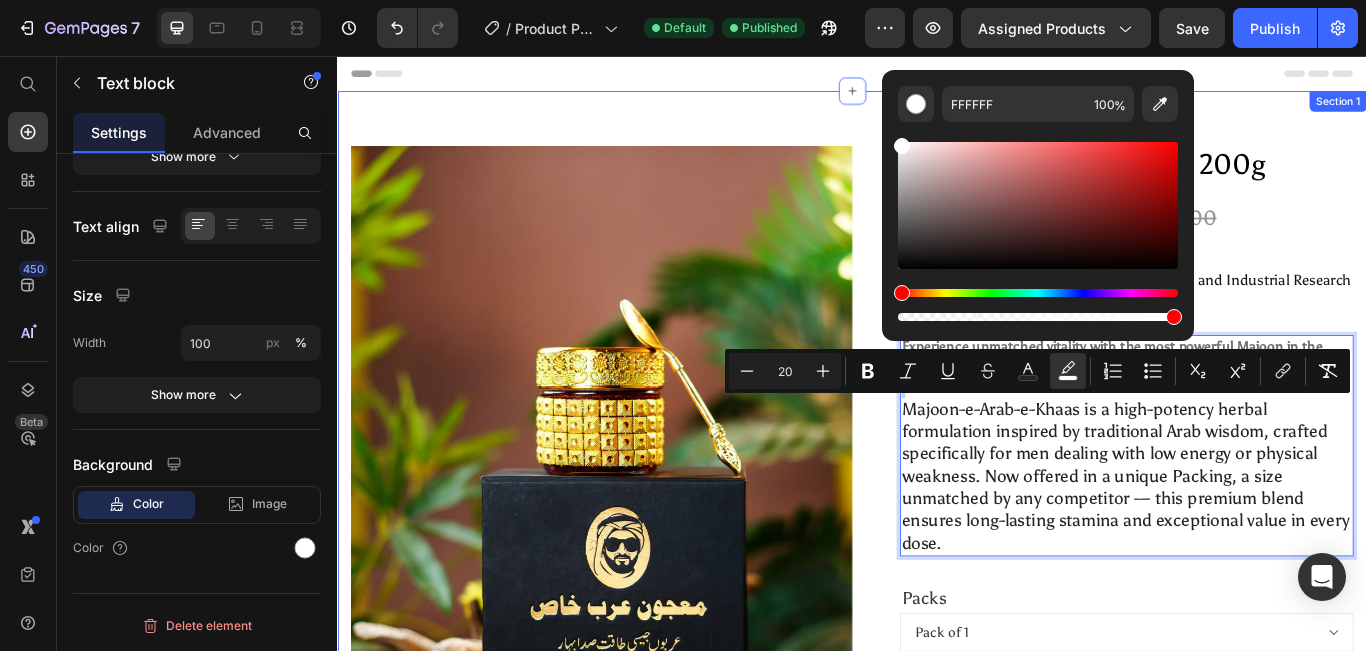 drag, startPoint x: 1241, startPoint y: 201, endPoint x: 951, endPoint y: 109, distance: 304.24332 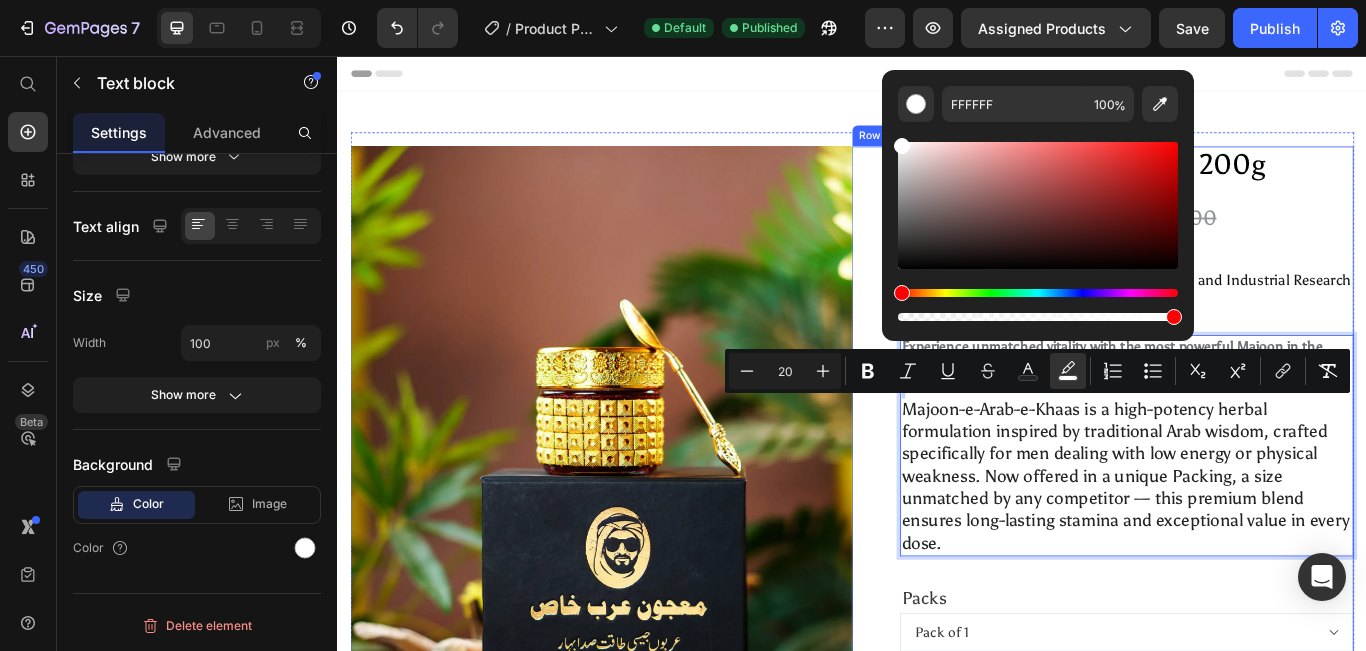 click on "Majoon-e-Arbe Khaas –  200g Product Title Rs.6,999.00 Product Price Rs.6,999.00 Product Price Row                Title Line Short top in soft fabric with a square neckline and draped bodice. Long sleeves with narrow elastic at shoulders and cuffs. Lined bodice. Text block Approved from Pakistan Council of Scientific and Industrial Research (PCSIR).✅ Text block Experience unmatched vitality with the most powerful Majoon in the market — exclusively by Dr. Mikaal Herbs. Majoon-e-Arab-e-Khaas is a high-potency herbal formulation inspired by traditional Arab wisdom, crafted specifically for men dealing with low energy or physical weakness. Now offered in a unique Packing,  a size unmatched by any competitor — this premium blend ensures long-lasting stamina and exceptional value in every dose. Text block   32 Packs Pack of 1 Pack of 2 Pack of 3 Product Variants & Swatches Quantity Text block 1 Product Quantity
Row Row add to cart Product Cart Button Image Row" at bounding box center [1229, 564] 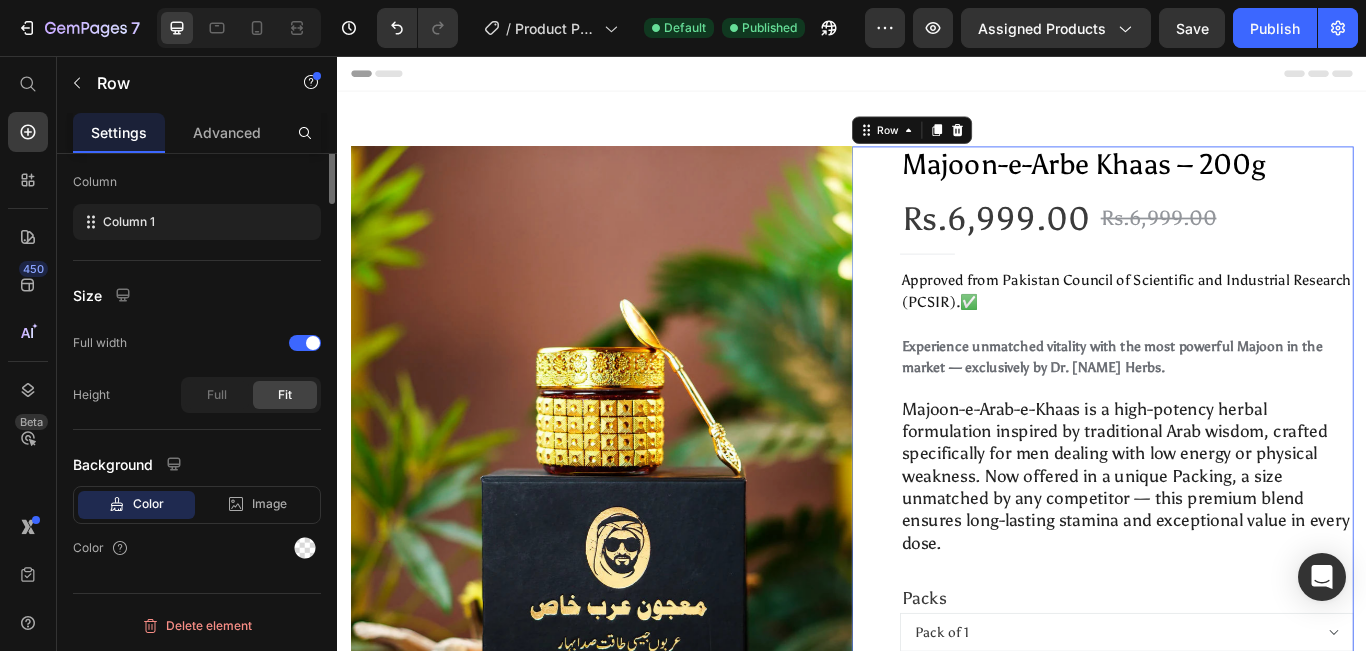 scroll, scrollTop: 0, scrollLeft: 0, axis: both 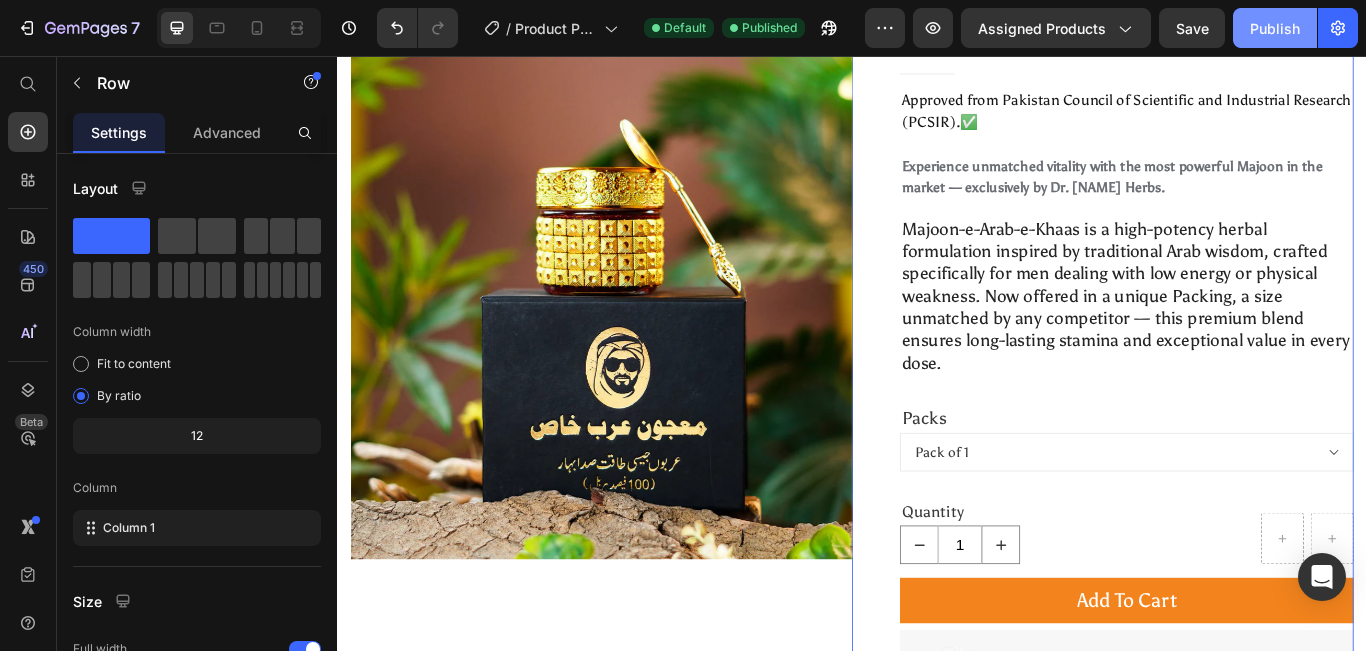click on "Publish" at bounding box center (1275, 28) 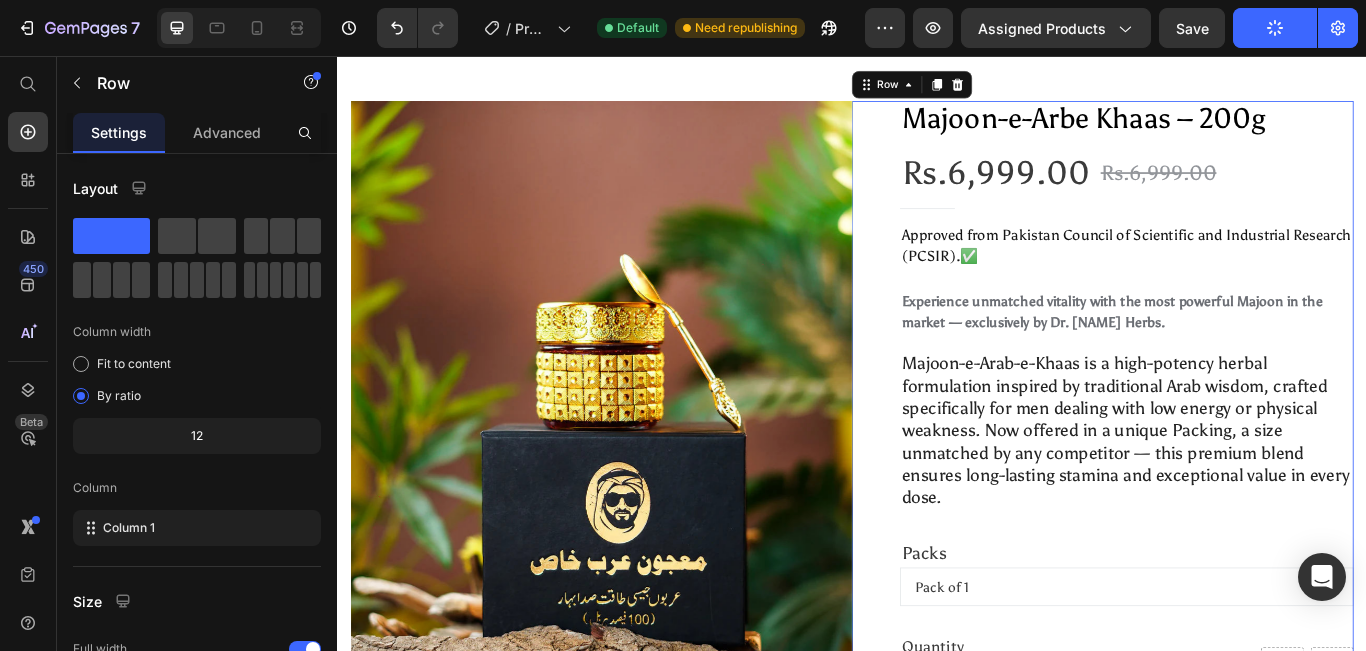 scroll, scrollTop: 0, scrollLeft: 0, axis: both 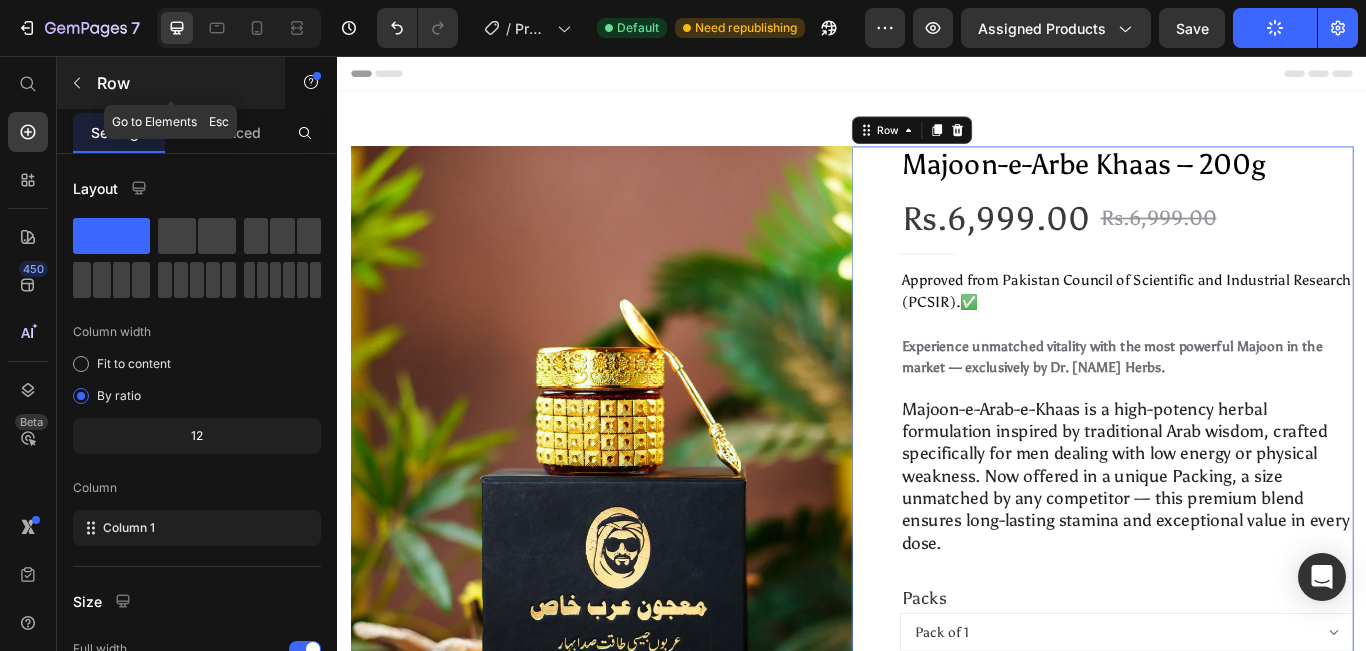 click 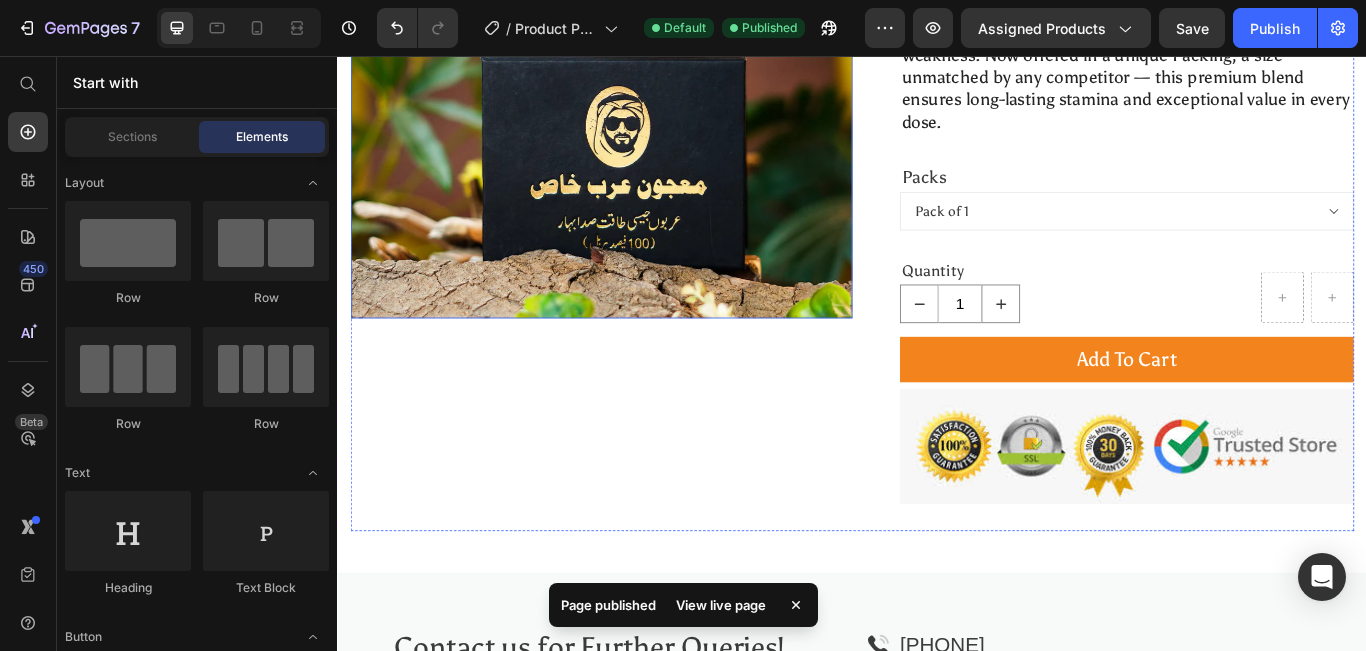 scroll, scrollTop: 493, scrollLeft: 0, axis: vertical 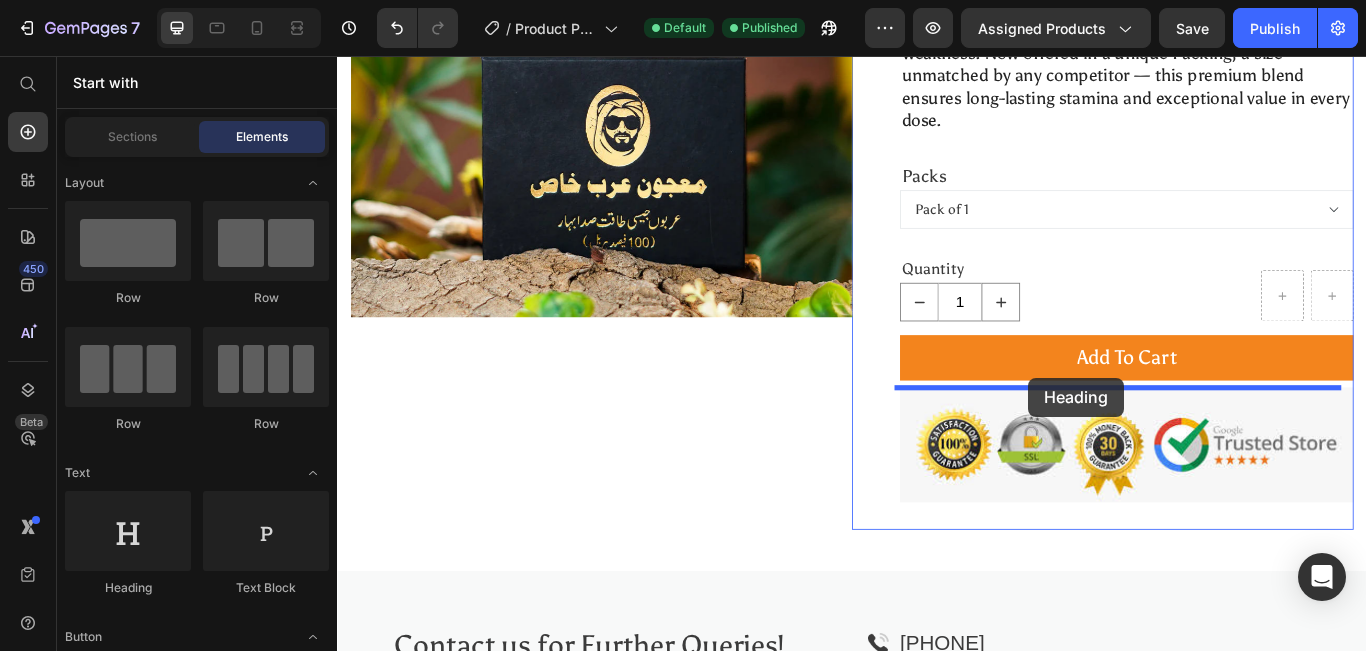 drag, startPoint x: 485, startPoint y: 596, endPoint x: 1143, endPoint y: 431, distance: 678.3723 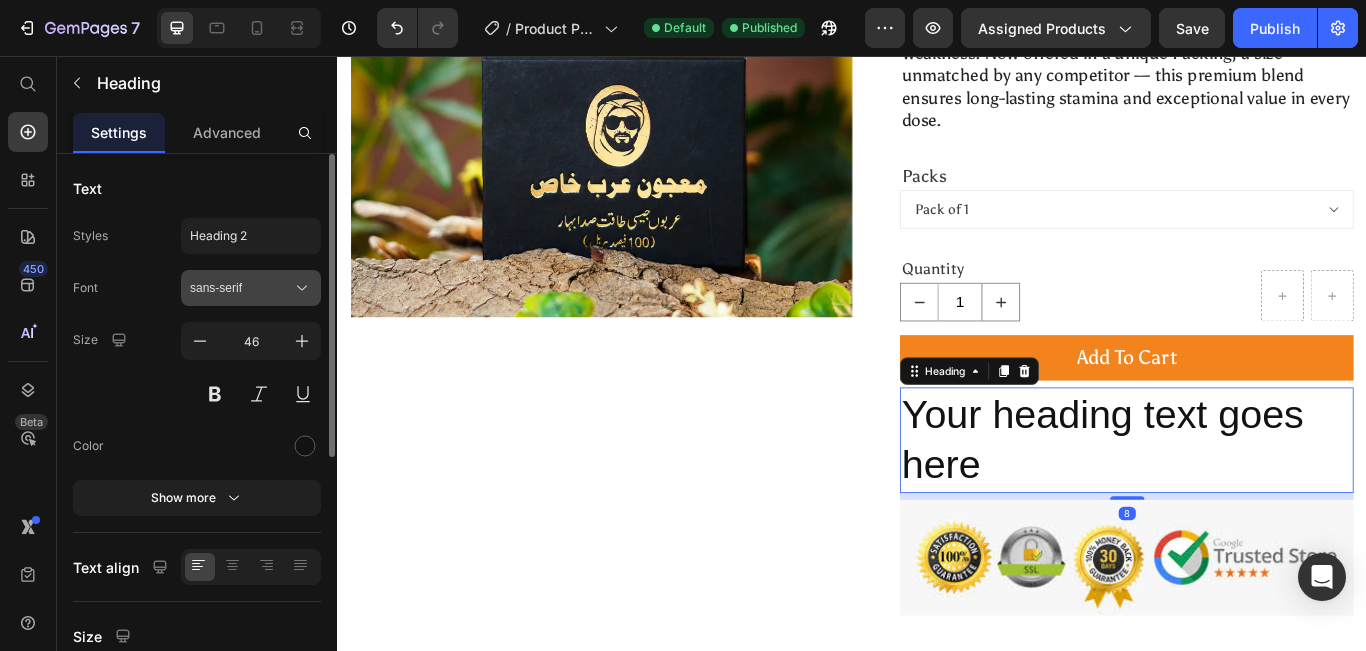 click on "sans-serif" at bounding box center (241, 288) 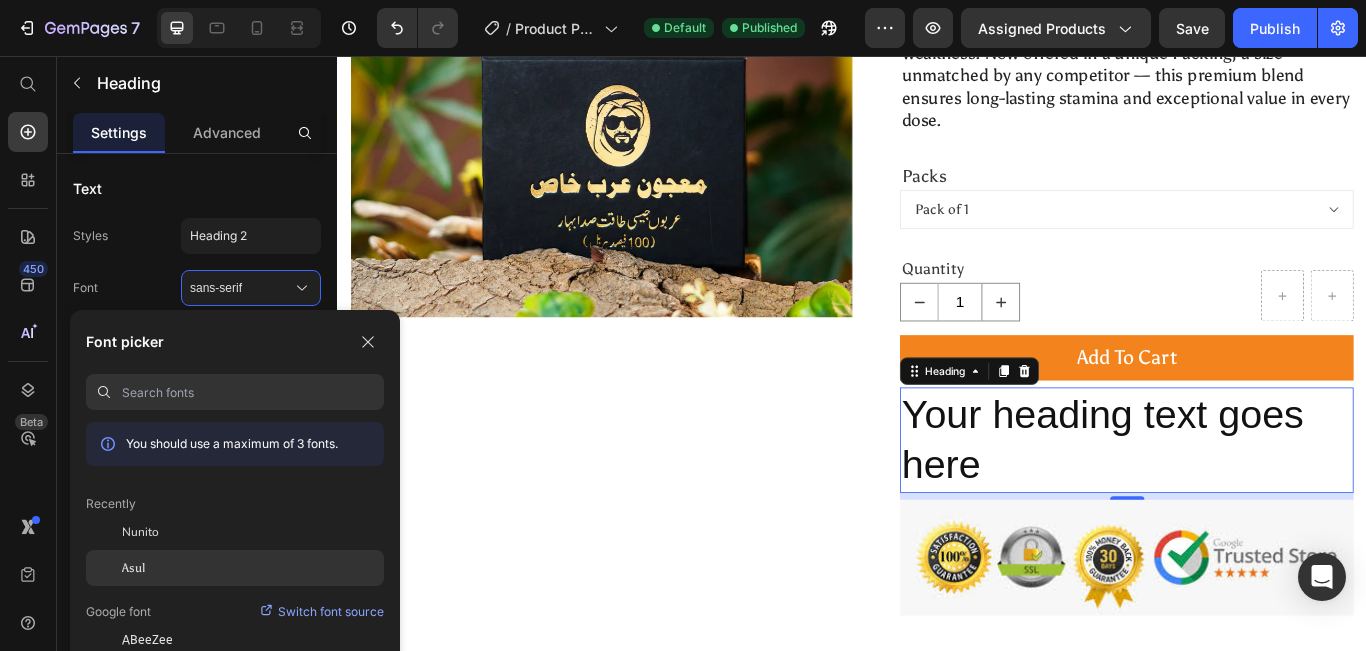 click on "Asul" 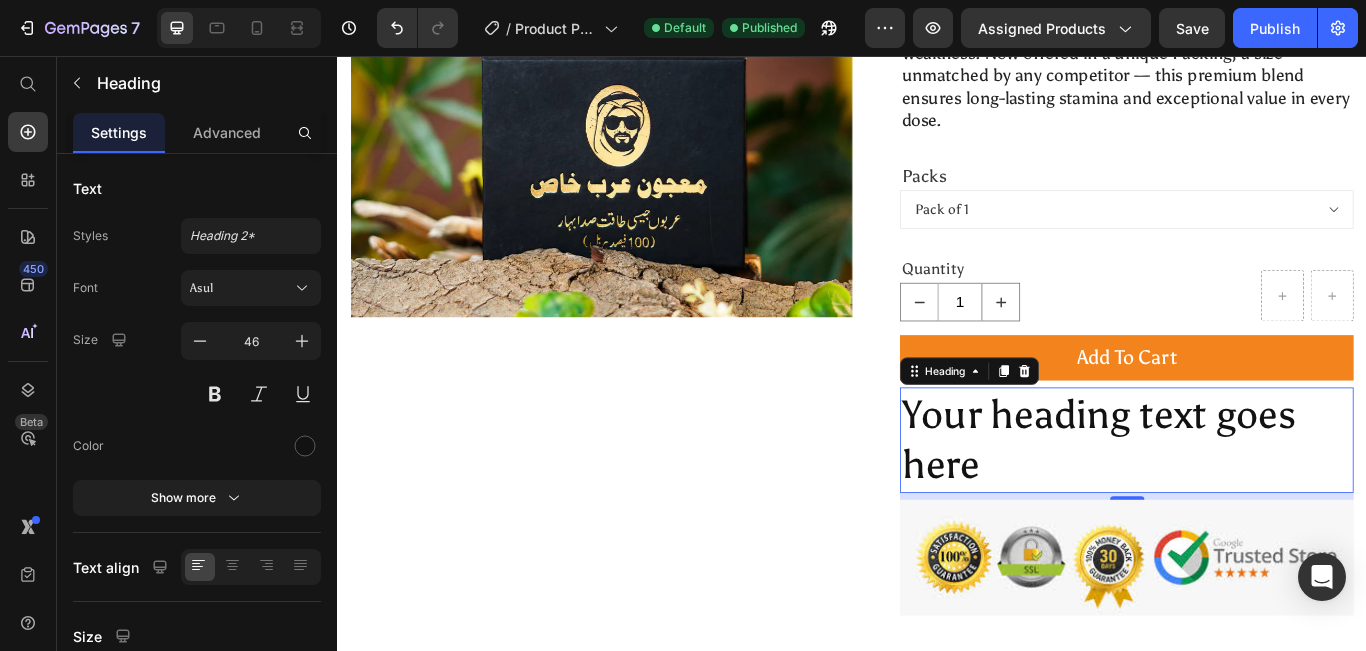 click on "Your heading text goes here" at bounding box center [1257, 504] 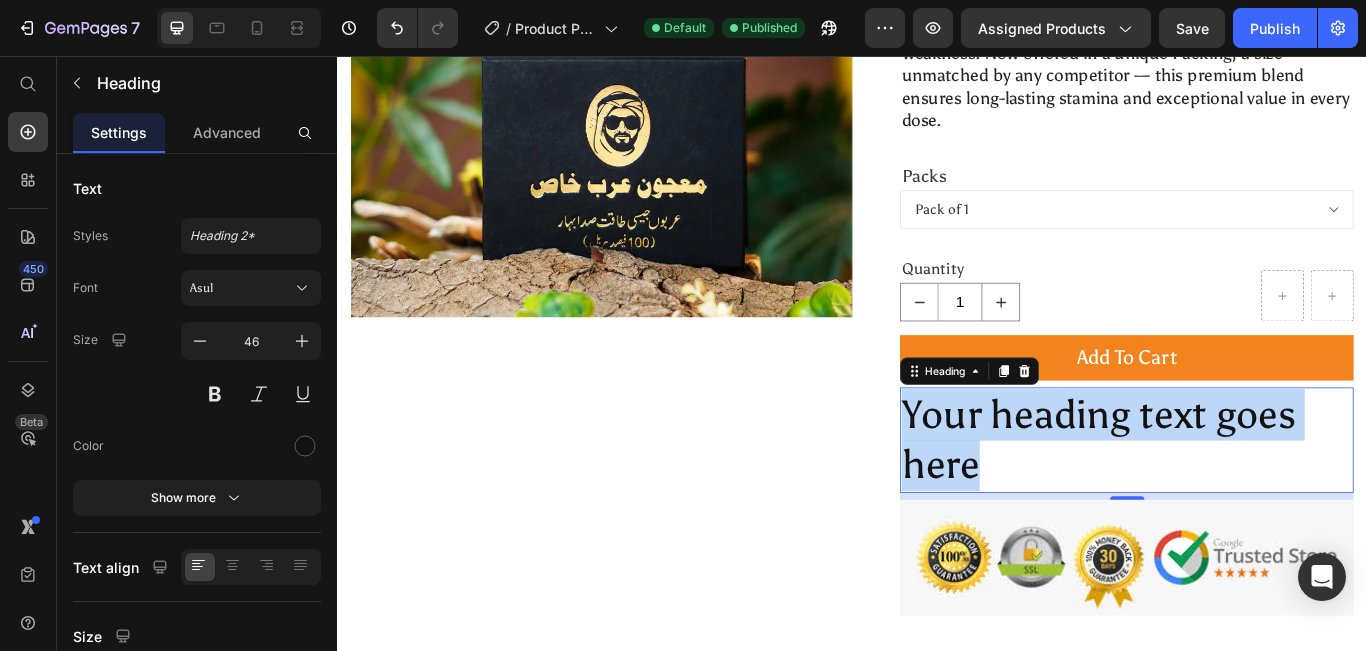 click on "Your heading text goes here" at bounding box center [1257, 504] 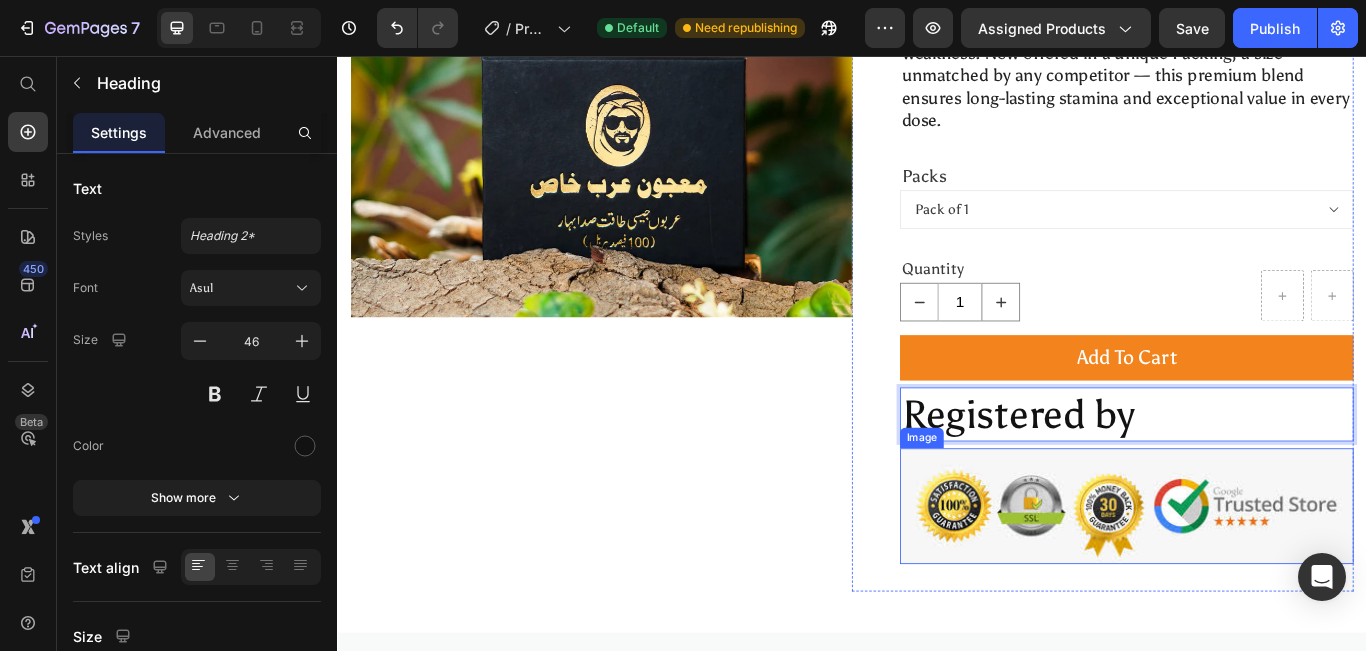 click at bounding box center [1257, 580] 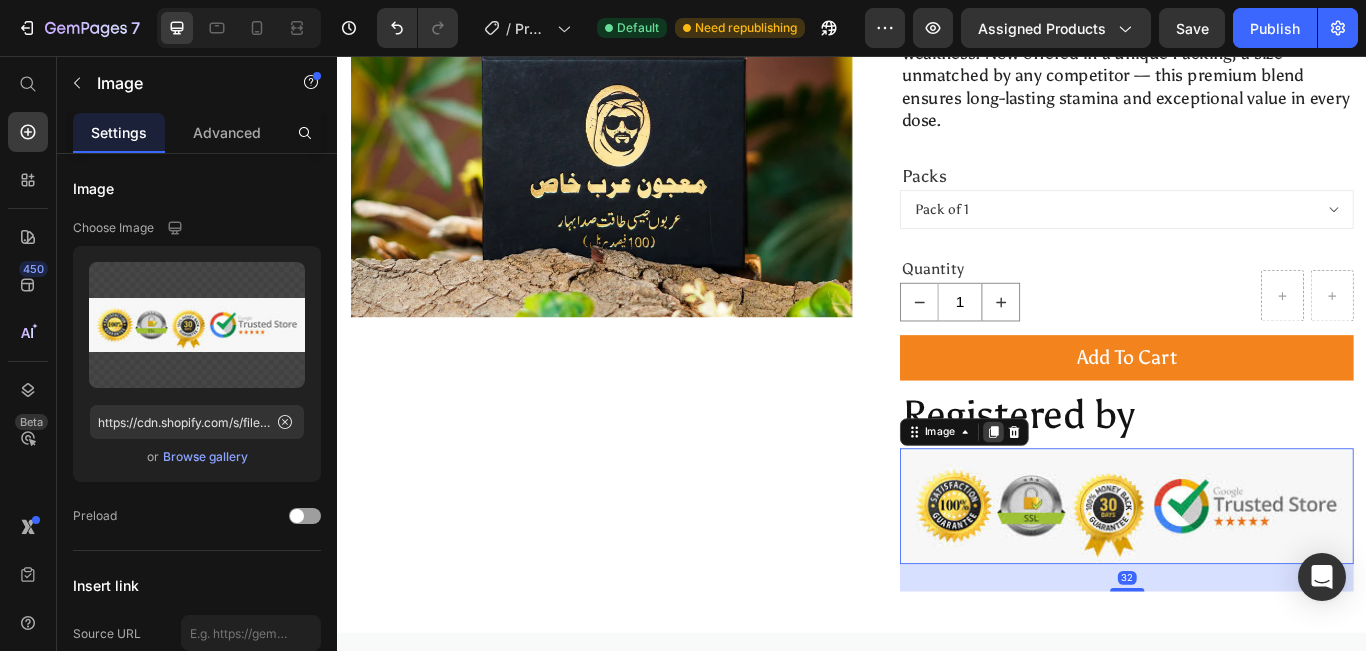 click 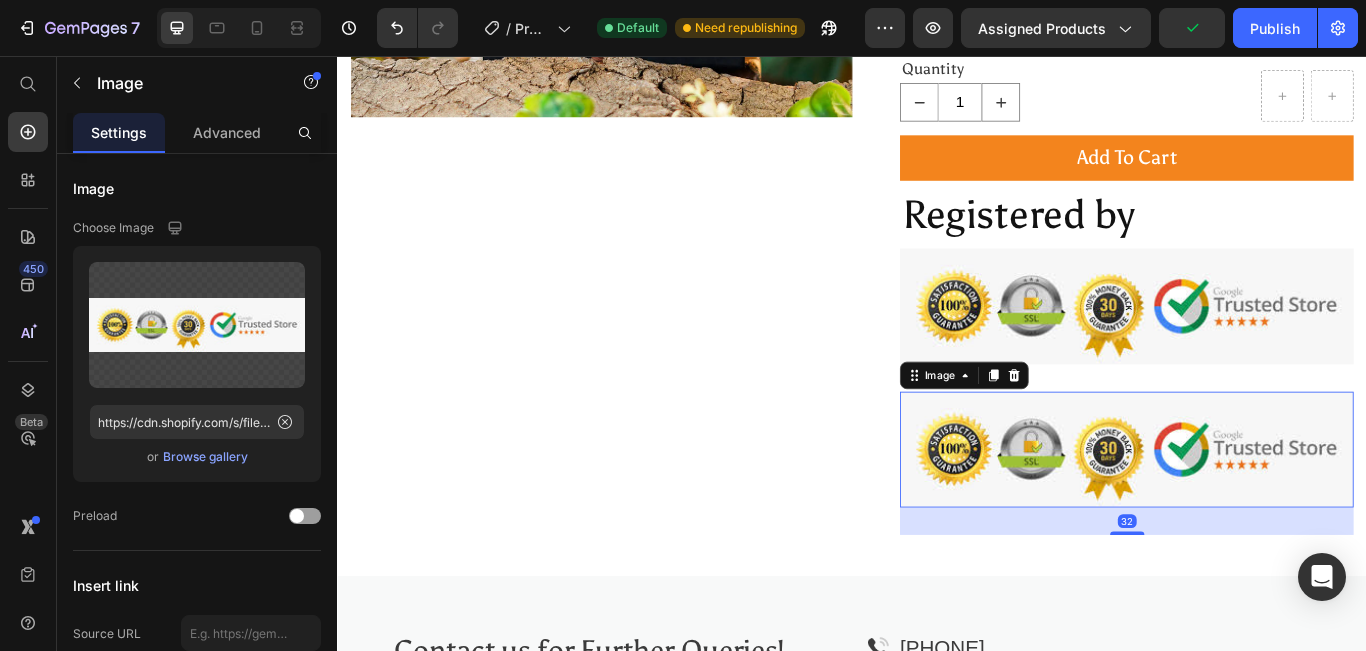 scroll, scrollTop: 720, scrollLeft: 0, axis: vertical 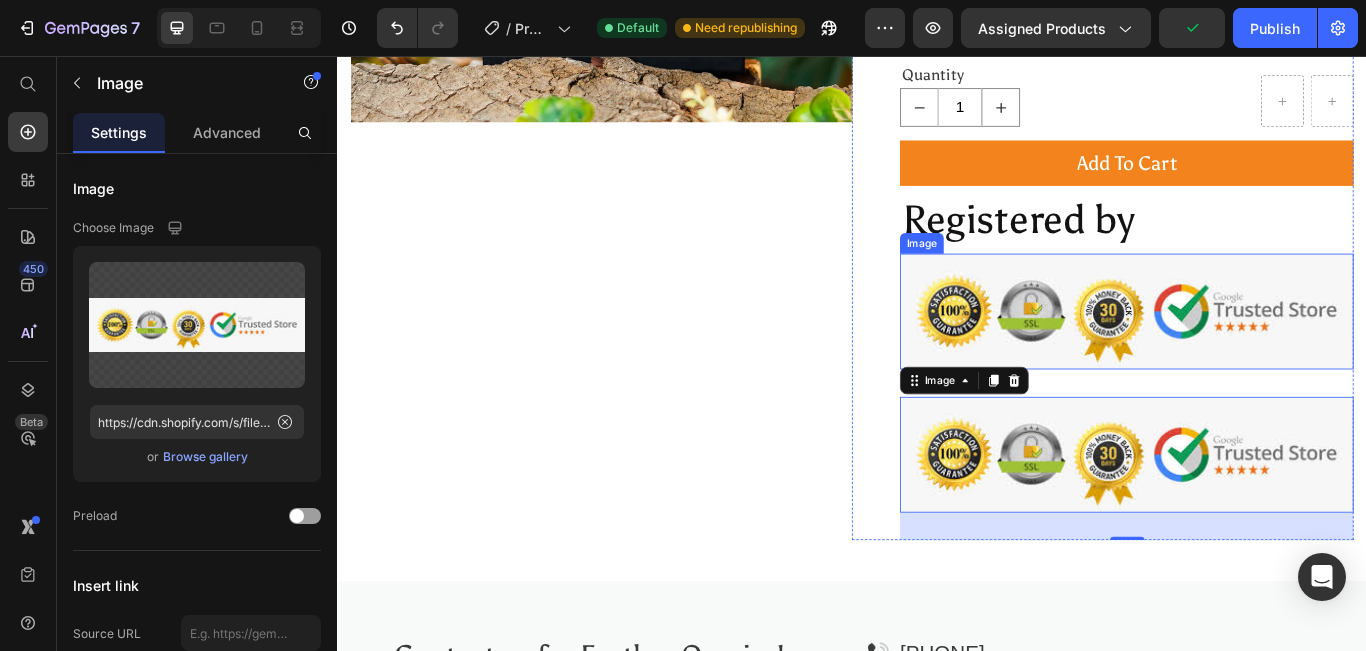 click at bounding box center (1257, 353) 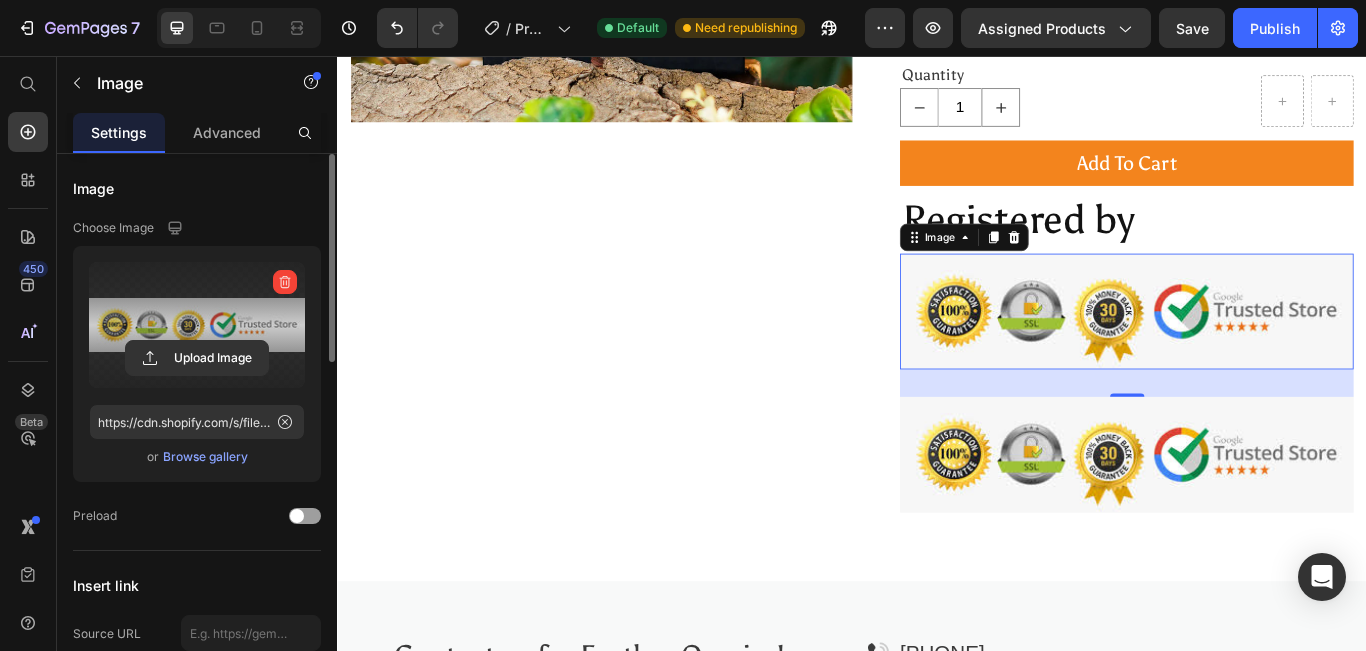 click at bounding box center (197, 325) 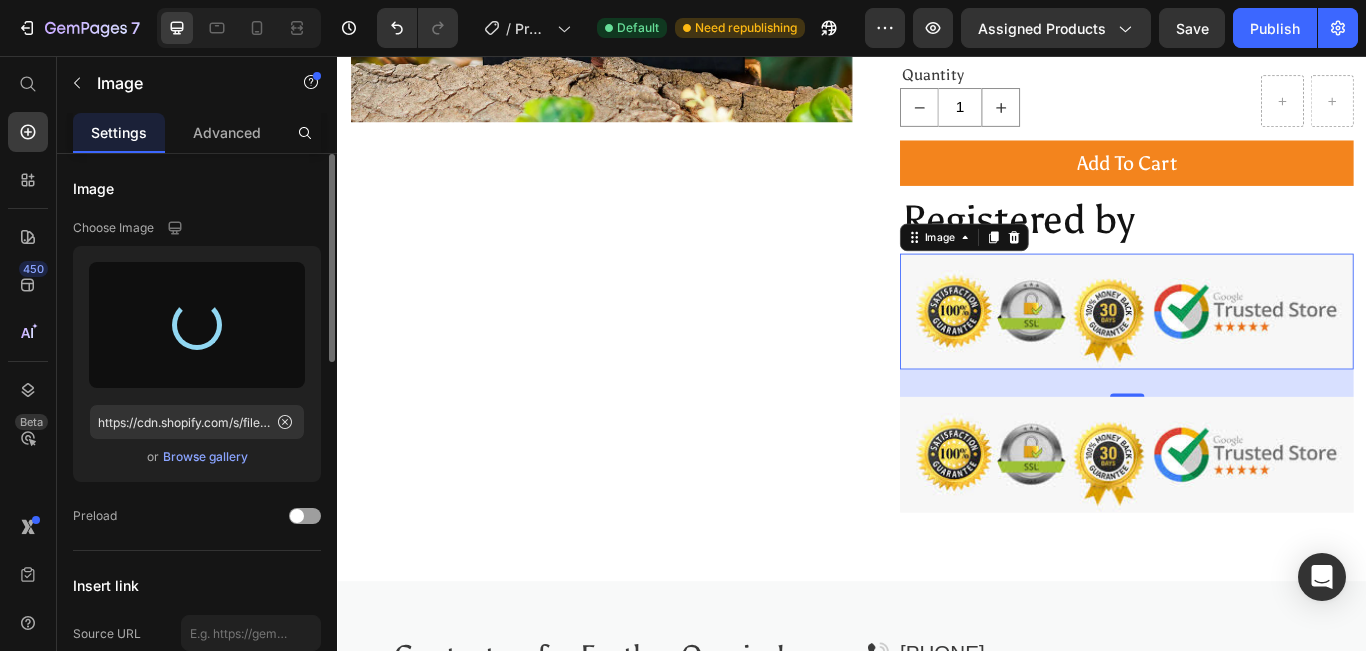 type on "https://cdn.shopify.com/s/files/1/0932/5176/4528/files/gempages_575040167744636133-cb2d5e44-9524-4702-9de4-fc8521ffadce.webp" 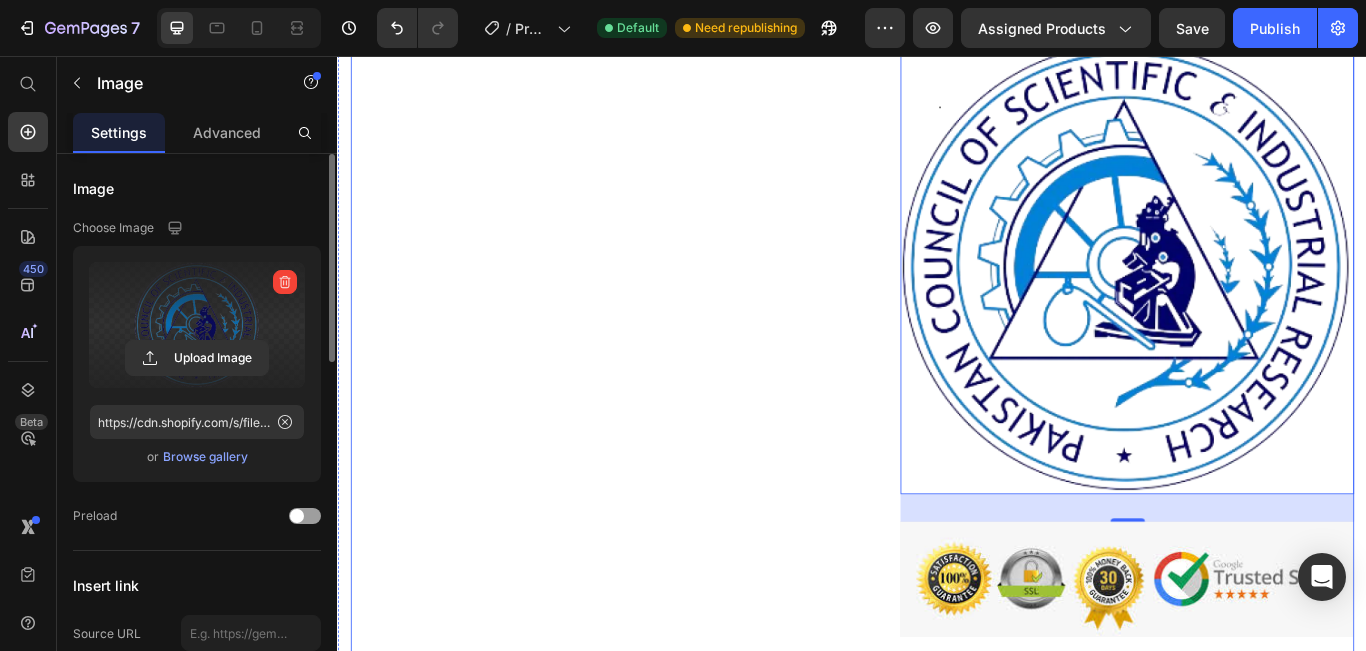 scroll, scrollTop: 970, scrollLeft: 0, axis: vertical 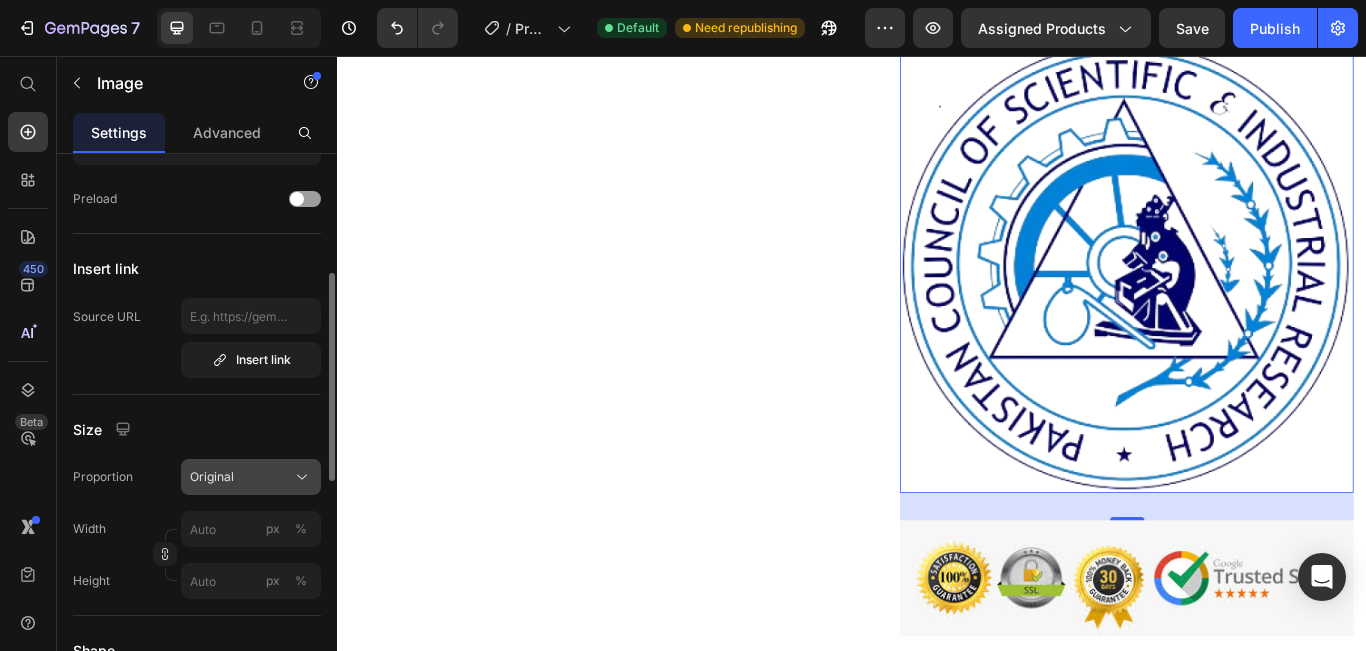 click on "Original" at bounding box center (251, 477) 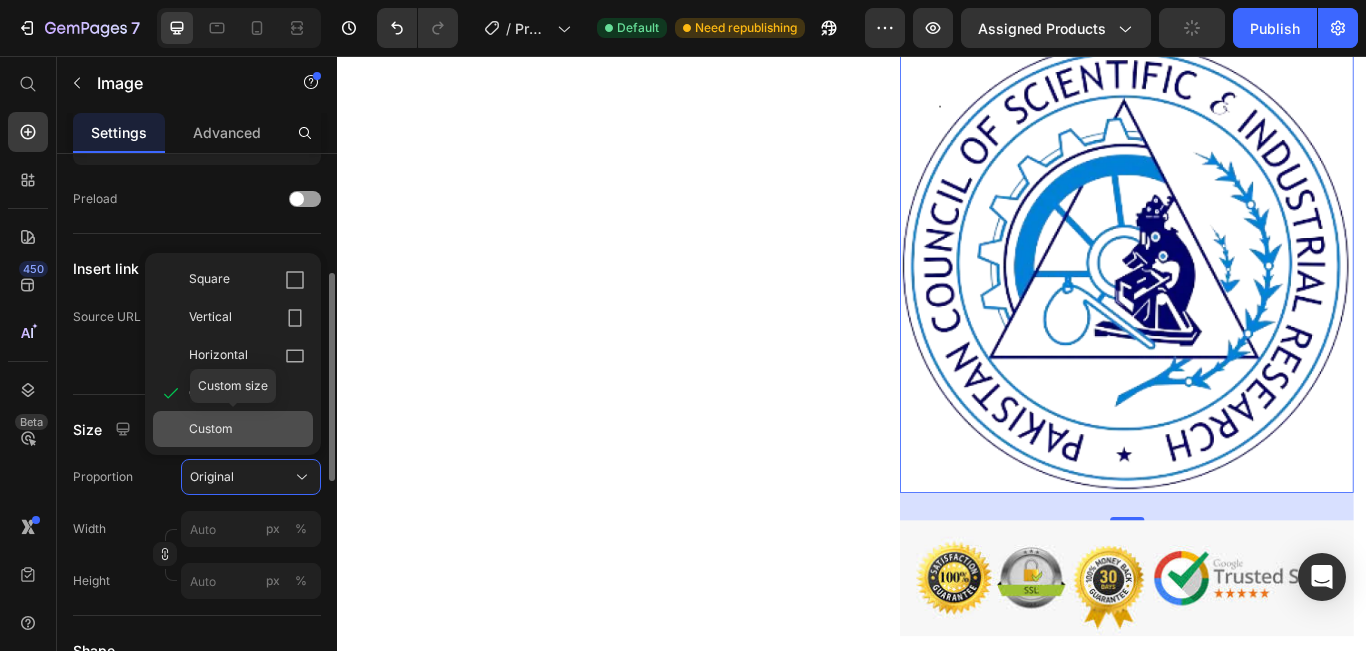 click on "Custom" at bounding box center [211, 429] 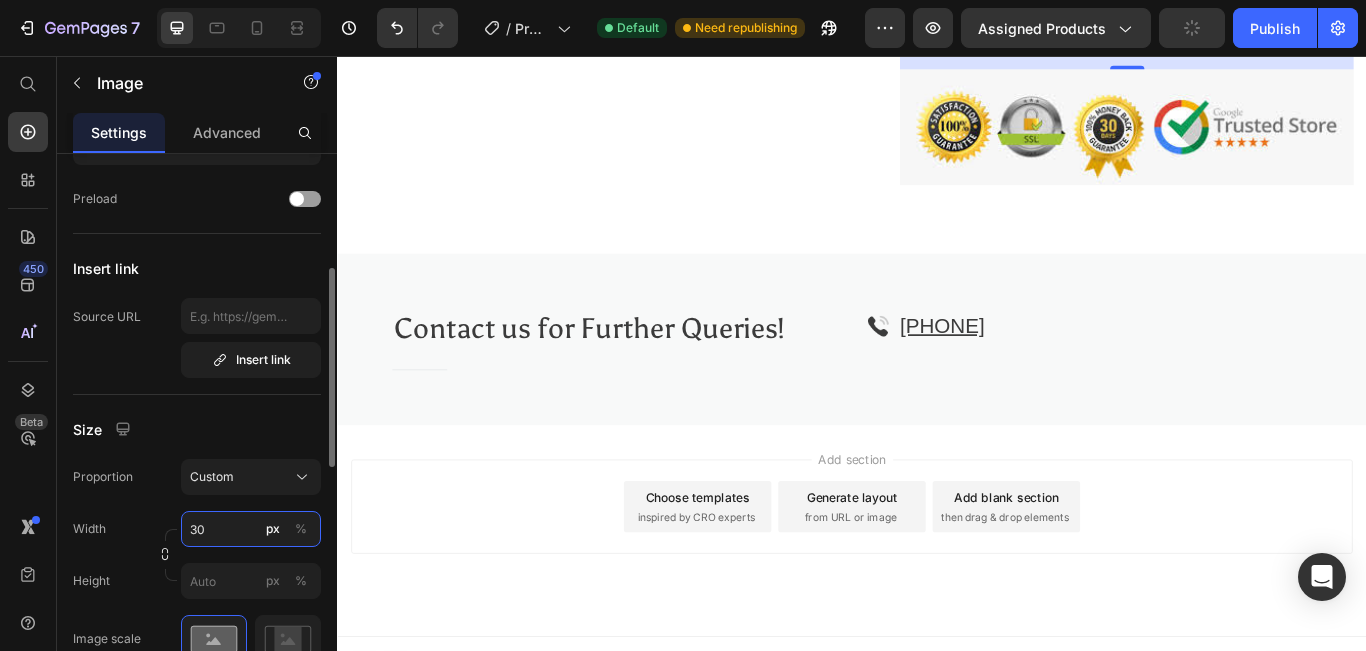 type on "300" 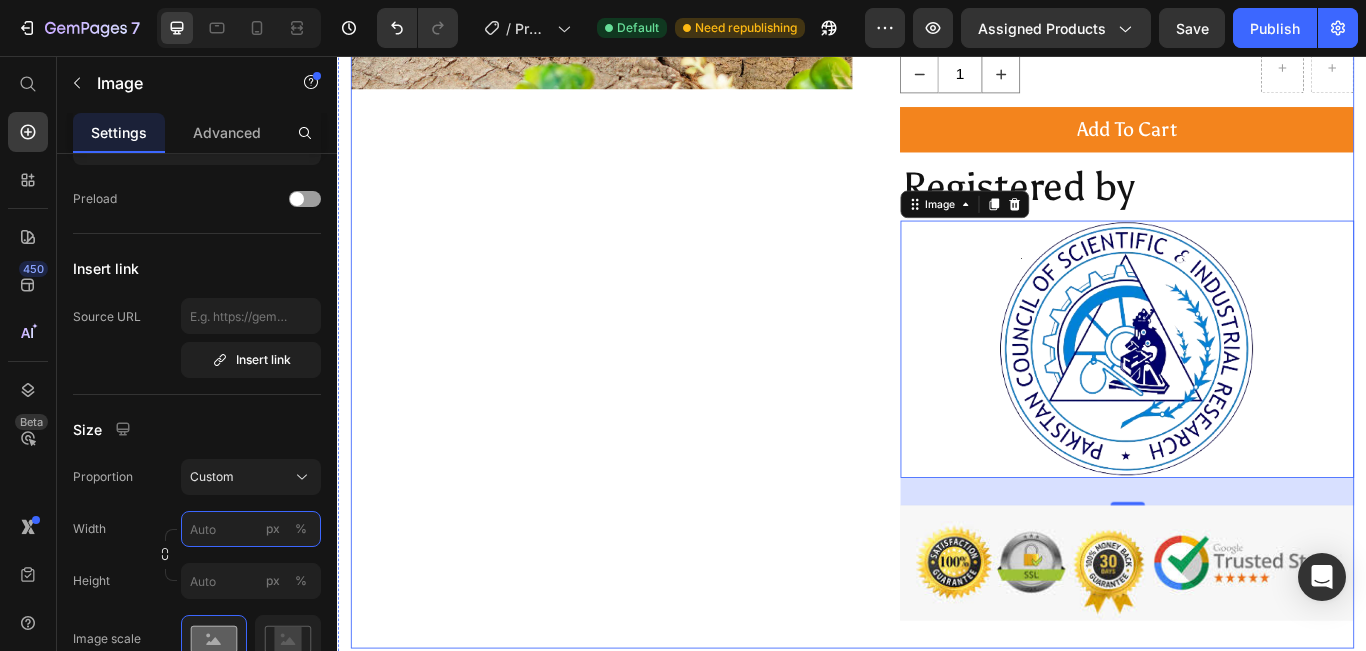 scroll, scrollTop: 758, scrollLeft: 0, axis: vertical 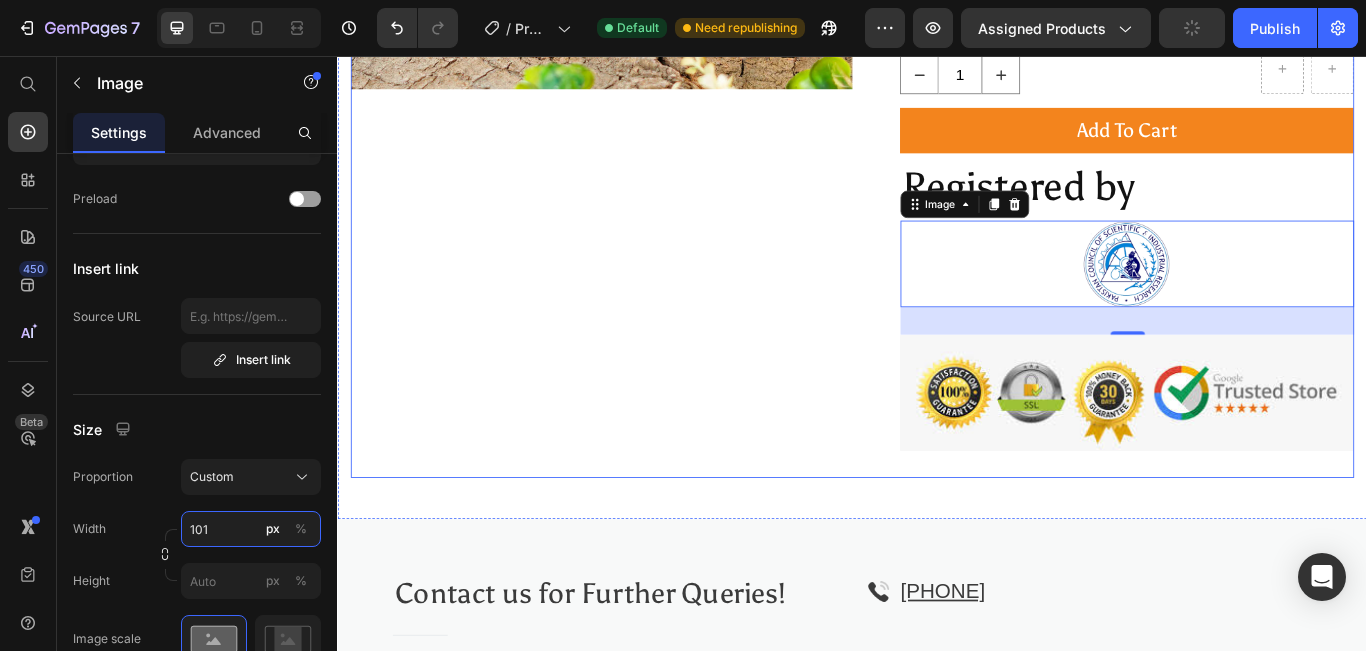 type on "102" 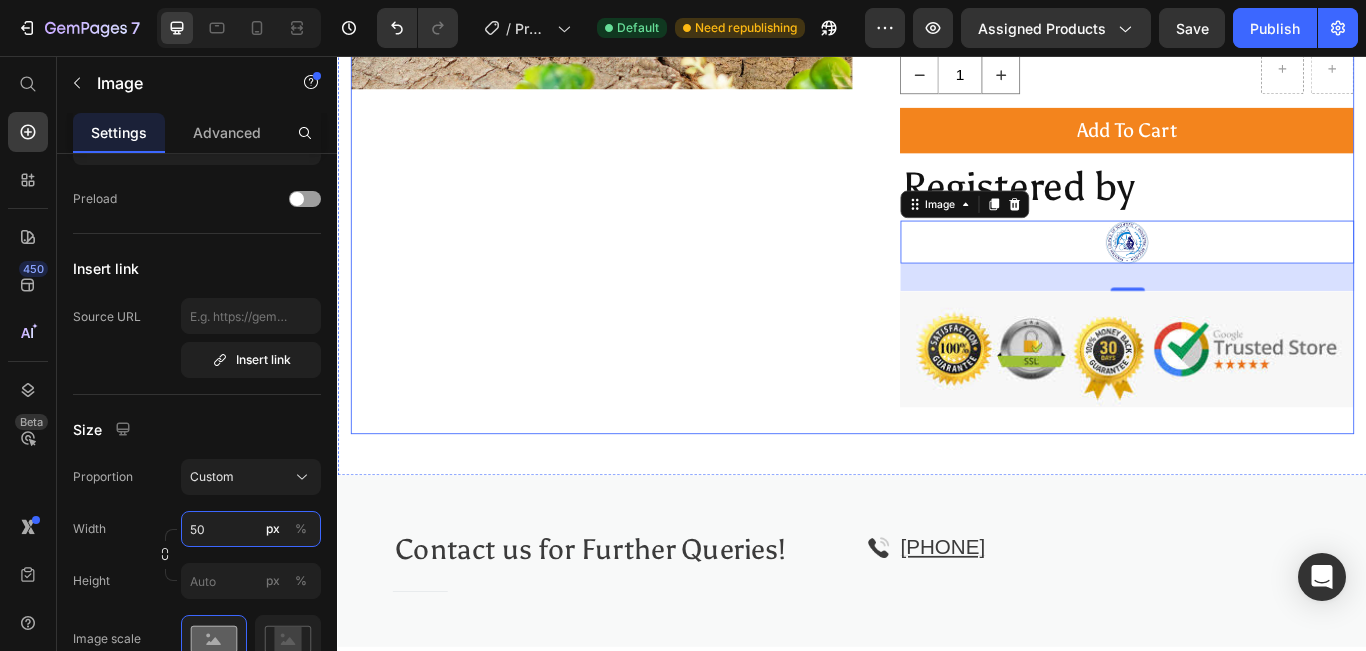 type on "5" 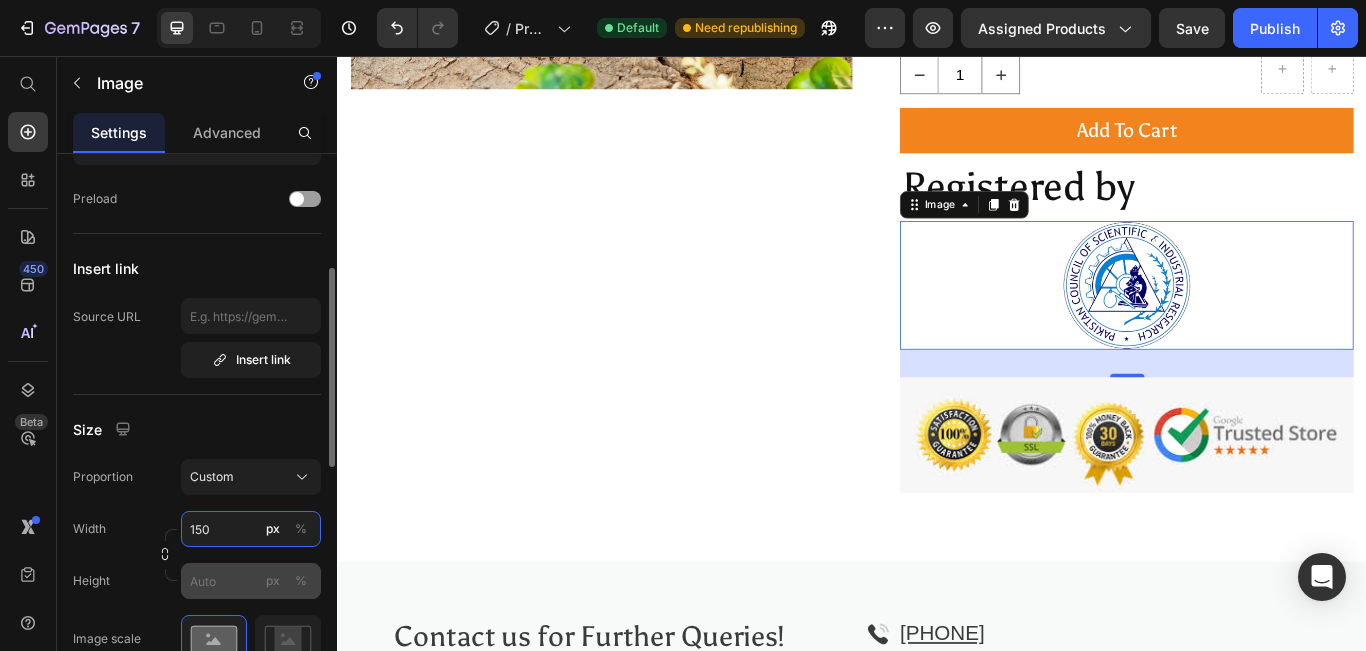 type on "150" 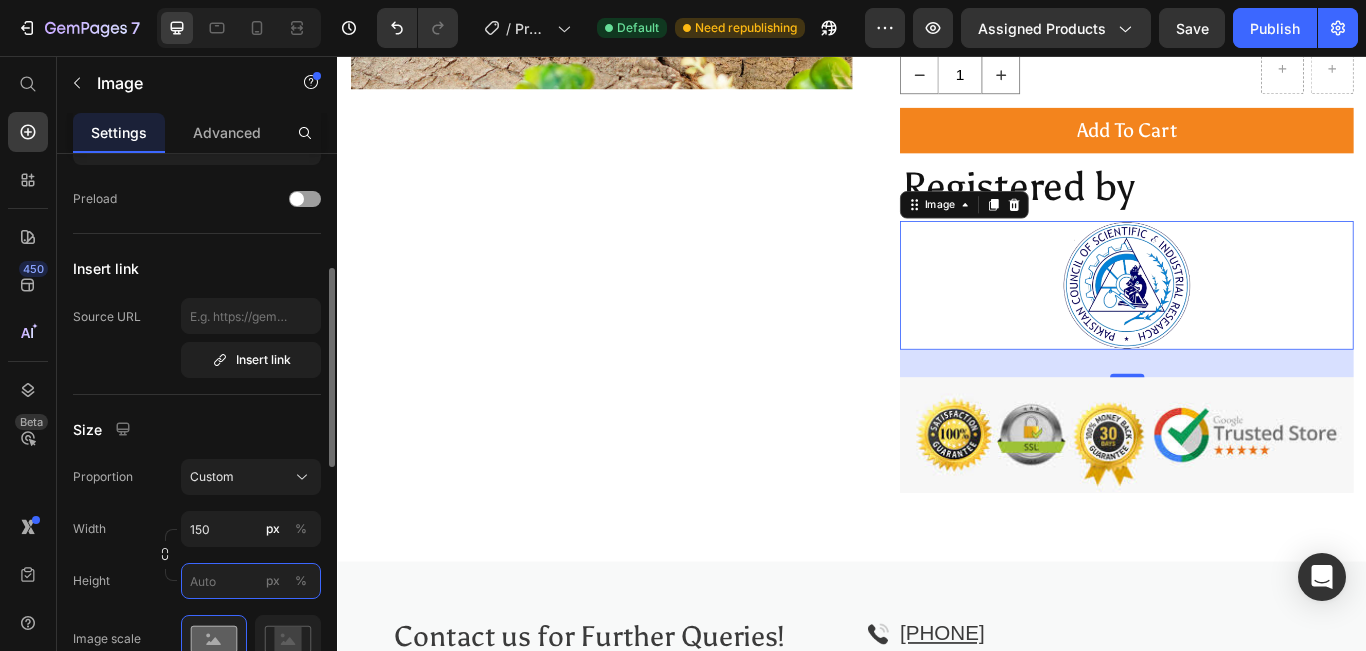 click on "px %" at bounding box center [251, 581] 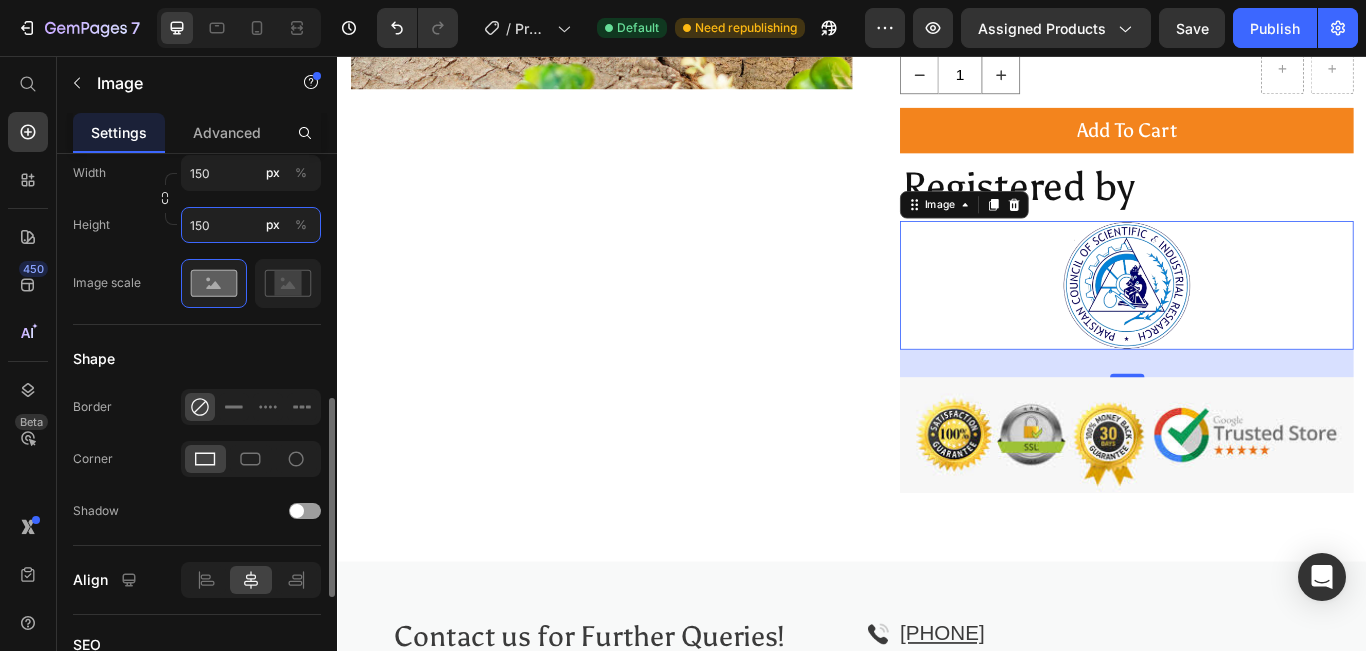 scroll, scrollTop: 675, scrollLeft: 0, axis: vertical 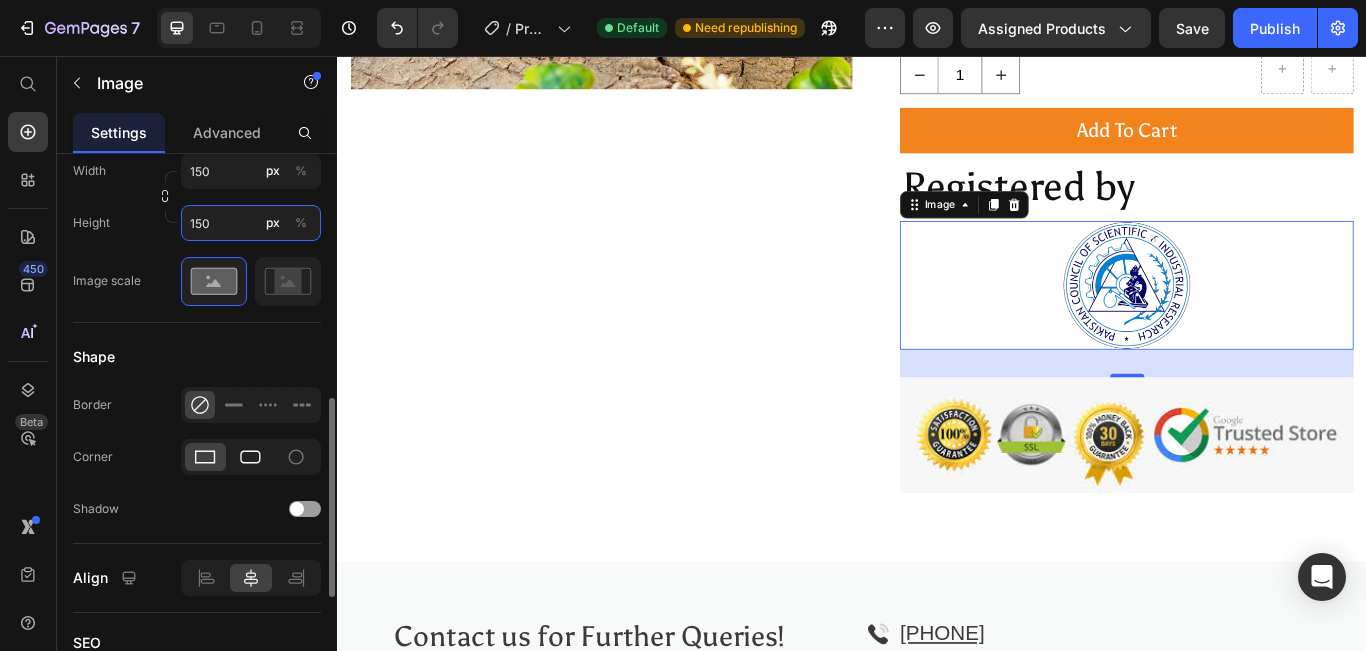 type on "150" 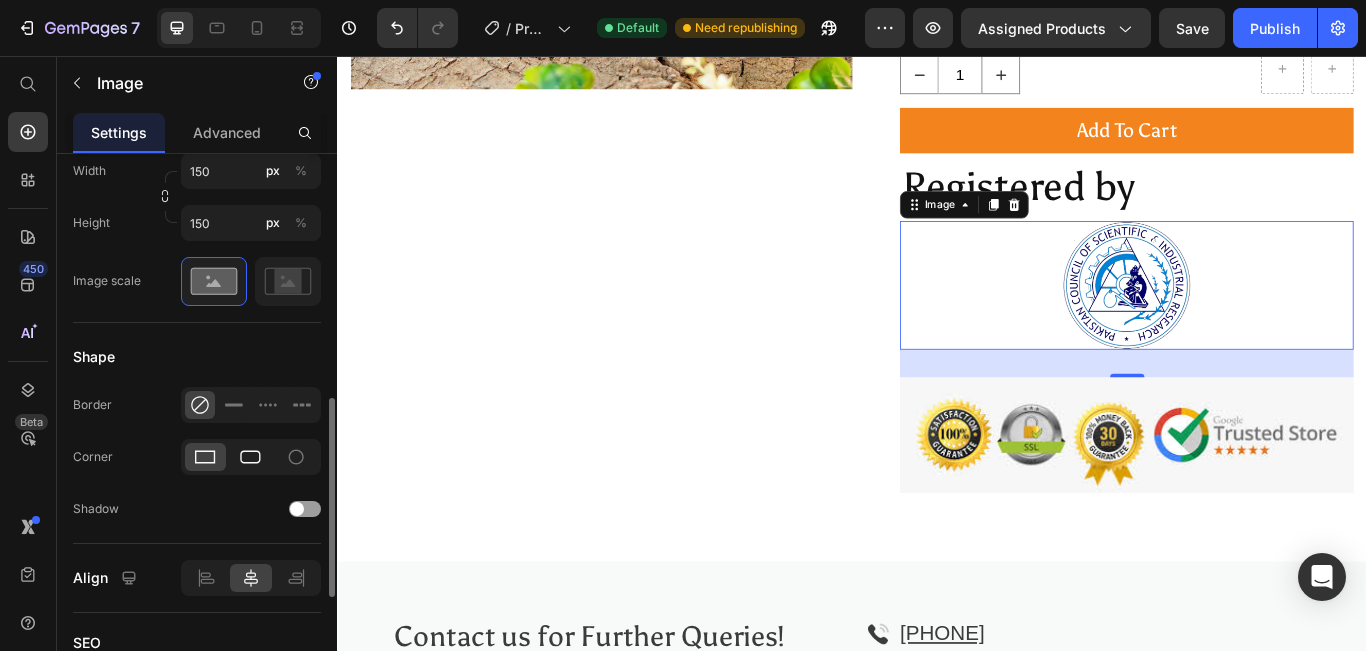 click 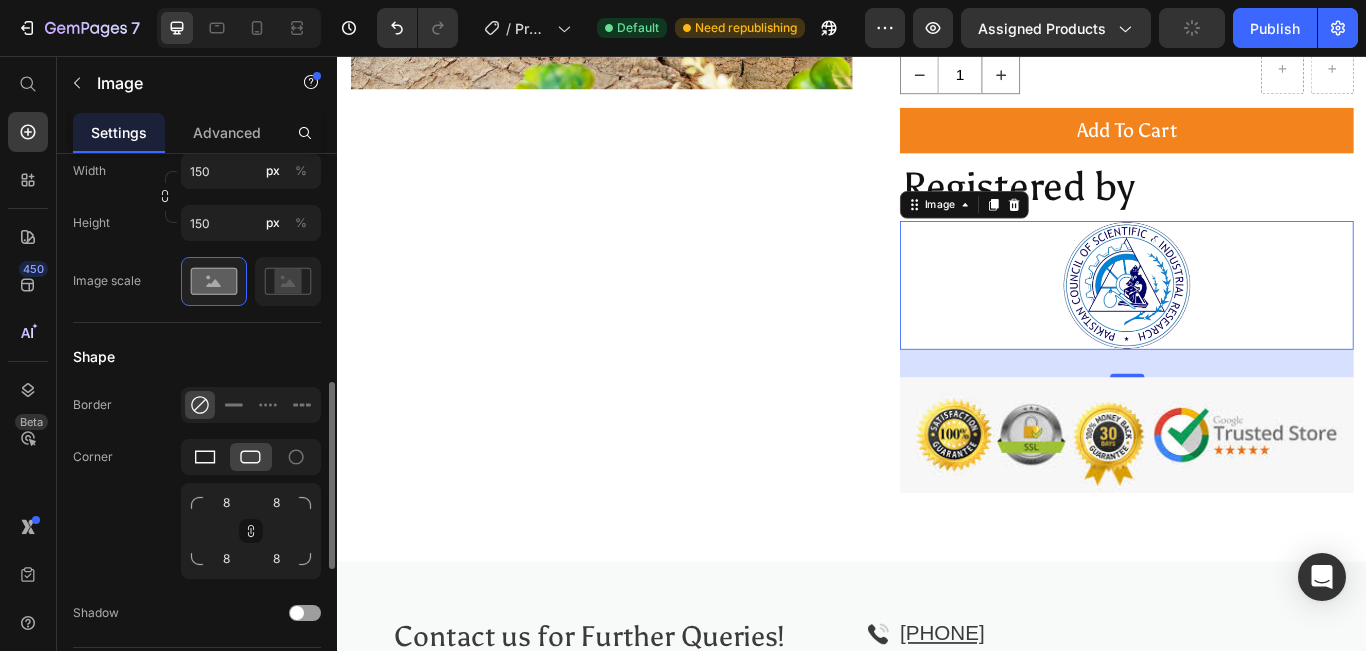 click 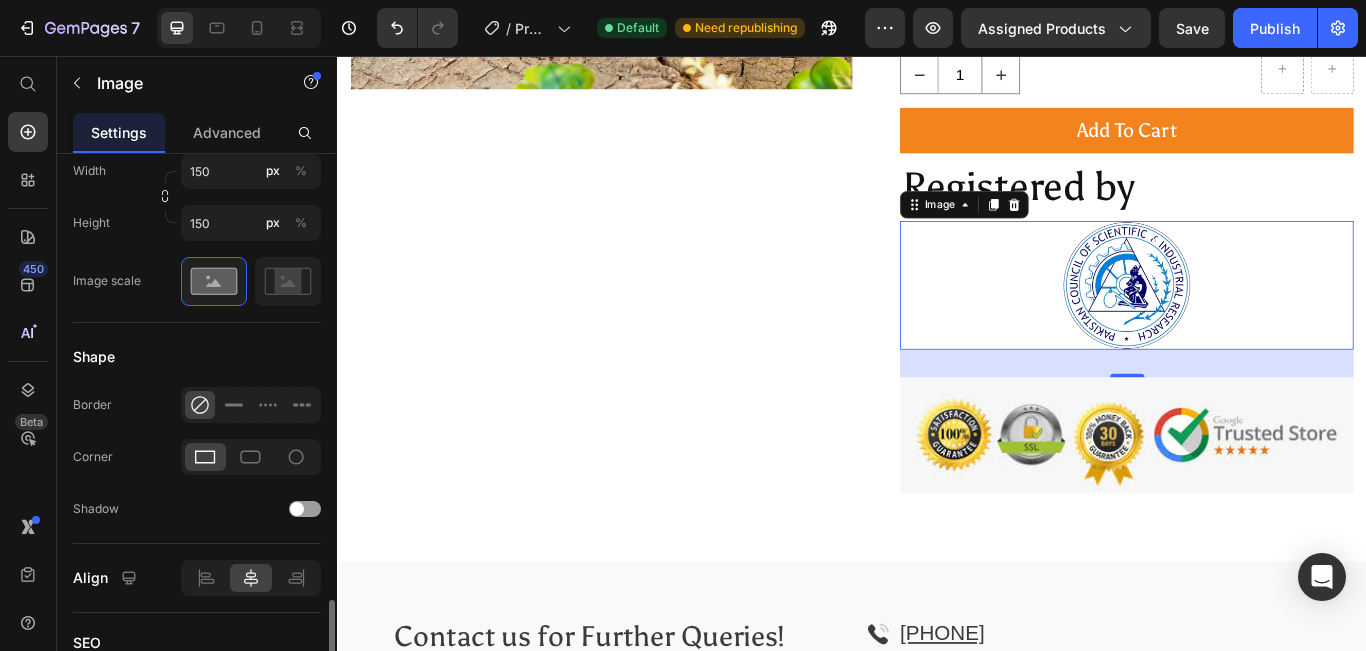 scroll, scrollTop: 840, scrollLeft: 0, axis: vertical 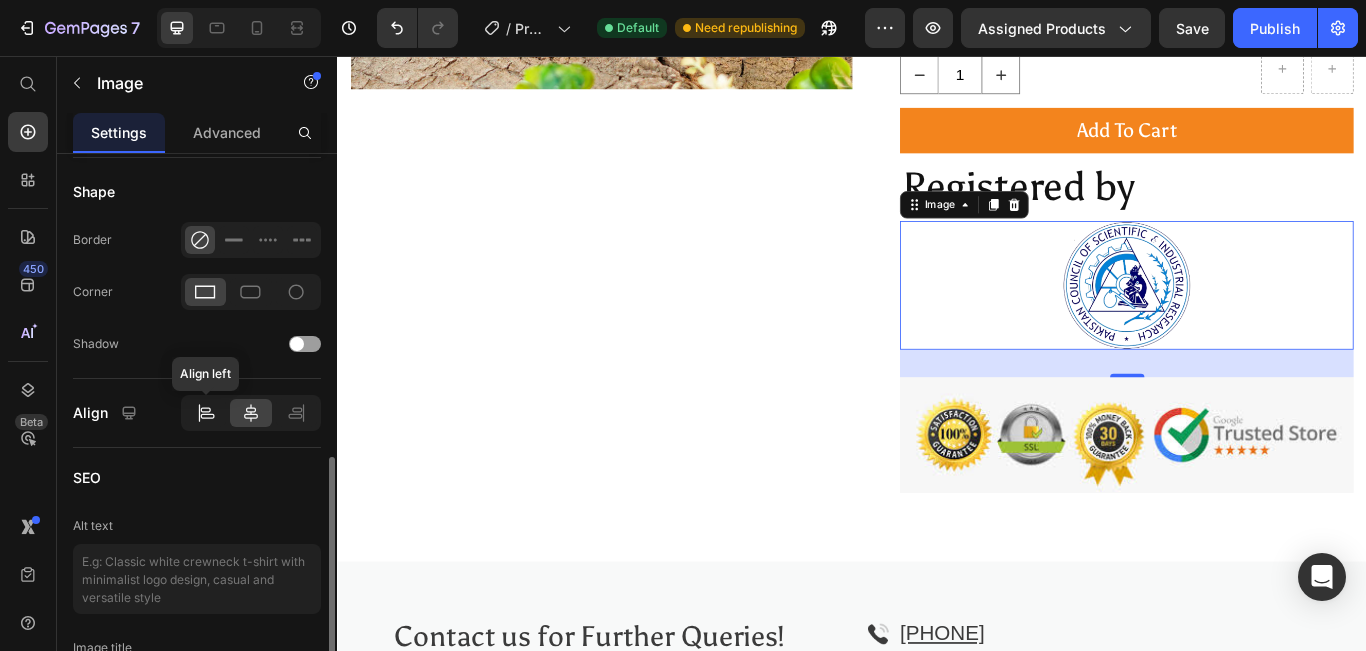 click 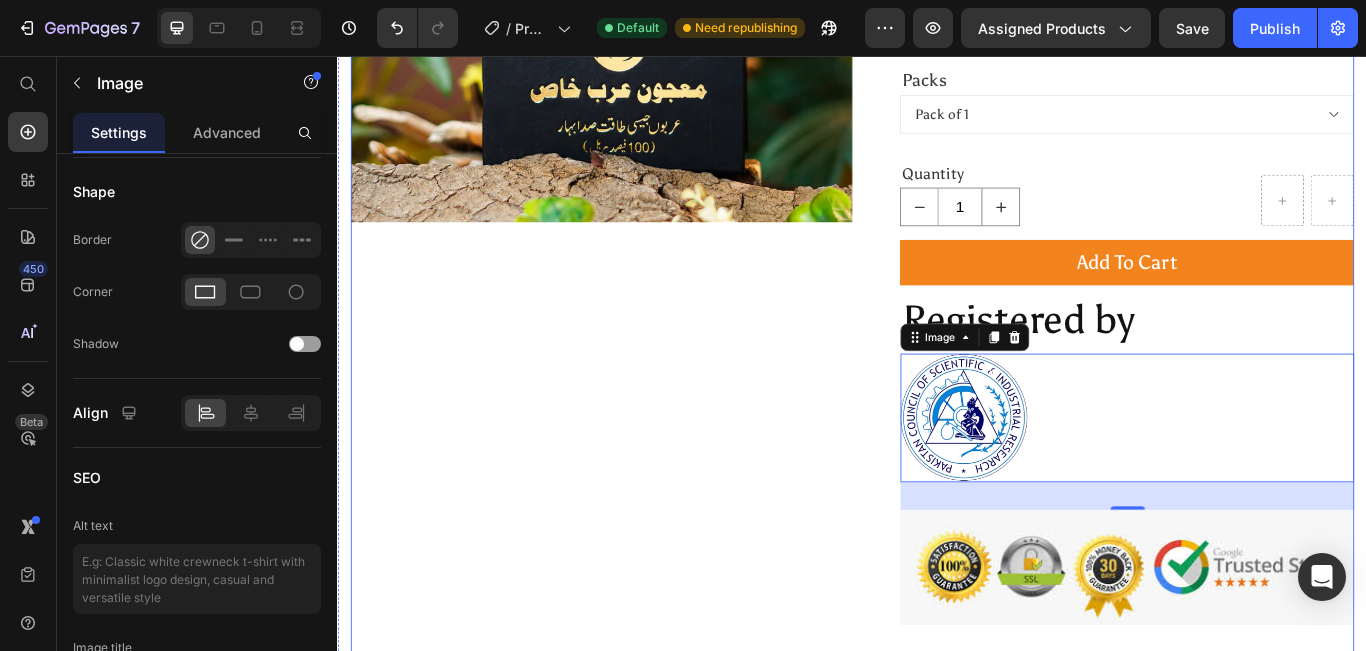 scroll, scrollTop: 603, scrollLeft: 0, axis: vertical 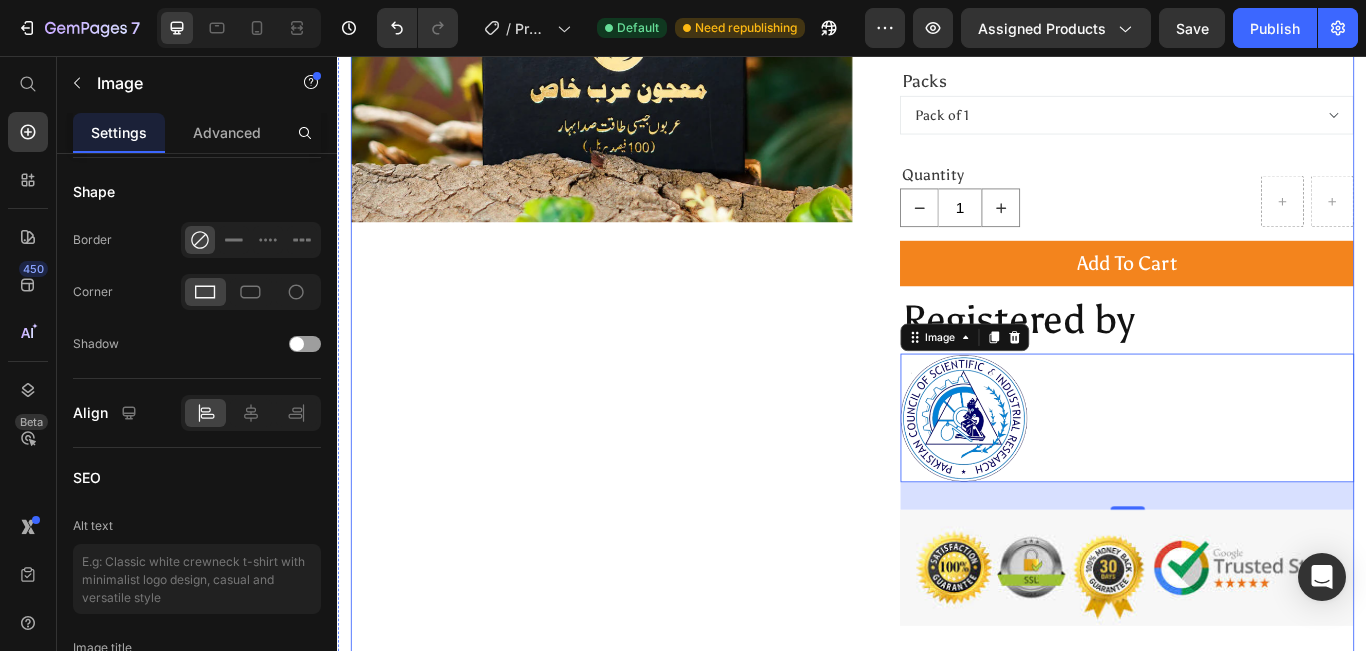 click on "Product Images" at bounding box center [644, 155] 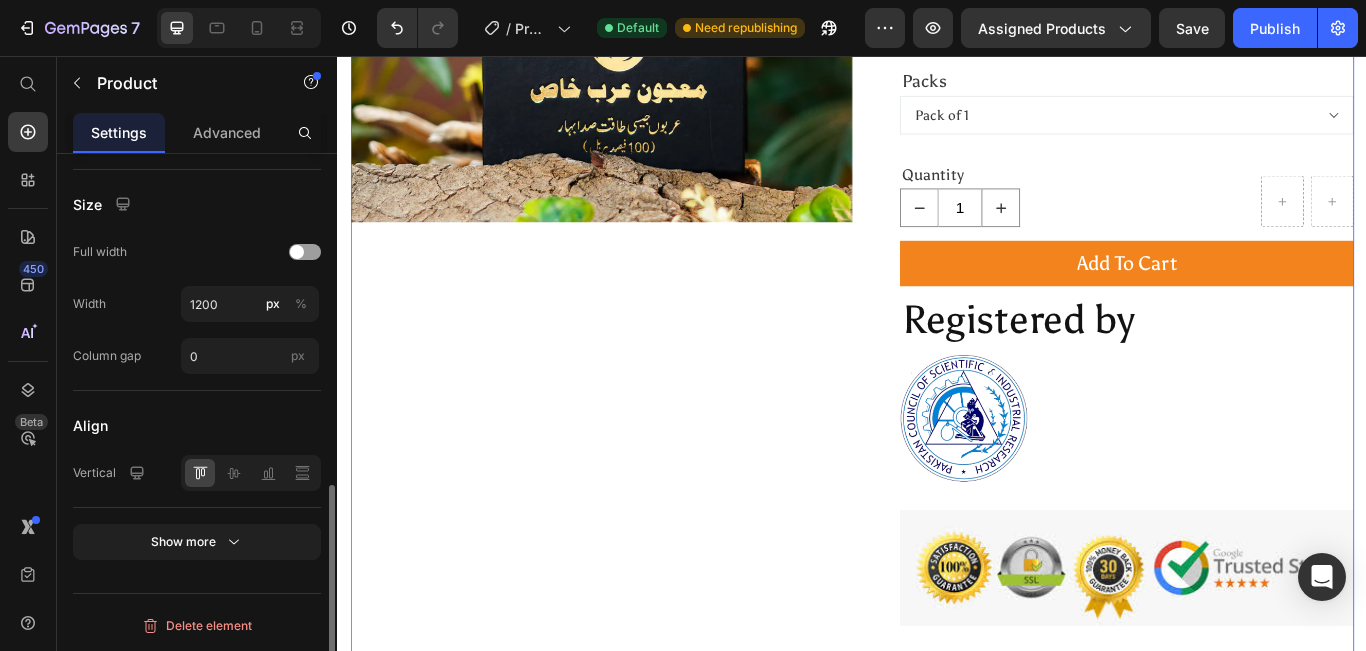 scroll, scrollTop: 0, scrollLeft: 0, axis: both 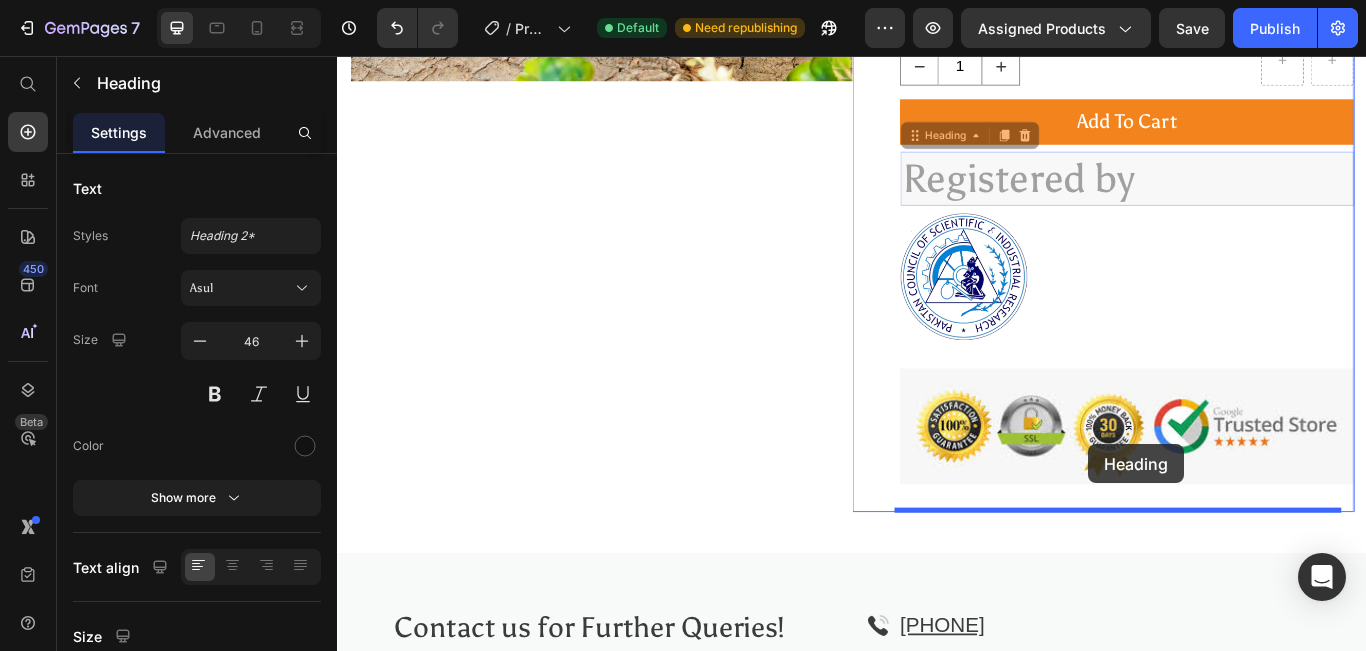 drag, startPoint x: 1240, startPoint y: 186, endPoint x: 1213, endPoint y: 510, distance: 325.12305 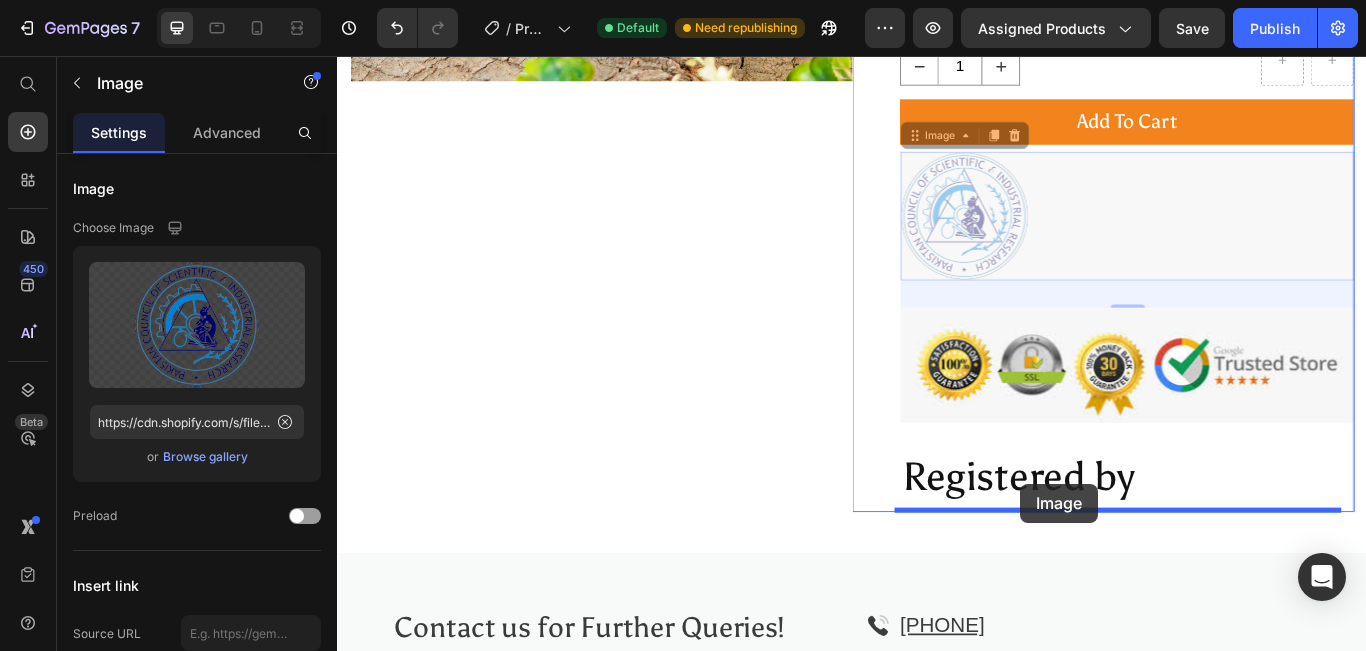 drag, startPoint x: 1133, startPoint y: 247, endPoint x: 1134, endPoint y: 555, distance: 308.00162 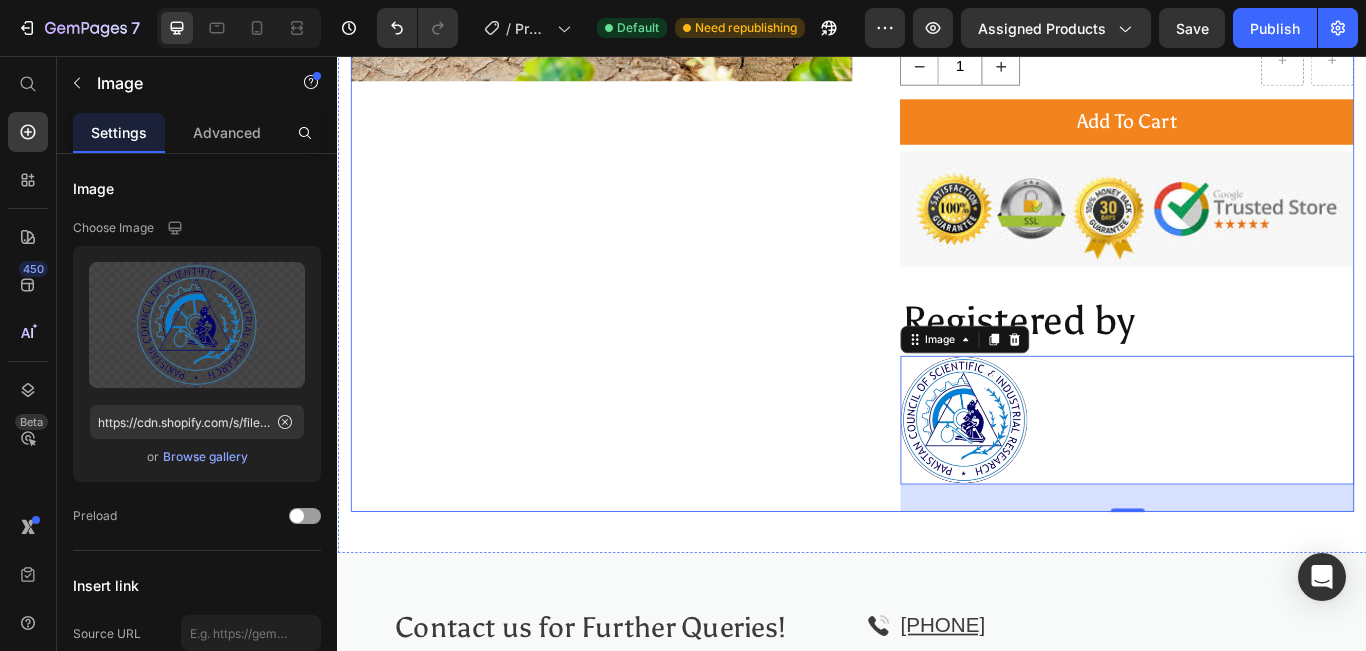 click on "Product Images" at bounding box center [644, -10] 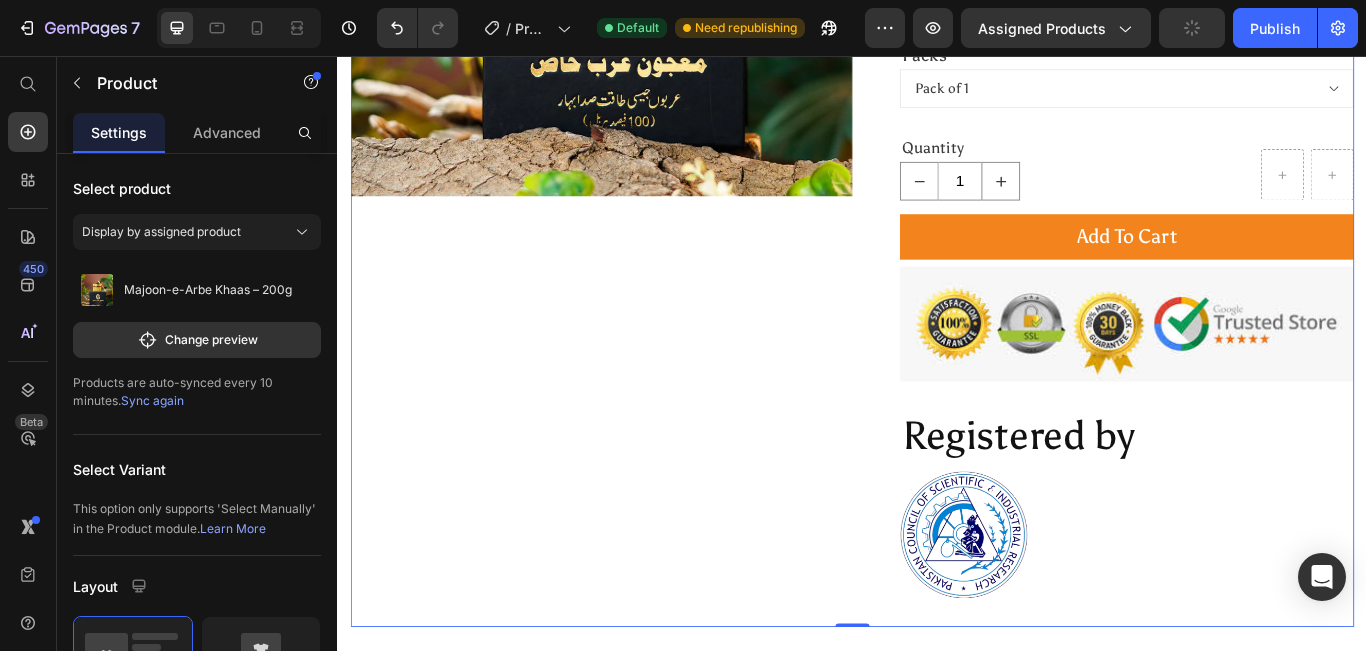 scroll, scrollTop: 637, scrollLeft: 0, axis: vertical 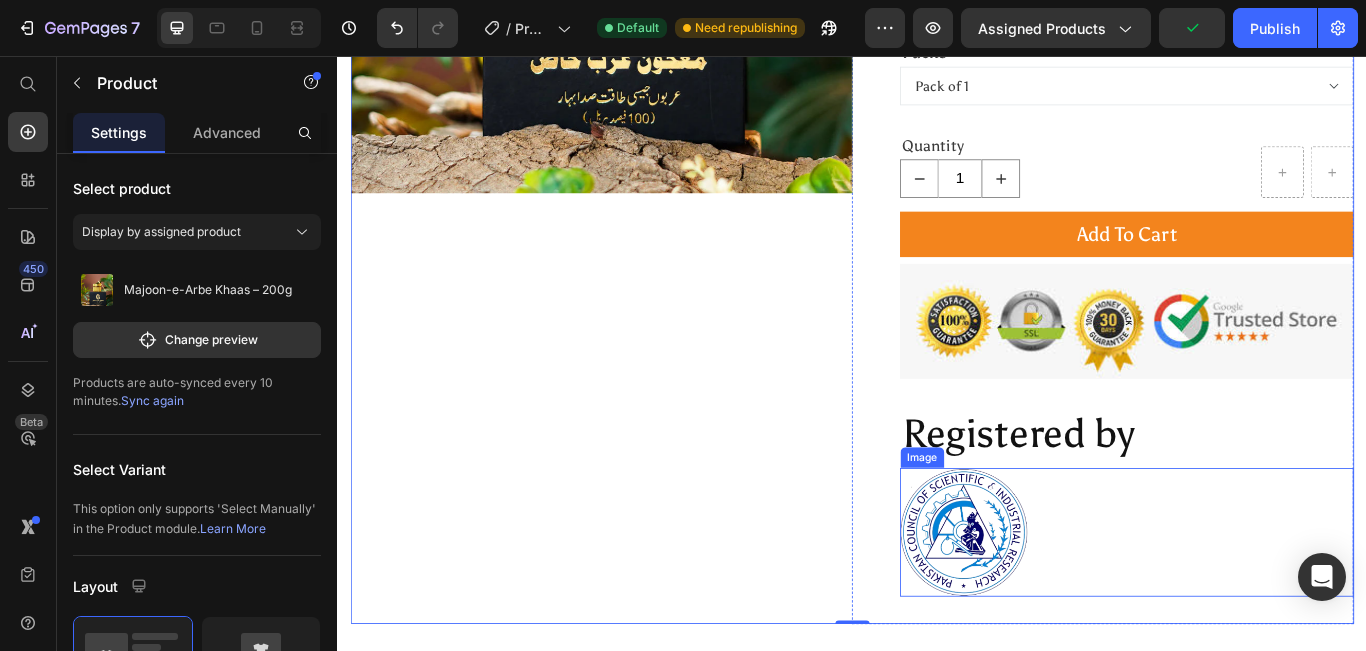 click at bounding box center [1257, 611] 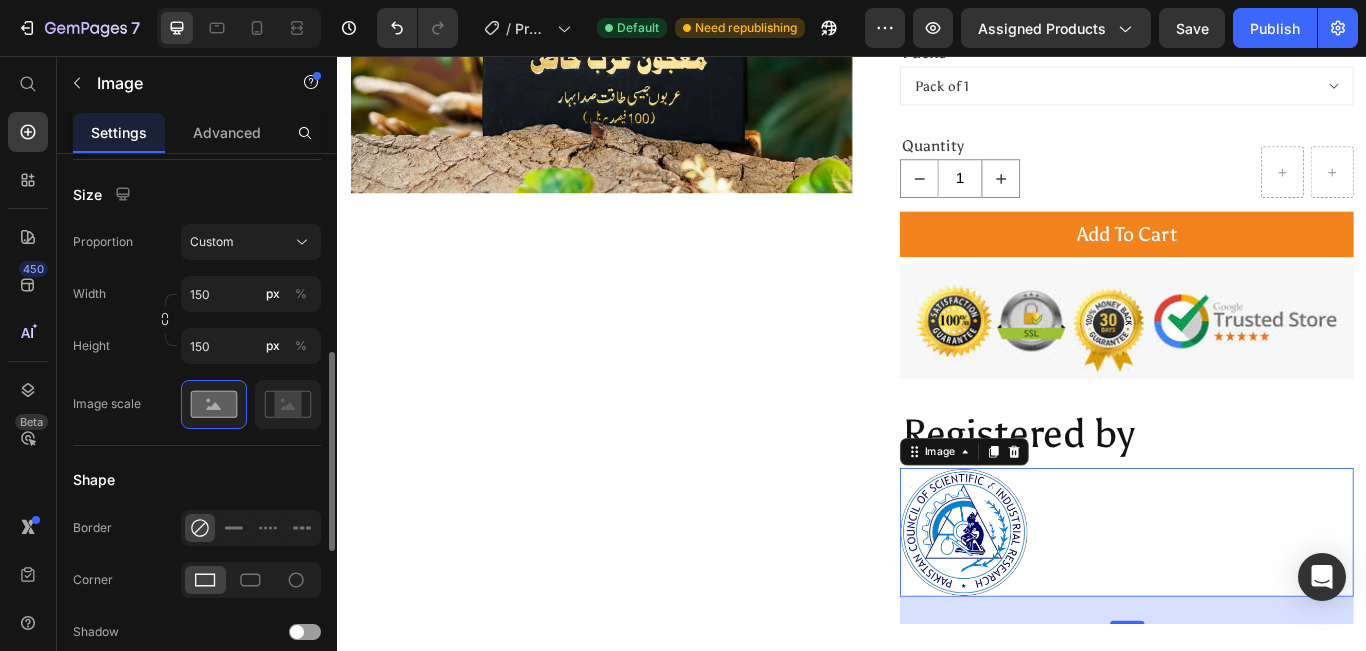scroll, scrollTop: 551, scrollLeft: 0, axis: vertical 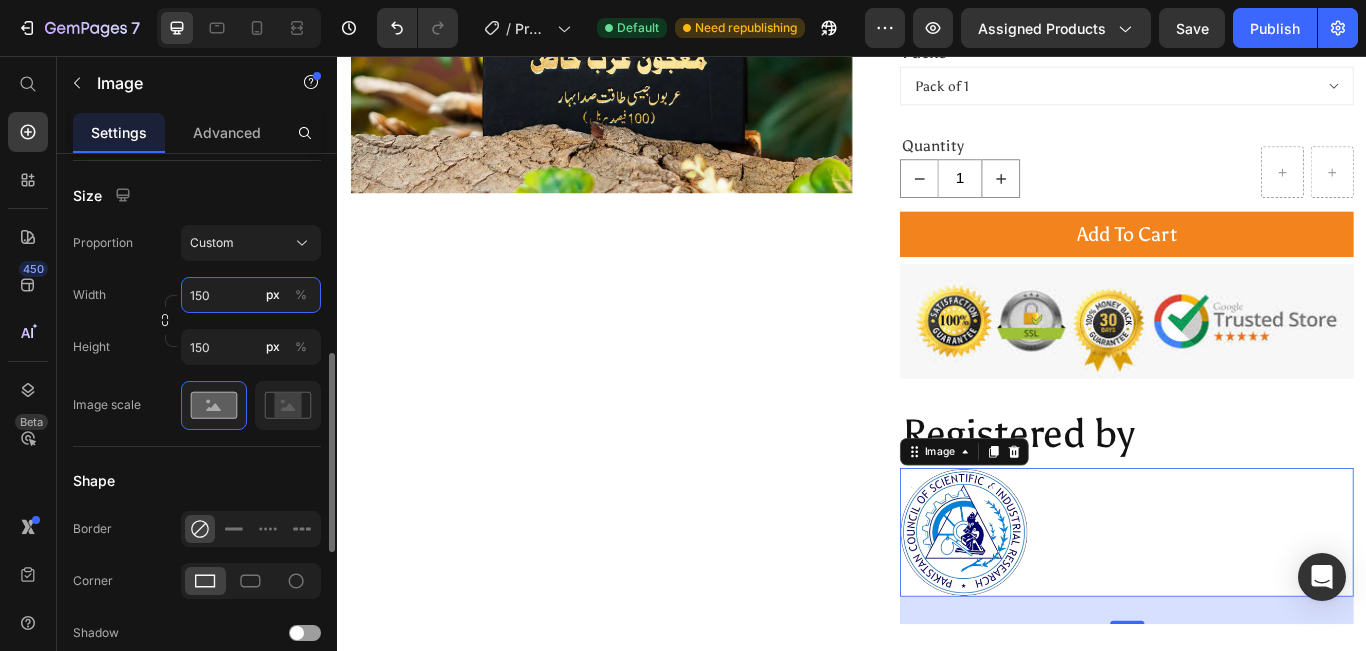 click on "150" at bounding box center [251, 295] 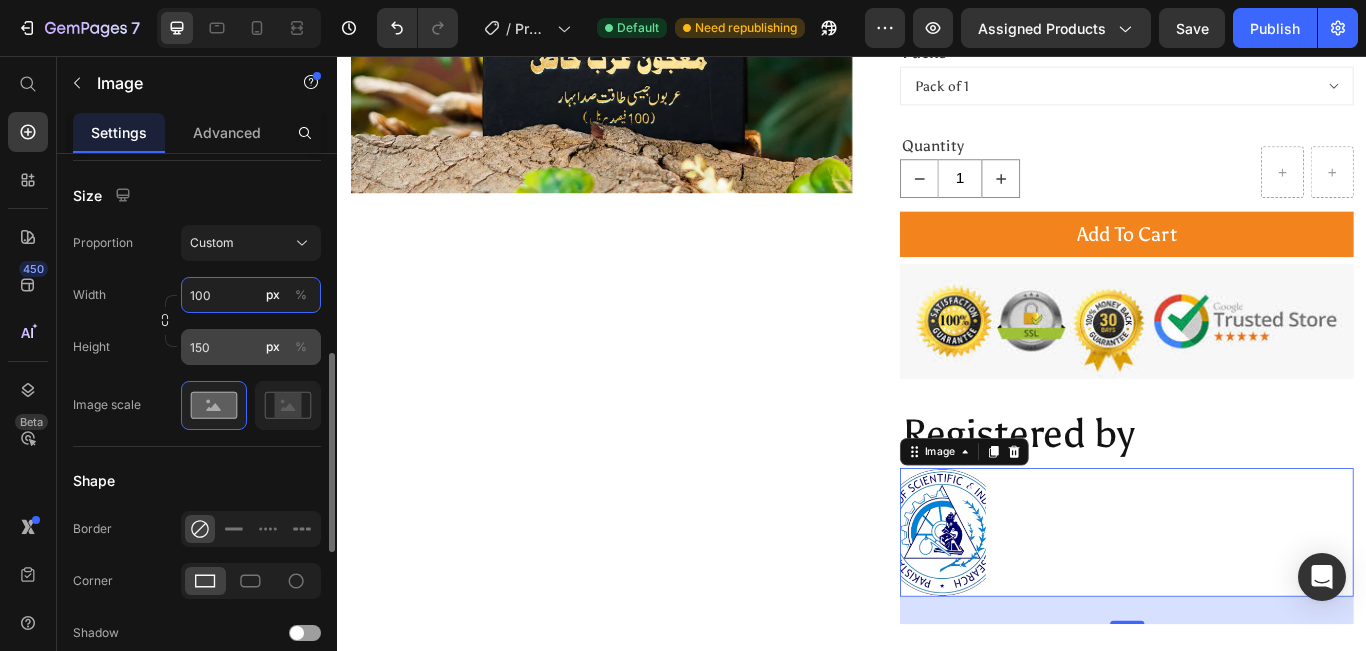 type on "100" 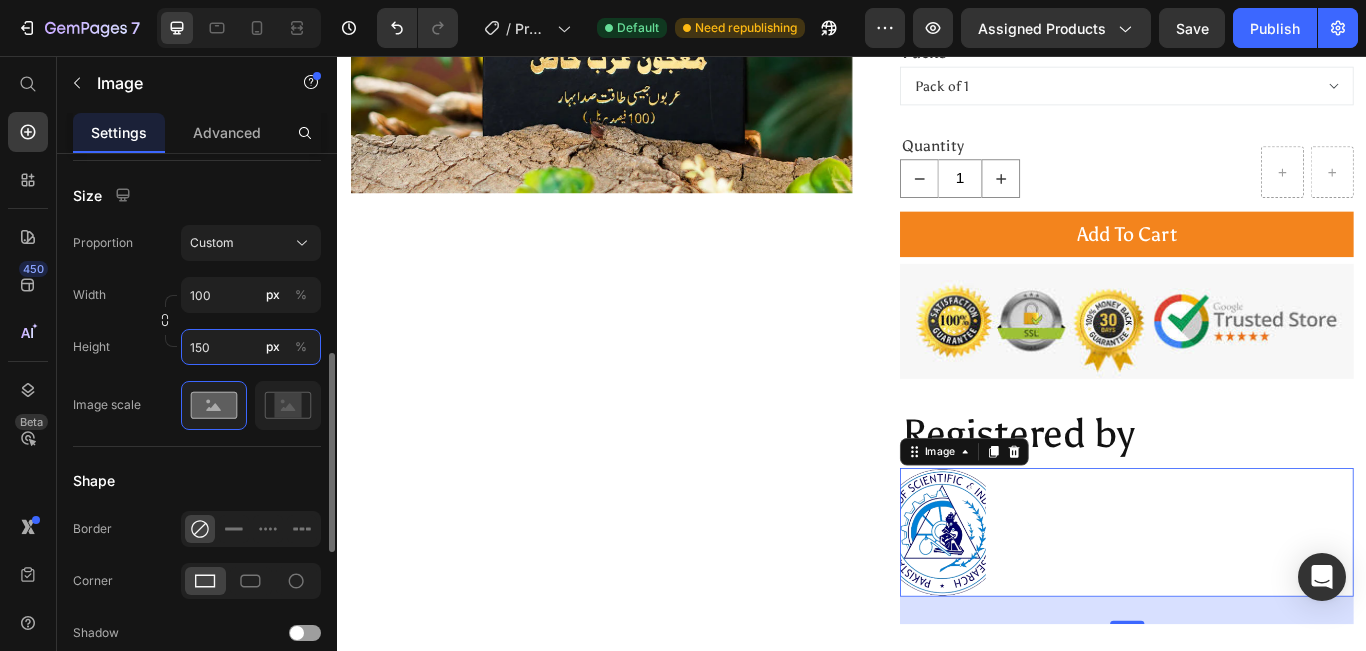 click on "150" at bounding box center [251, 347] 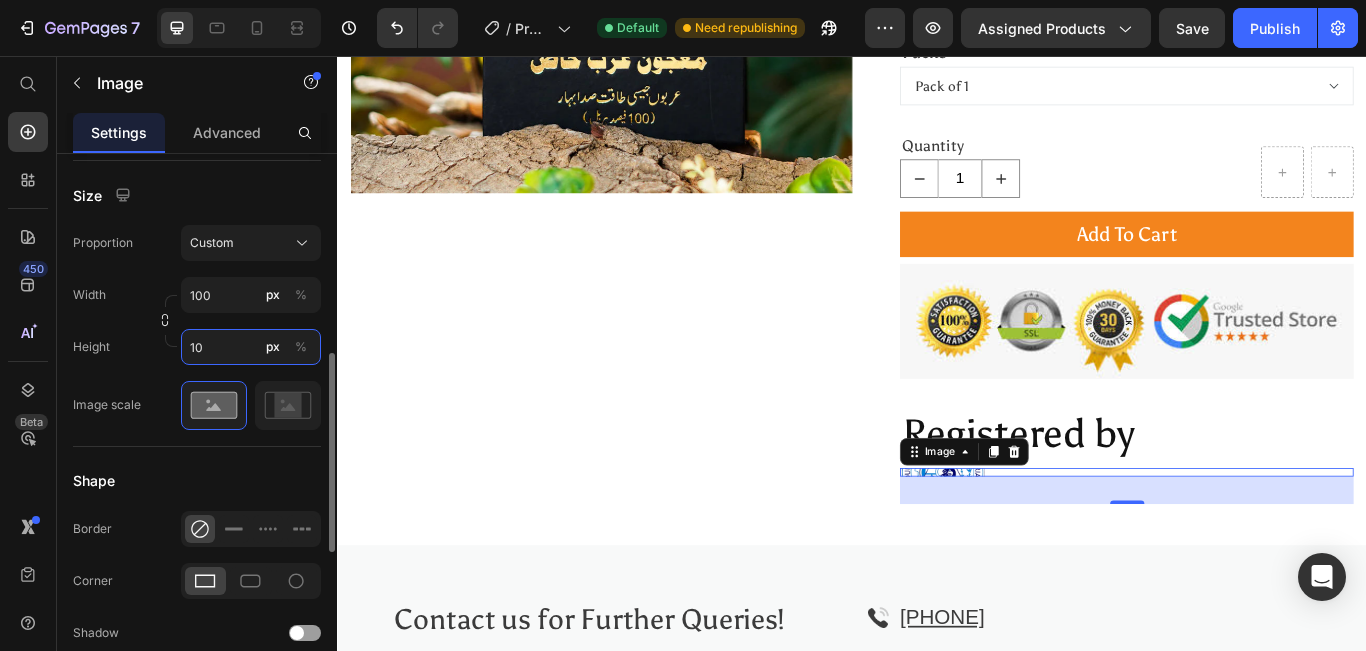 type on "100" 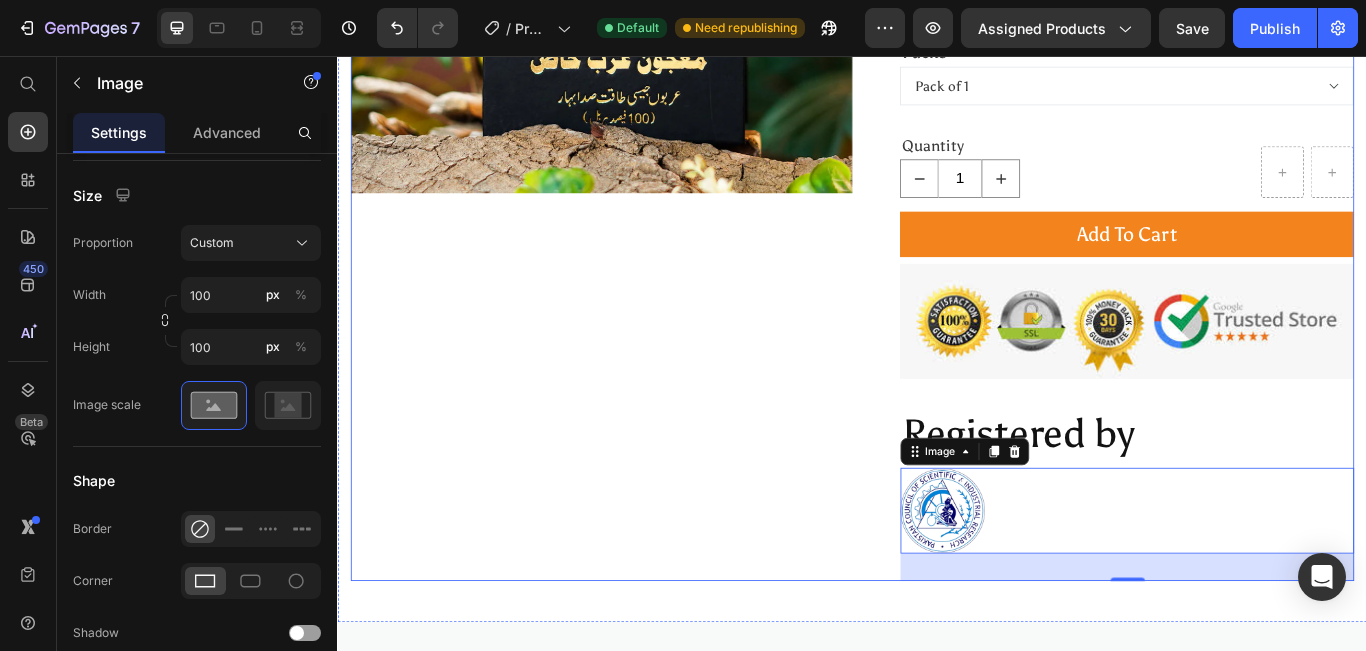 click on "Product Images" at bounding box center [644, 96] 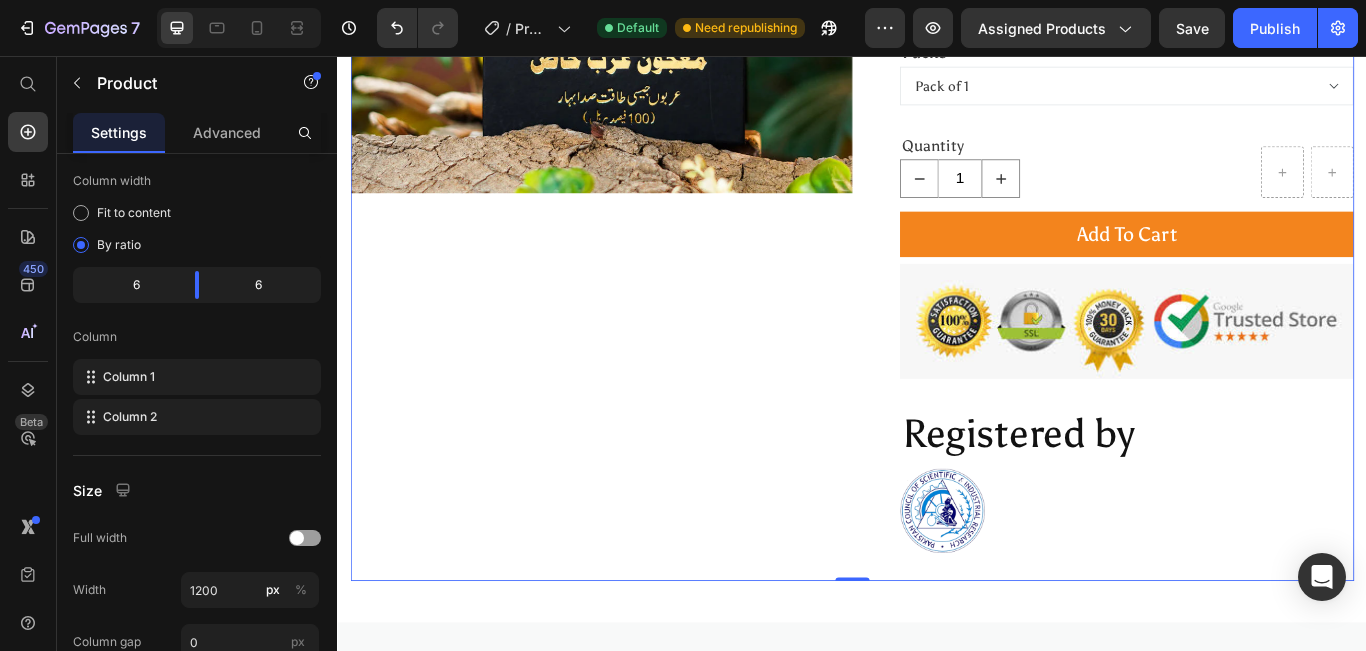 scroll, scrollTop: 0, scrollLeft: 0, axis: both 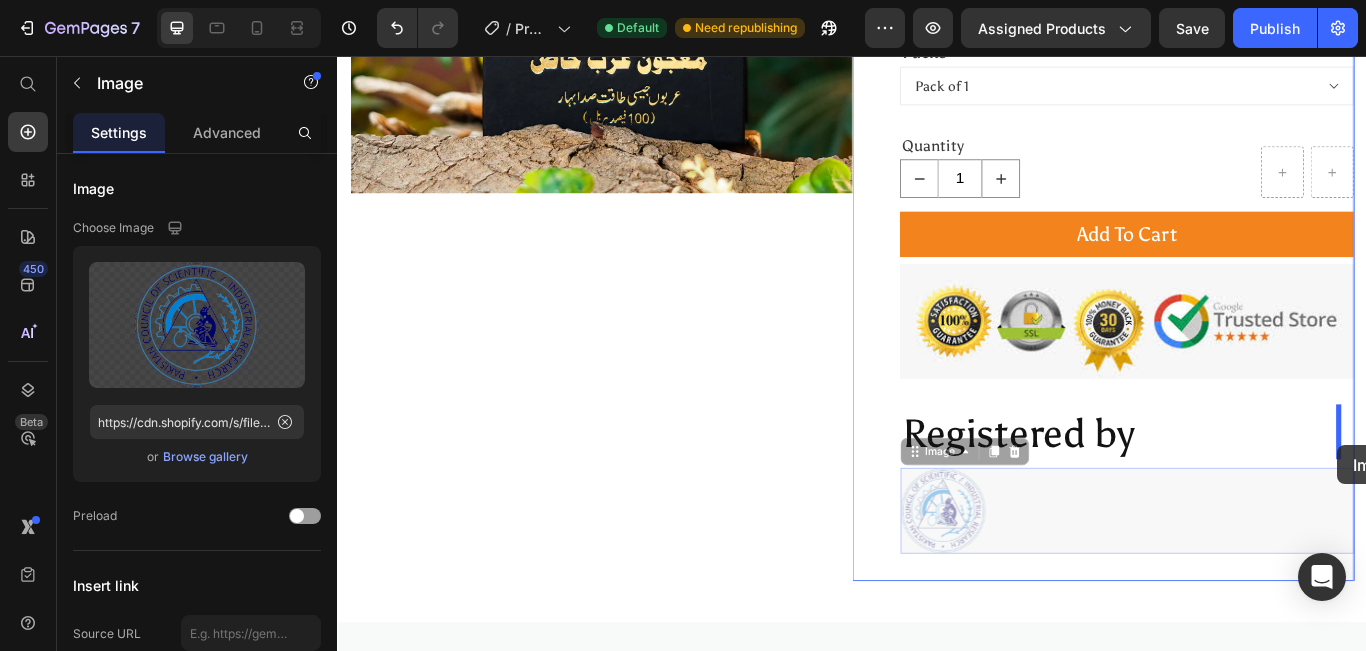 drag, startPoint x: 1111, startPoint y: 584, endPoint x: 1503, endPoint y: 510, distance: 398.92355 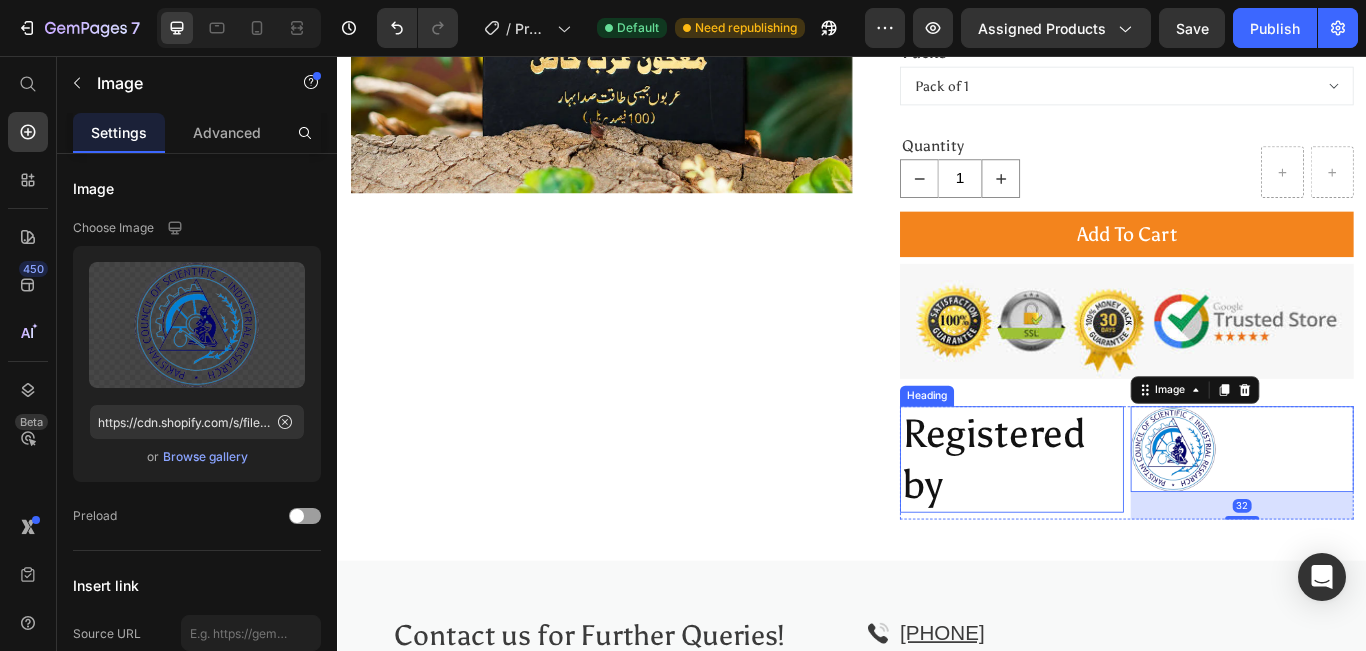 click on "Registered by" at bounding box center [1123, 526] 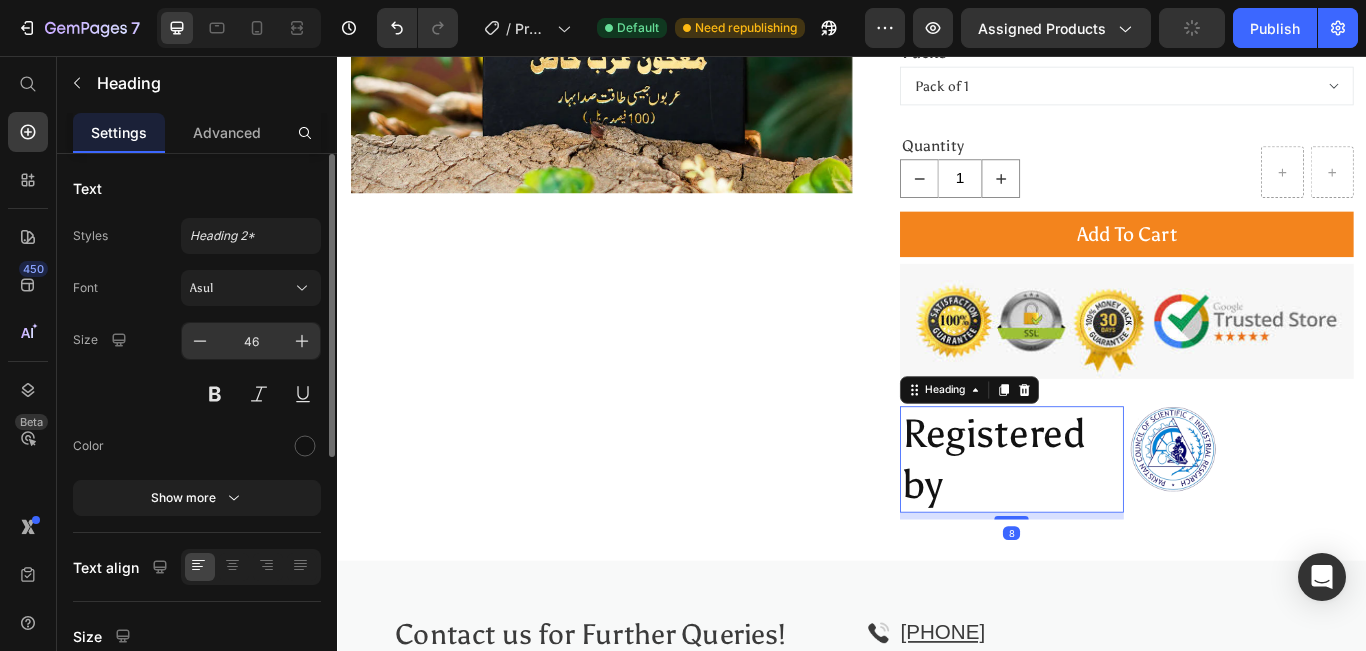 click on "46" at bounding box center [251, 341] 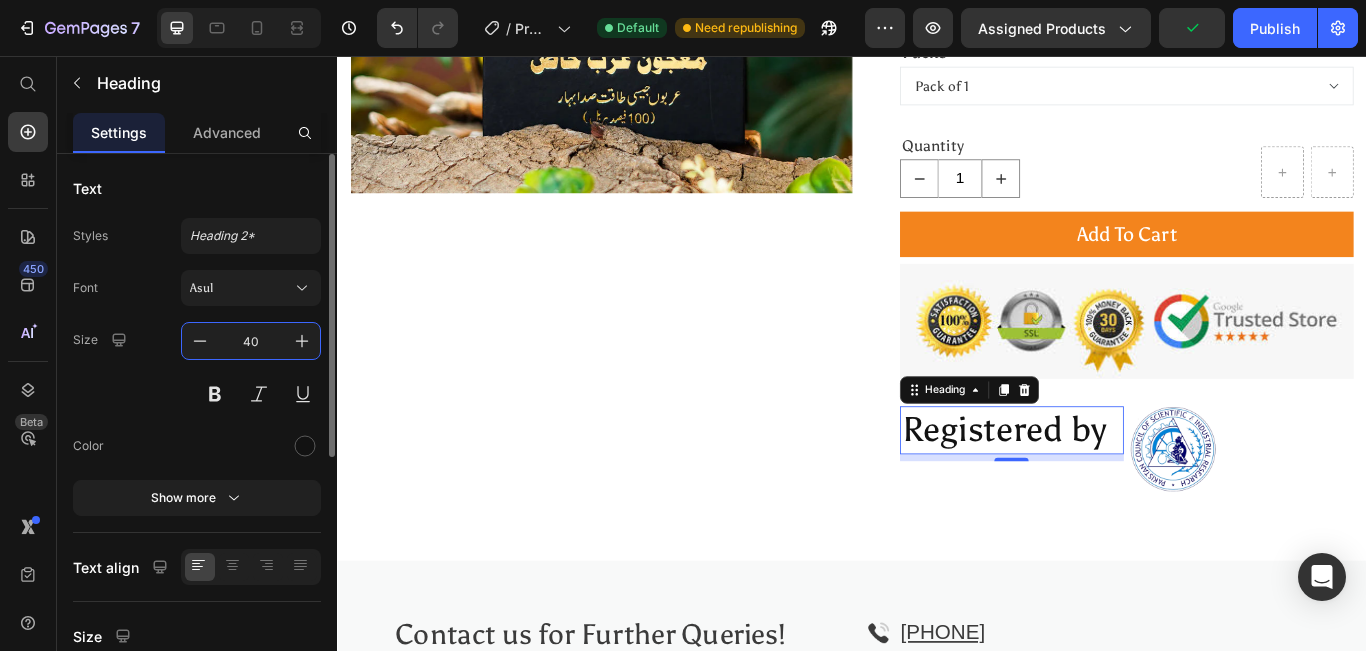 type on "40" 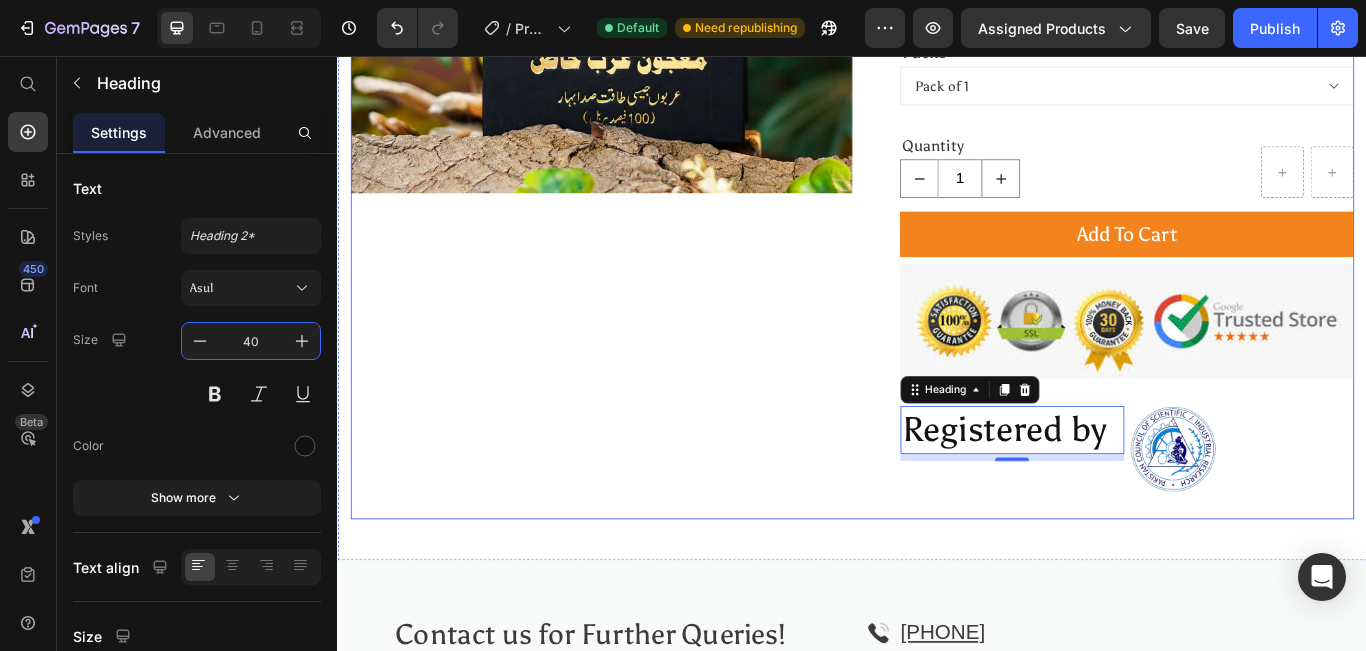click on "Product Images" at bounding box center (644, 60) 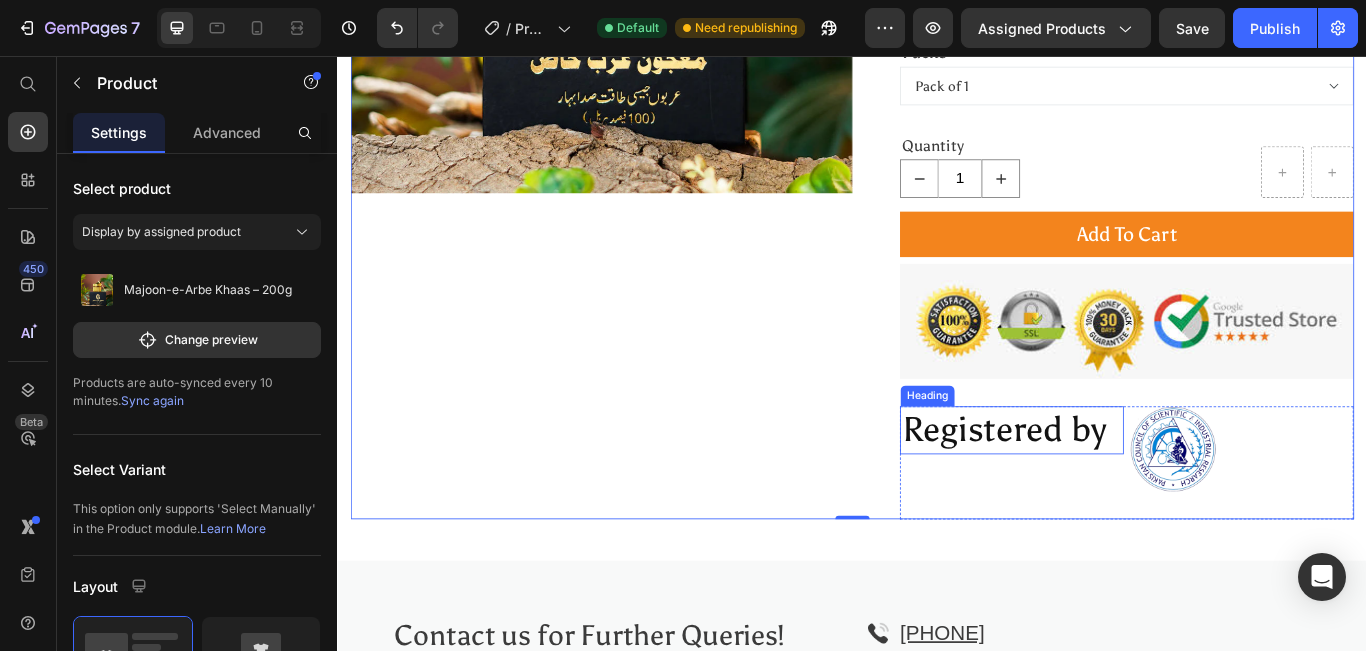 click on "Registered by" at bounding box center [1123, 492] 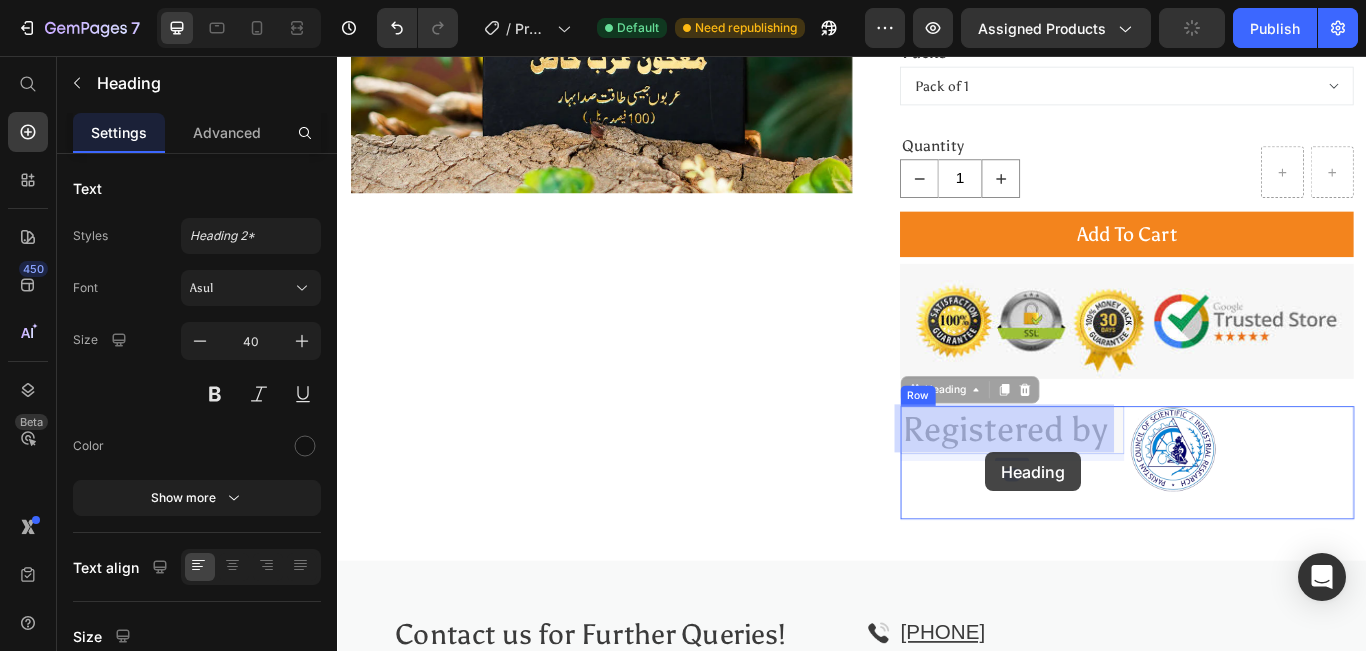 click on "Header Product Images Majoon-e-Arbe Khaas –  200g Product Title Rs.6,999.00 Product Price Rs.6,999.00 Product Price Row                Title Line Short top in soft fabric with a square neckline and draped bodice. Long sleeves with narrow elastic at shoulders and cuffs. Lined bodice. Text block Approved from Pakistan Council of Scientific and Industrial Research (PCSIR).✅ Text block Experience unmatched vitality with the most powerful Majoon in the market — exclusively by Dr. Mikaal Herbs. Majoon-e-Arab-e-Khaas is a high-potency herbal formulation inspired by traditional Arab wisdom, crafted specifically for men dealing with low energy or physical weakness. Now offered in a unique Packing,  a size unmatched by any competitor — this premium blend ensures long-lasting stamina and exceptional value in every dose. Text block Packs Pack of 1 Pack of 2 Pack of 3 Product Variants & Swatches Quantity Text block 1 Product Quantity
Row Row add to cart Product Cart Button" at bounding box center (937, 275) 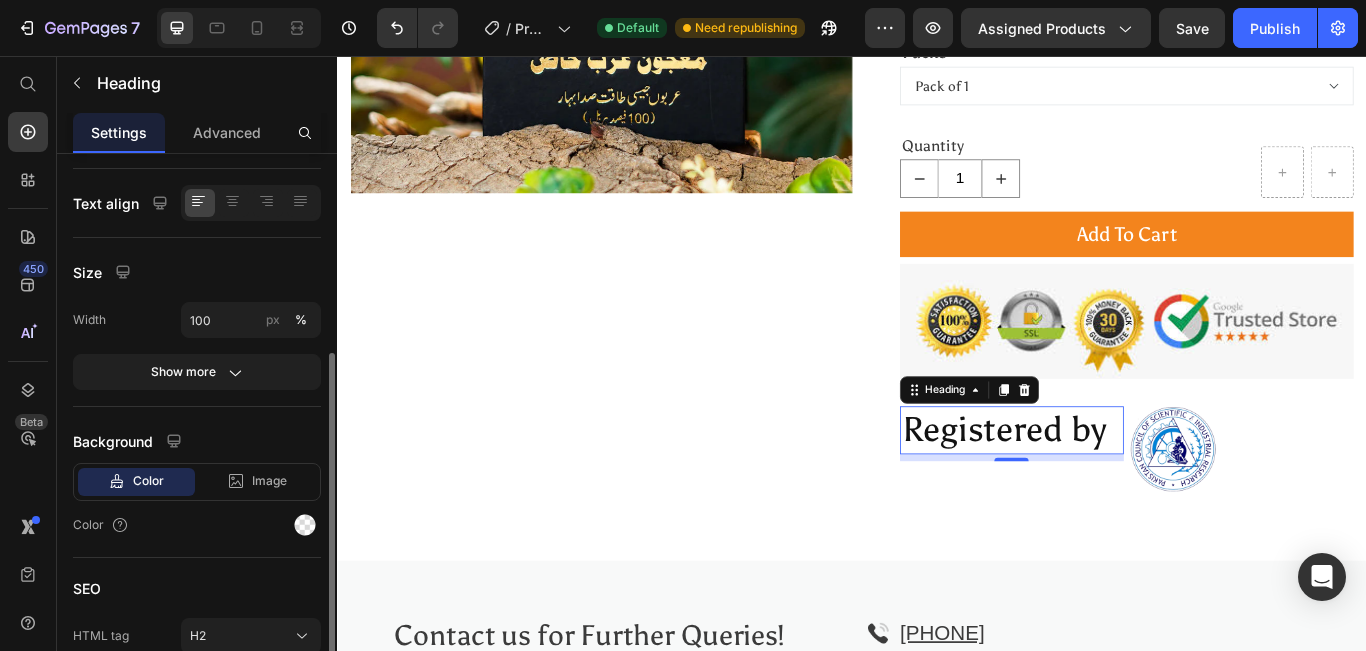 scroll, scrollTop: 366, scrollLeft: 0, axis: vertical 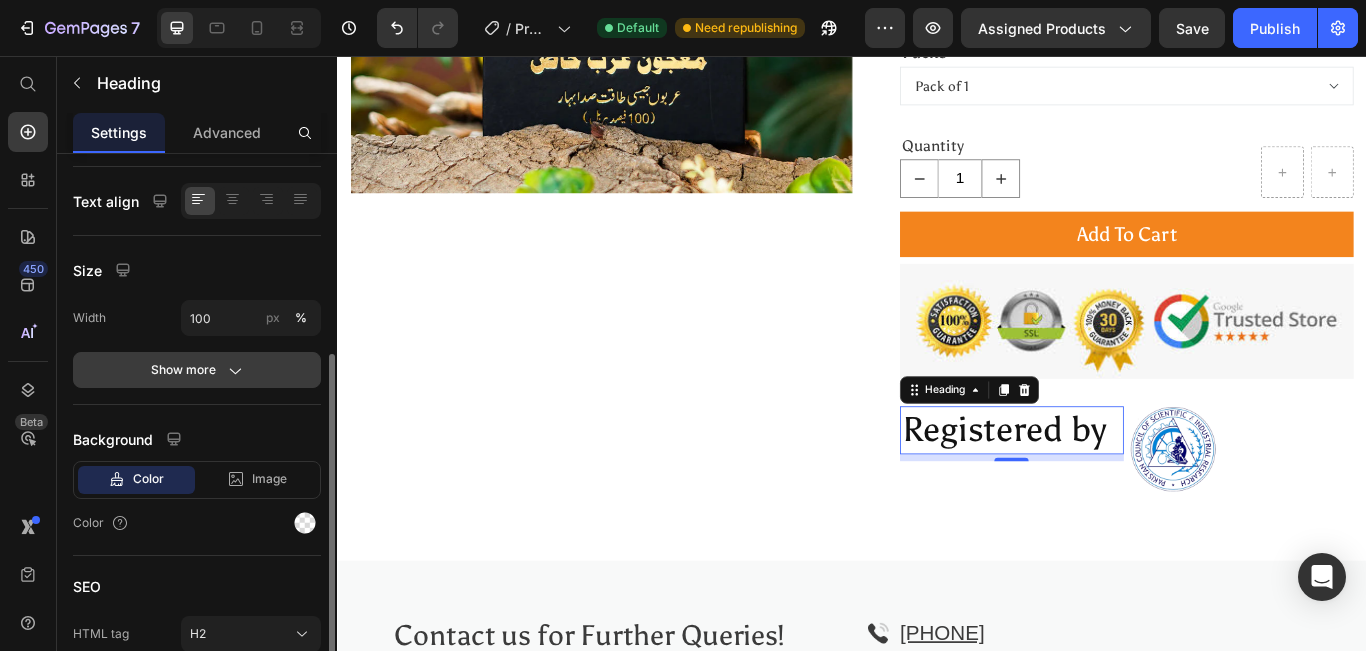 click on "Show more" 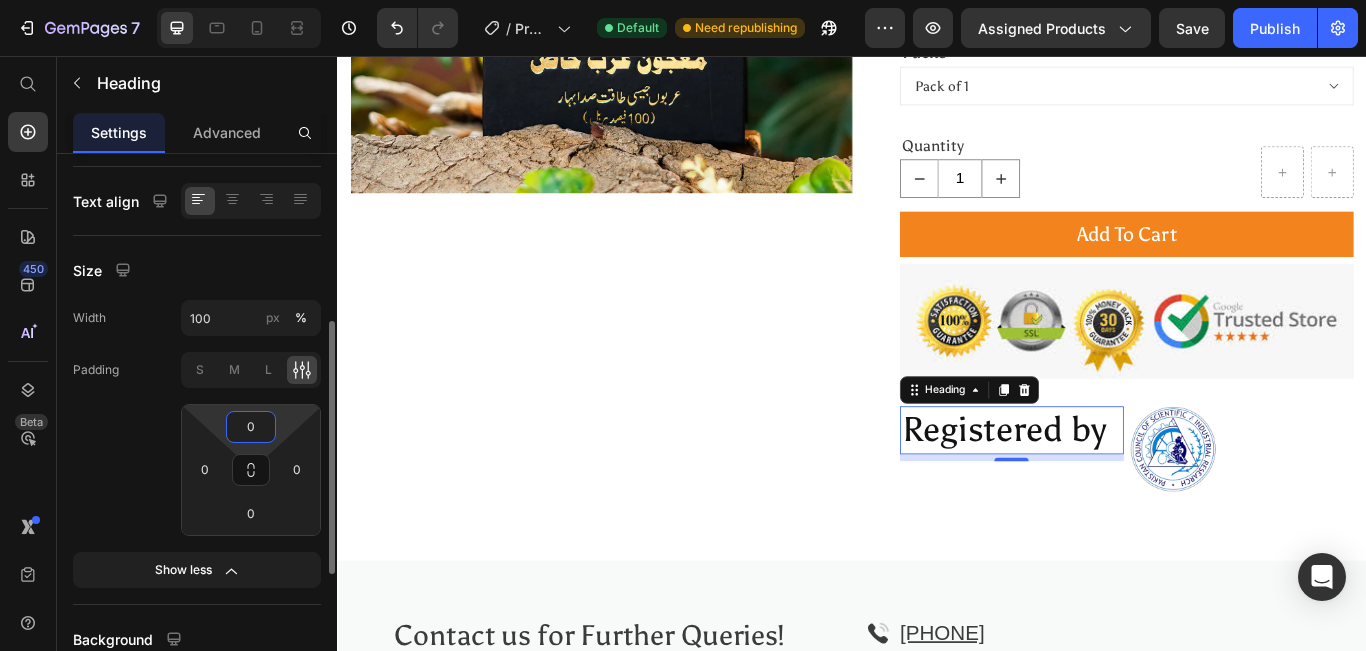 click on "0" at bounding box center [251, 427] 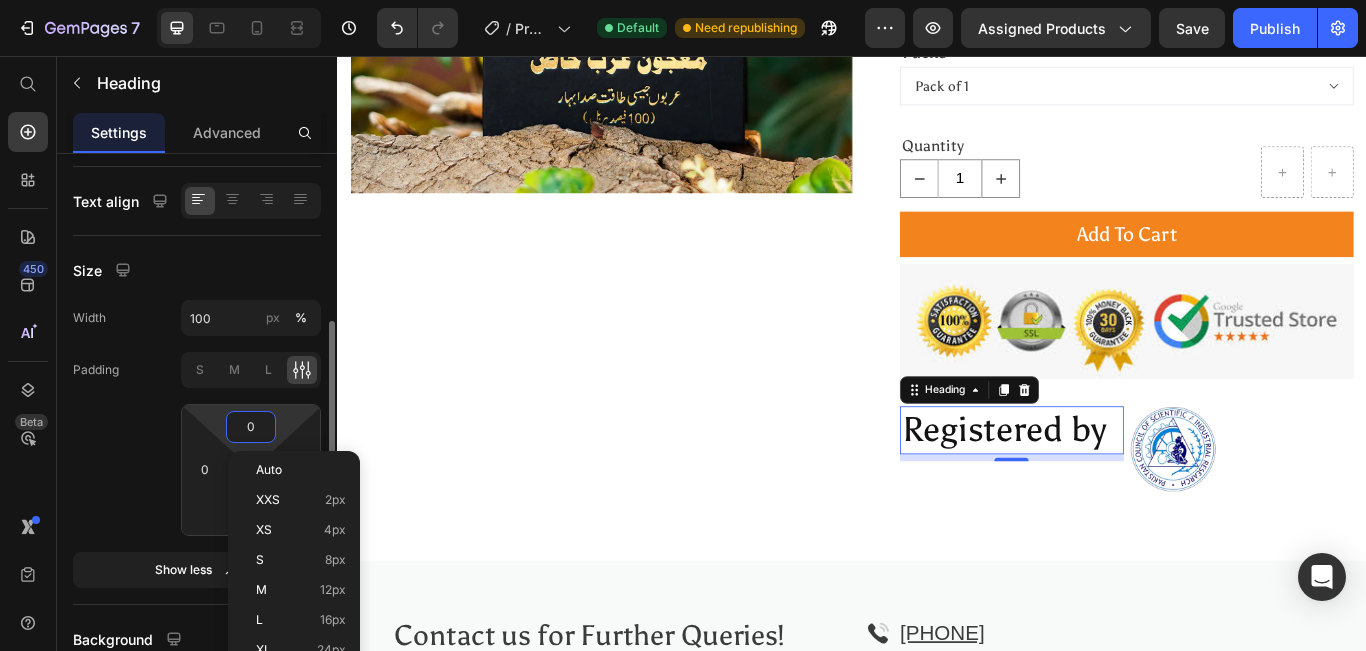 click on "0" at bounding box center (251, 427) 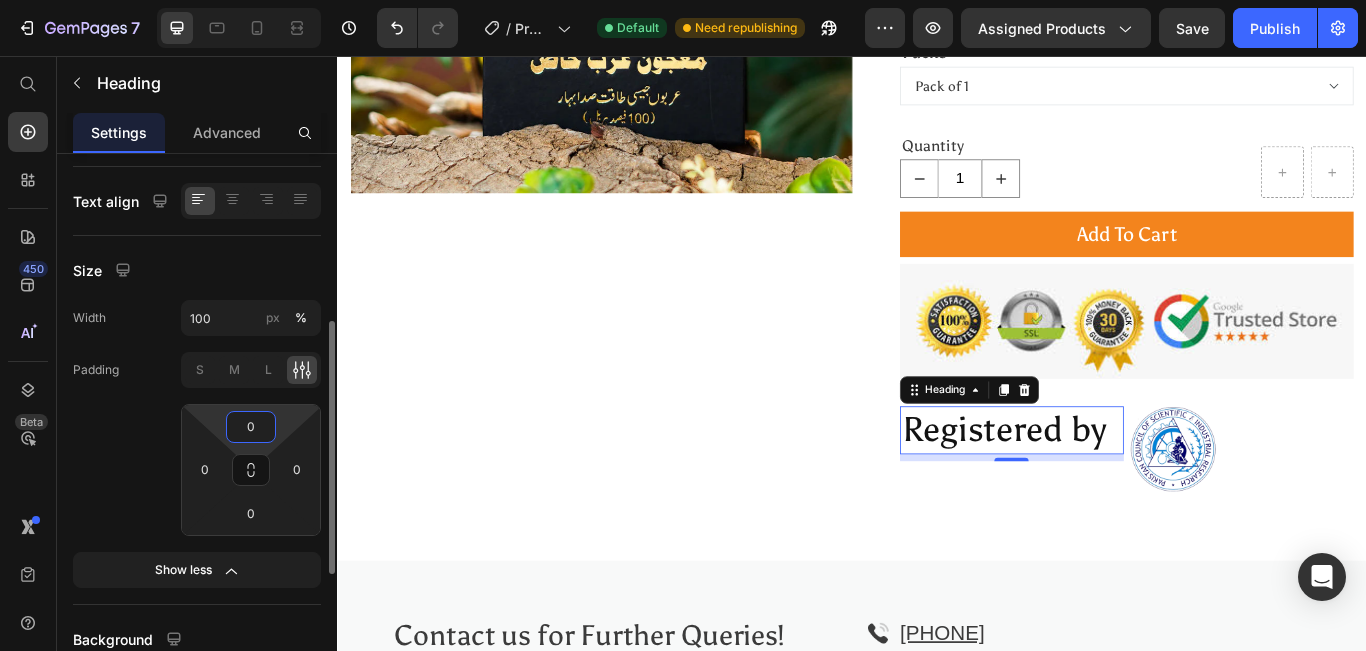 click on "0" at bounding box center [251, 427] 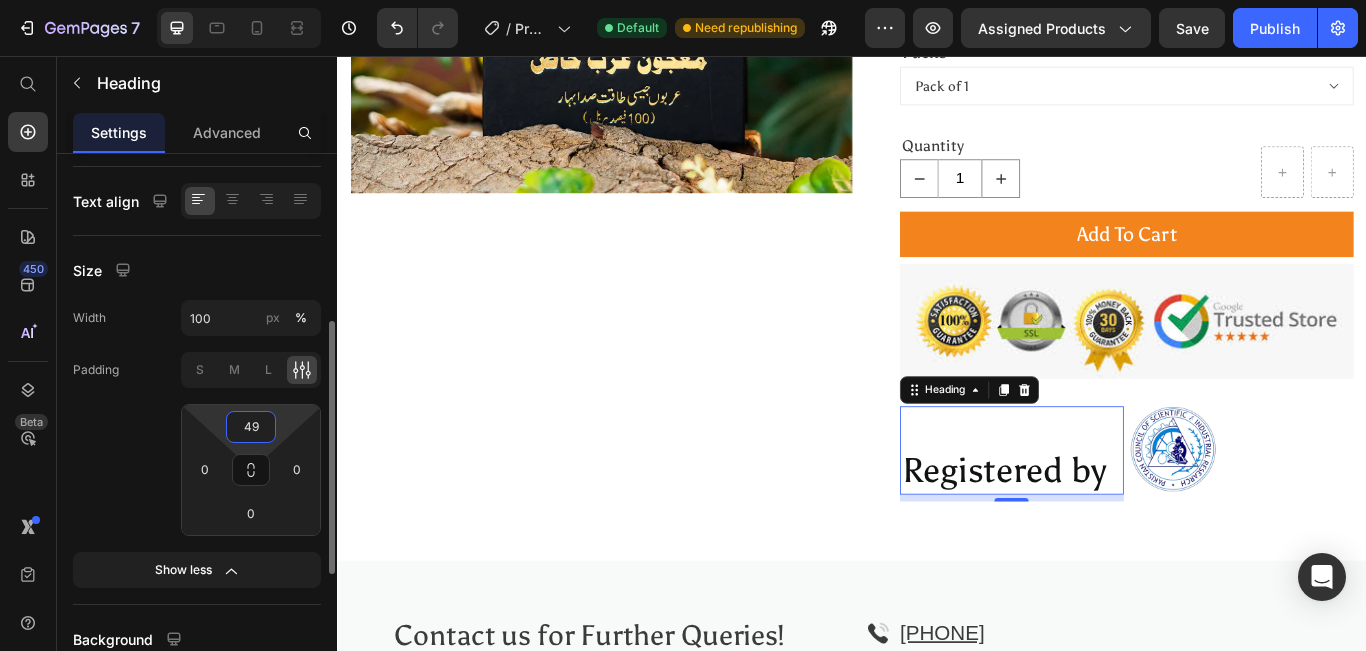 type on "4" 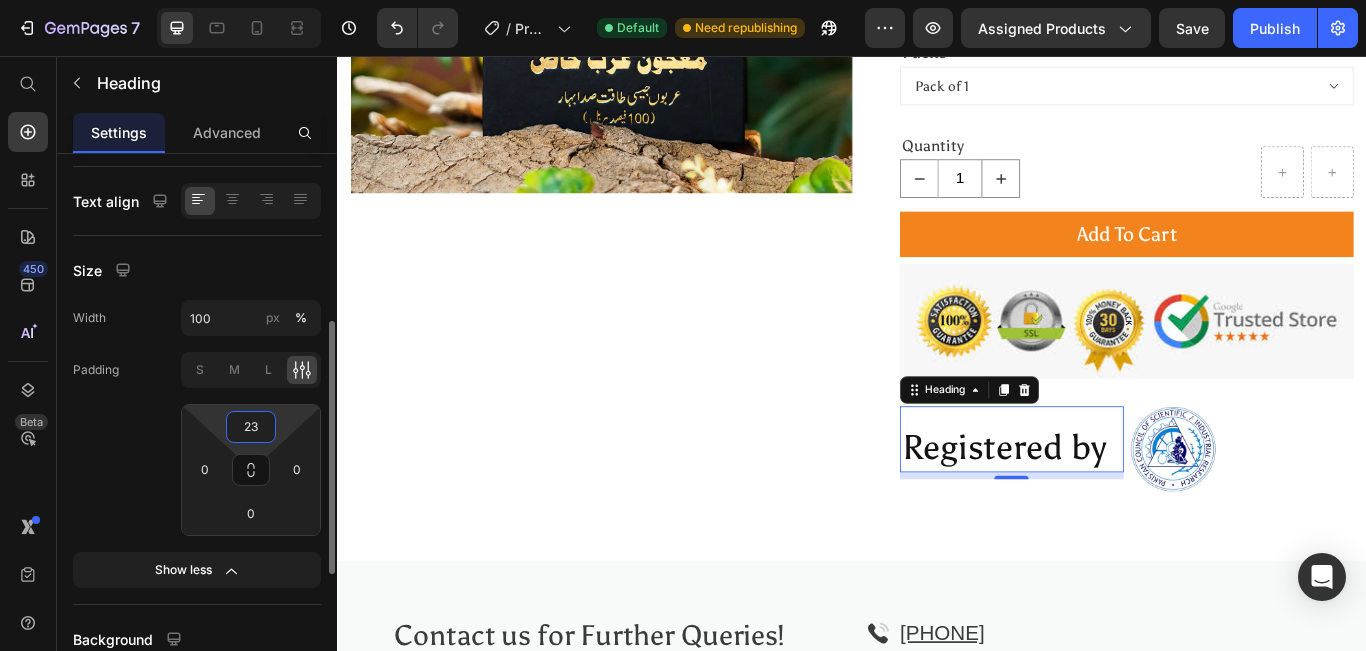 type on "24" 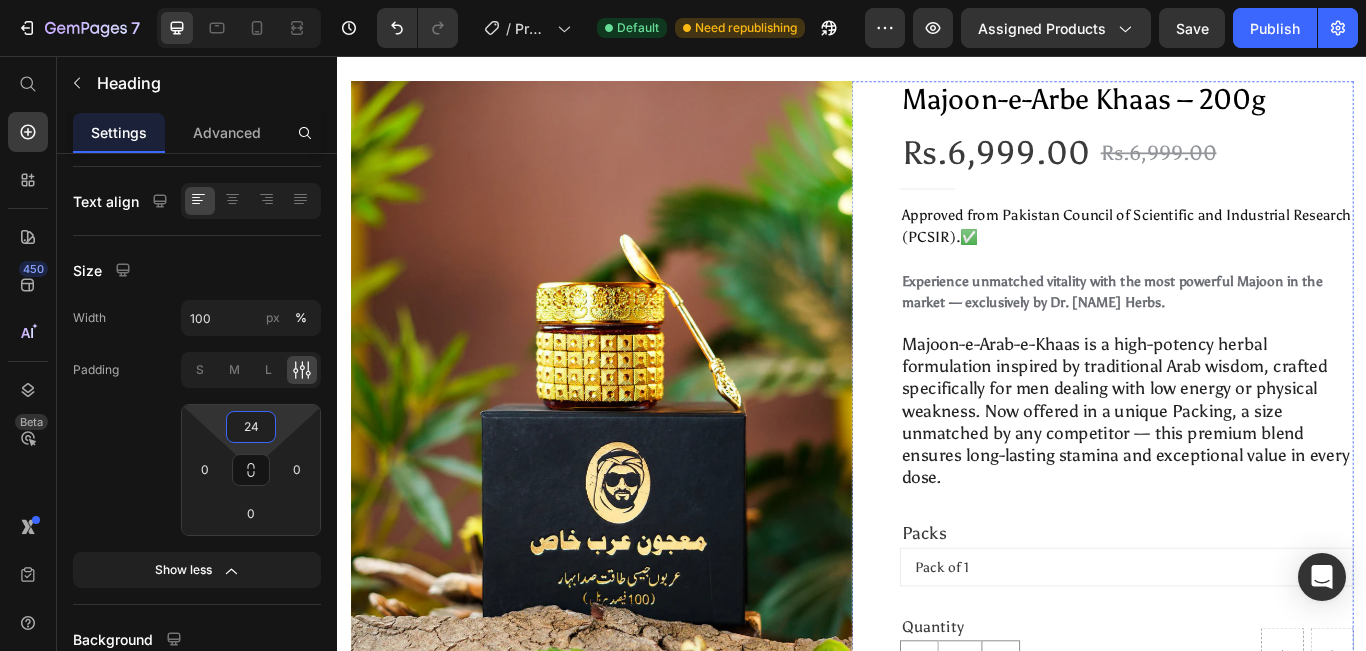 scroll, scrollTop: 0, scrollLeft: 0, axis: both 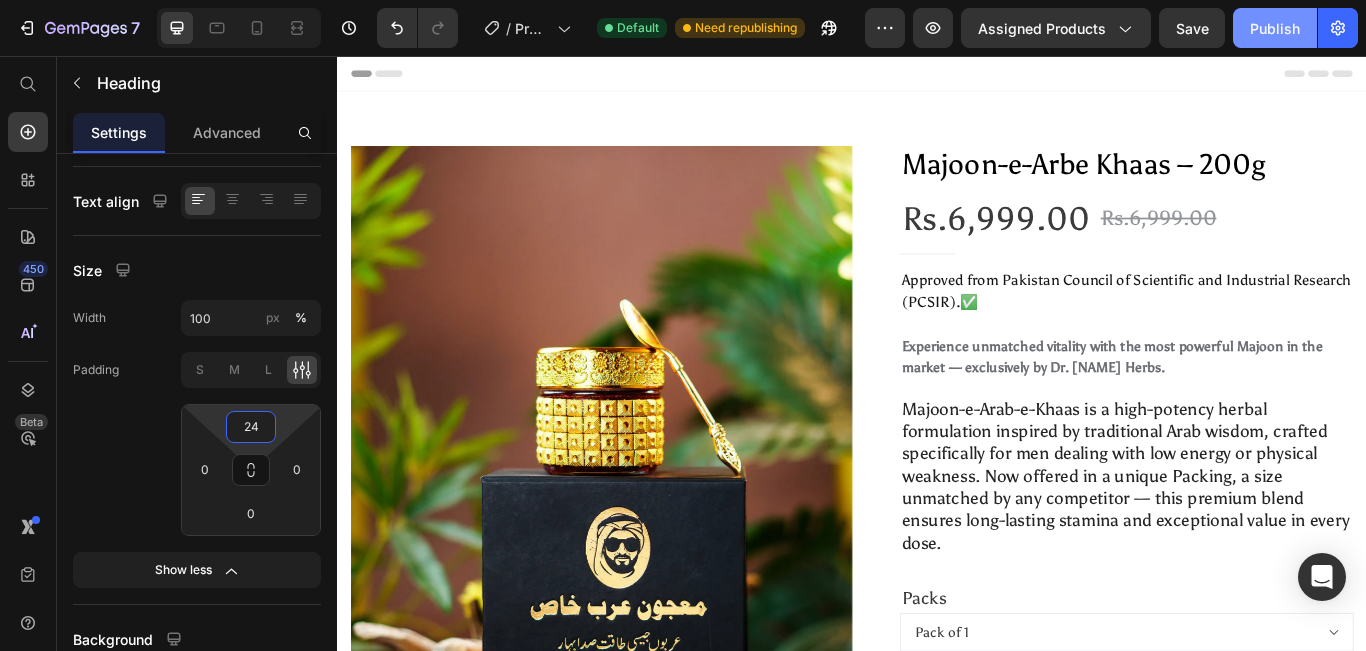 click on "Publish" 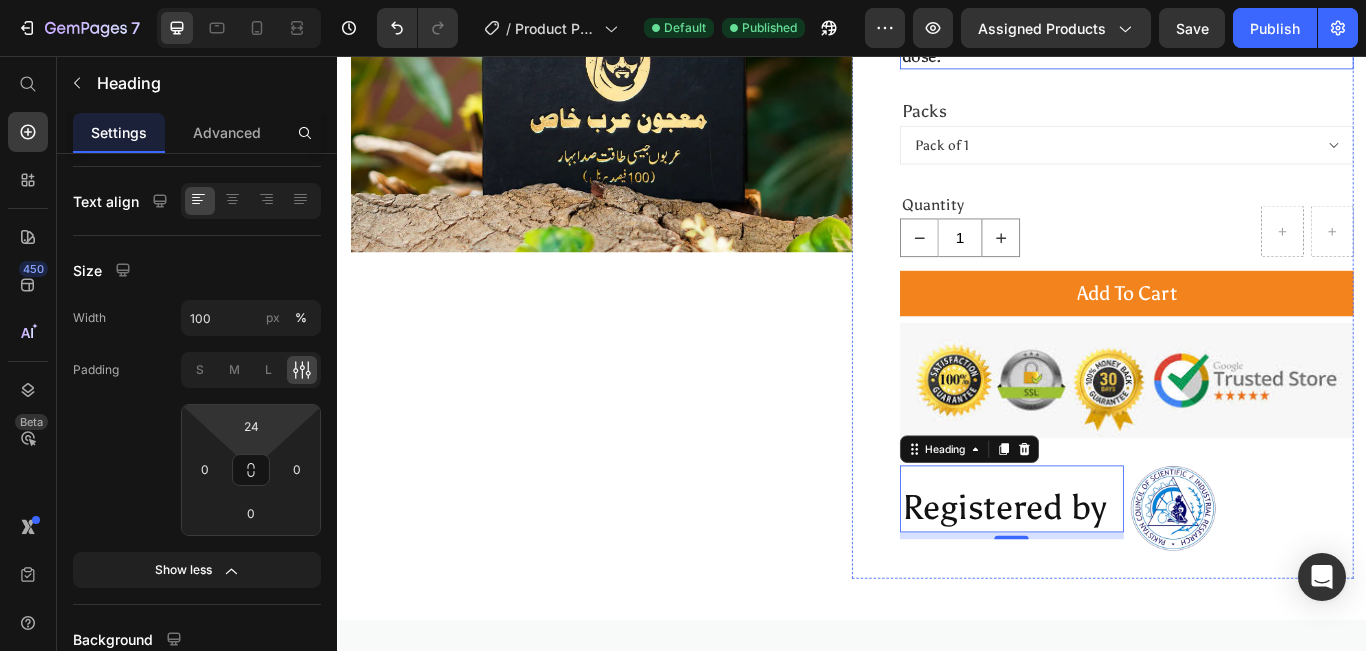 scroll, scrollTop: 576, scrollLeft: 0, axis: vertical 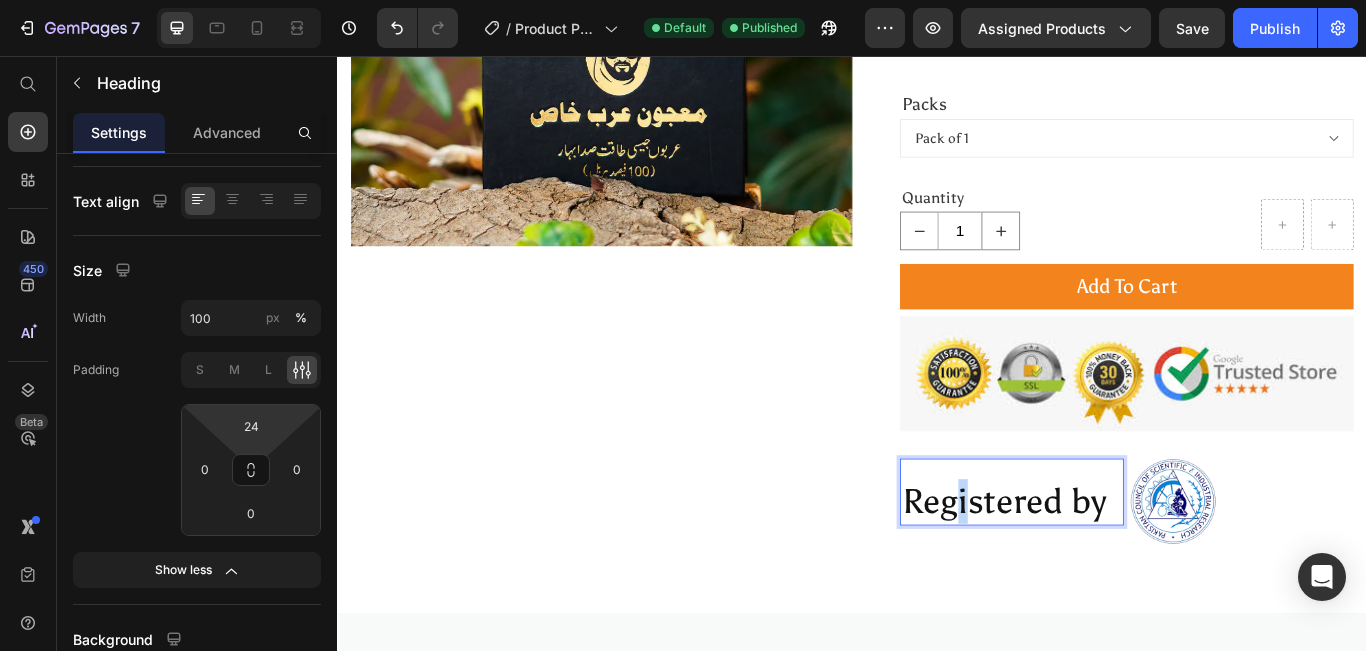 drag, startPoint x: 1070, startPoint y: 563, endPoint x: 1049, endPoint y: 570, distance: 22.135944 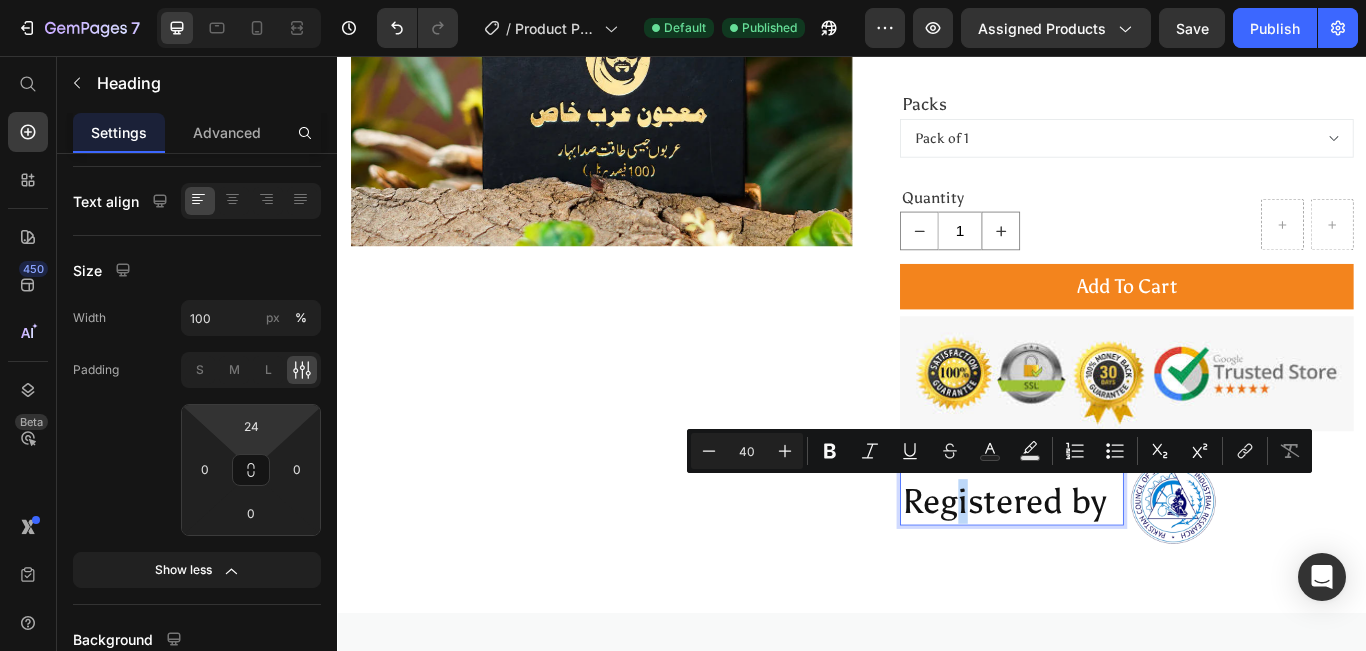 click on "Registered by" at bounding box center (1123, 575) 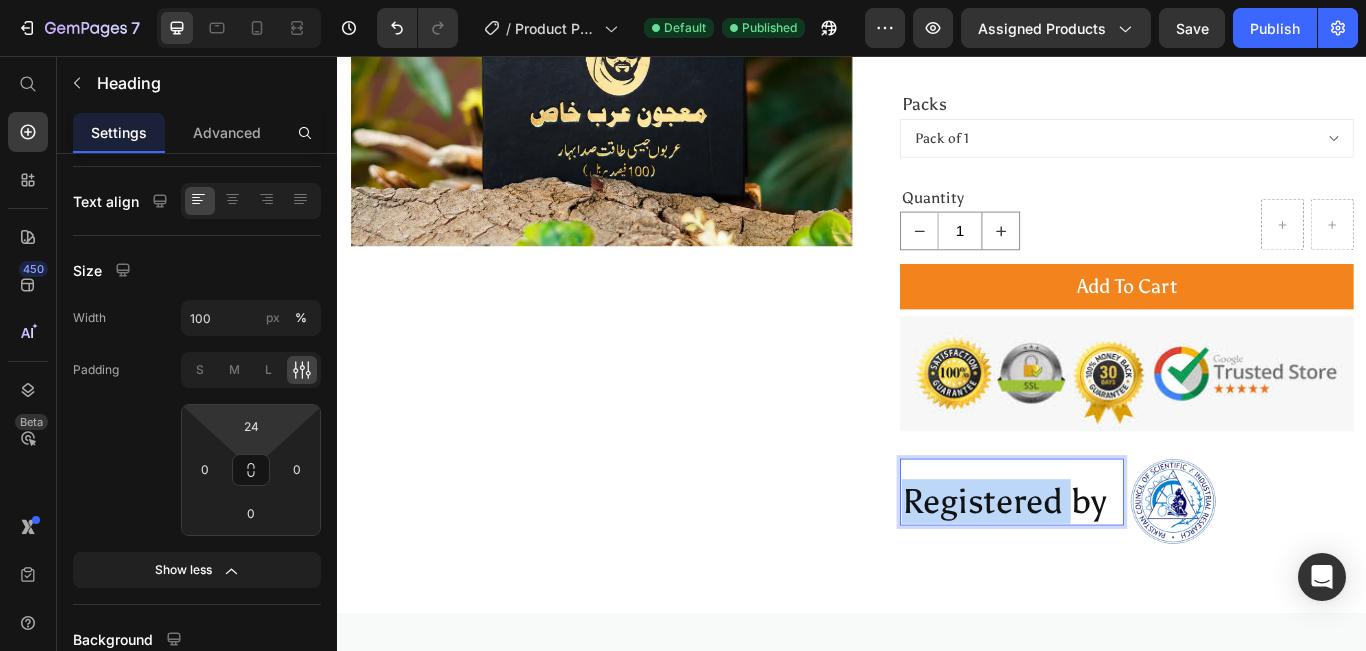 click on "Registered by" at bounding box center [1123, 575] 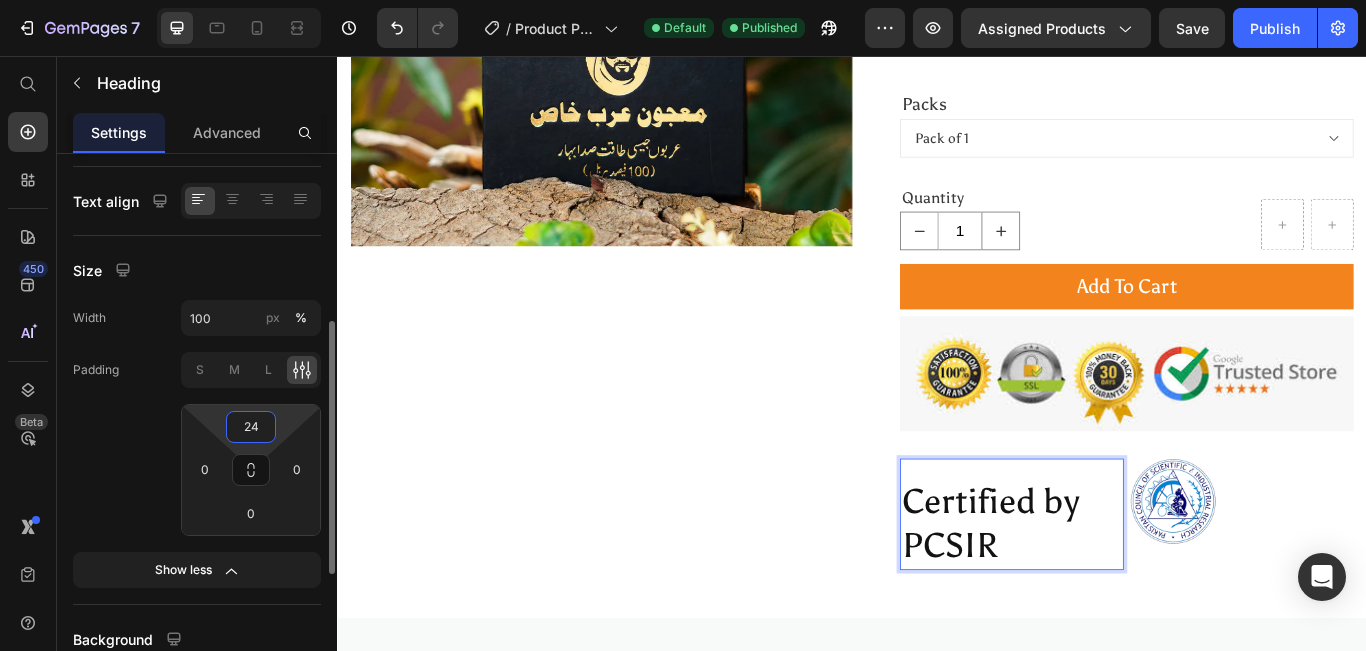 click on "24" at bounding box center [251, 427] 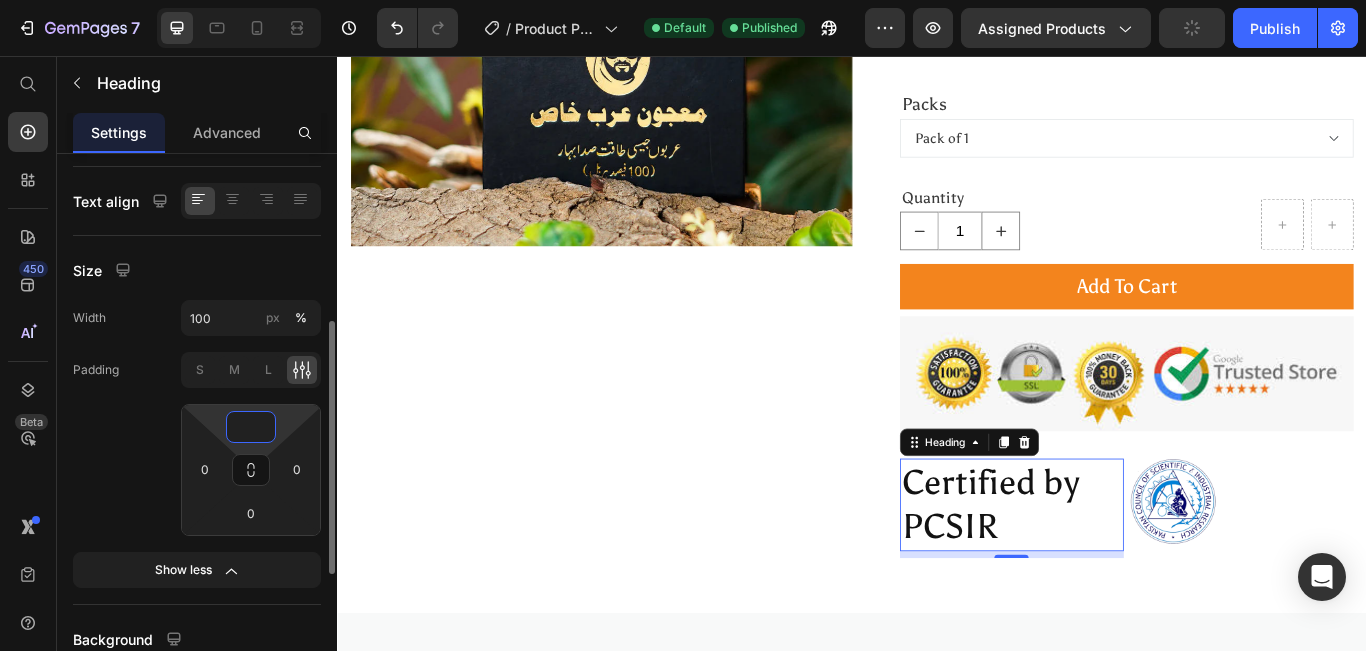 type on "0" 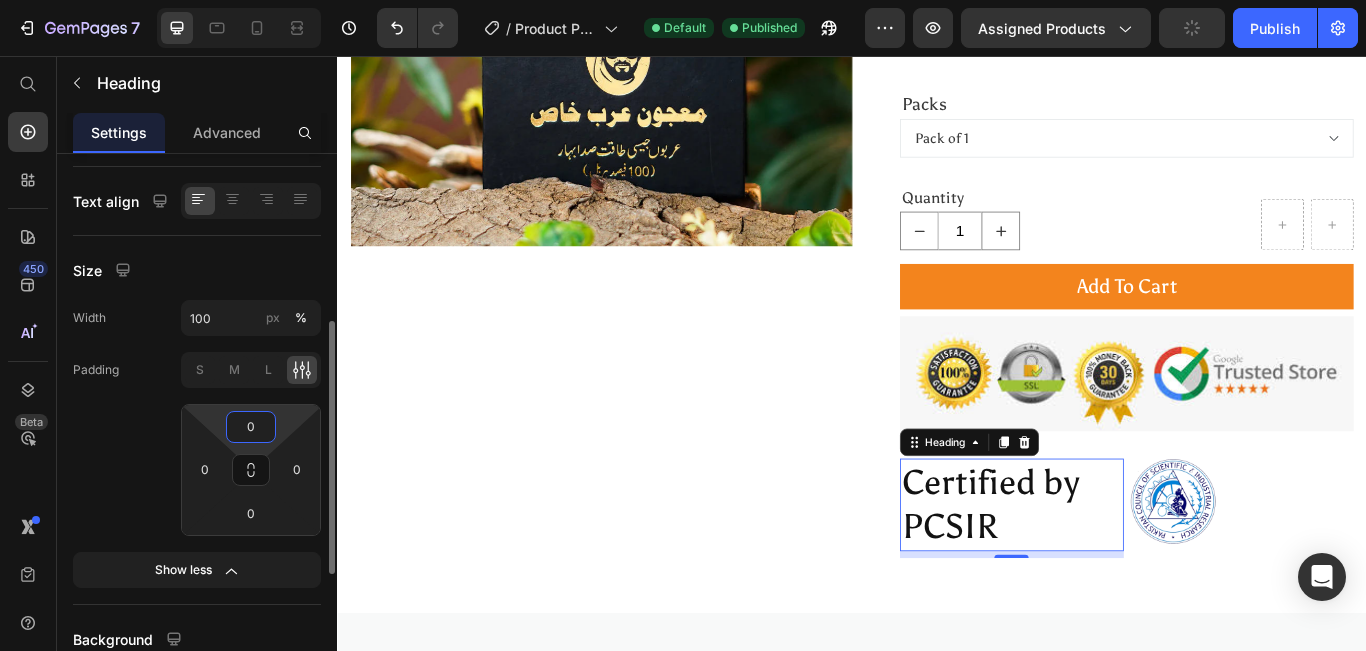 click on "Padding S M L 0 0 0 0" 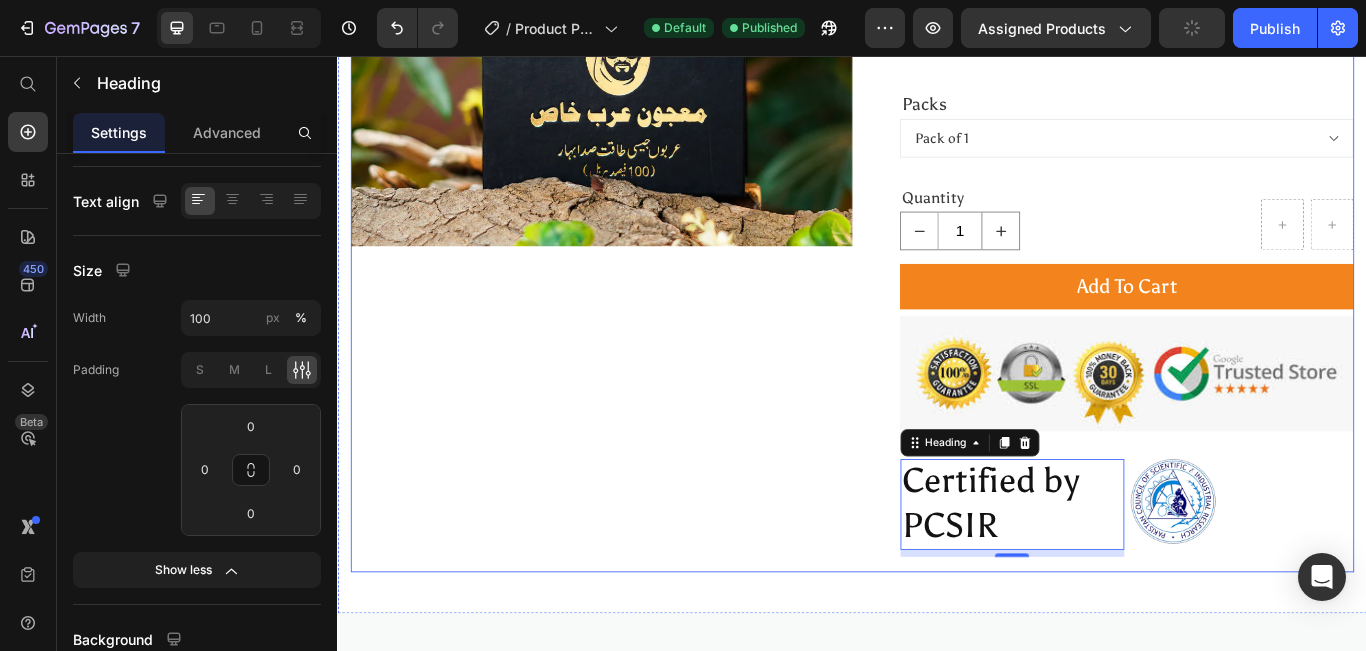 click on "Product Images" at bounding box center (644, 121) 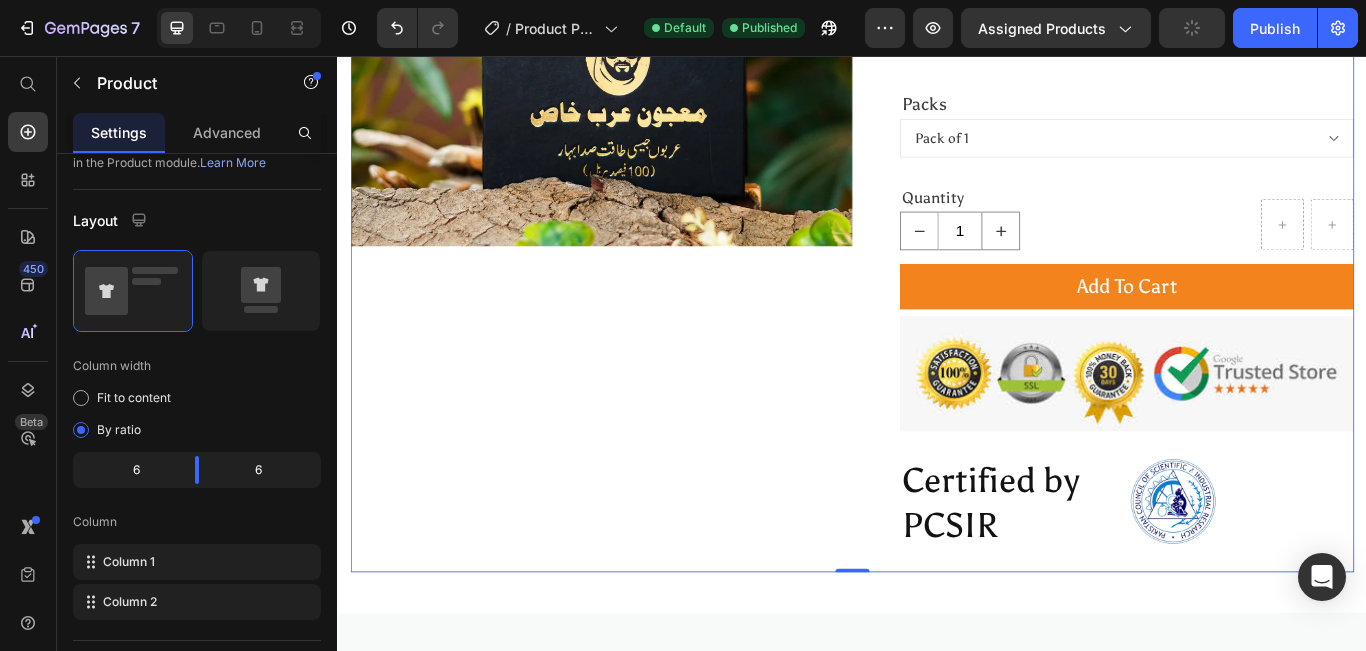 scroll, scrollTop: 0, scrollLeft: 0, axis: both 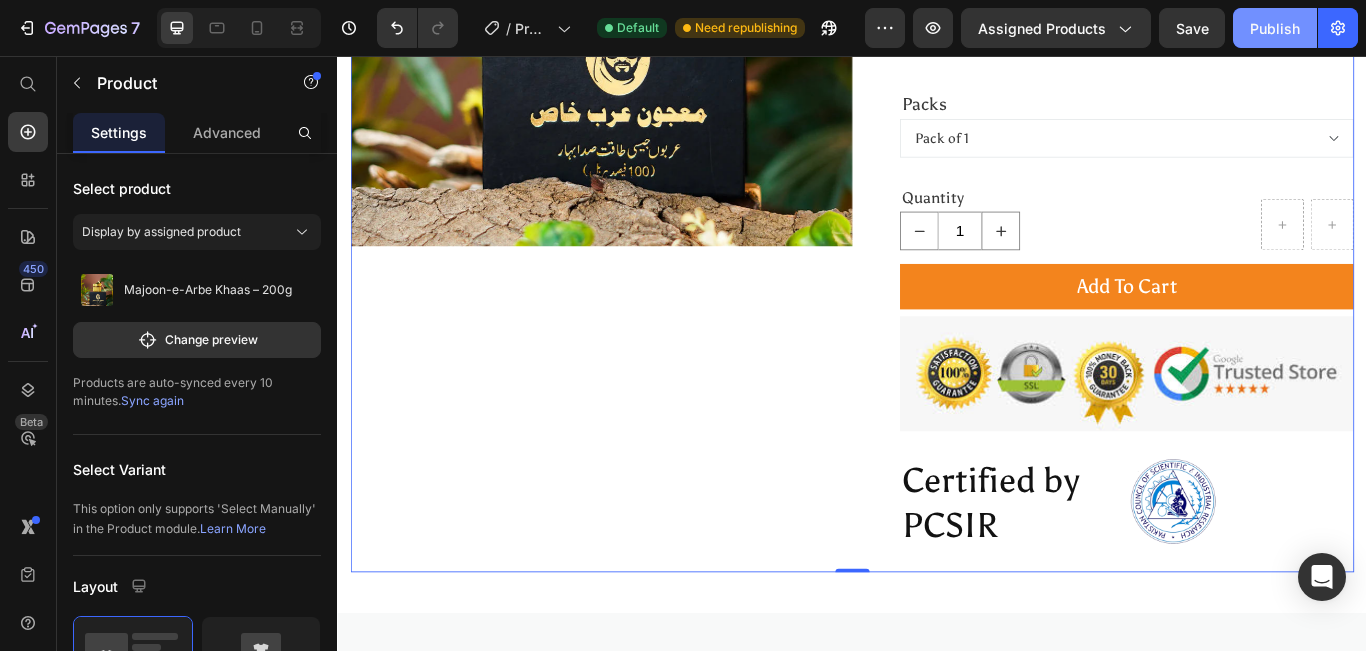 click on "Publish" at bounding box center [1275, 28] 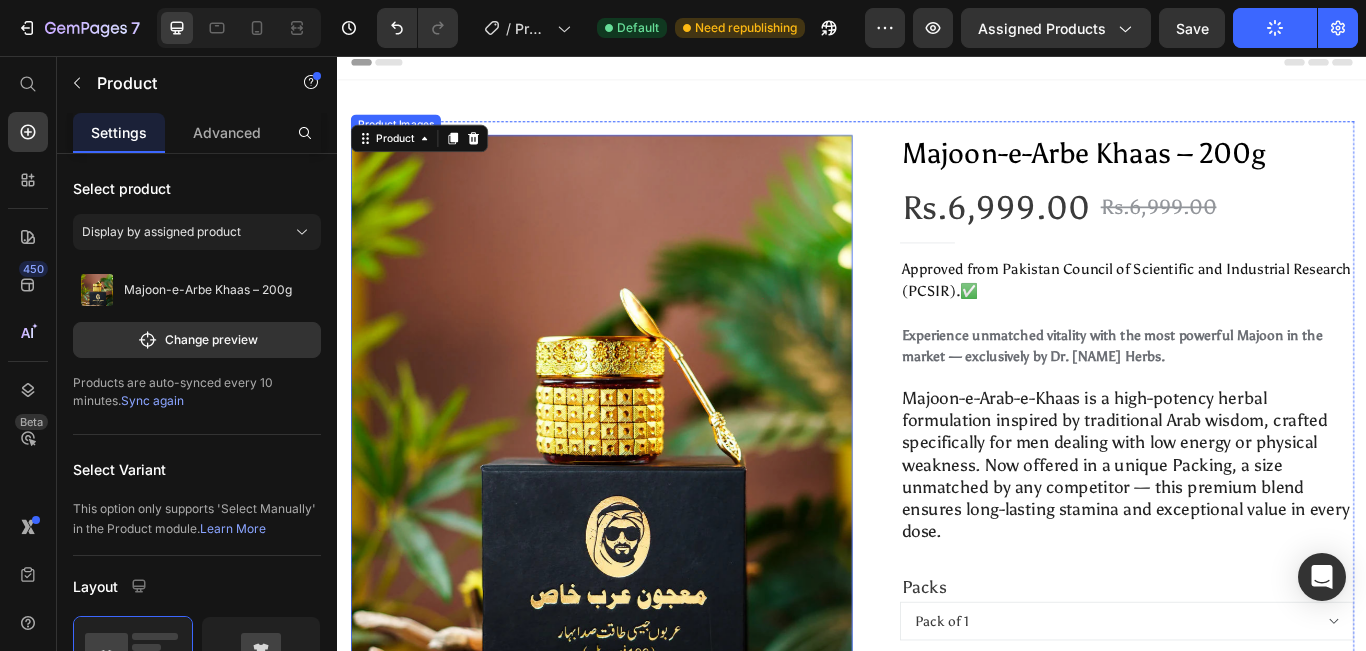 scroll, scrollTop: 0, scrollLeft: 0, axis: both 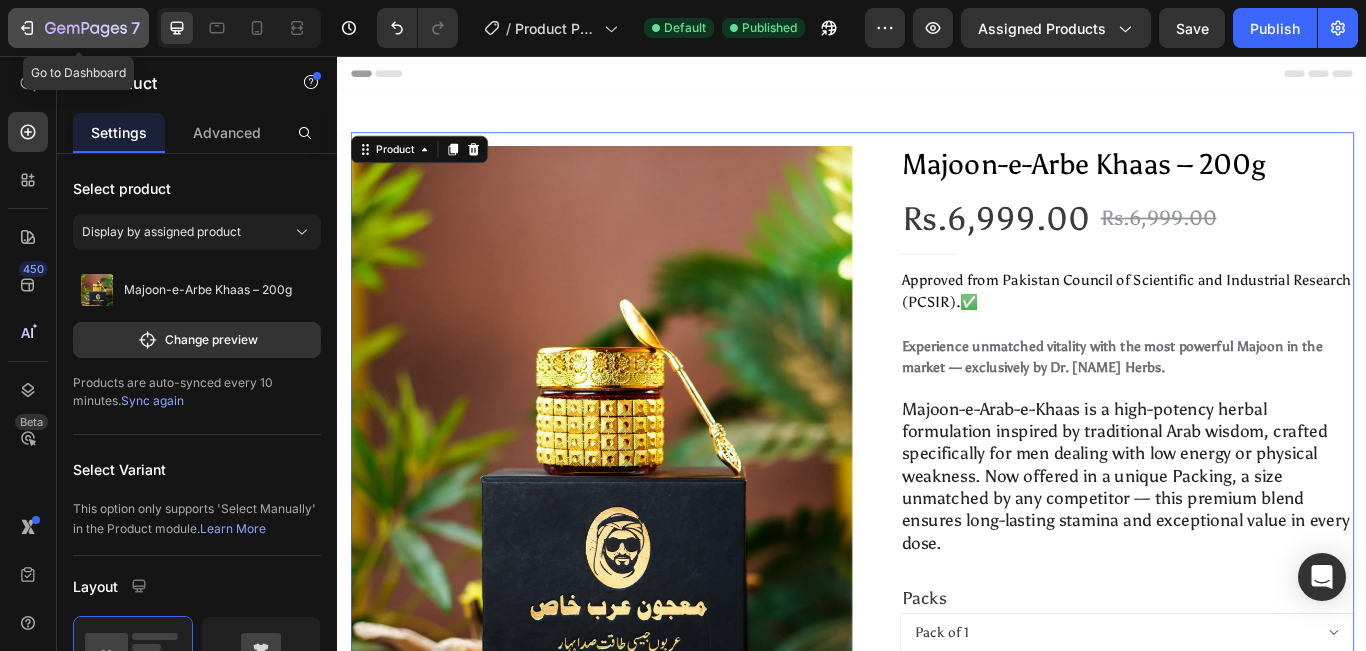 click on "7" at bounding box center (78, 28) 